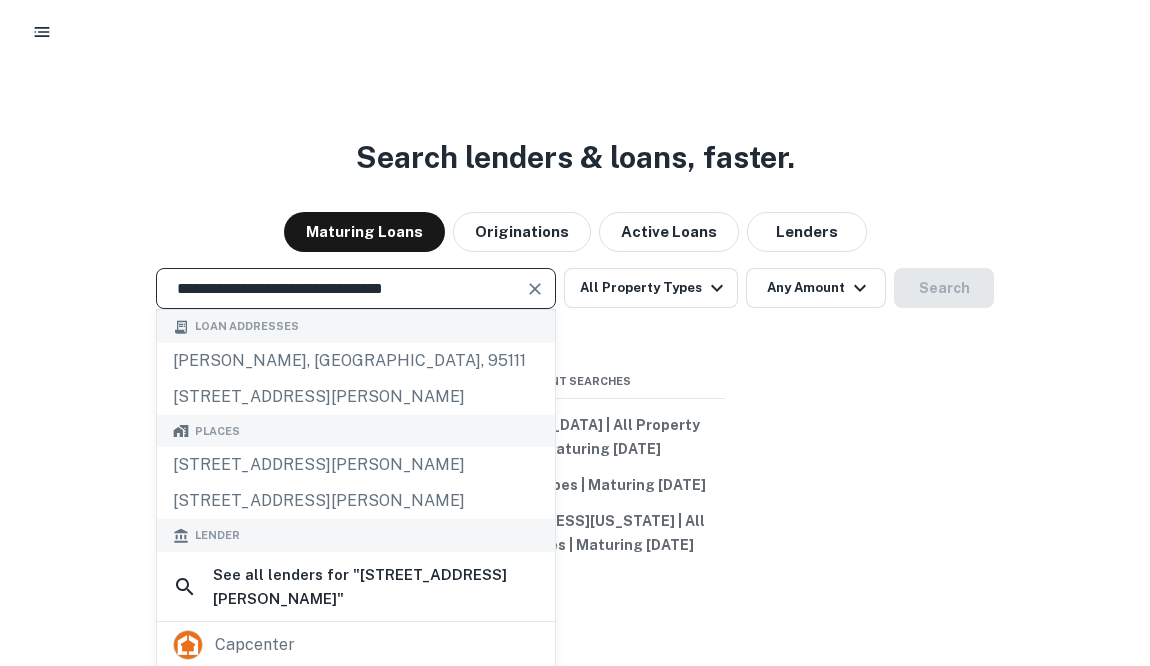 scroll, scrollTop: 0, scrollLeft: 0, axis: both 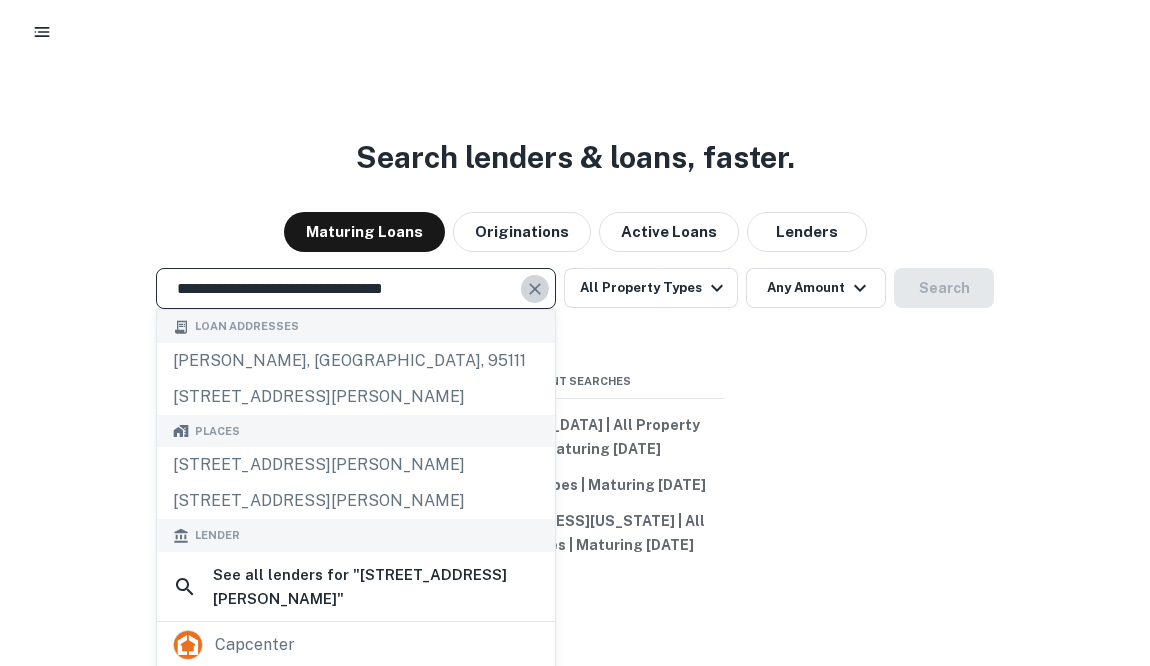 click 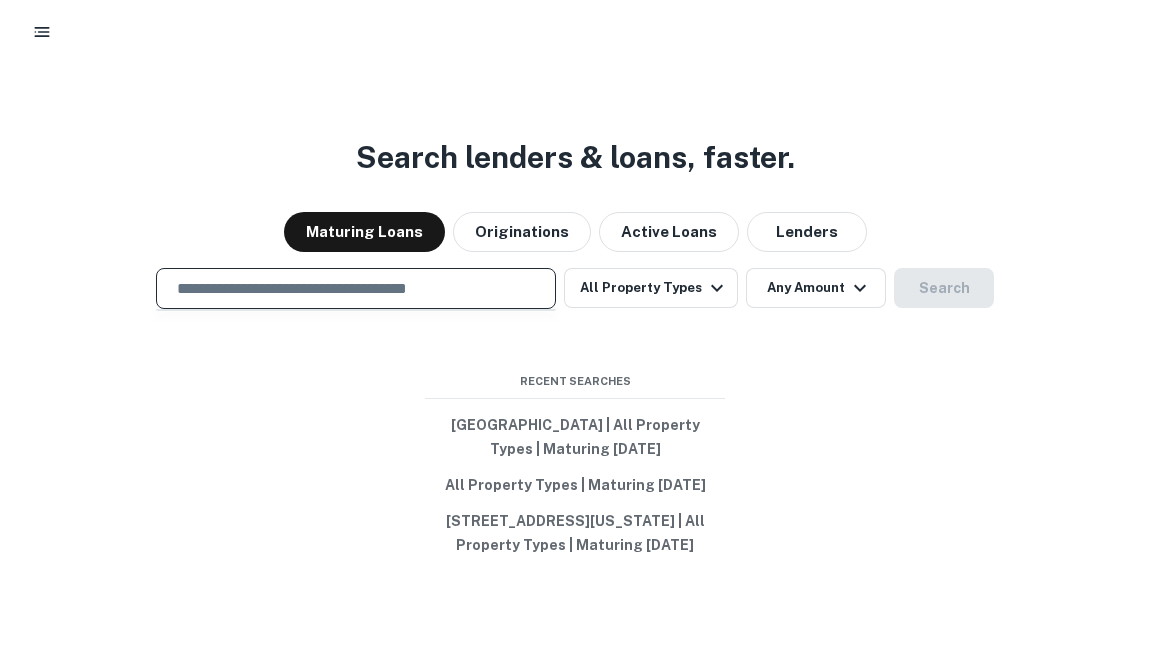 paste on "**********" 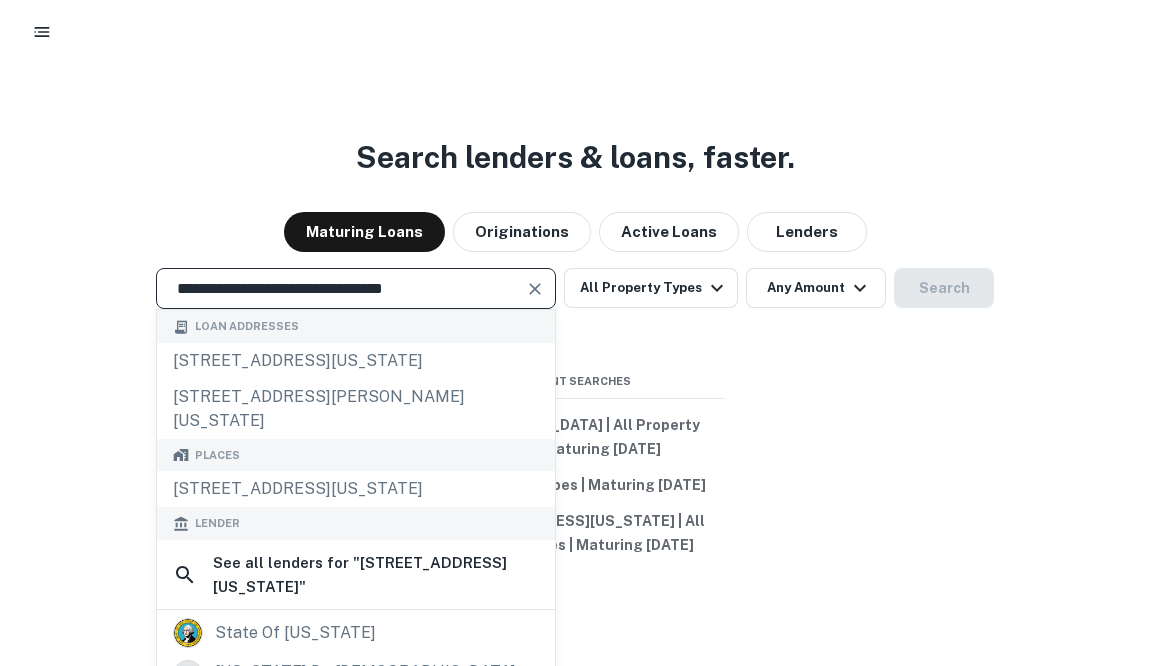 type on "**********" 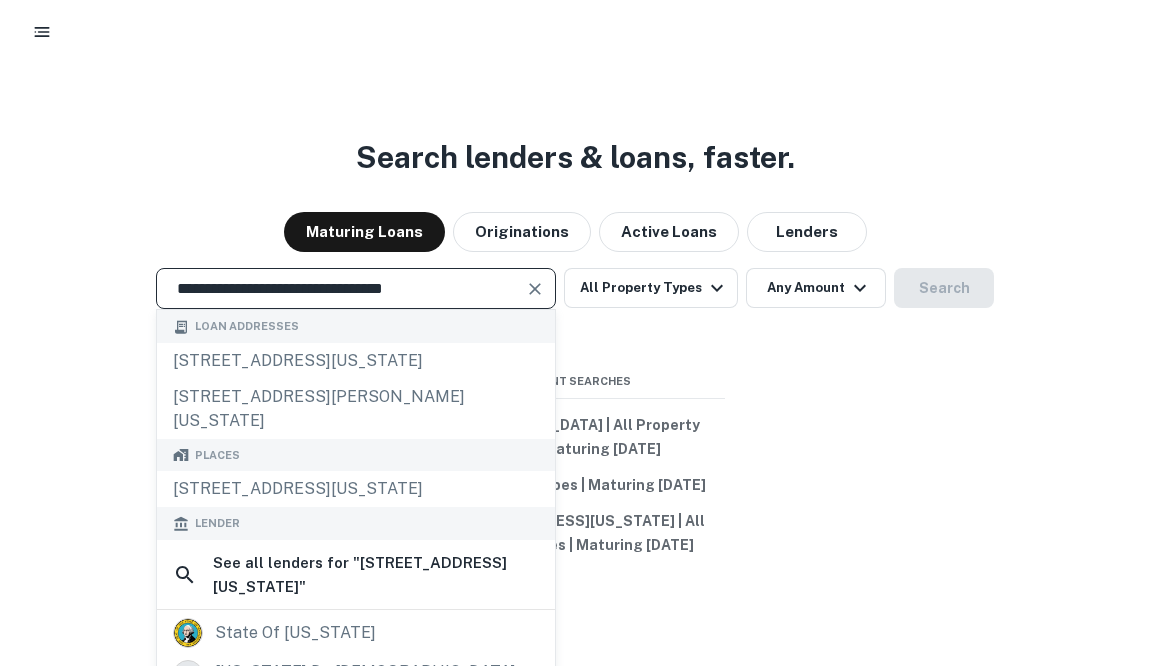 click at bounding box center [535, 289] 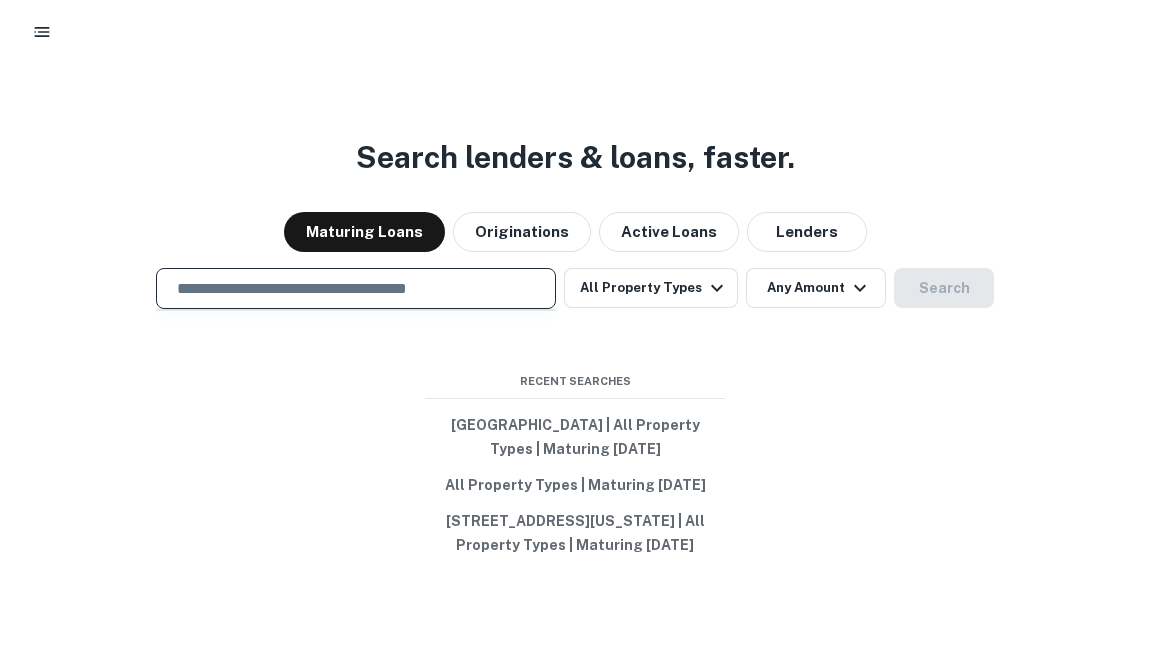 paste on "**********" 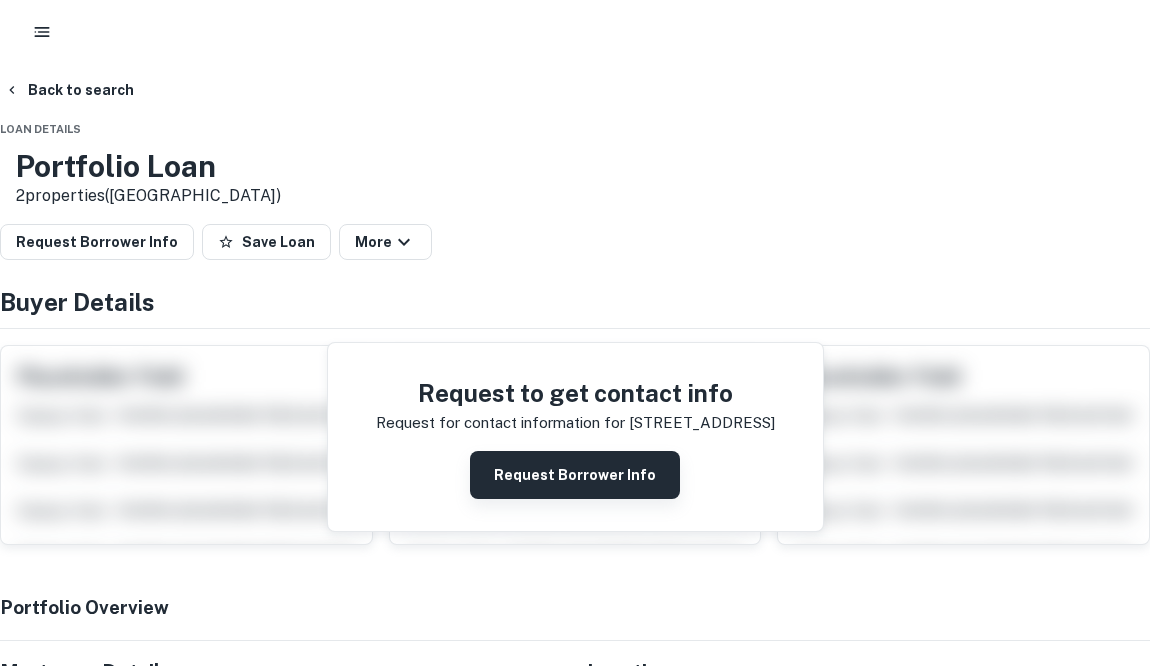 click on "Request Borrower Info" at bounding box center (575, 475) 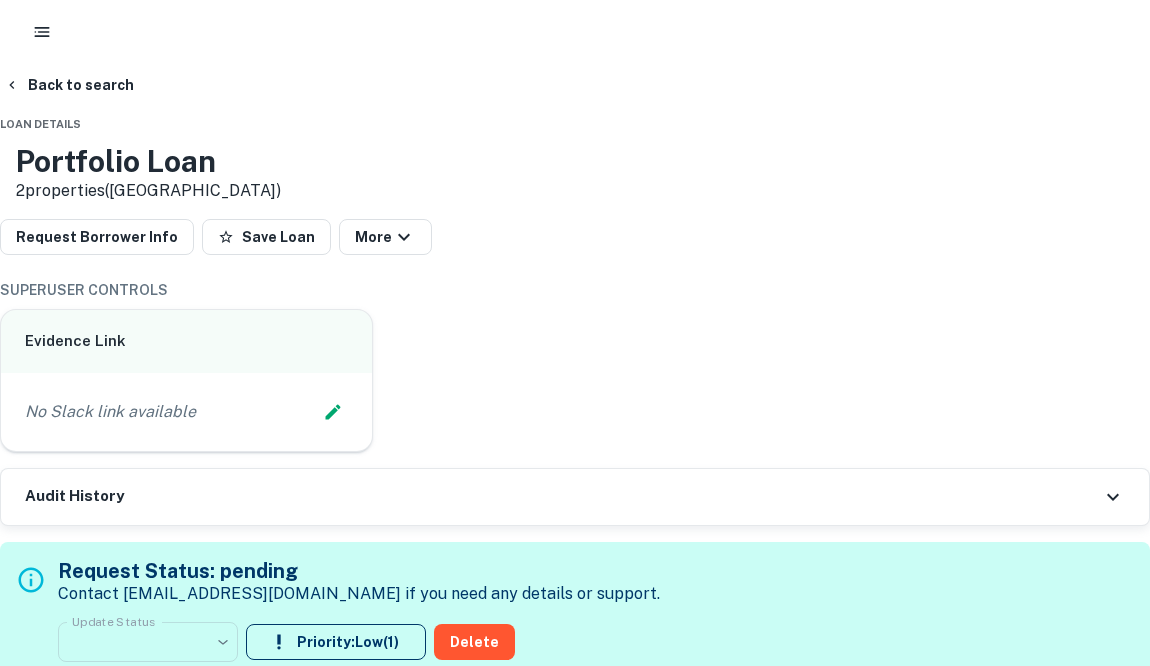 scroll, scrollTop: 0, scrollLeft: 0, axis: both 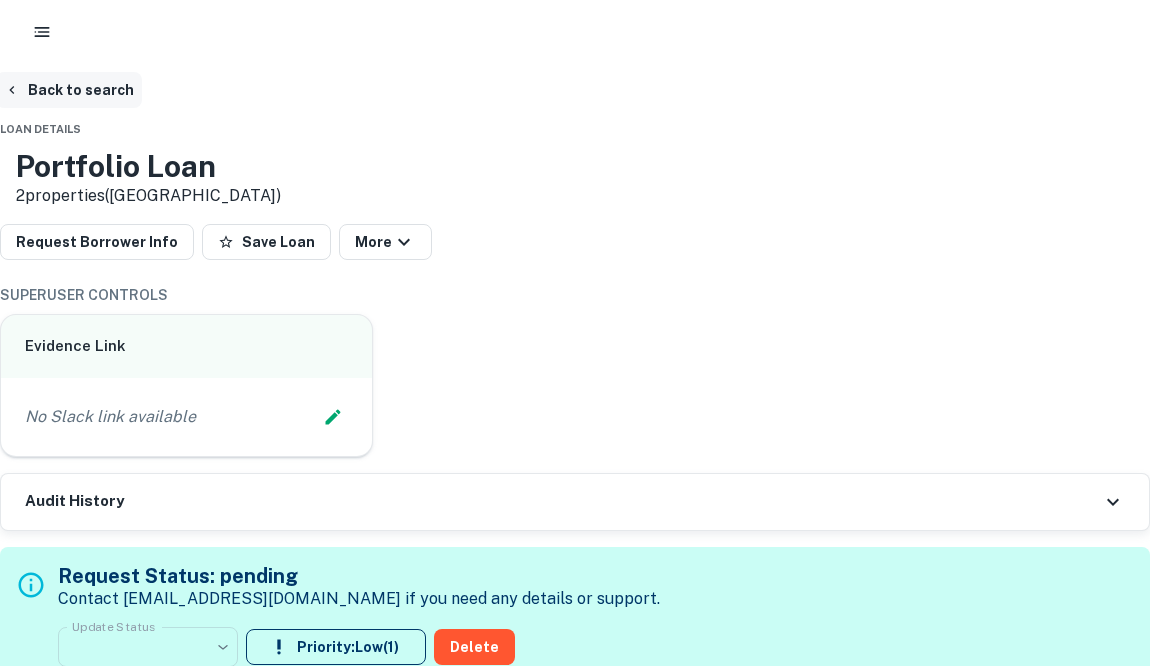click on "Back to search" at bounding box center [69, 90] 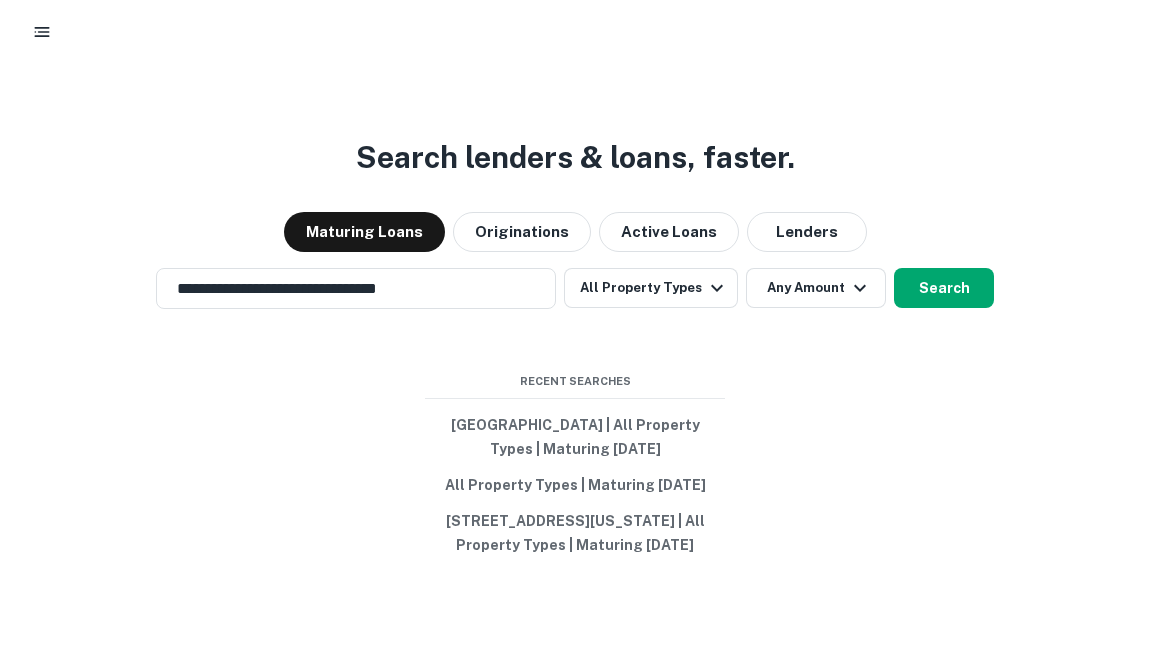 click 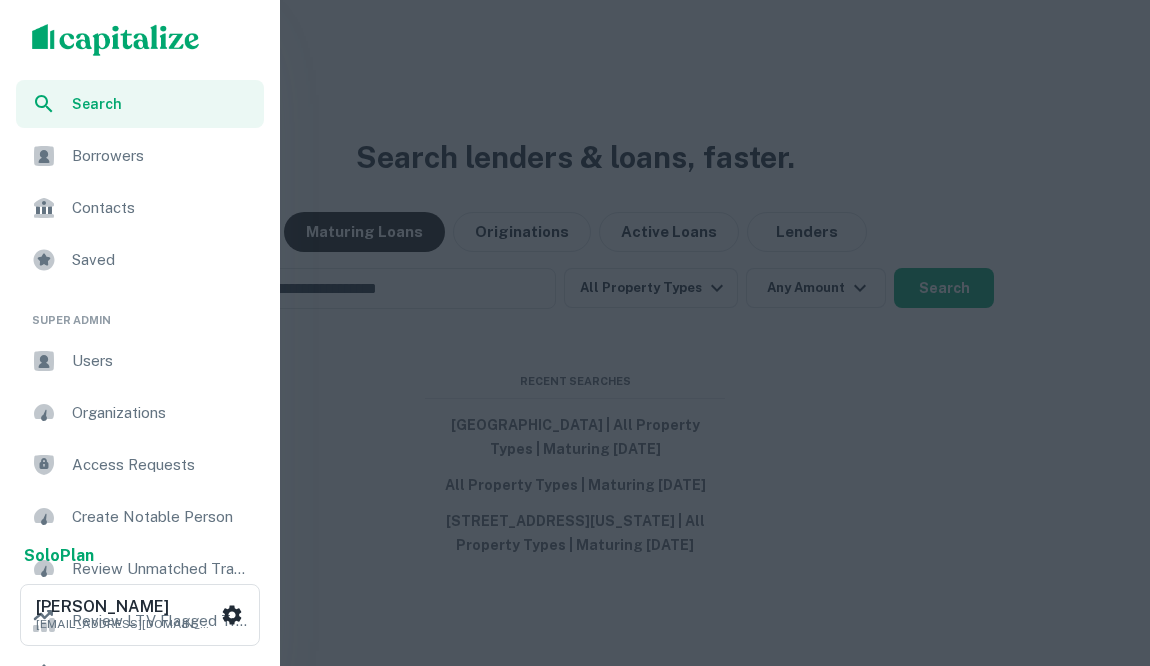 click at bounding box center [116, 40] 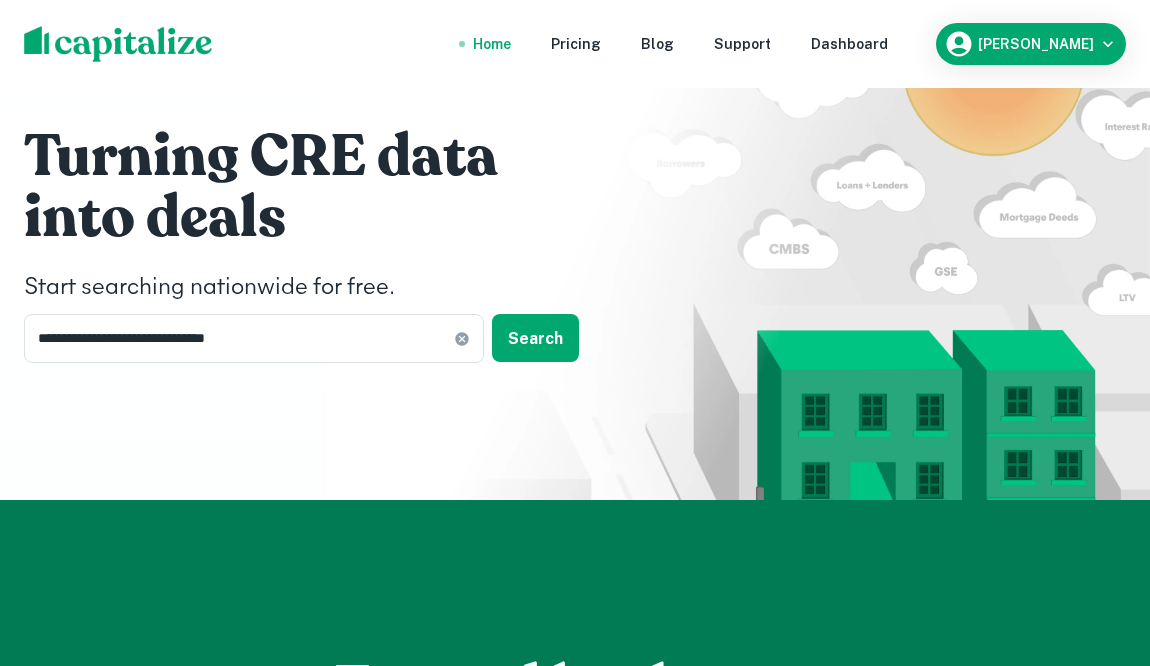 click at bounding box center (118, 44) 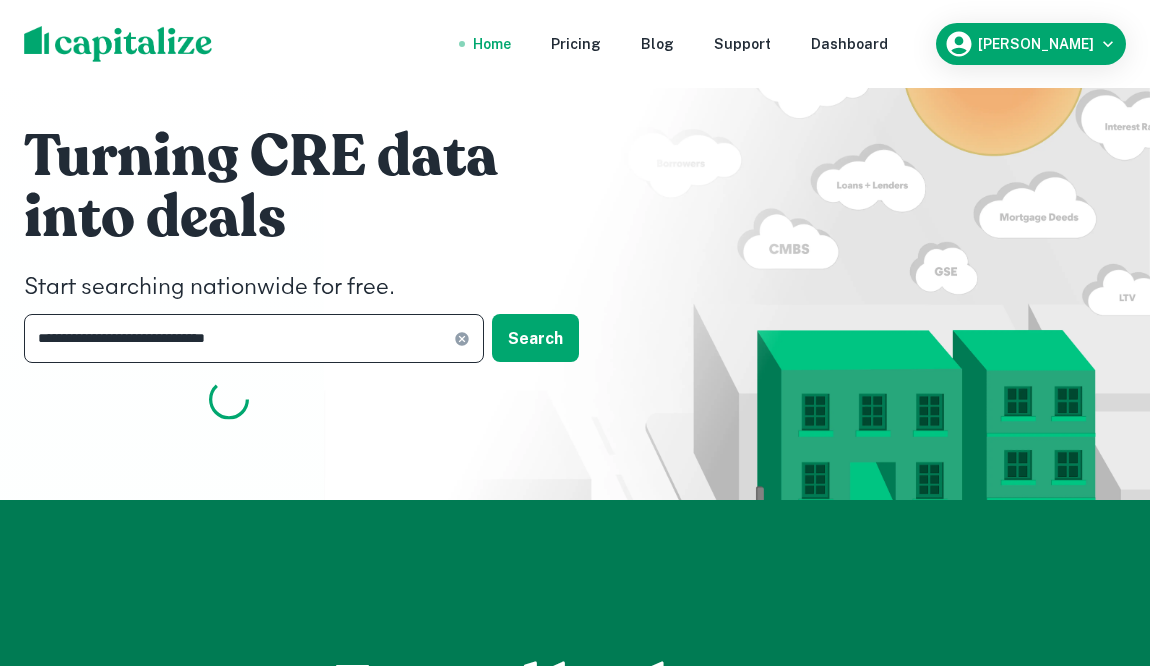 click on "**********" at bounding box center (239, 338) 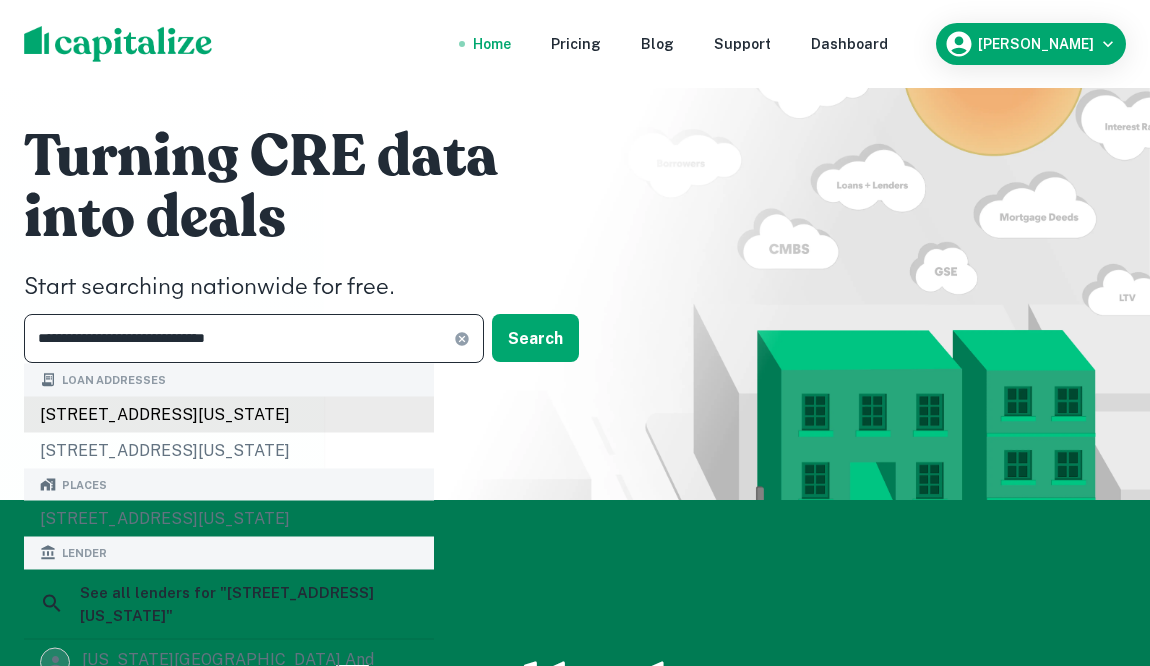 click on "[STREET_ADDRESS][US_STATE]" at bounding box center [229, 414] 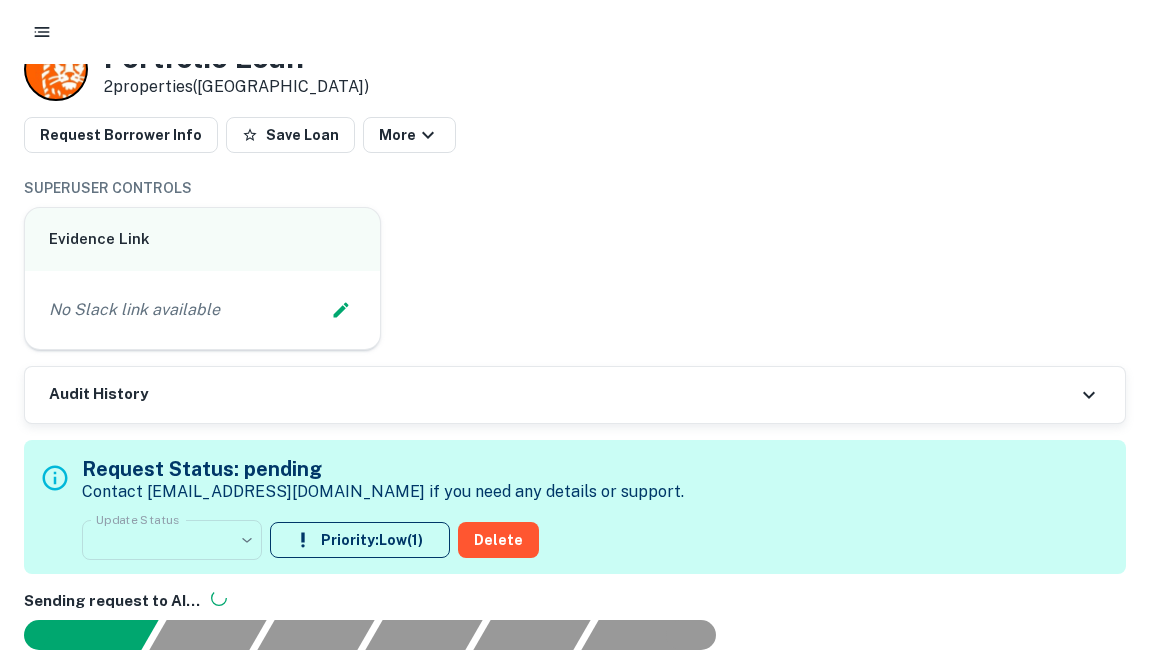 scroll, scrollTop: 0, scrollLeft: 0, axis: both 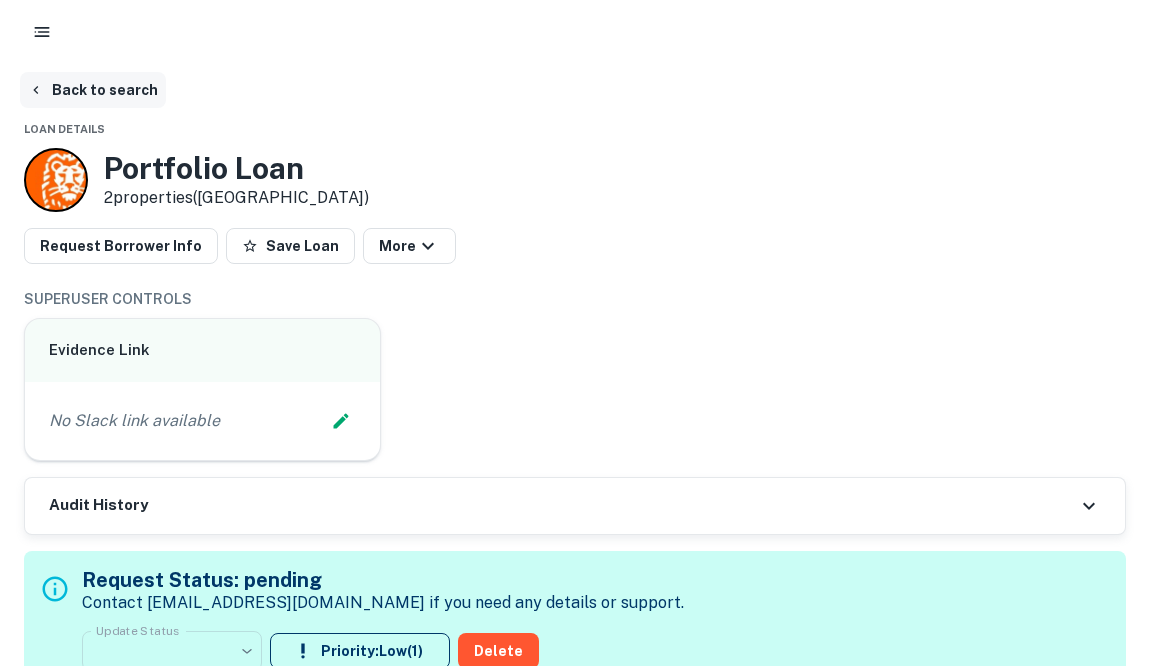 click on "Back to search" at bounding box center [93, 90] 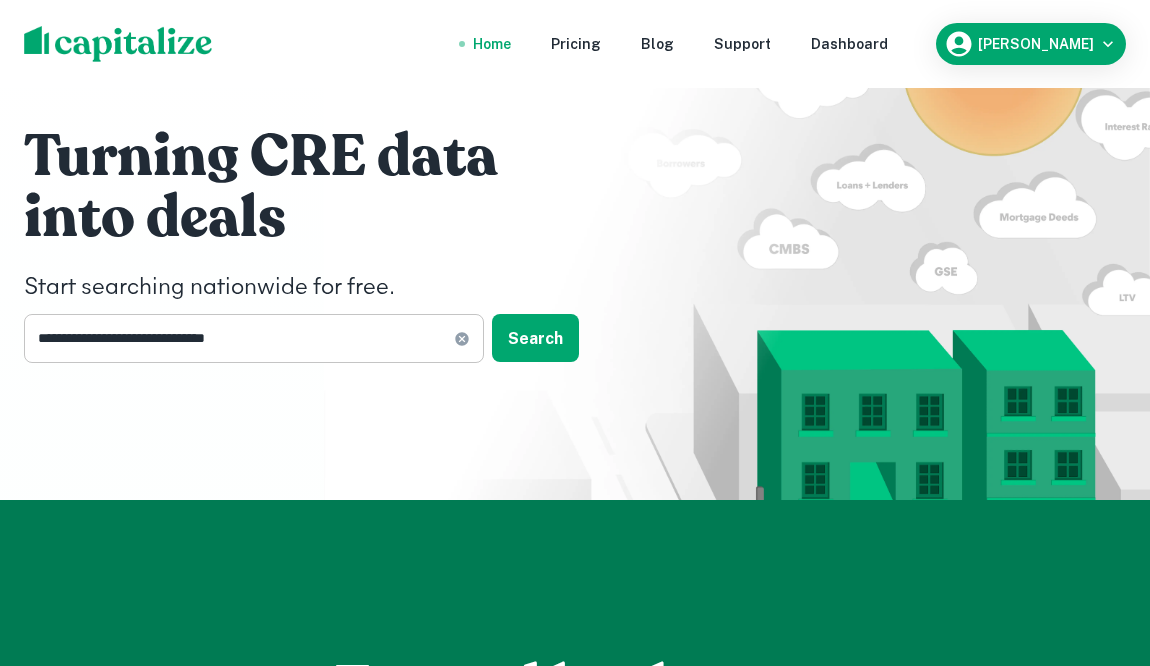 click on "**********" at bounding box center [239, 338] 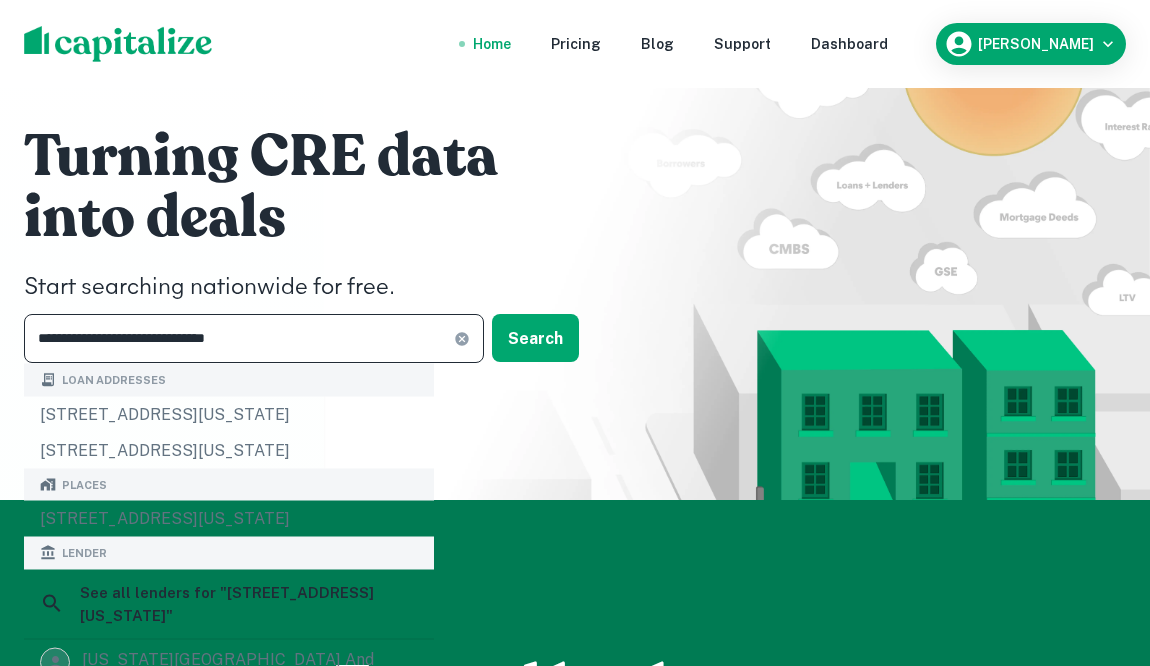 click 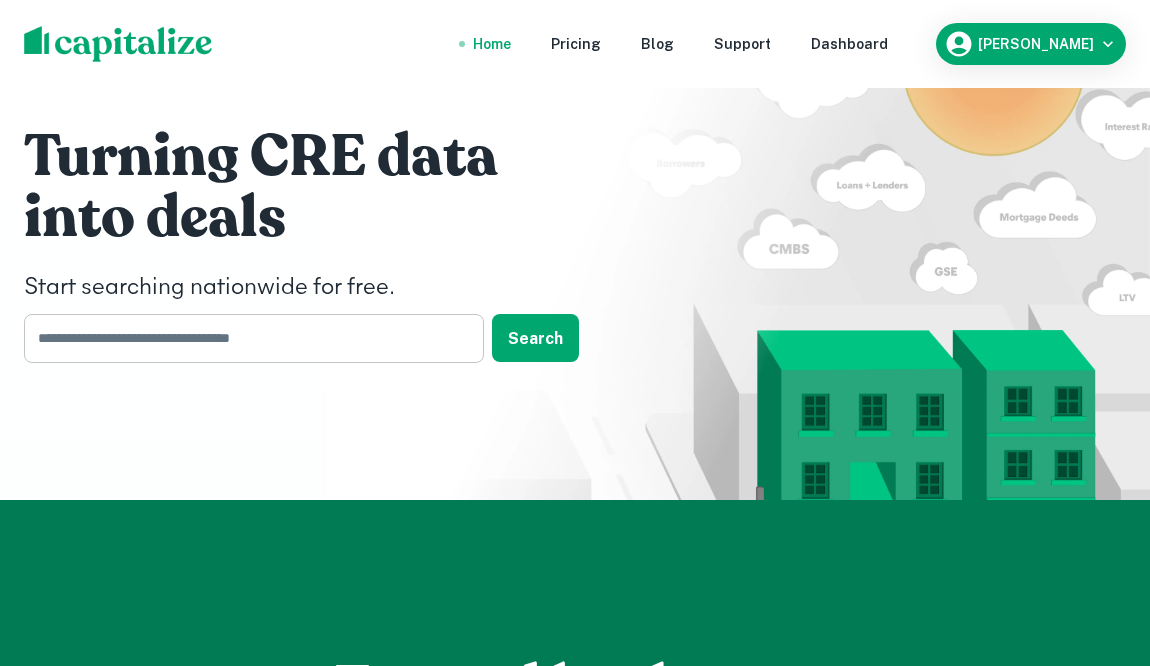 click at bounding box center (247, 338) 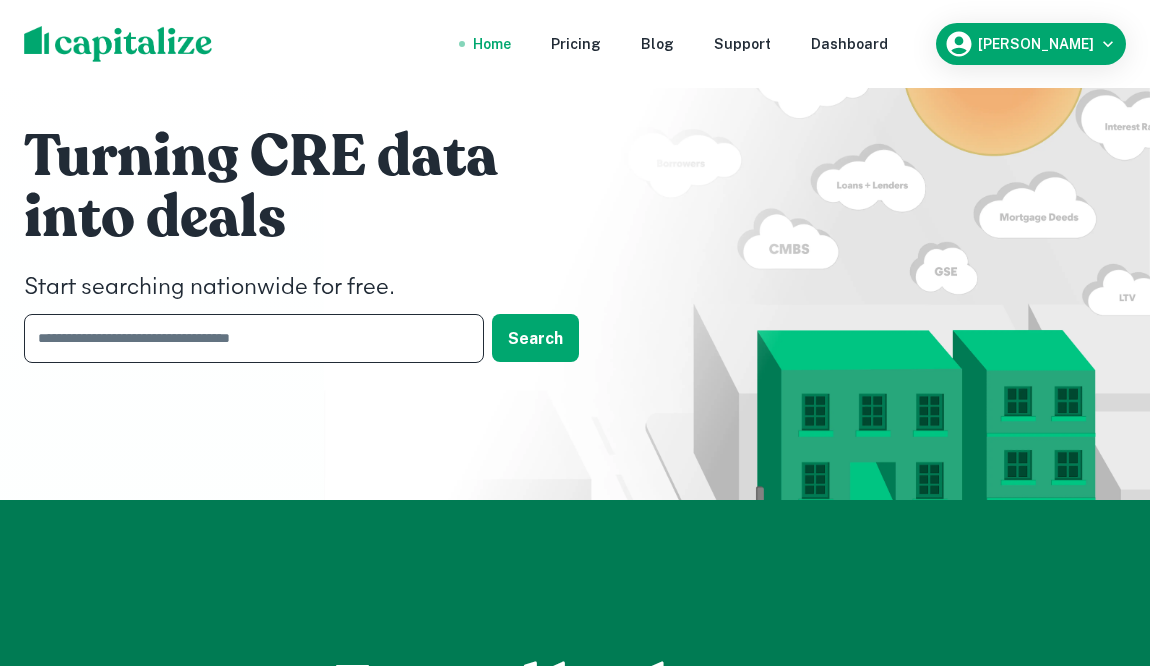 paste on "**********" 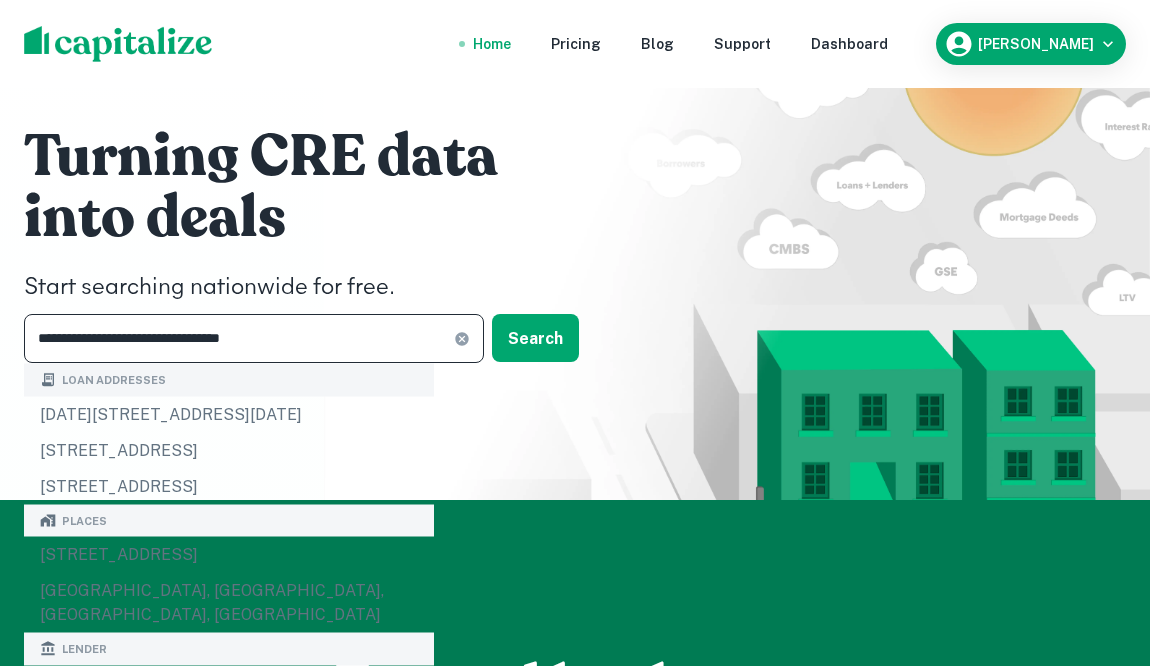 type on "**********" 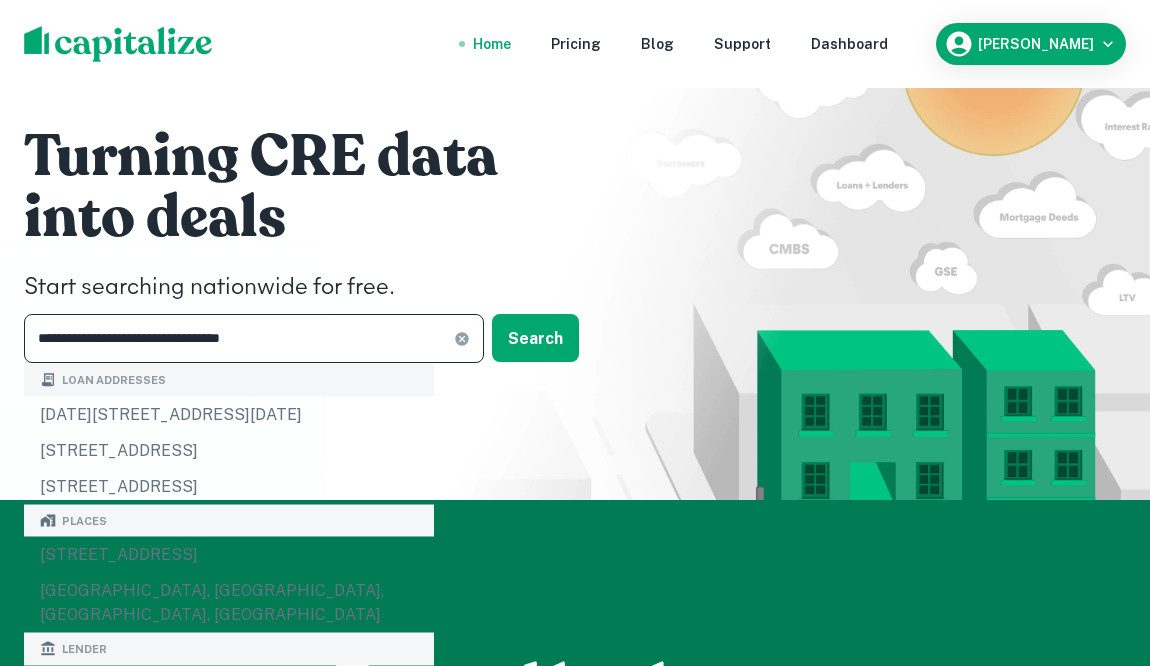 click 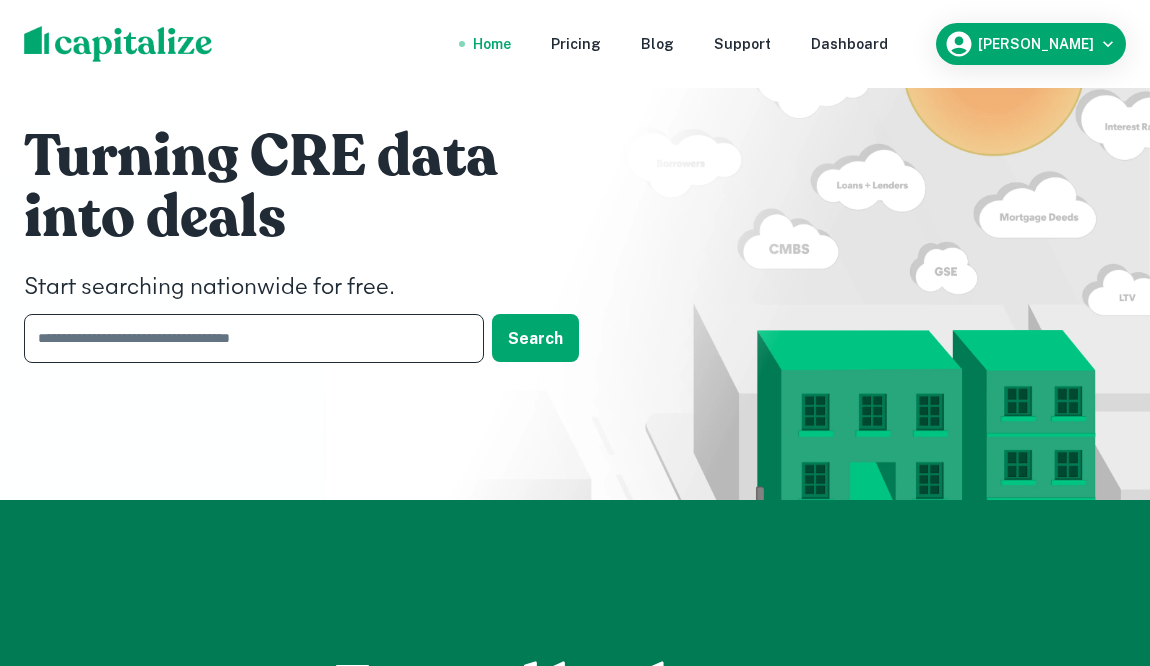 click at bounding box center [247, 338] 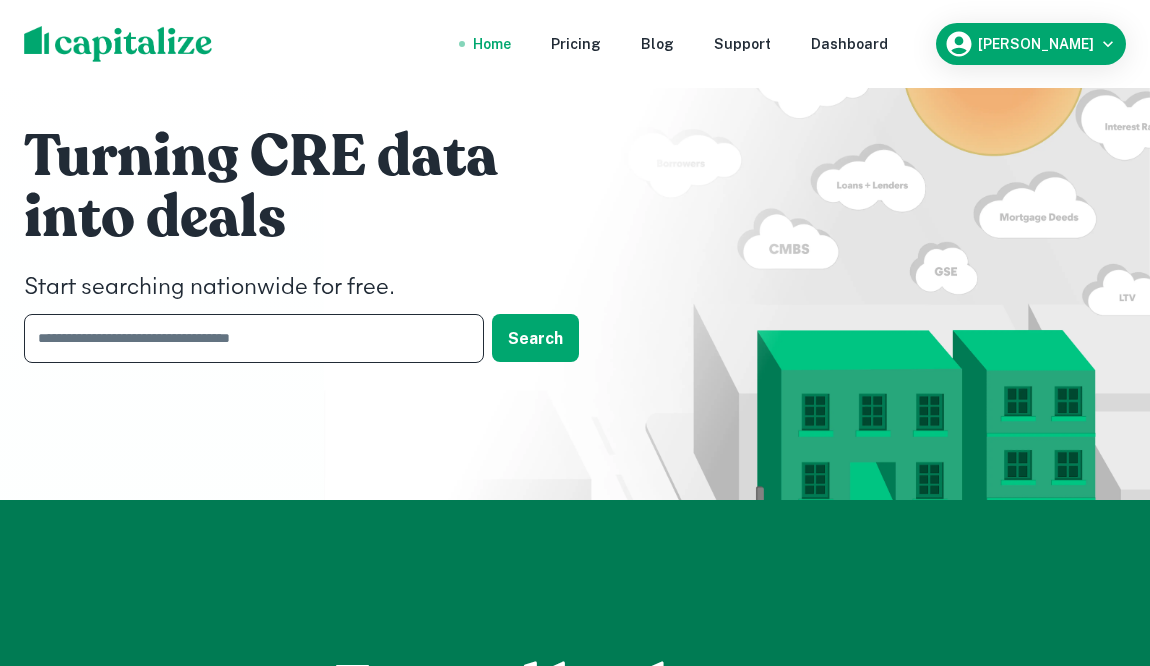 paste on "**********" 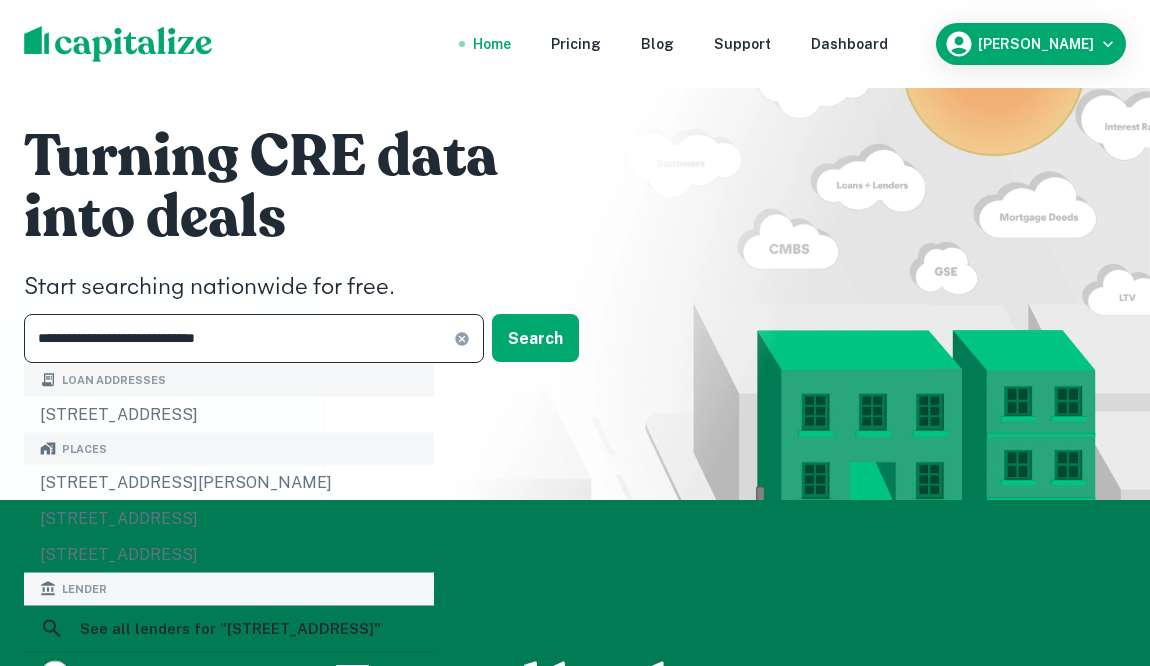 type on "**********" 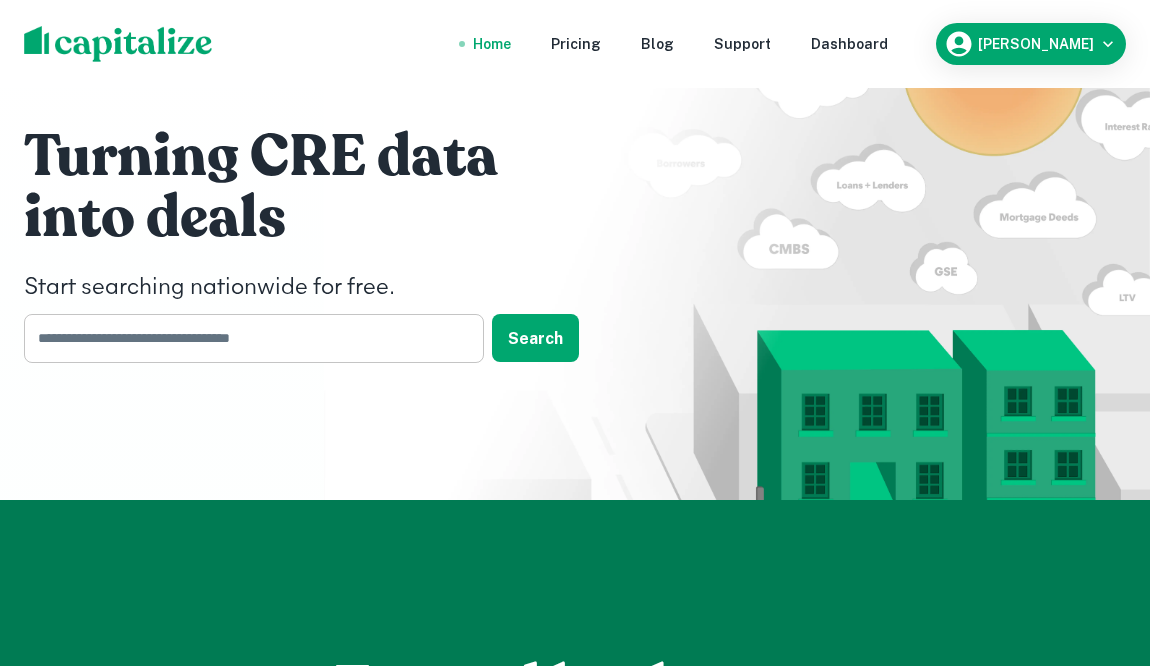 click at bounding box center [247, 338] 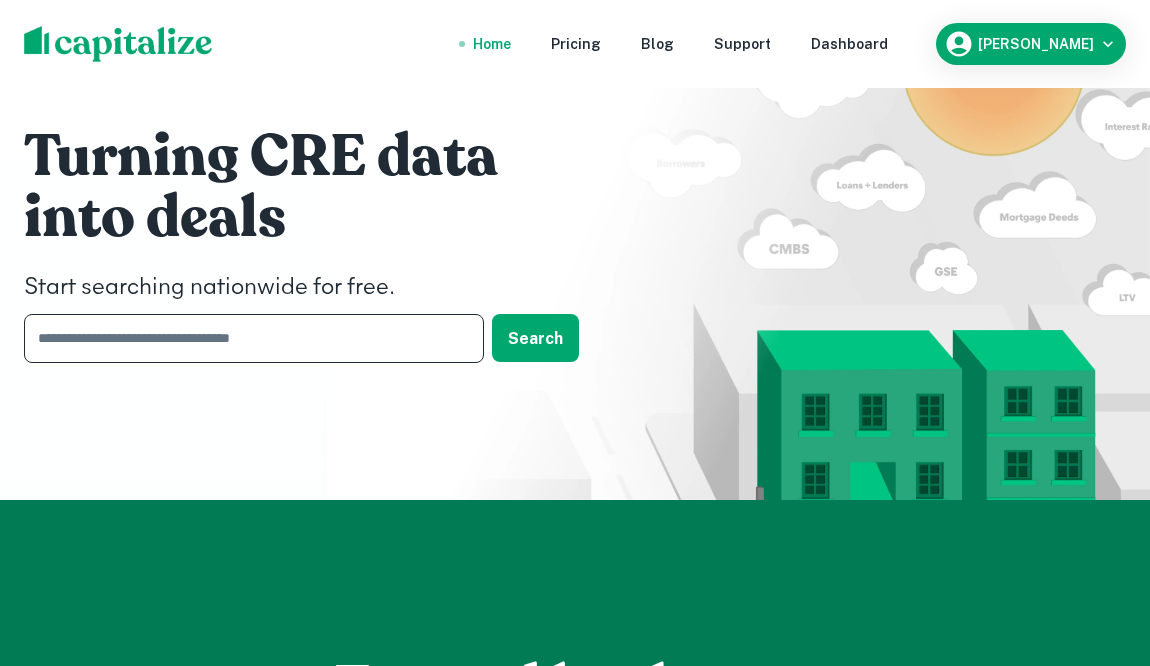 paste on "**********" 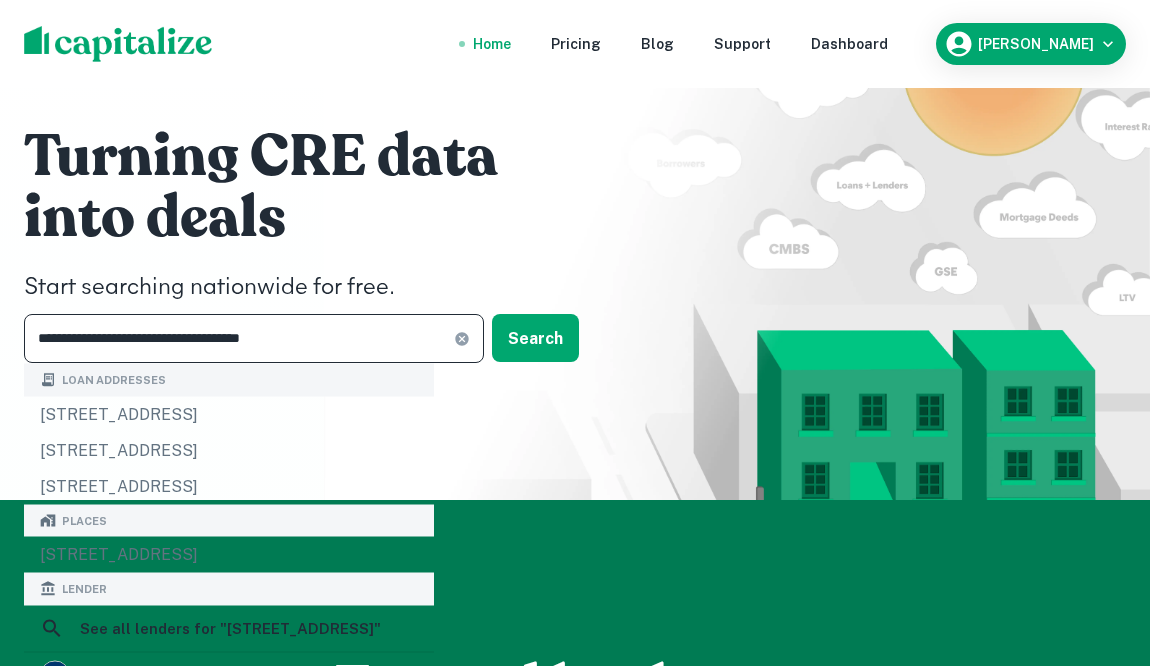 type on "**********" 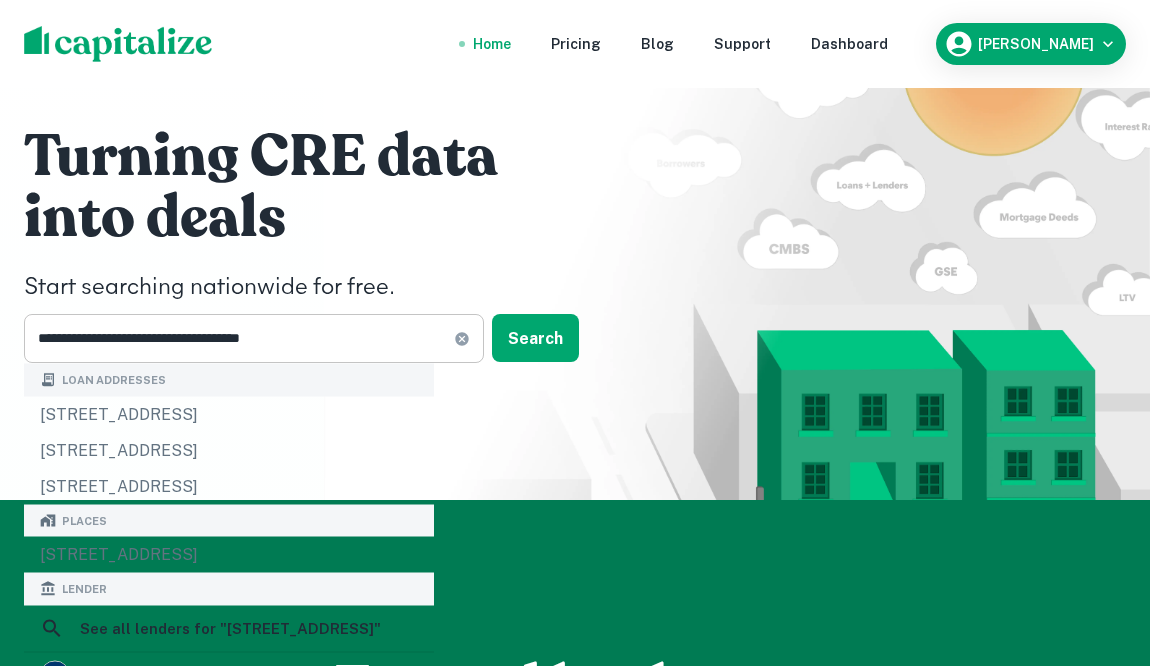 click 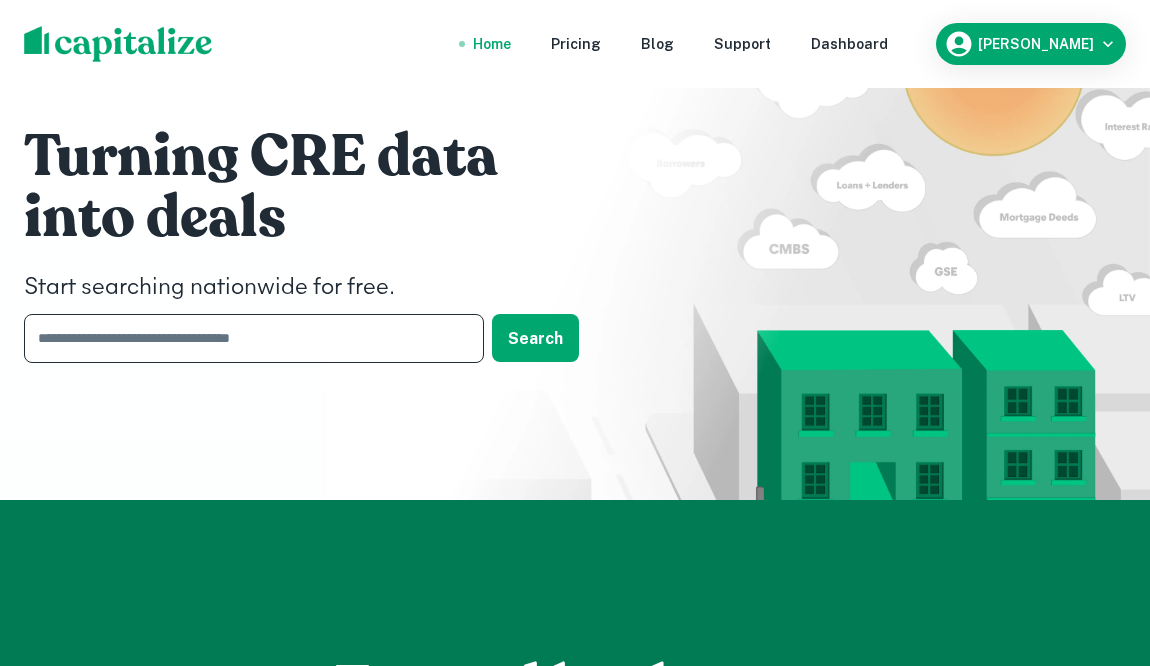 click at bounding box center [247, 338] 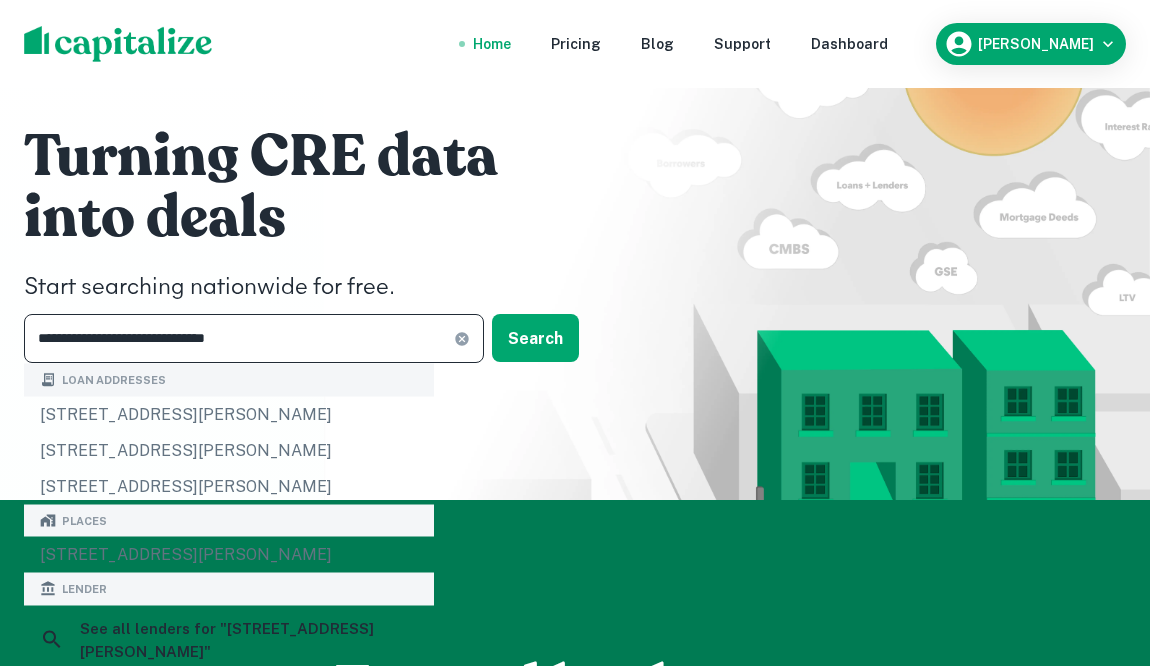 type on "**********" 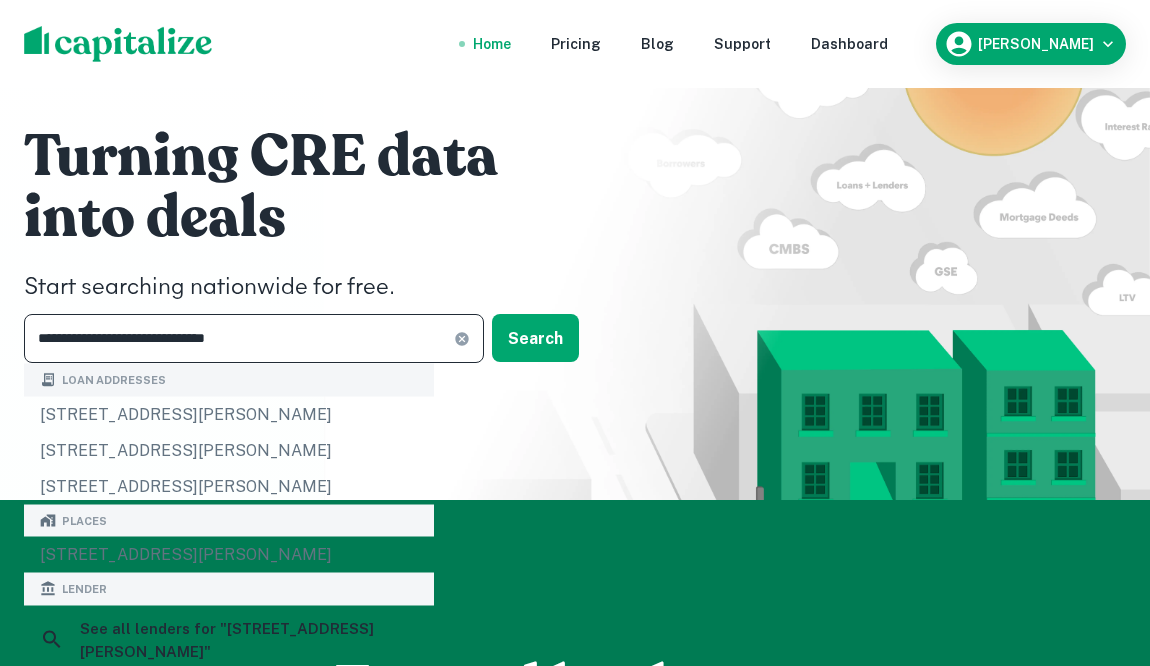 click 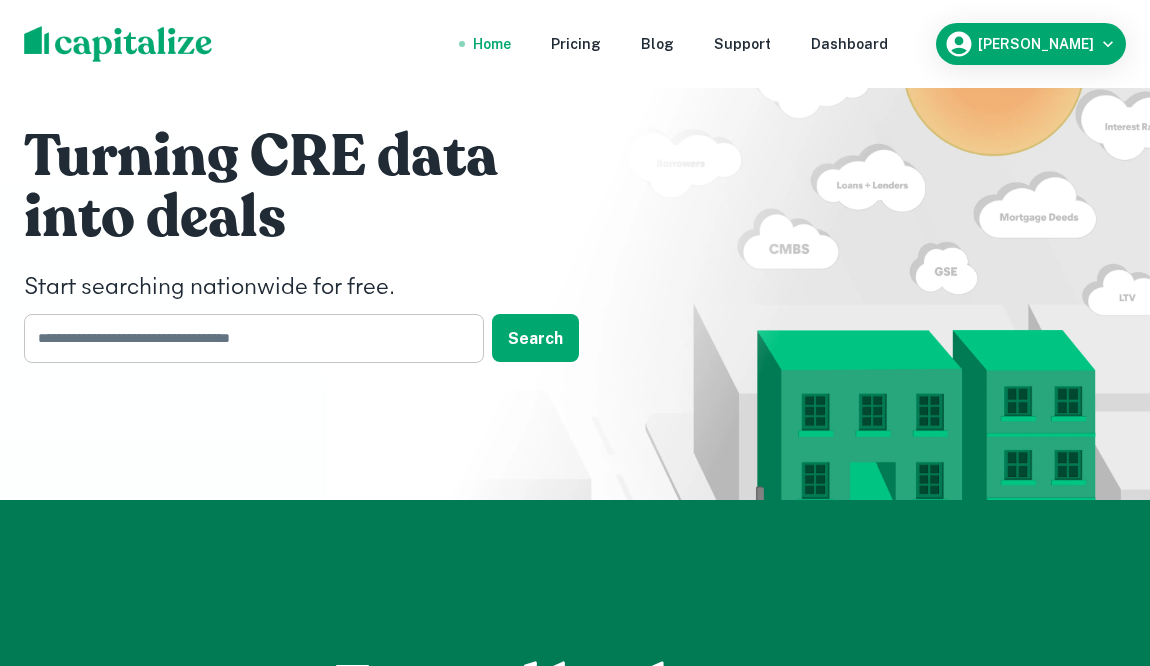click at bounding box center [247, 338] 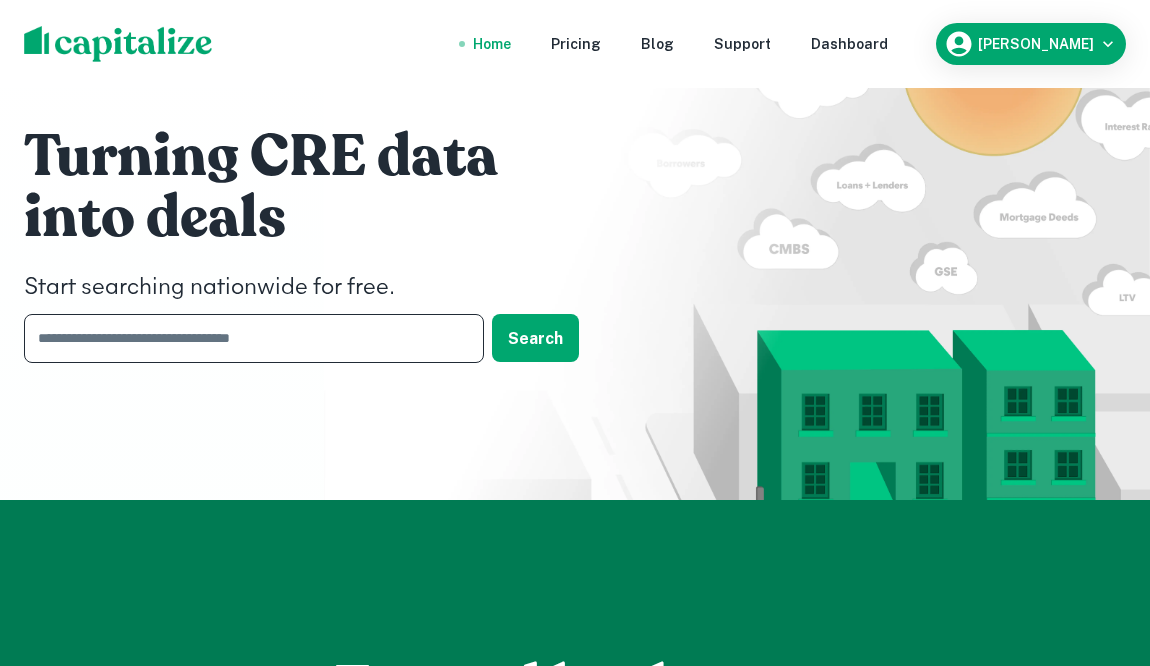 paste on "**********" 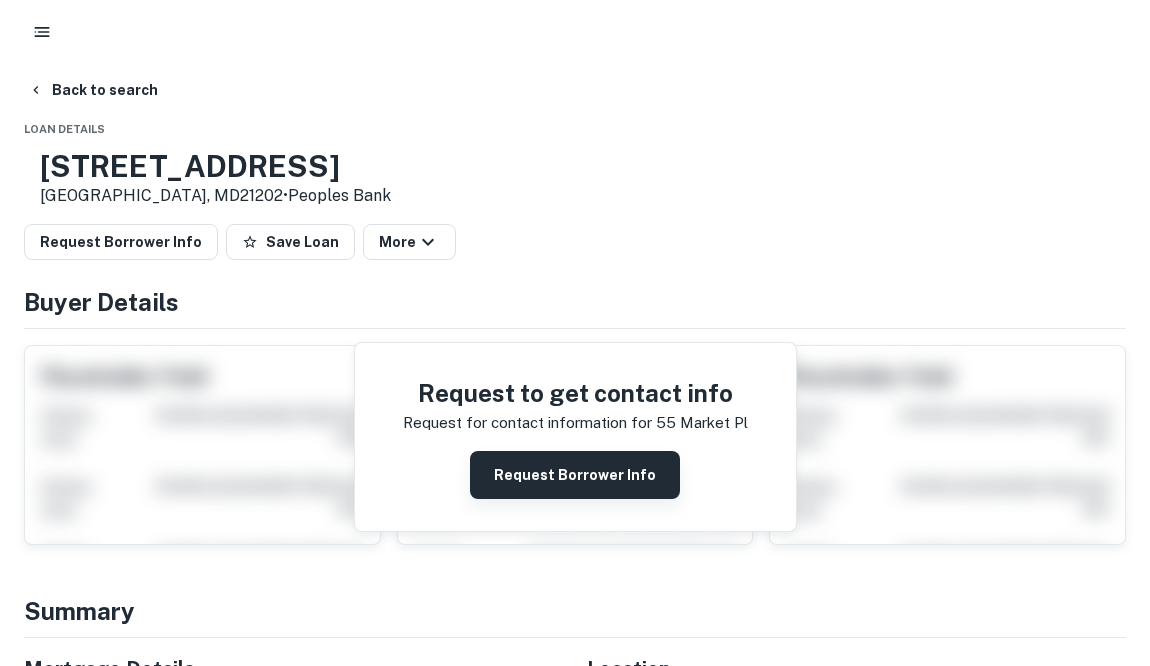 click on "Request Borrower Info" at bounding box center [575, 475] 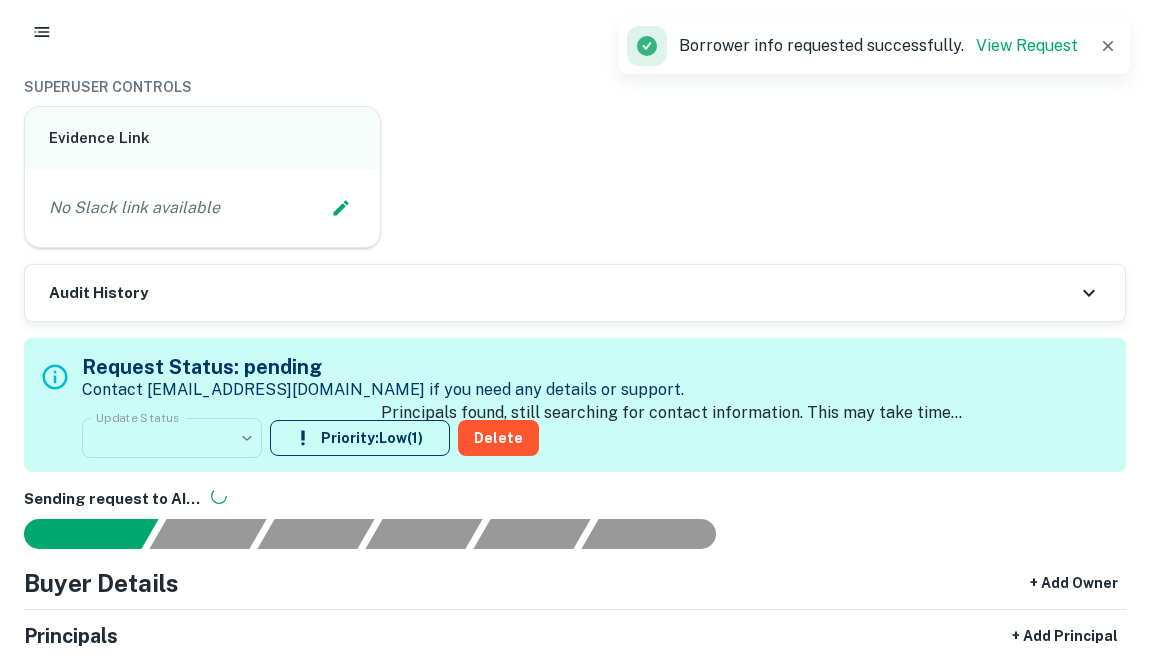 scroll, scrollTop: 0, scrollLeft: 0, axis: both 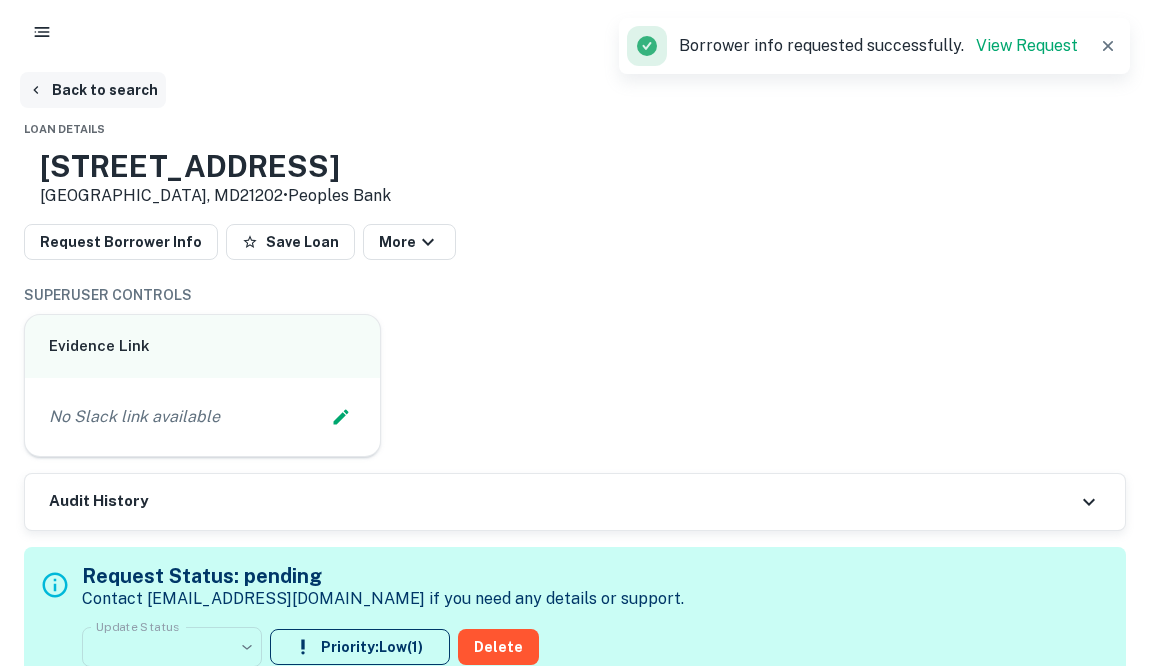 click on "Back to search" at bounding box center [93, 90] 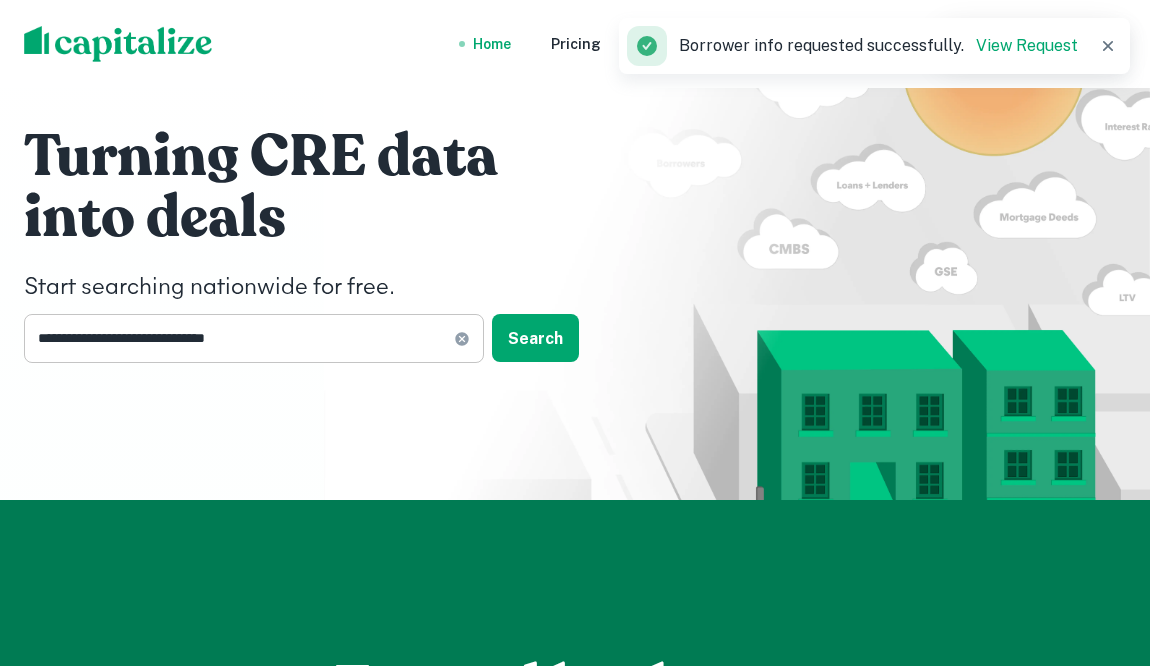 click 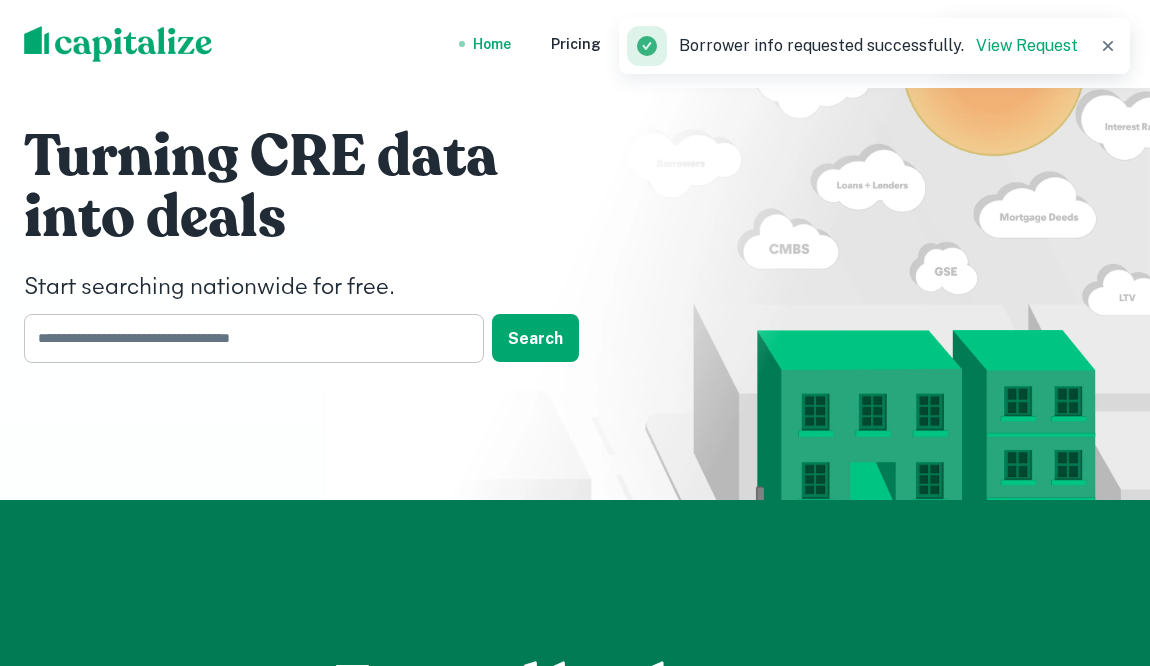 click at bounding box center [247, 338] 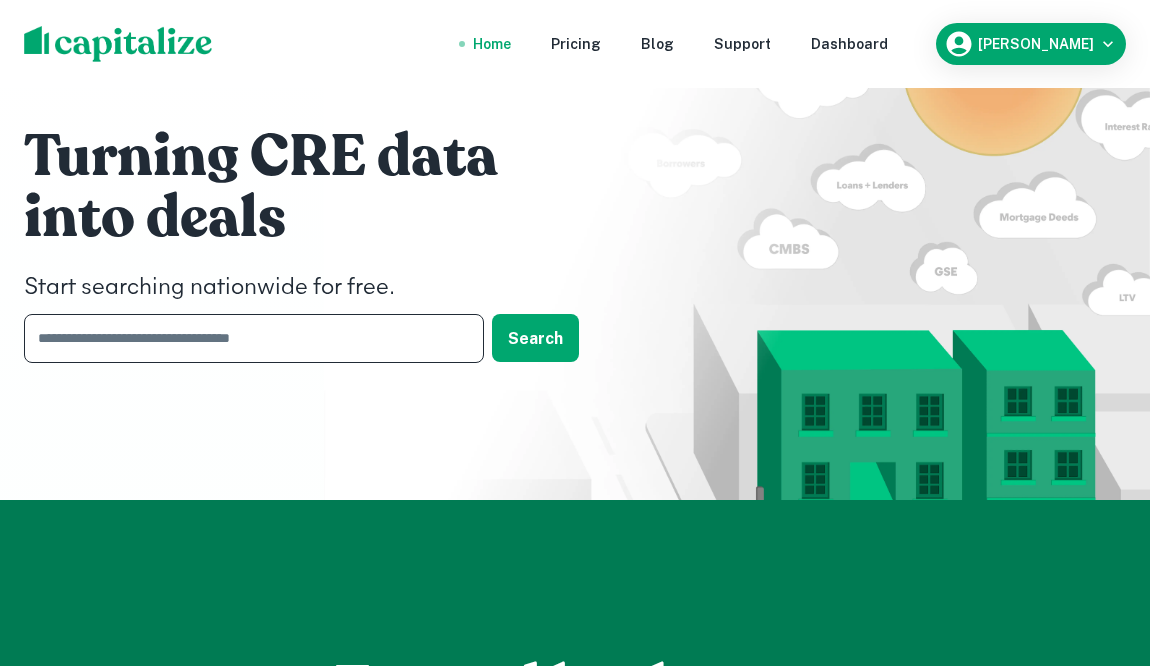 paste on "**********" 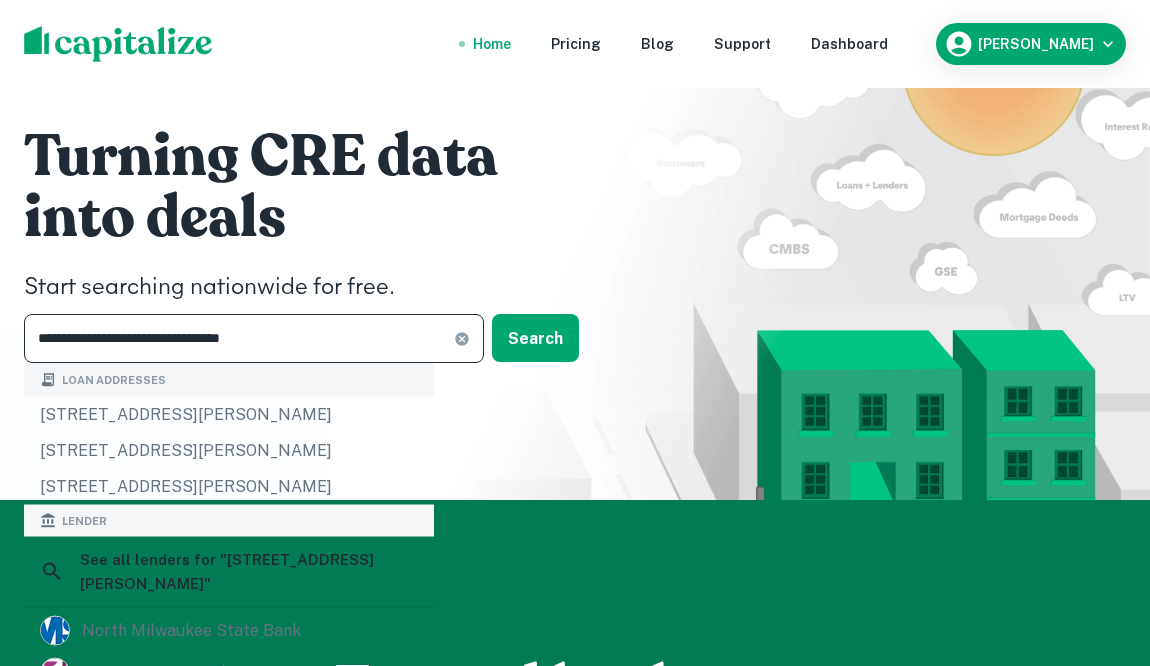 type on "**********" 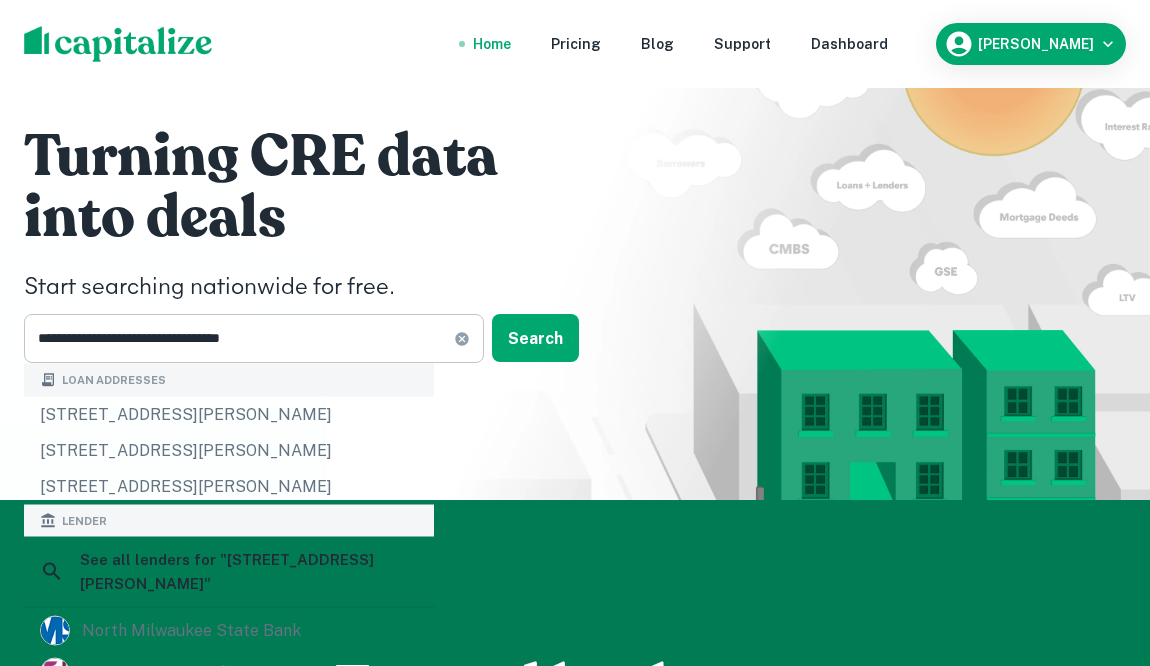 click 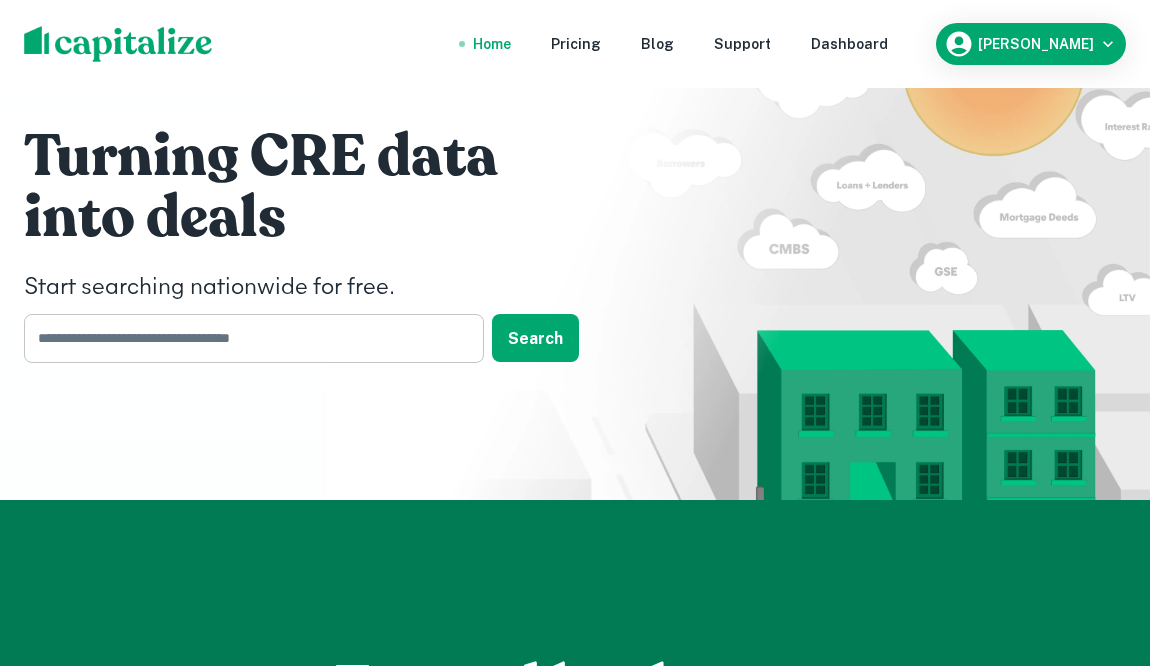 click at bounding box center [247, 338] 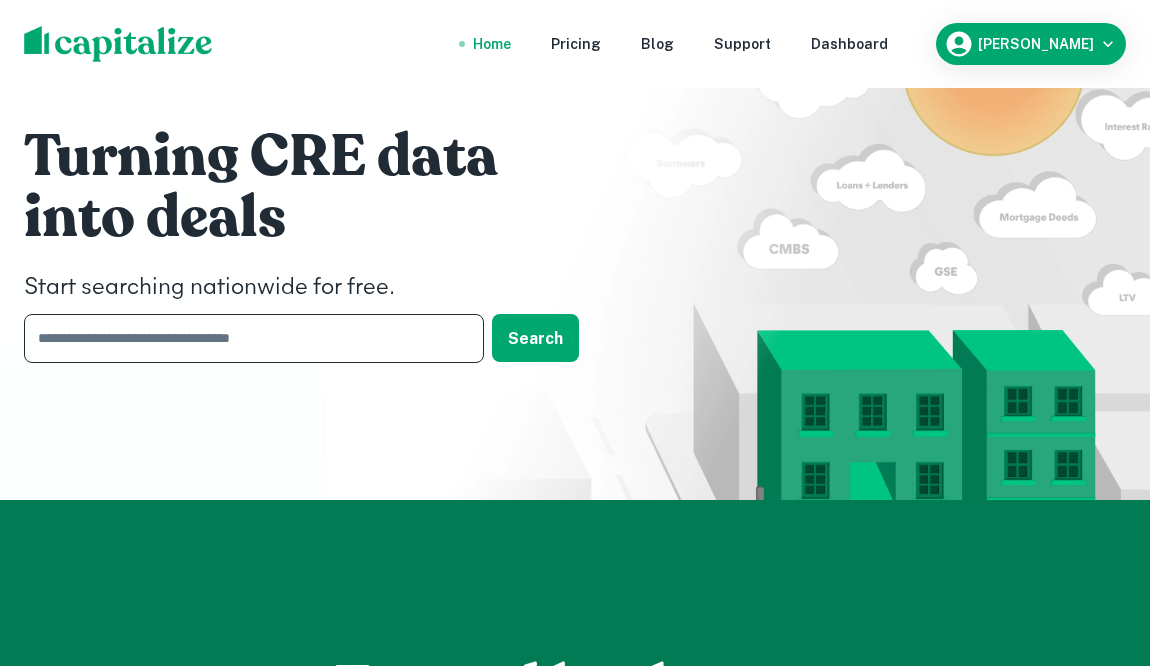 paste on "**********" 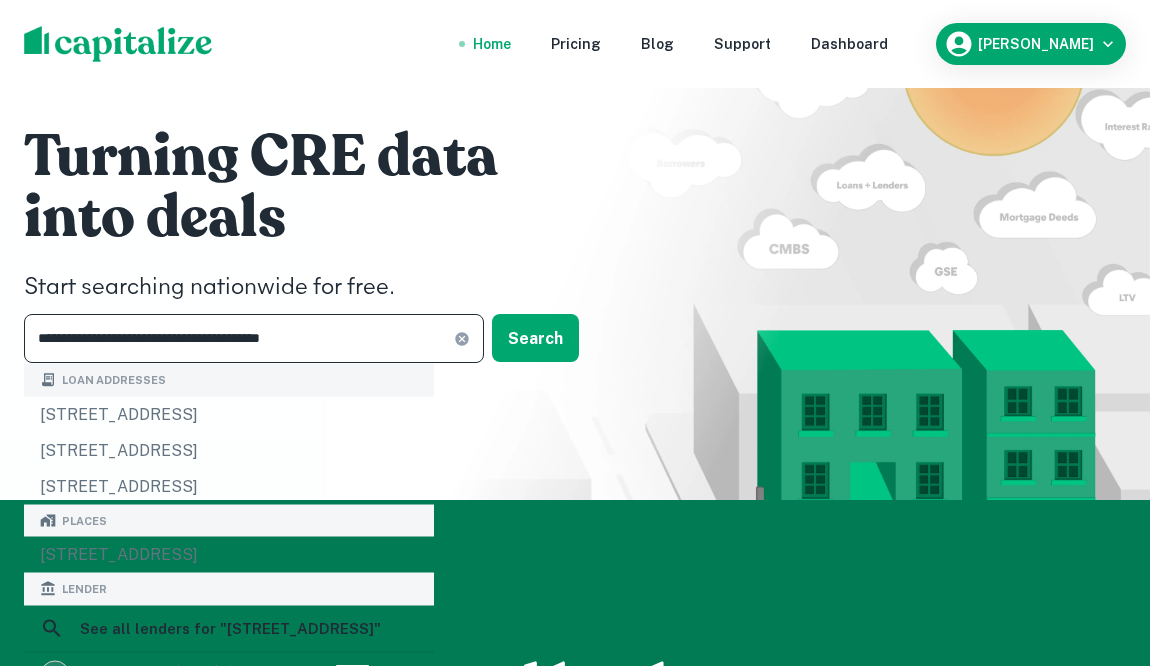 type on "**********" 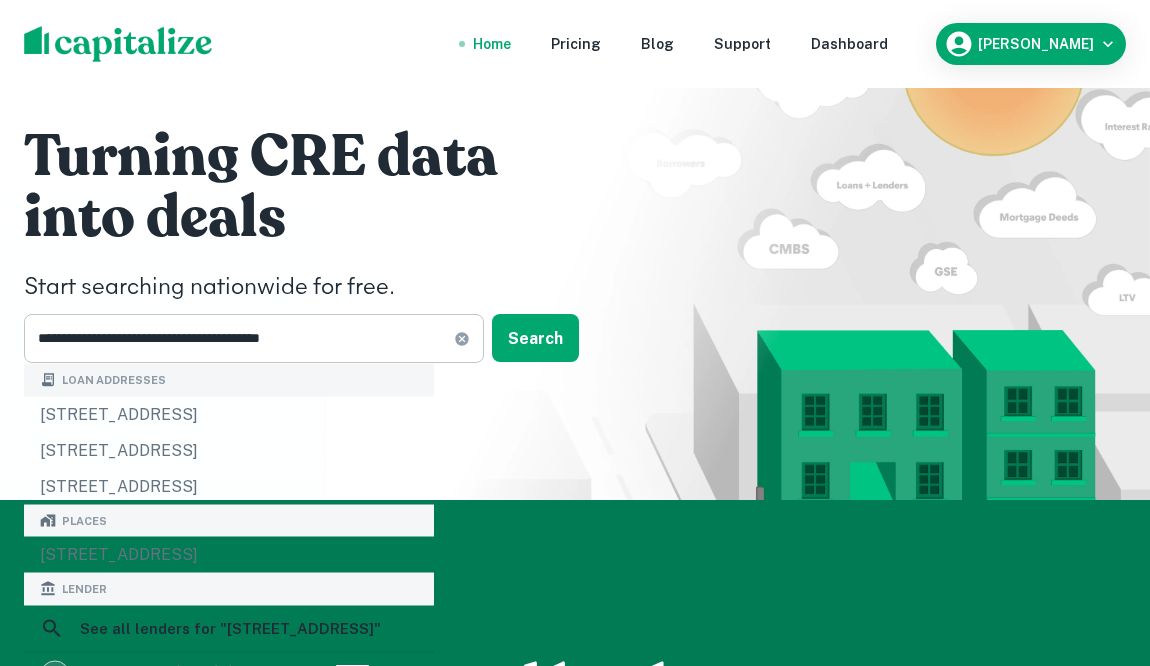 click 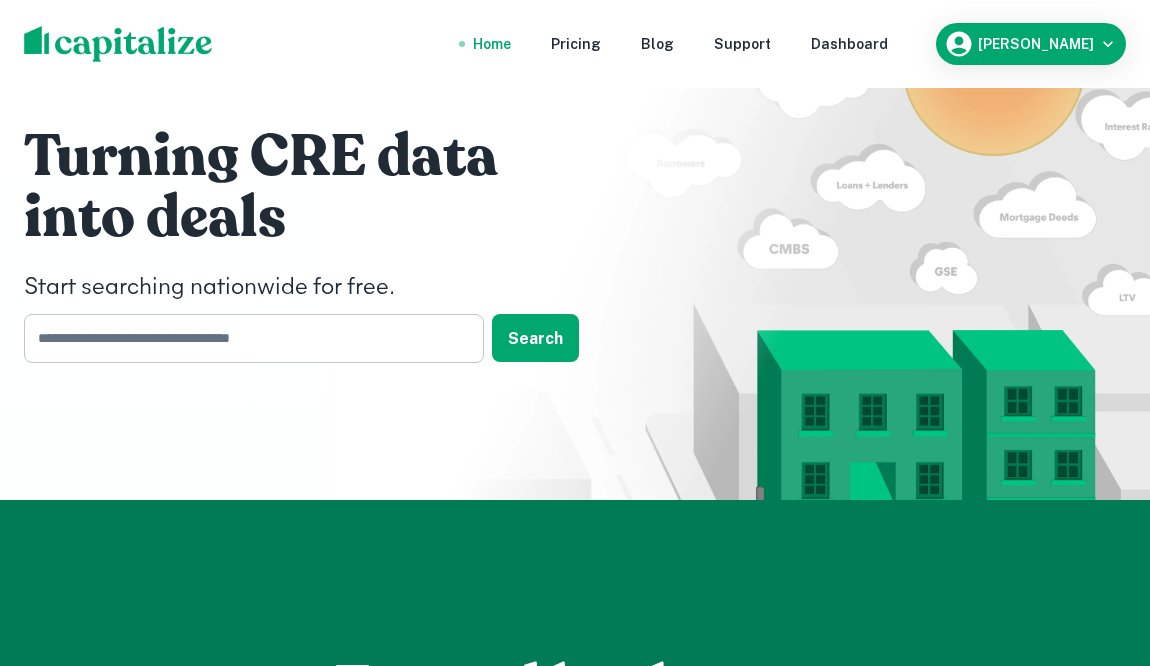 click at bounding box center [247, 338] 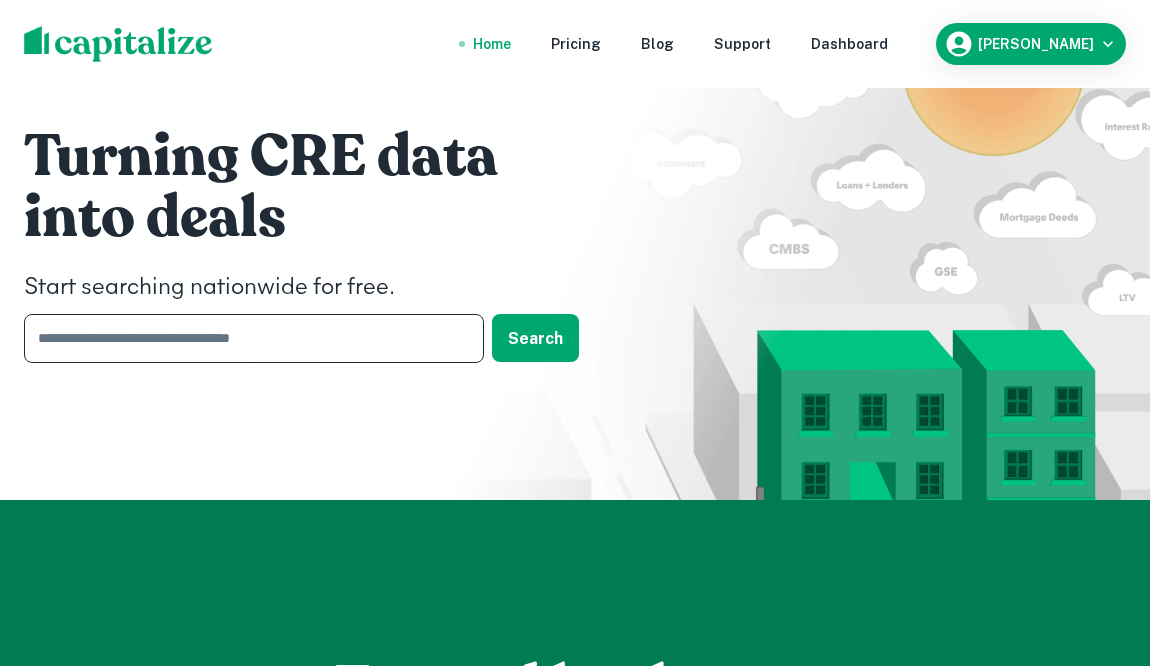 paste on "**********" 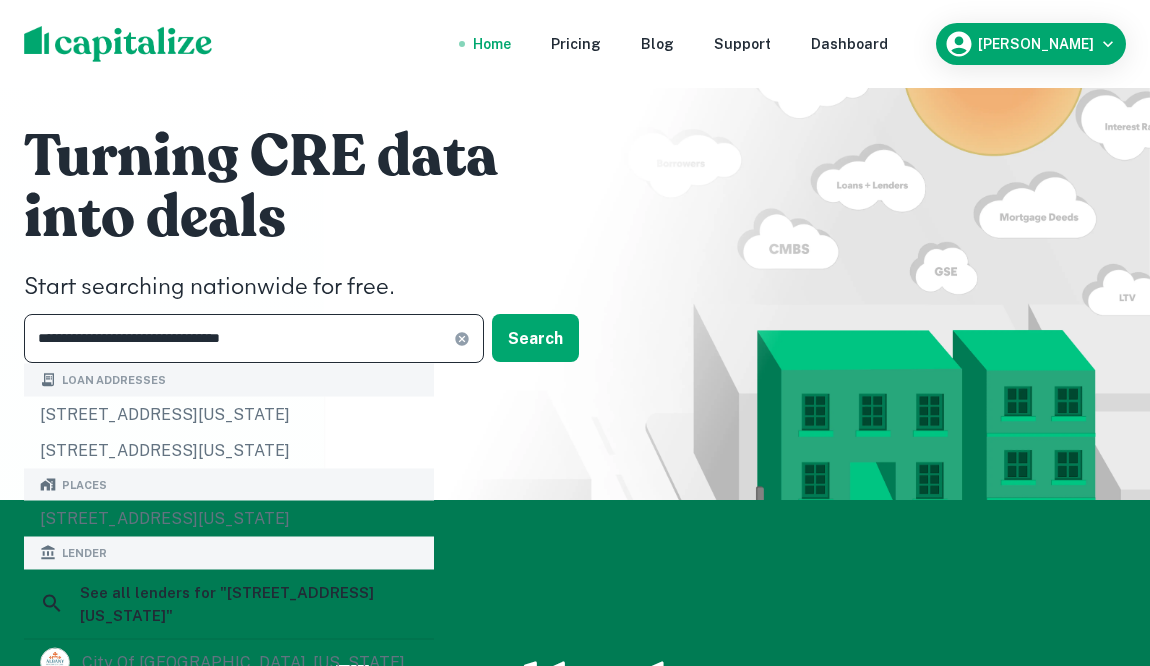 type on "**********" 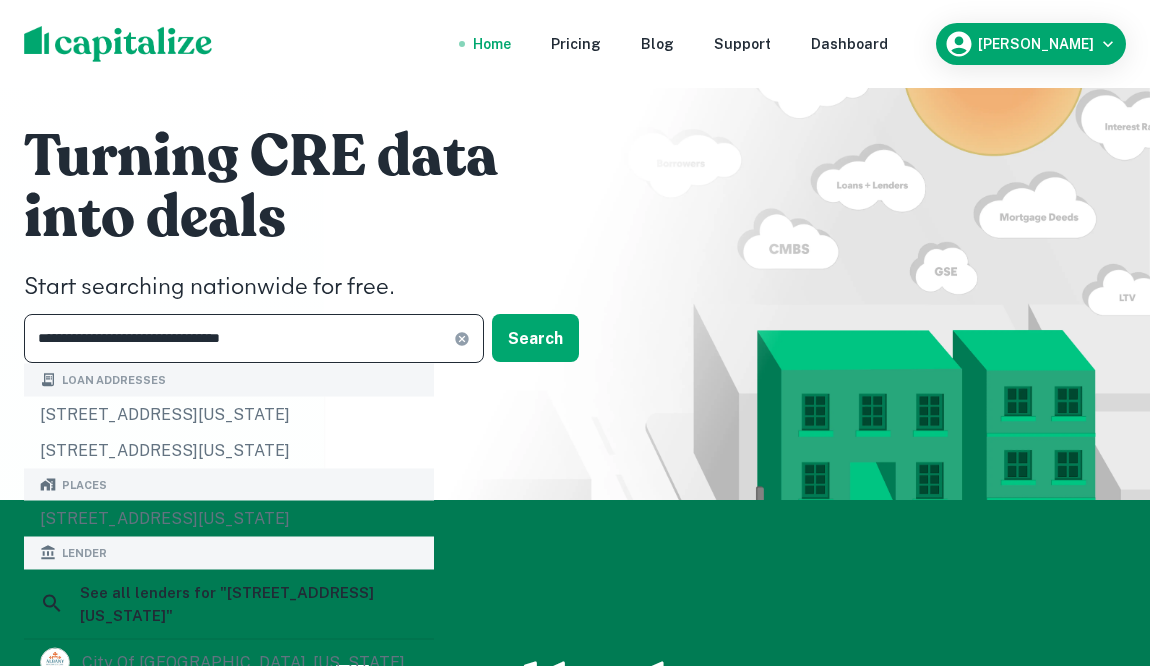 click 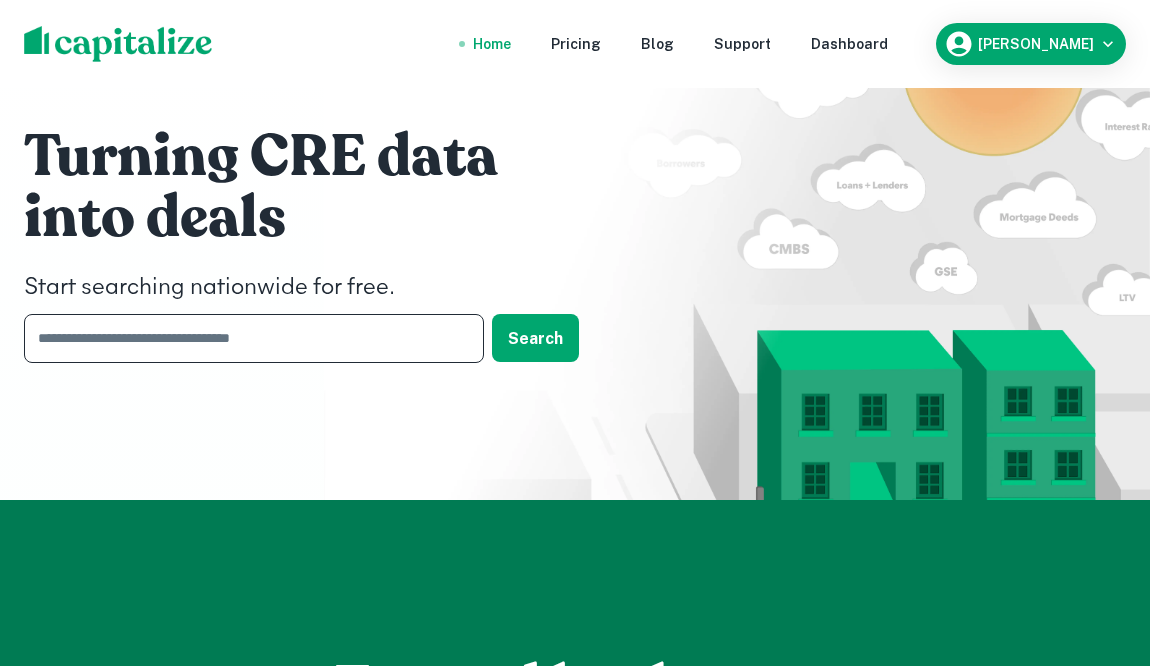 click at bounding box center [247, 338] 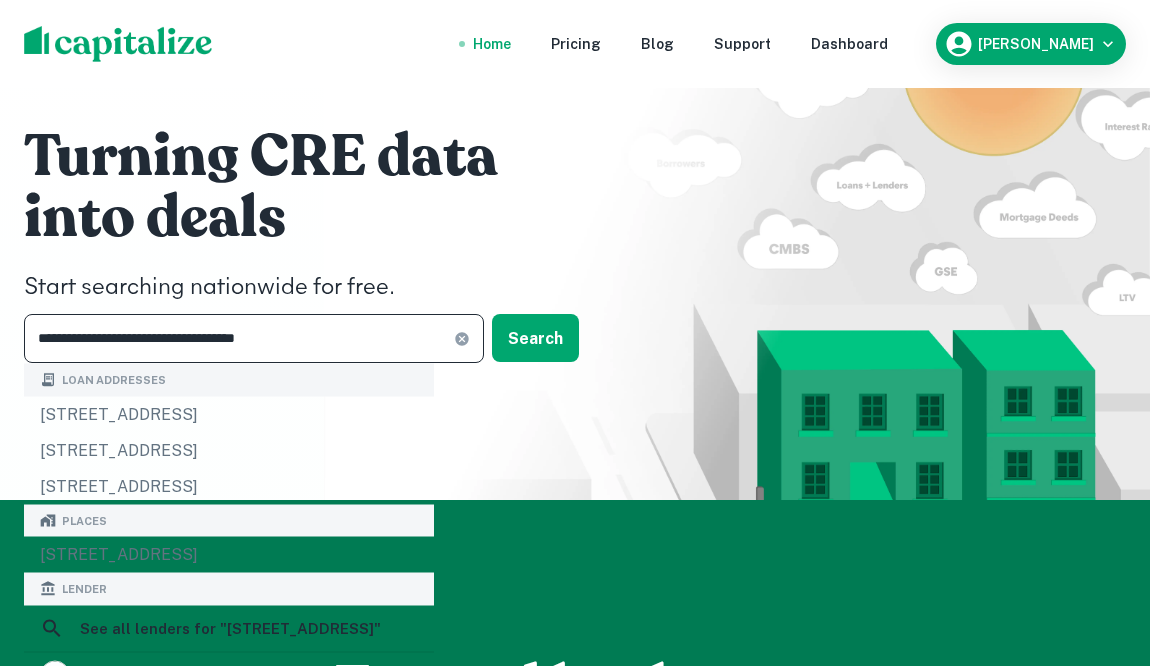 type on "**********" 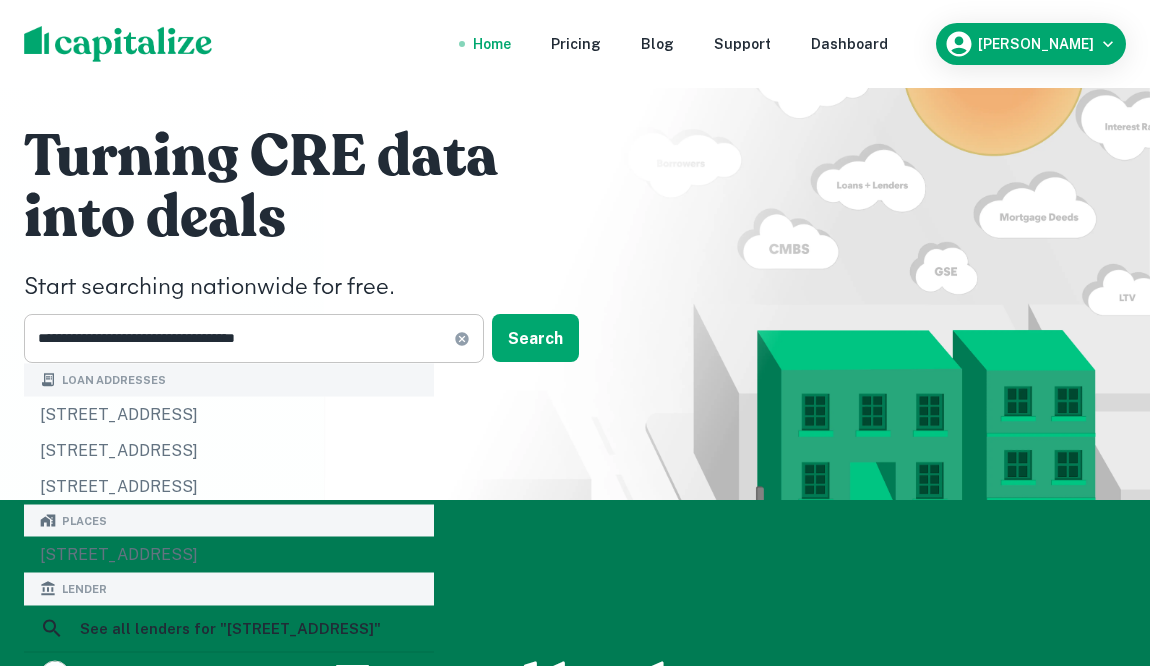 click 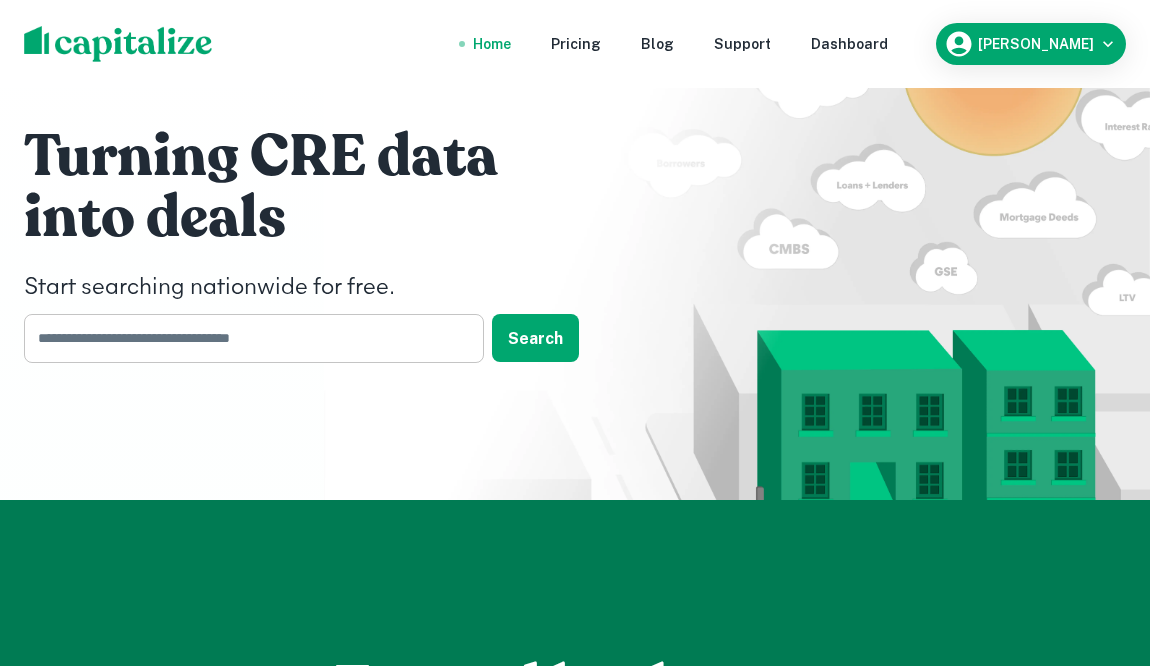click at bounding box center [247, 338] 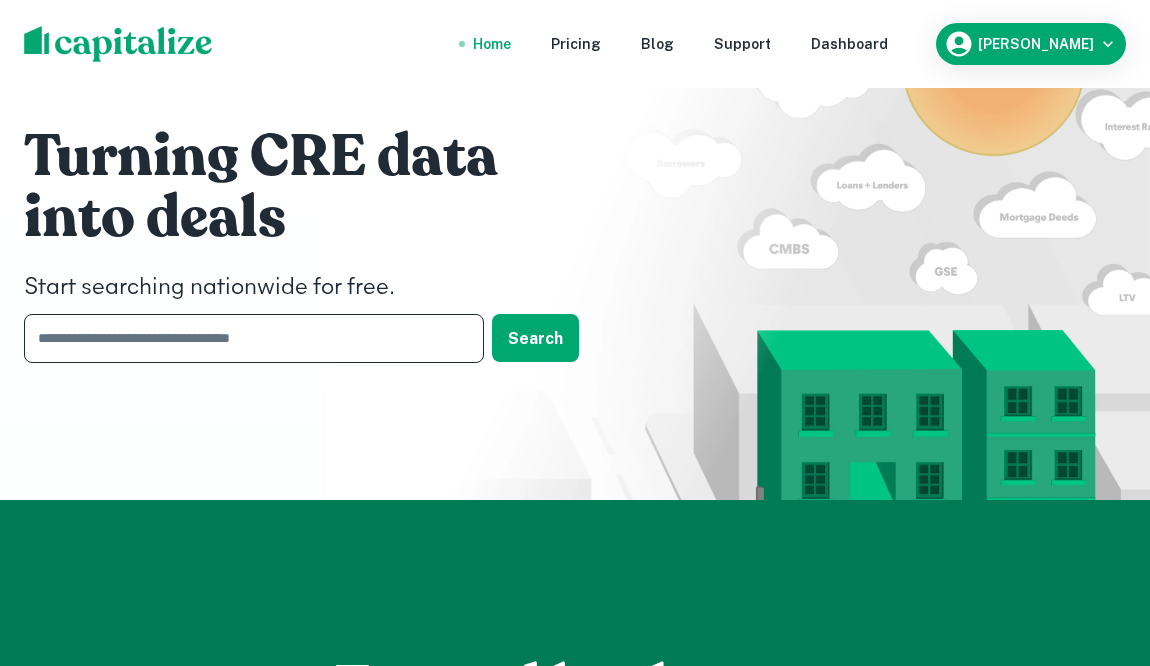 paste on "**********" 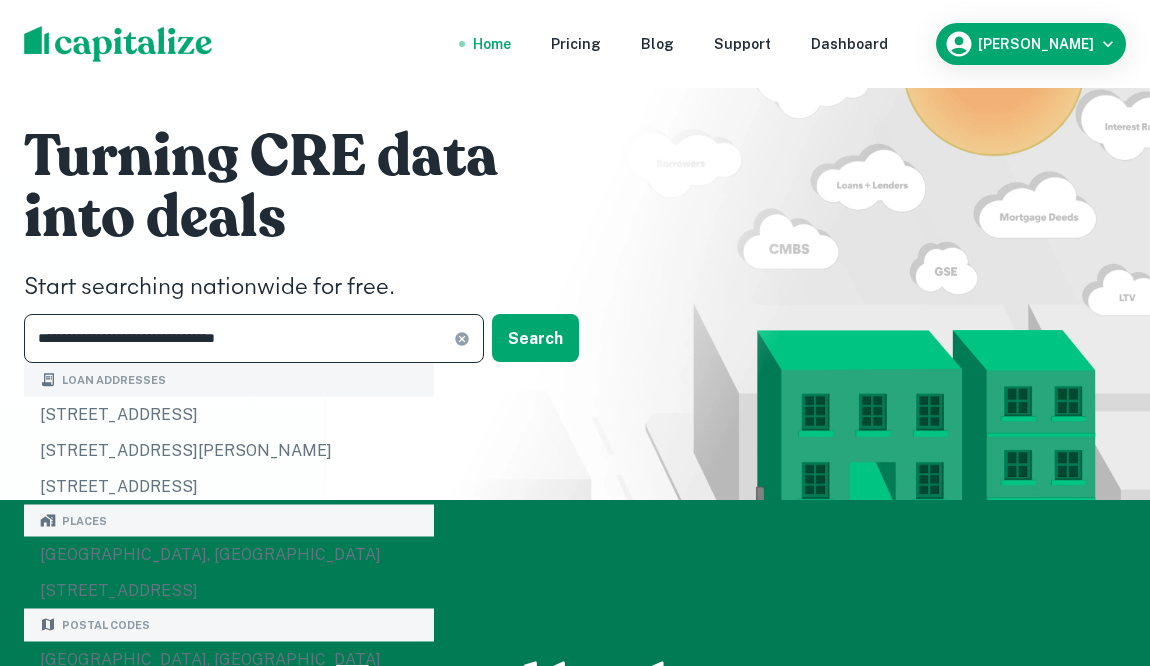 type on "**********" 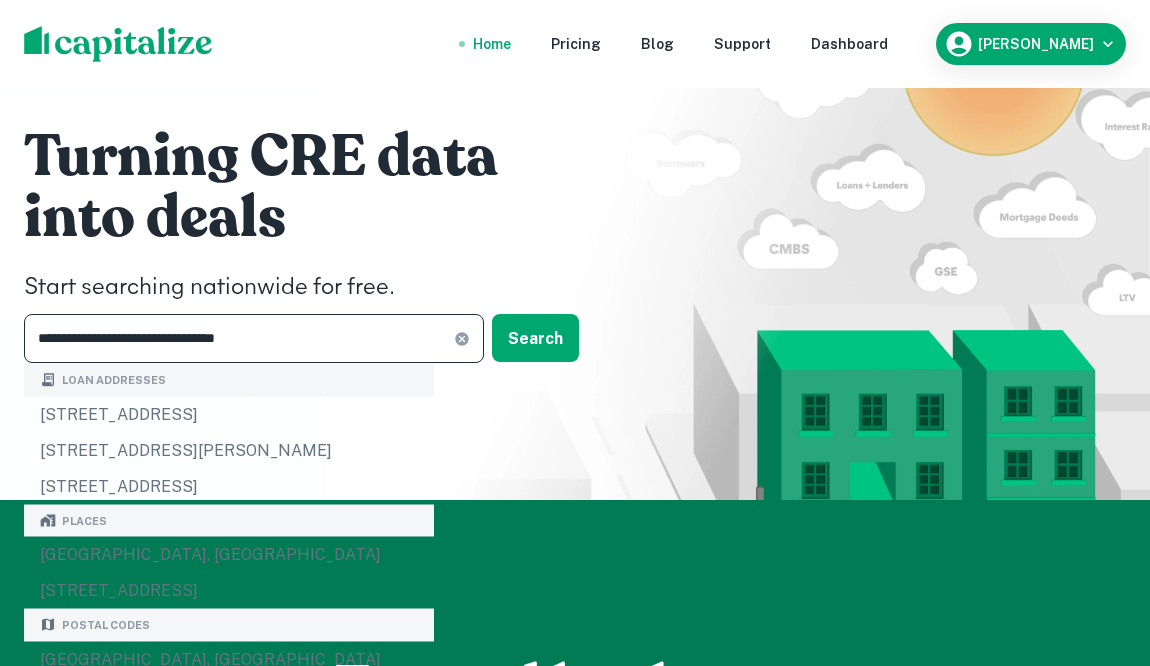 click 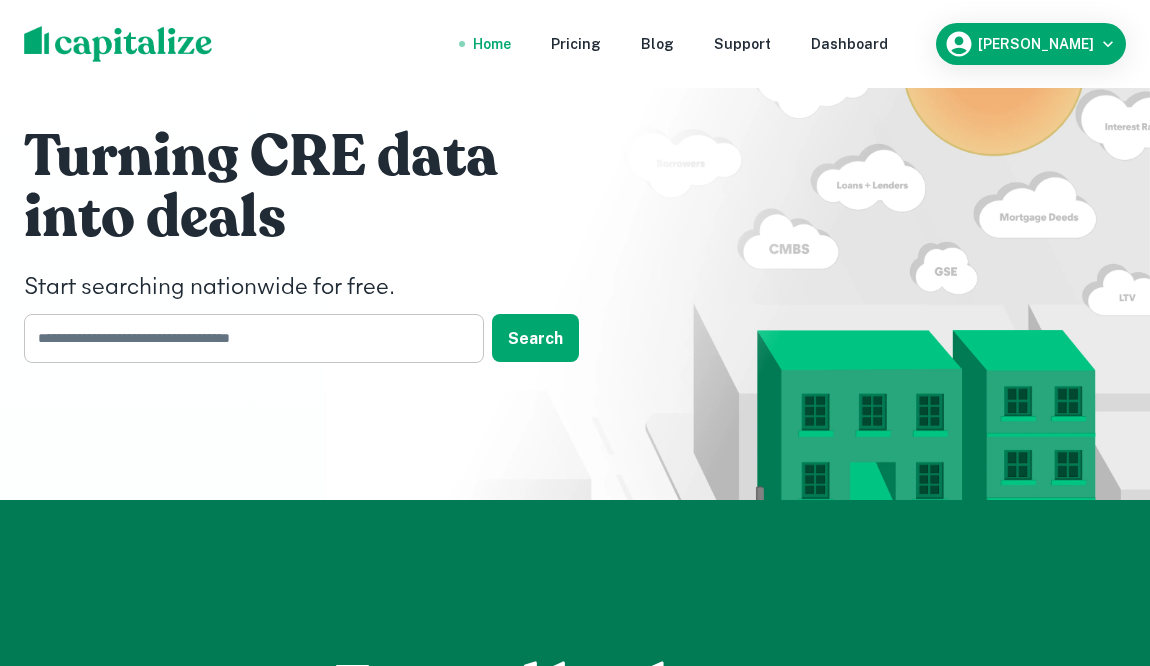 click at bounding box center [247, 338] 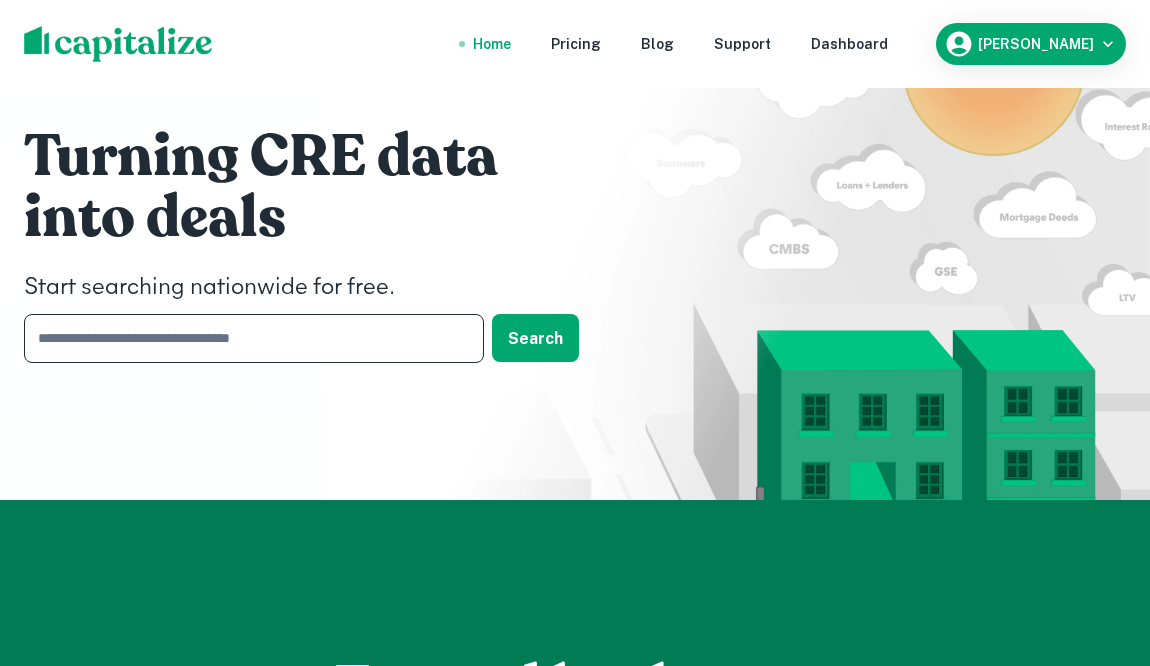 paste on "**********" 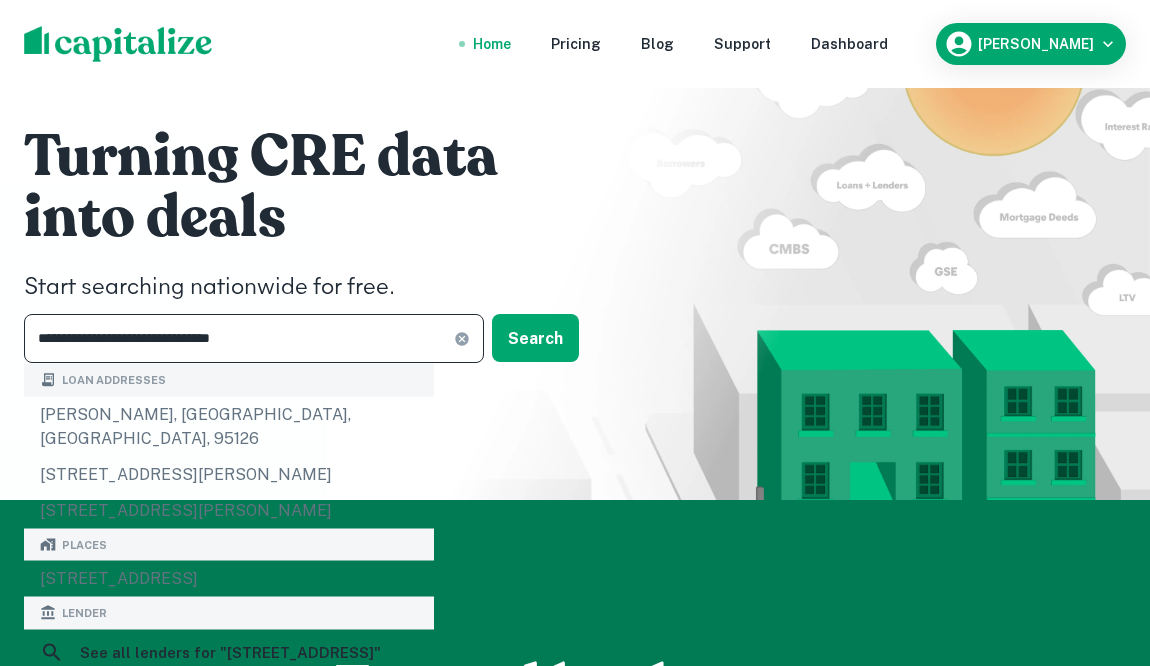 type on "**********" 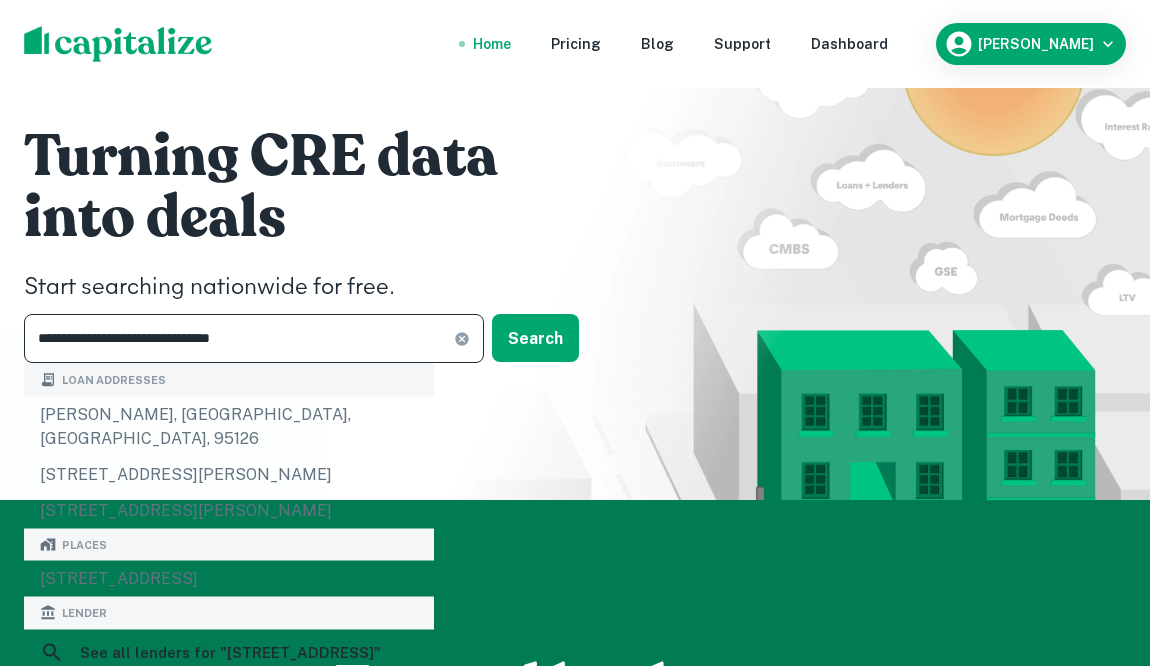click 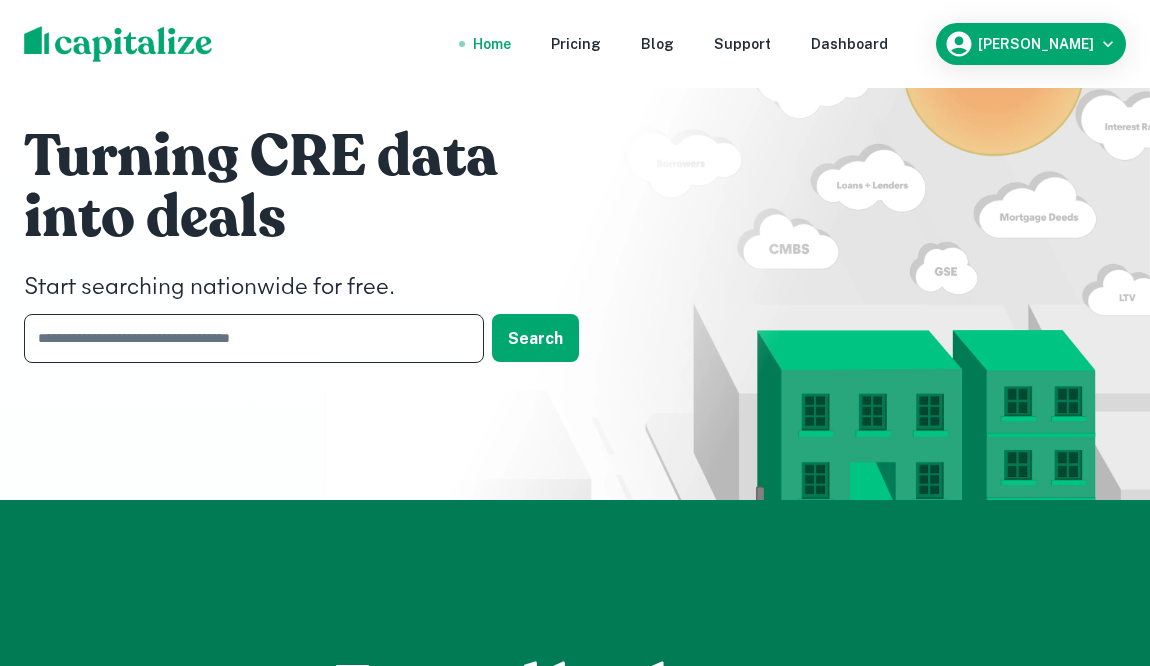 click at bounding box center [247, 338] 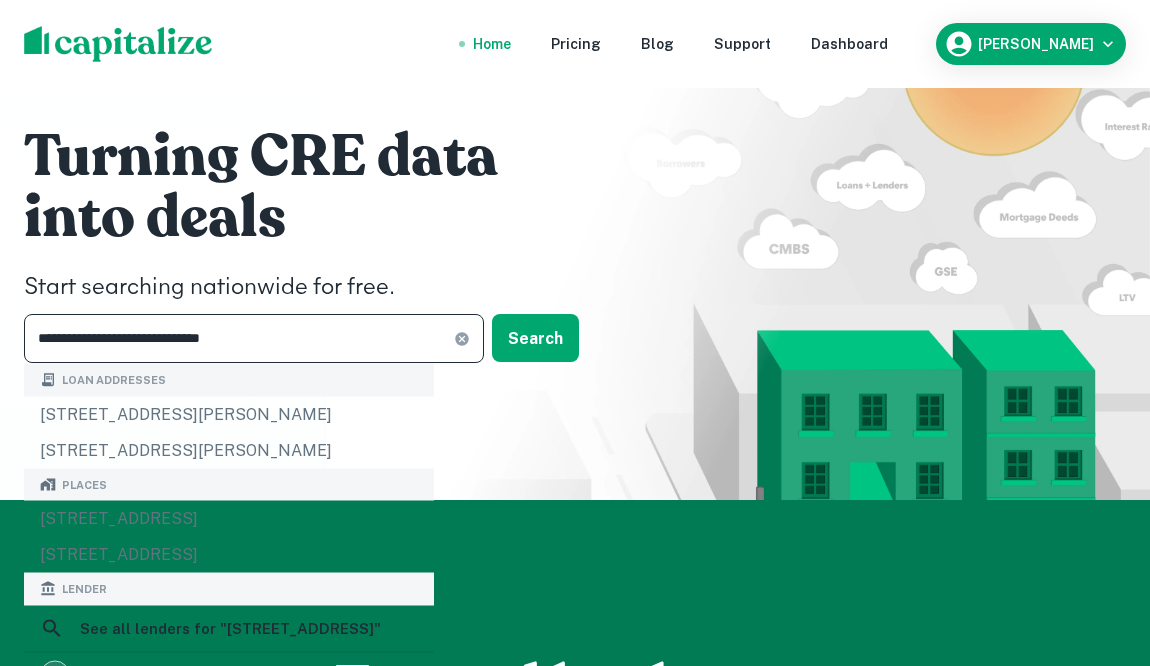 type on "**********" 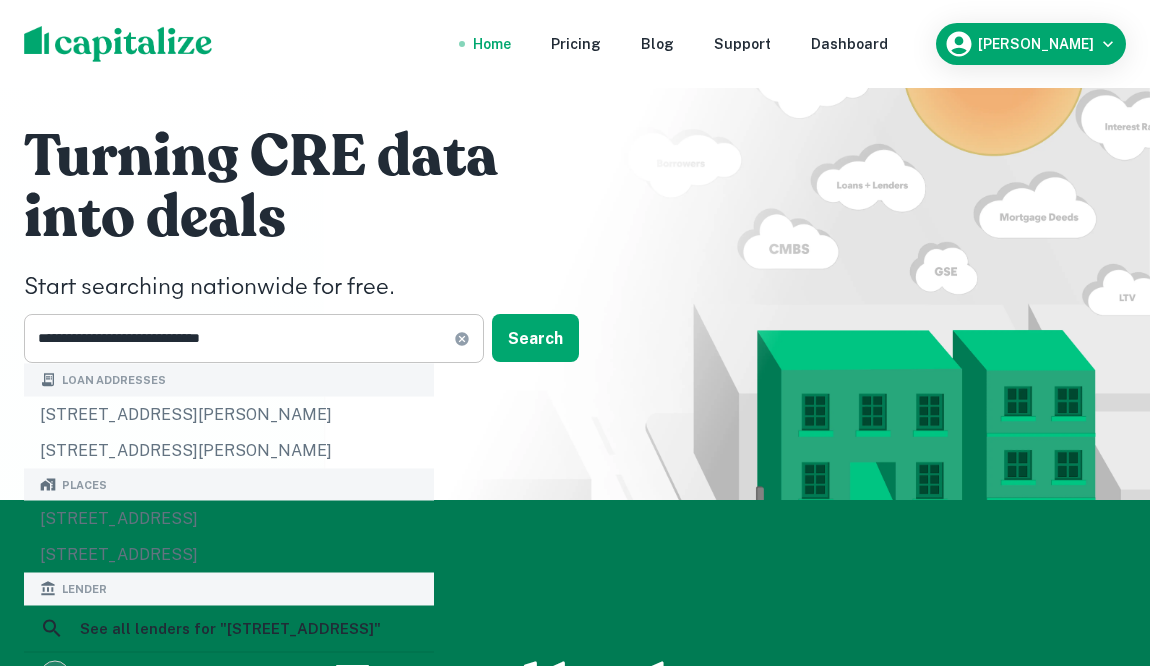 click 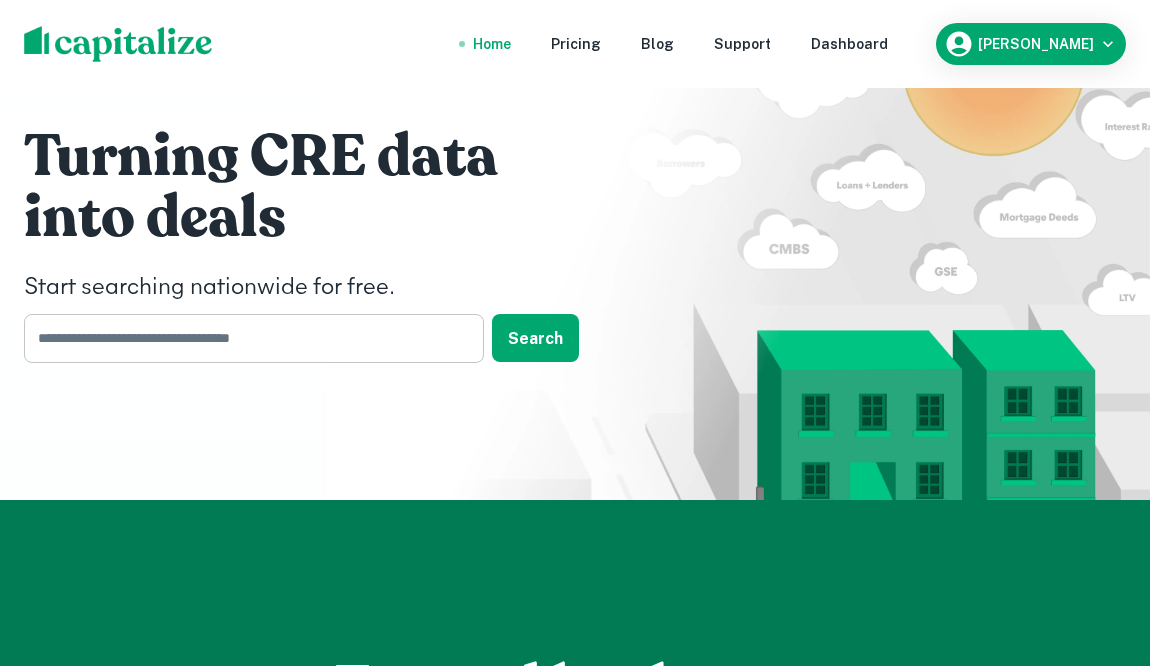 click at bounding box center [247, 338] 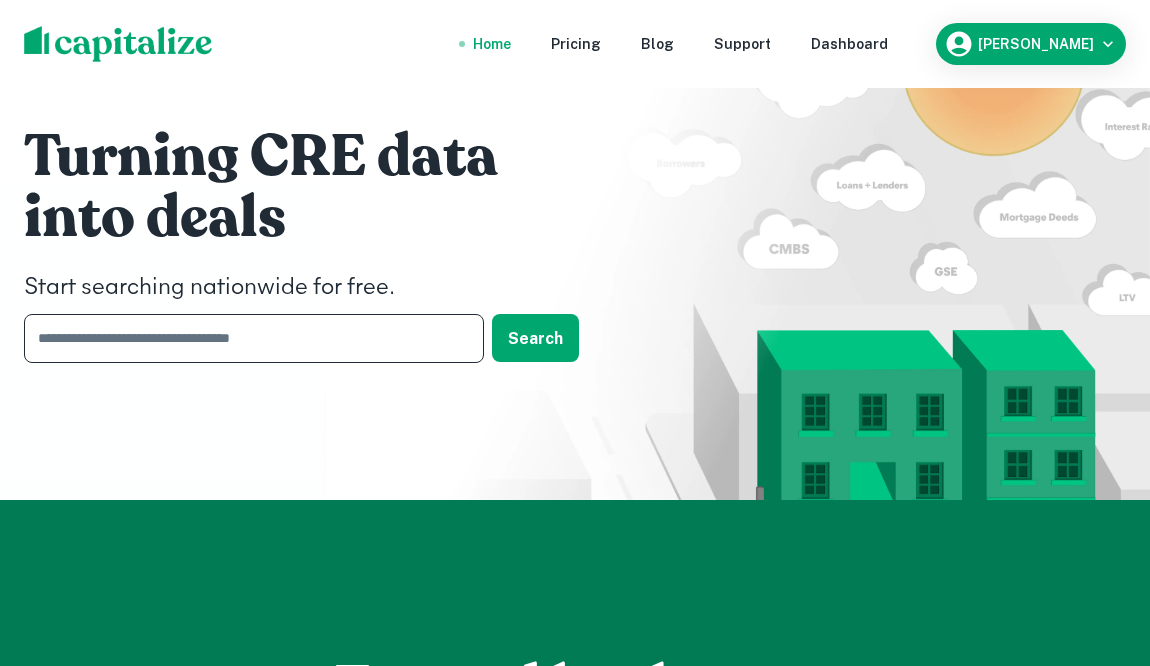paste on "**********" 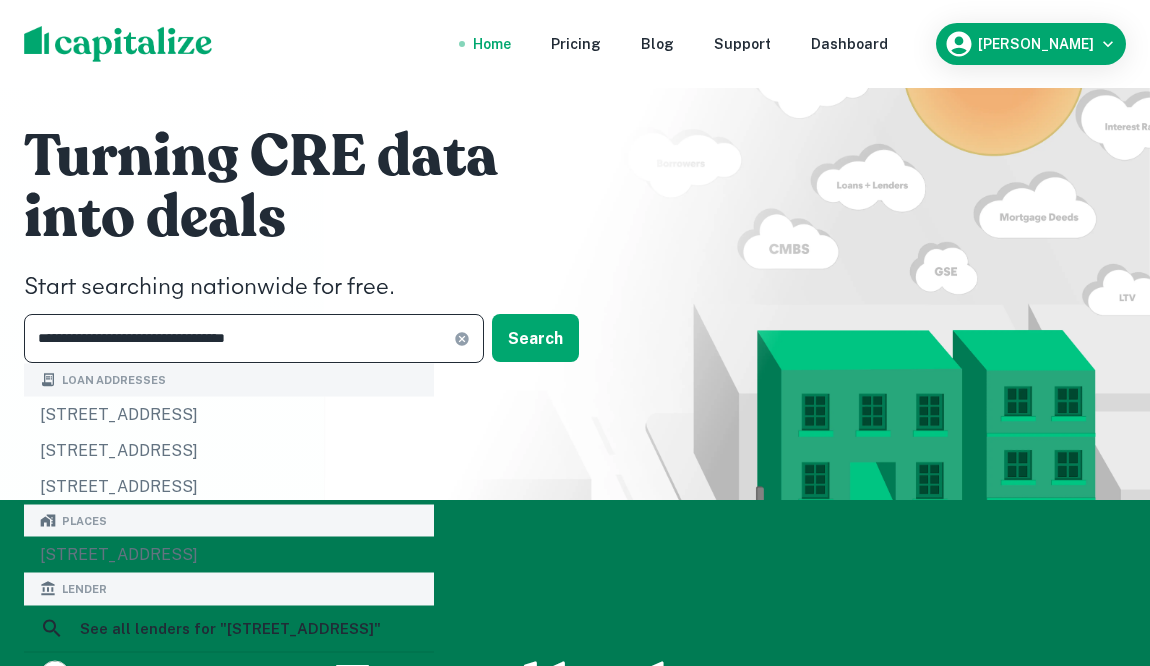 type on "**********" 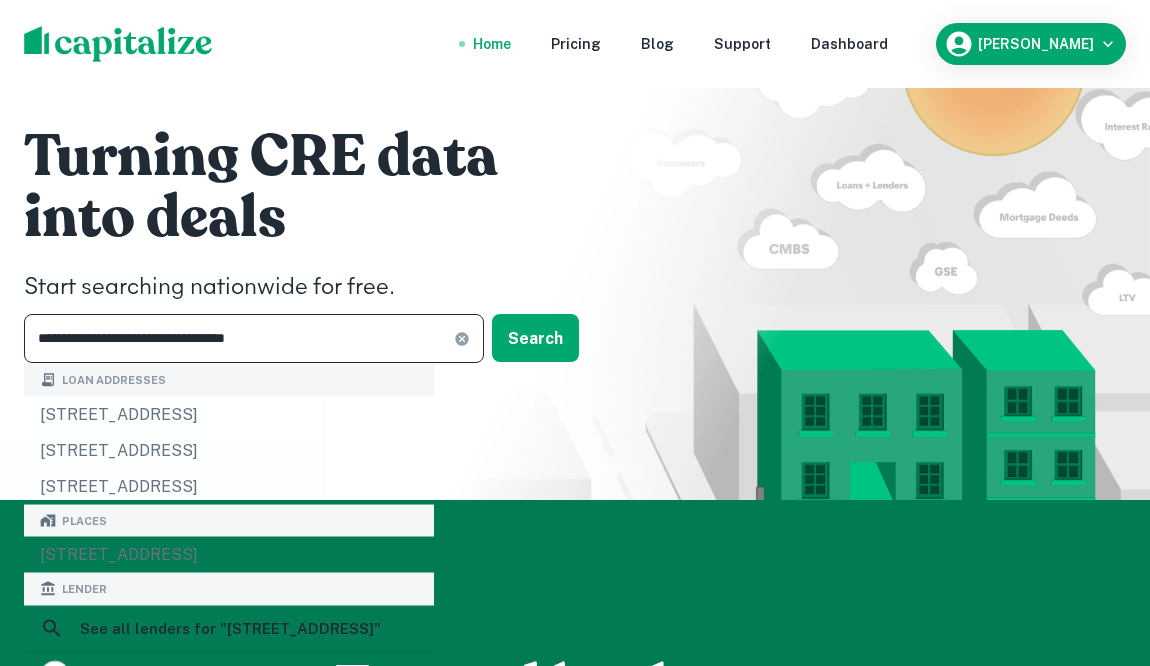 click 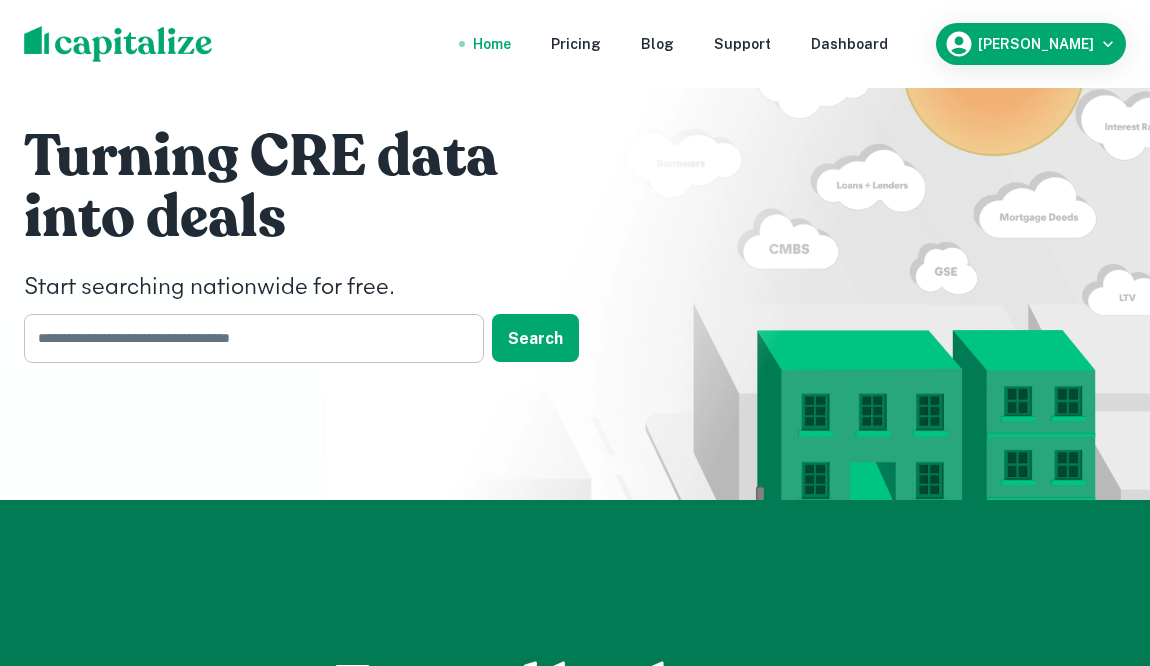 click at bounding box center (247, 338) 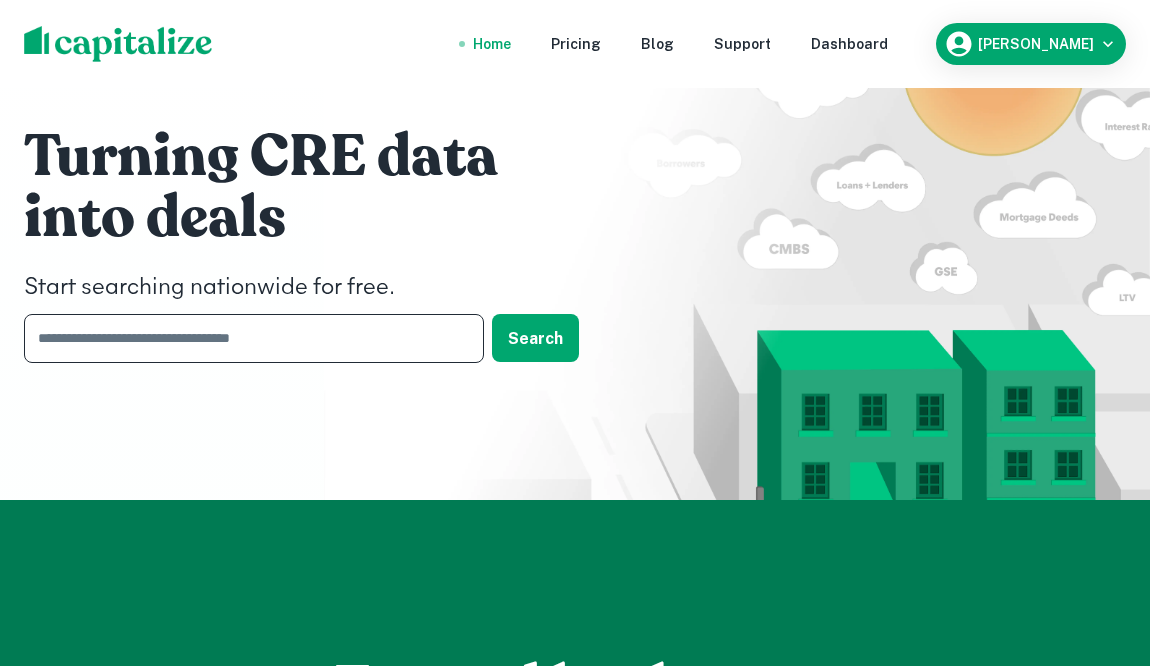 paste on "**********" 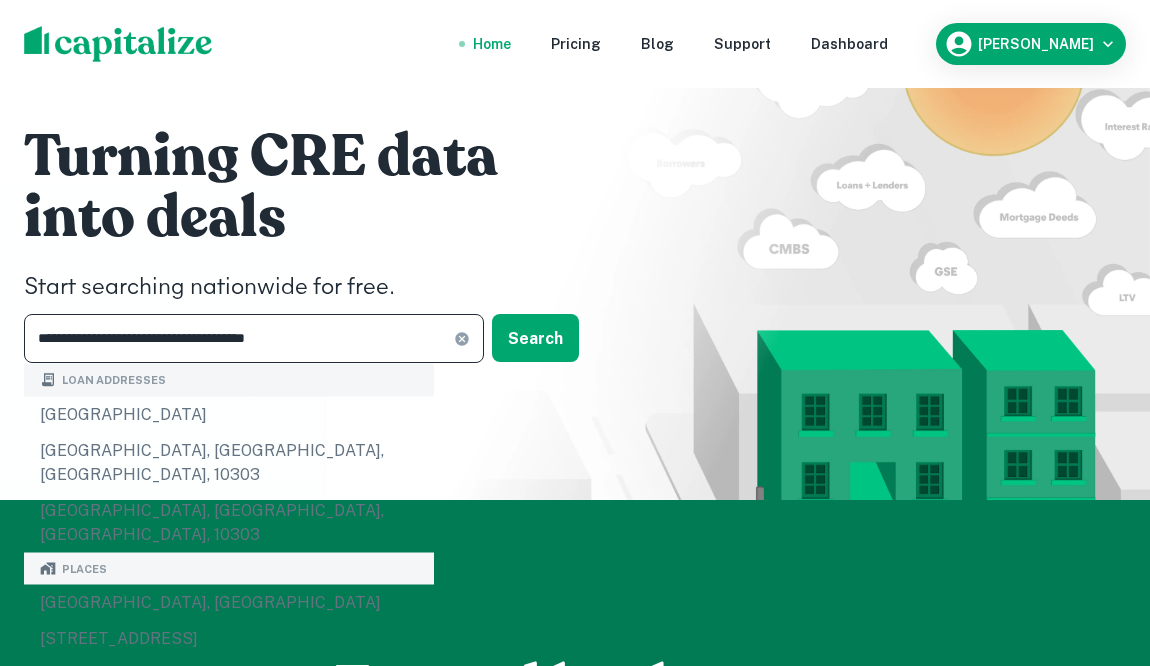 type on "**********" 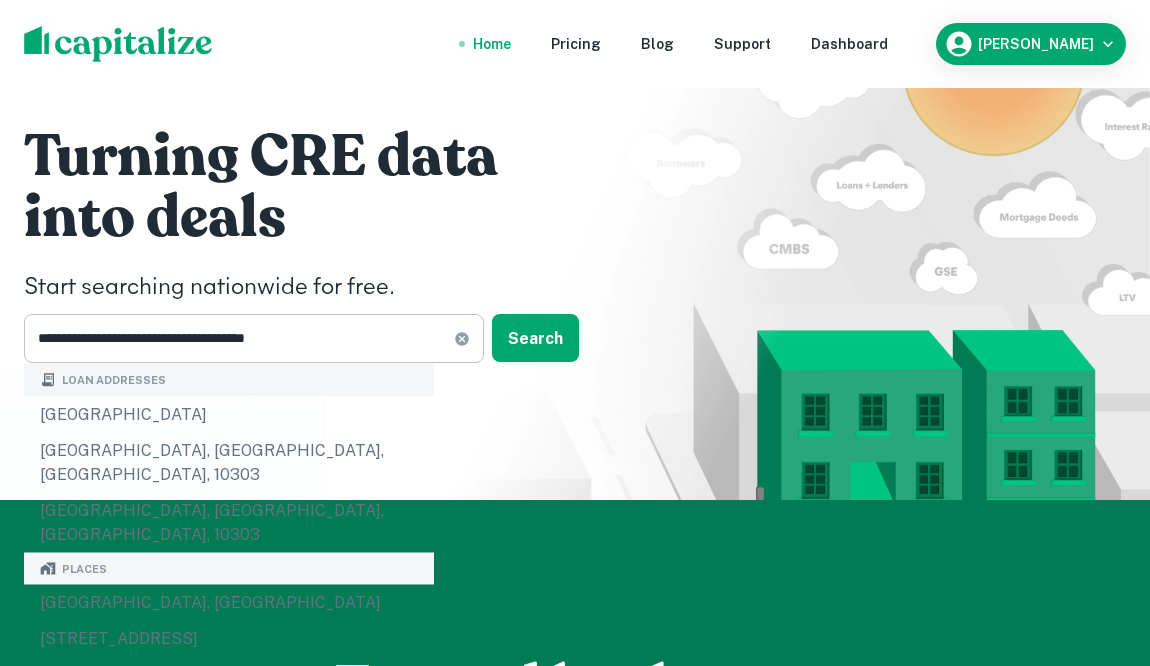 click 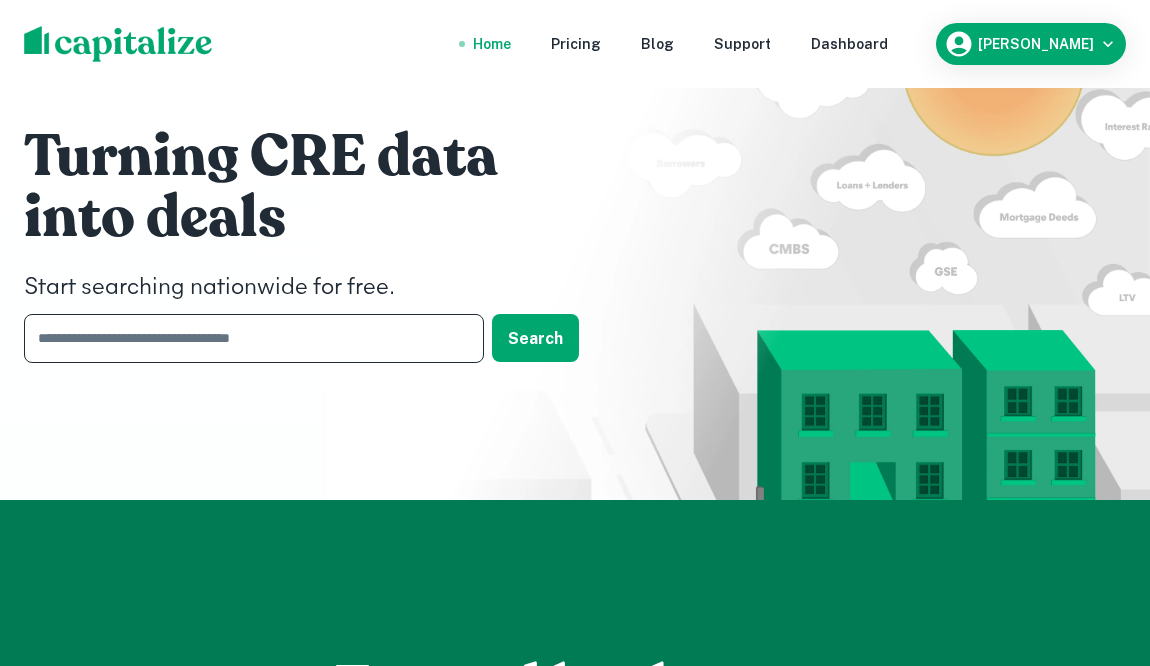 click at bounding box center (247, 338) 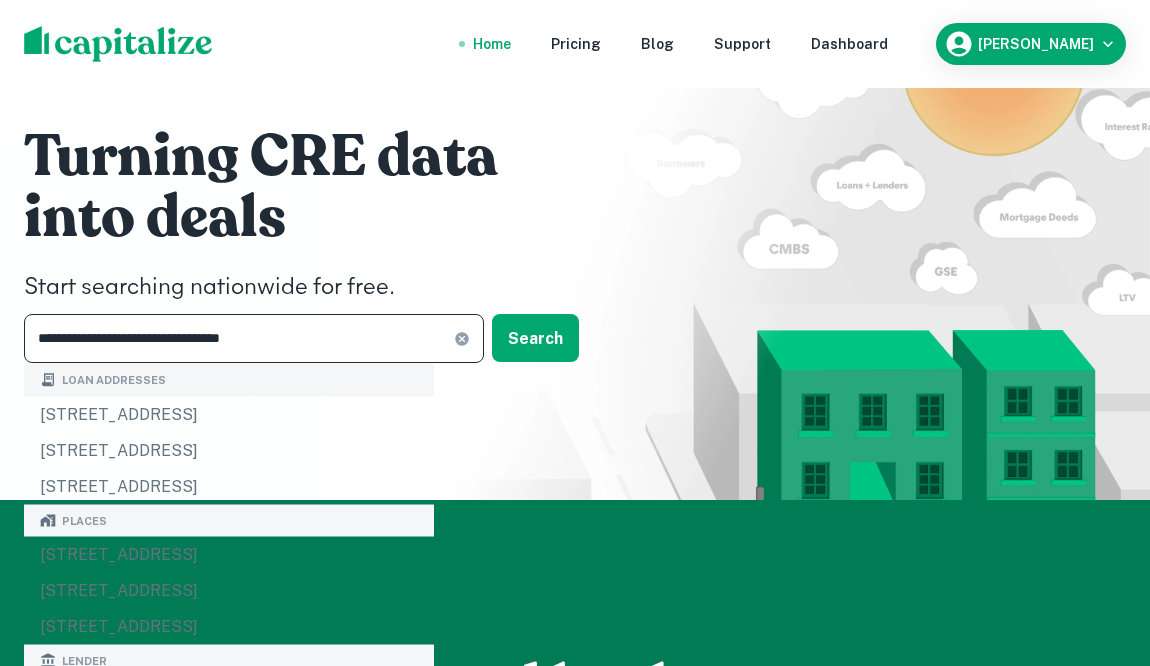 type on "**********" 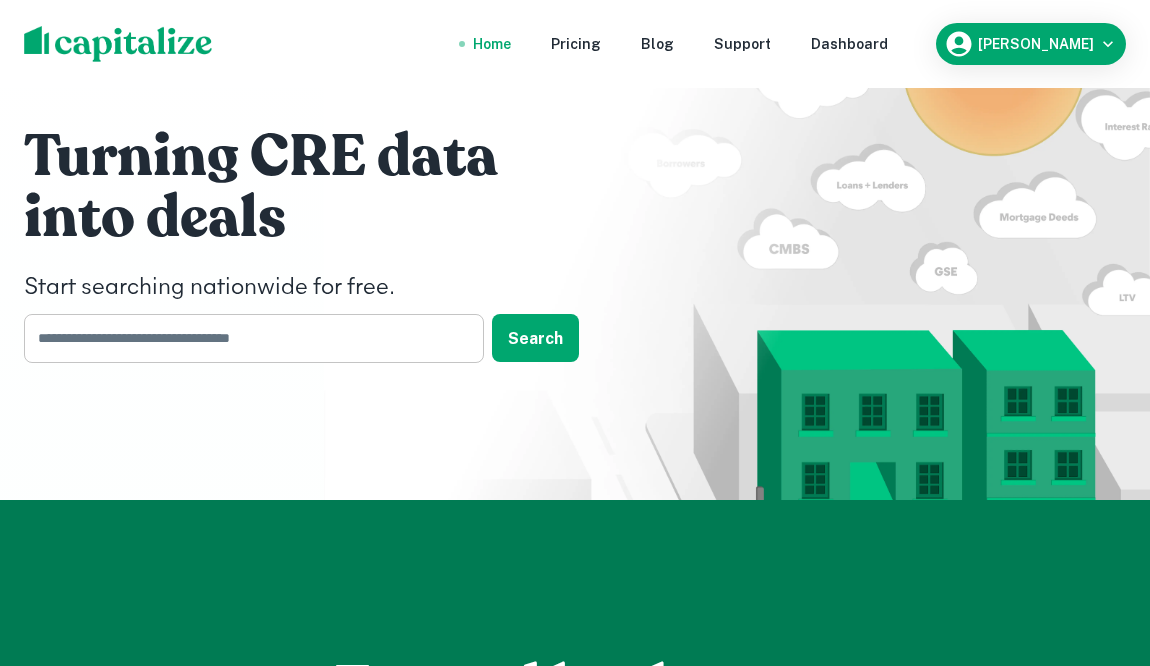 click at bounding box center [247, 338] 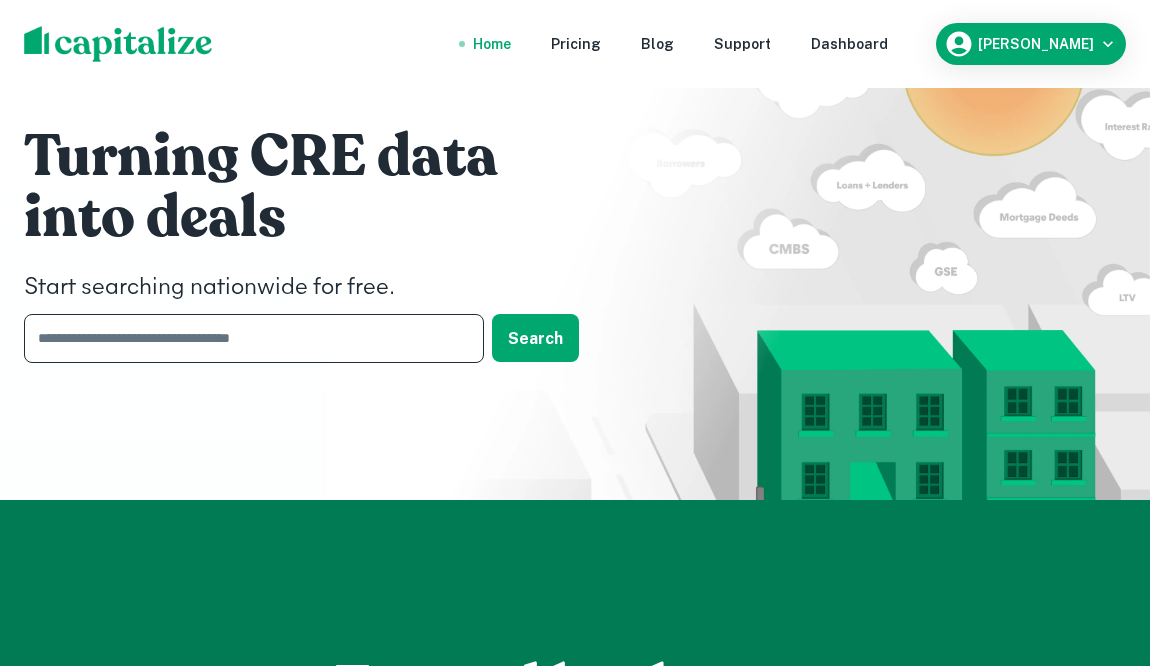 paste on "**********" 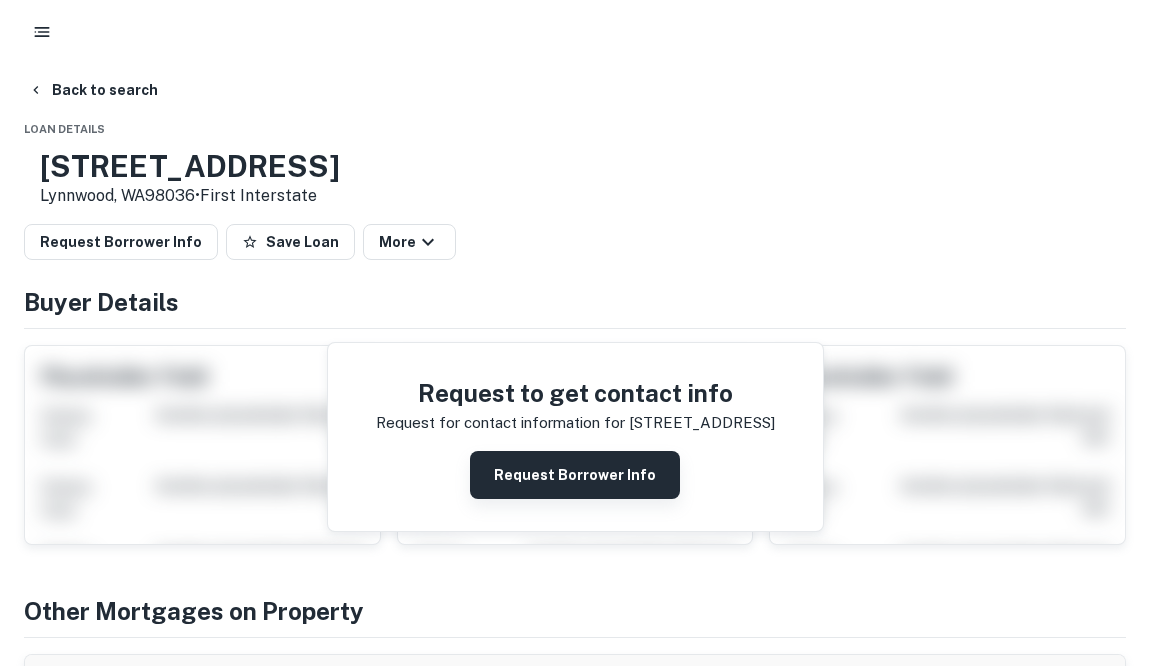 click on "Request Borrower Info" at bounding box center [575, 475] 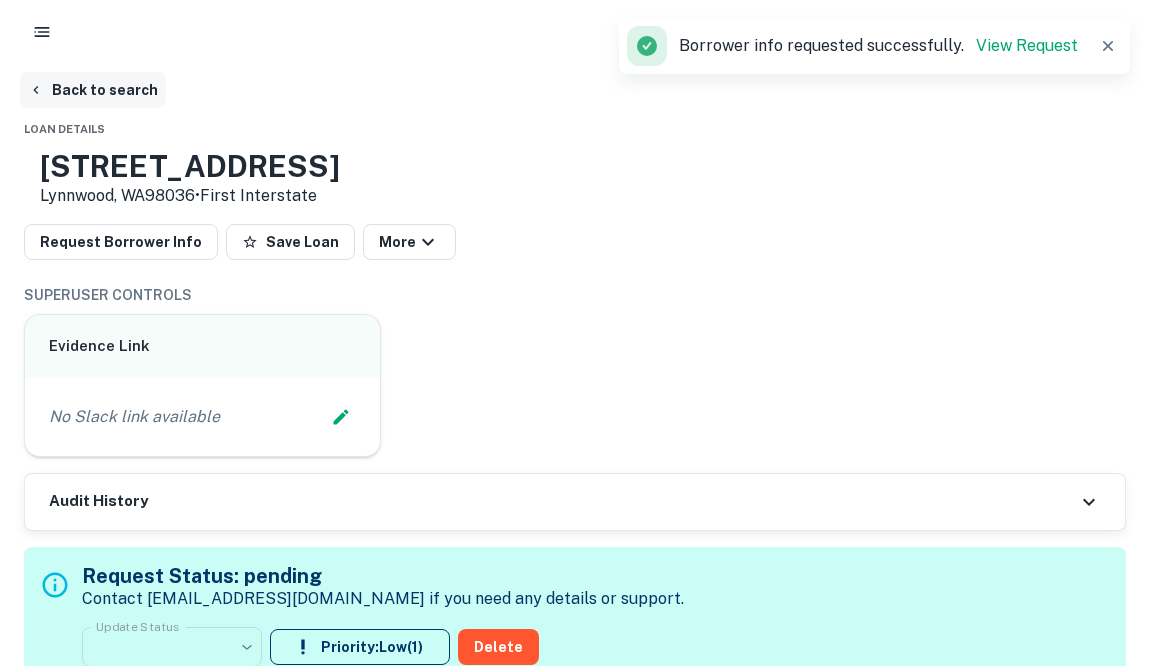 click on "Back to search" at bounding box center (93, 90) 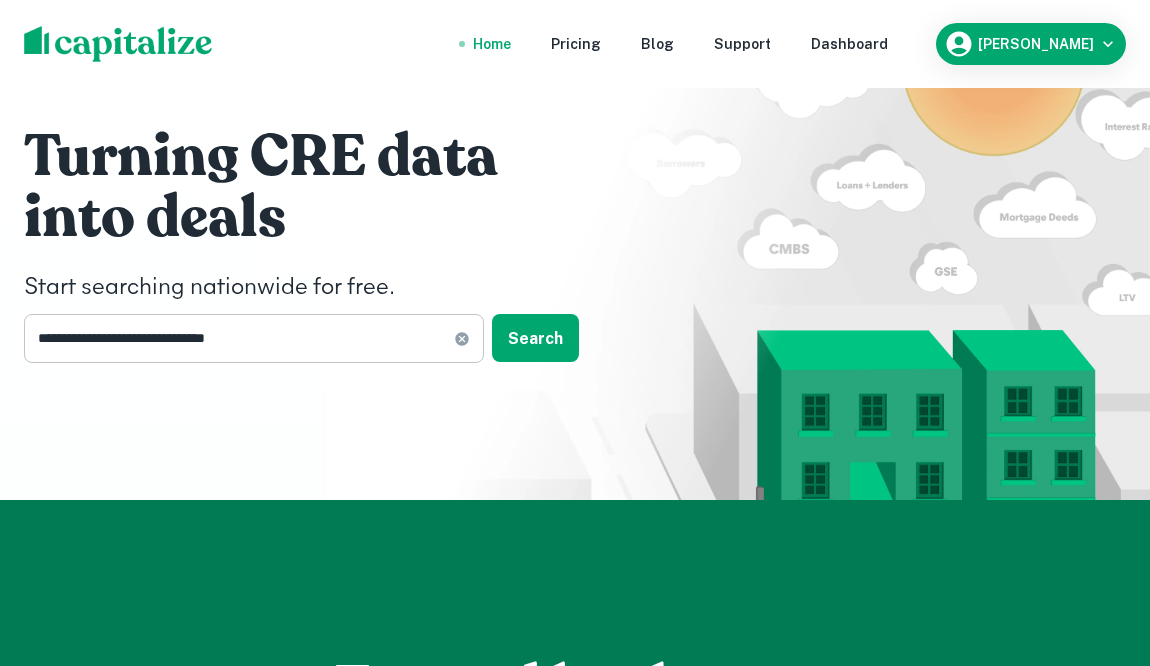 click 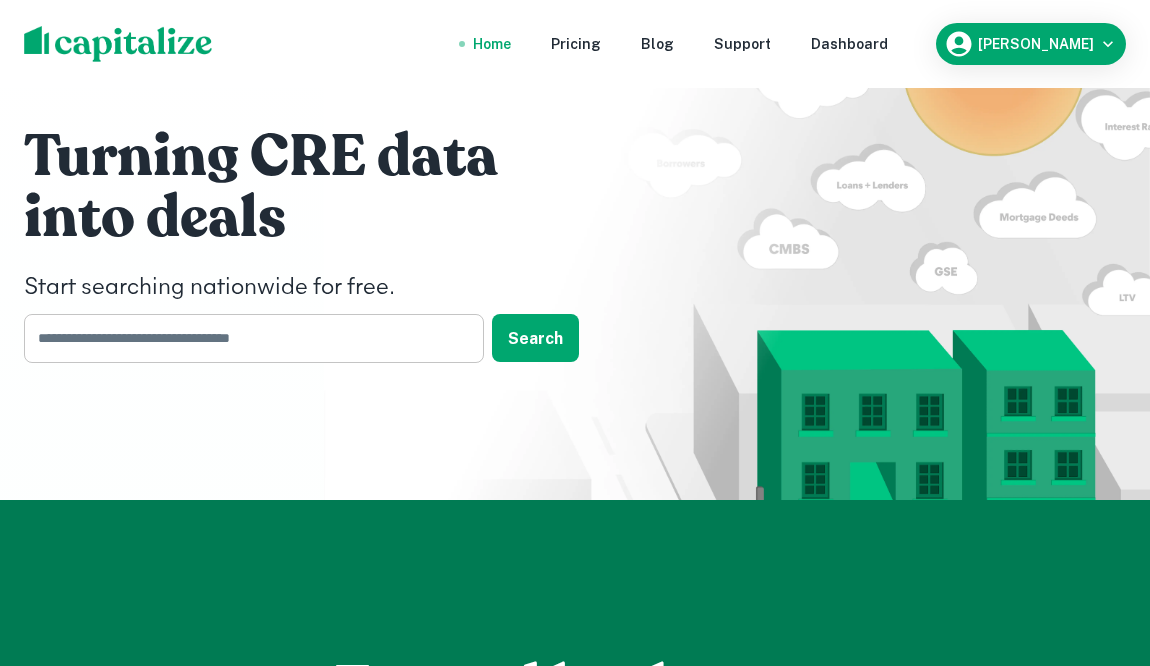 click at bounding box center [247, 338] 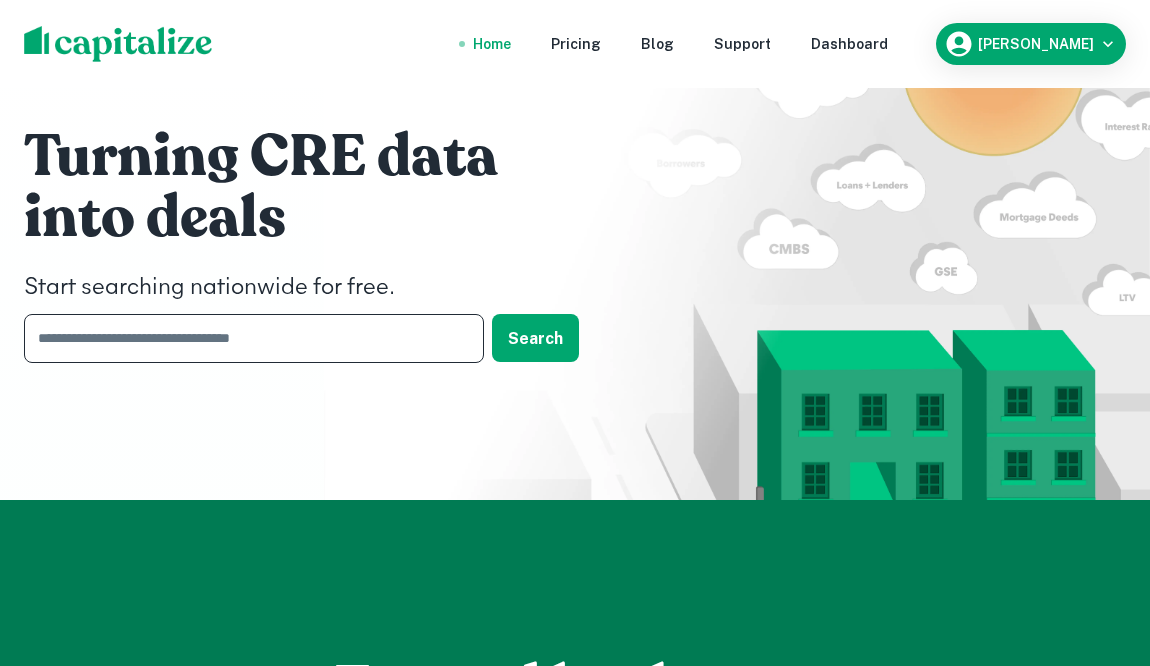 paste on "**********" 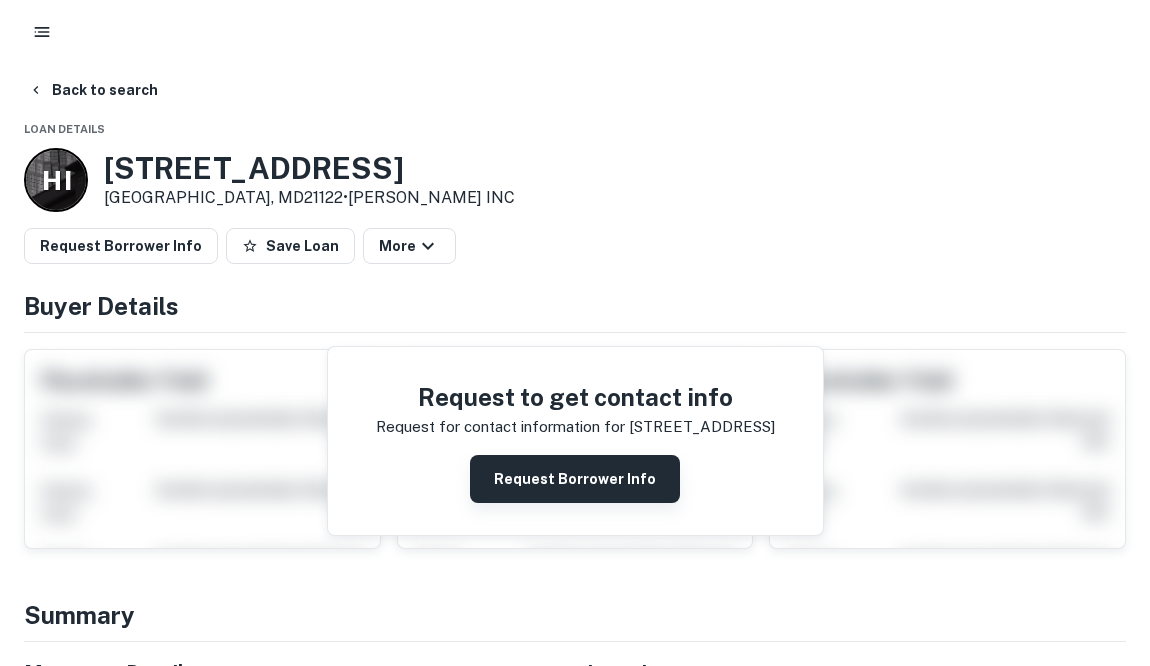 click on "Request Borrower Info" at bounding box center [575, 479] 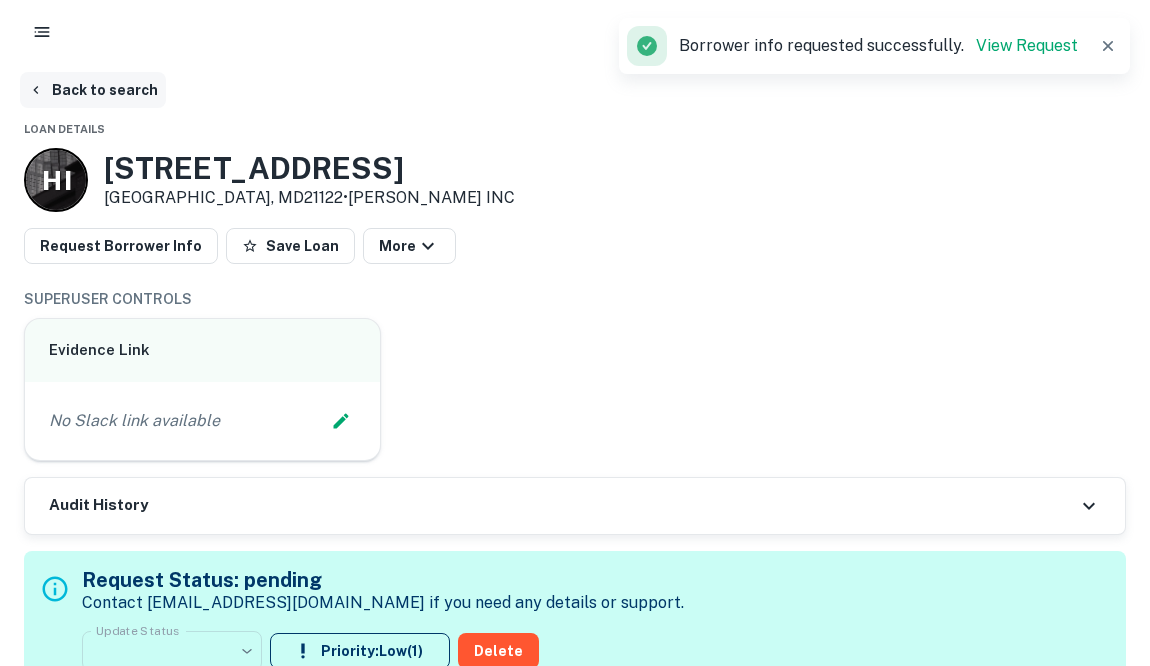 click on "Back to search" at bounding box center [93, 90] 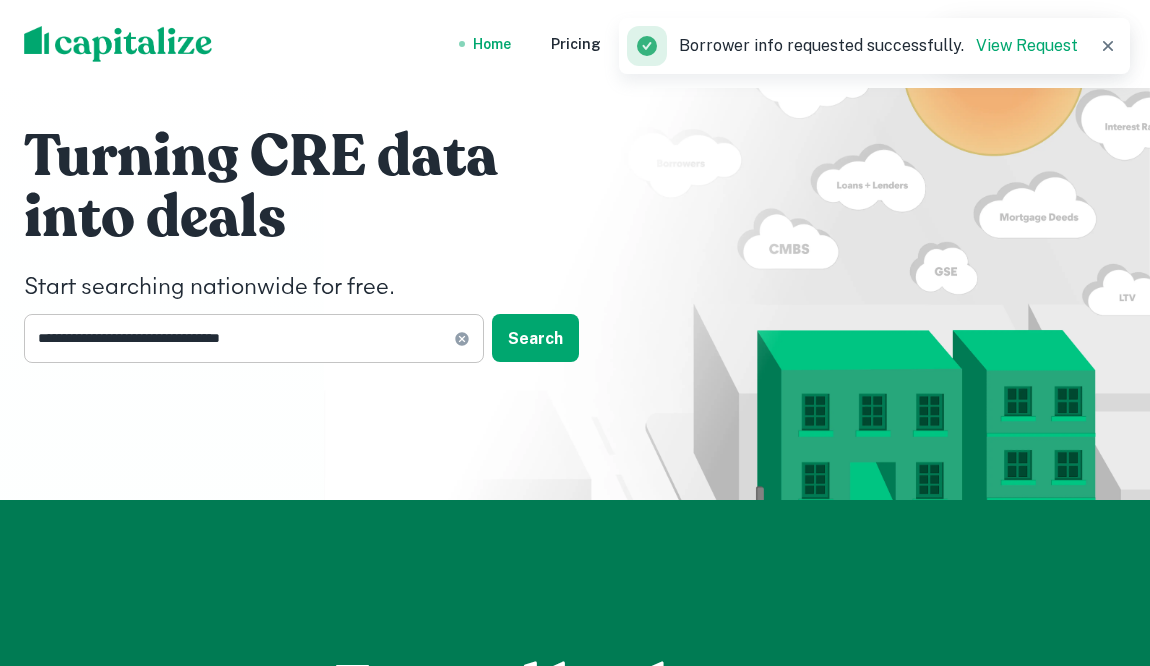 click 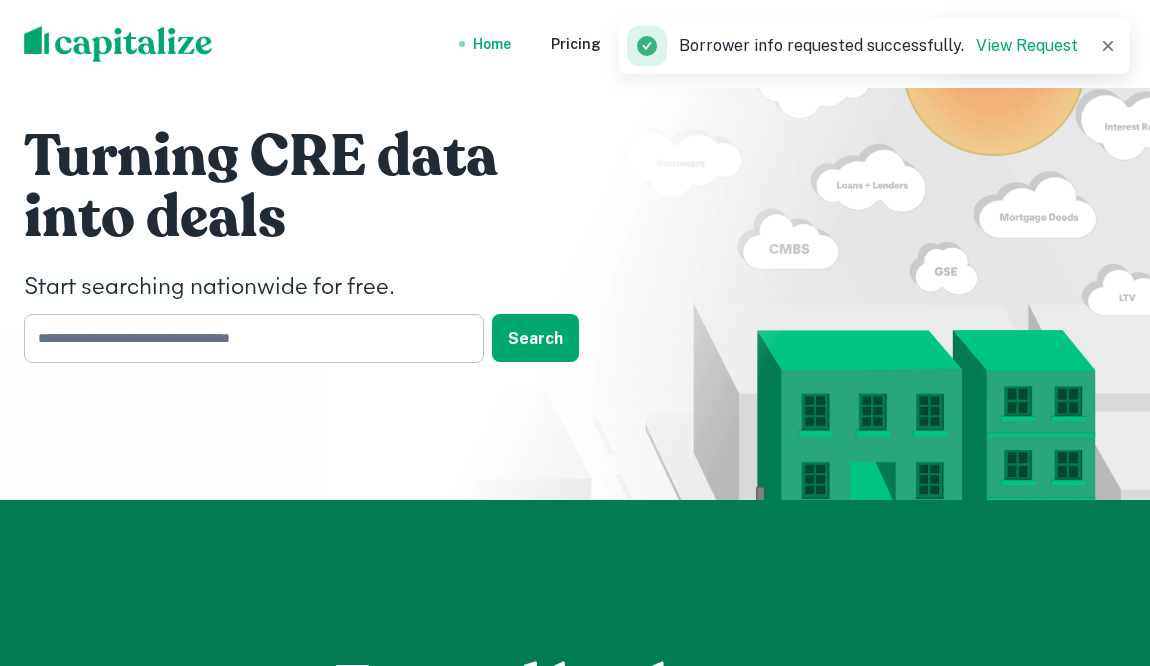 click at bounding box center (247, 338) 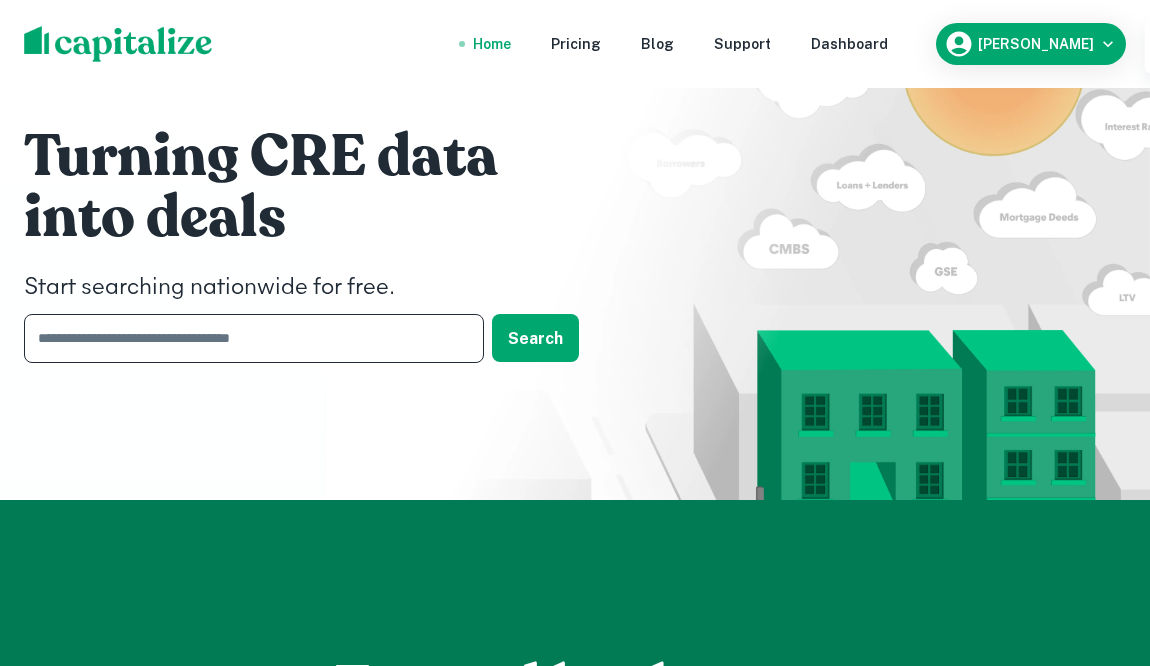 paste on "**********" 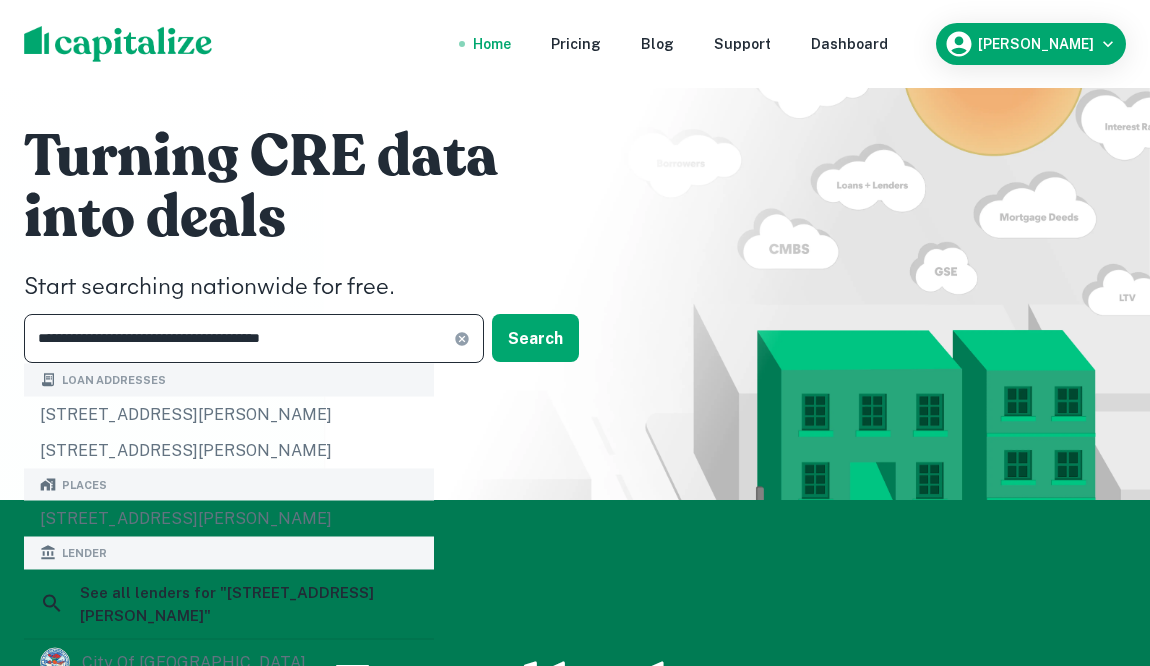 type on "**********" 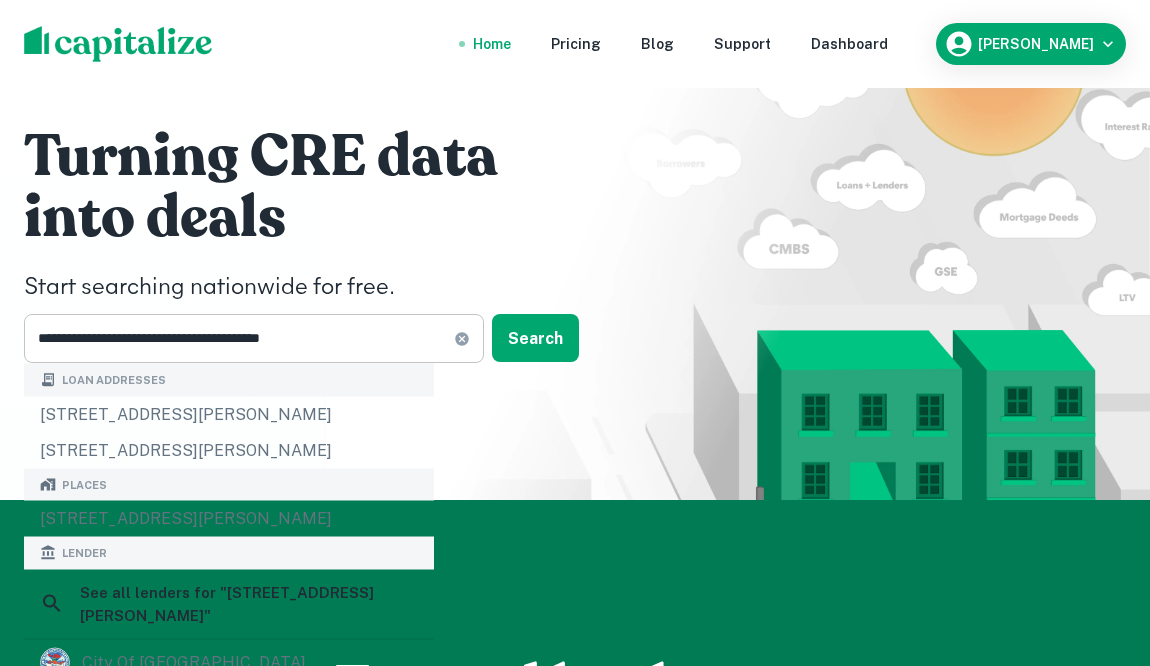 click 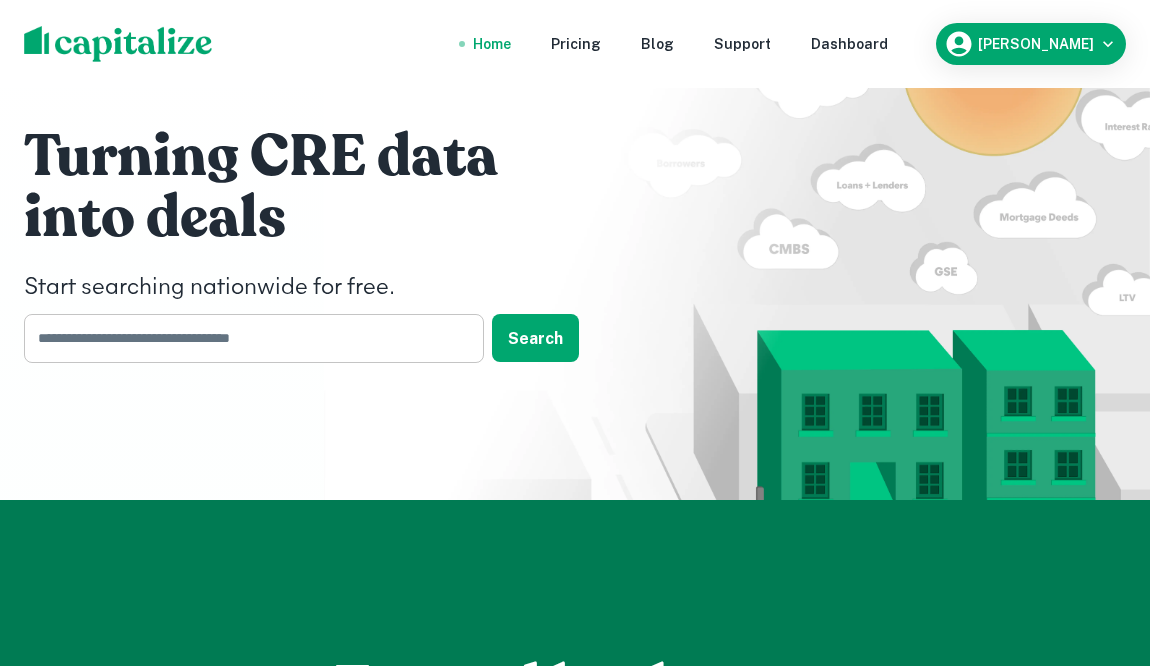 click at bounding box center (247, 338) 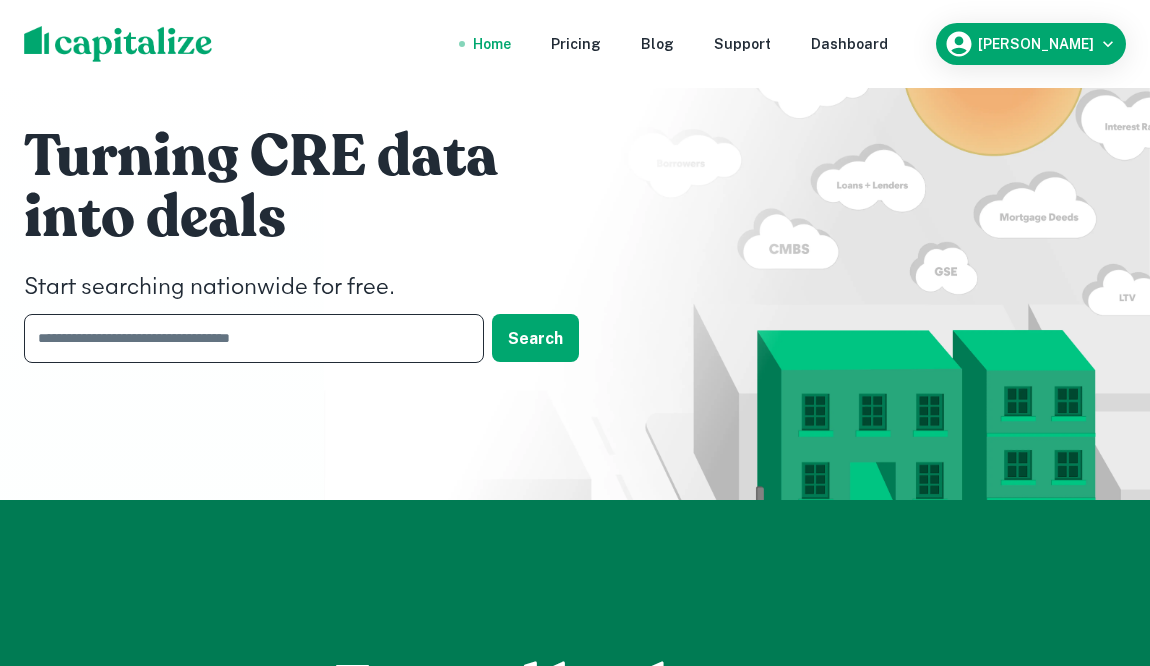 paste on "**********" 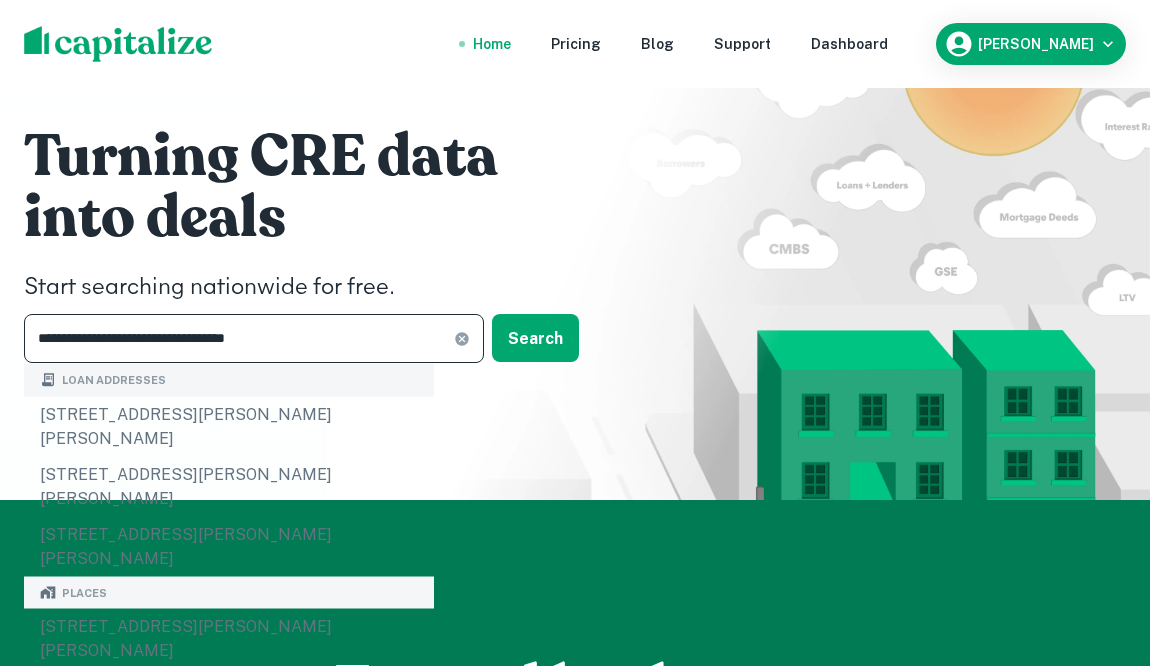 type on "**********" 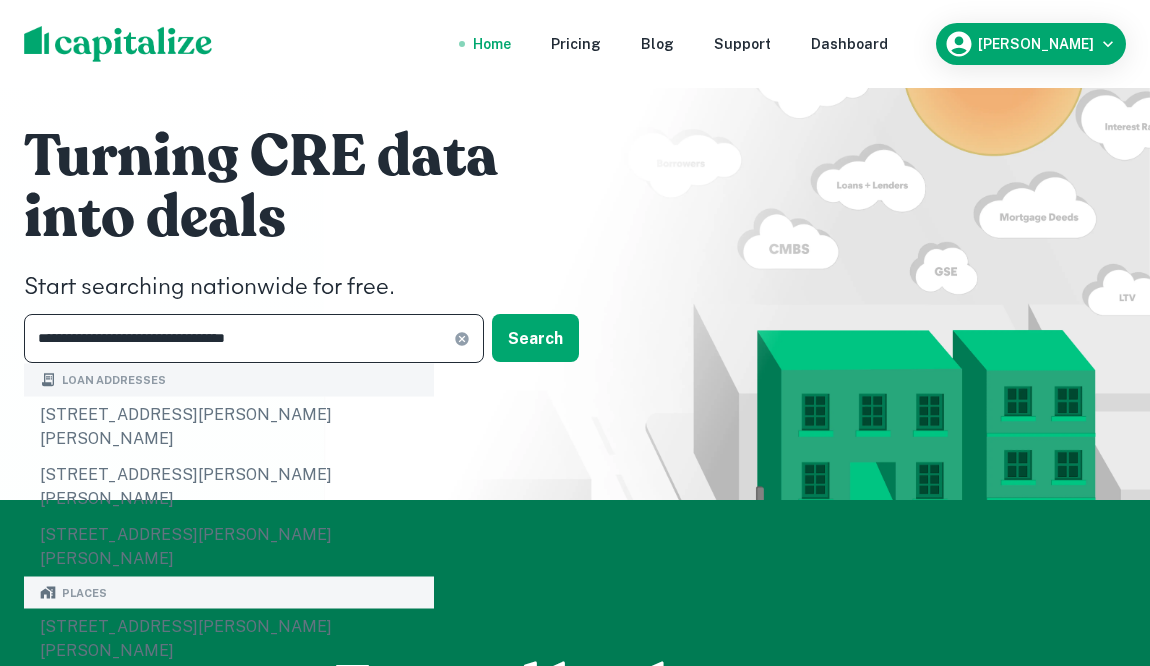 click 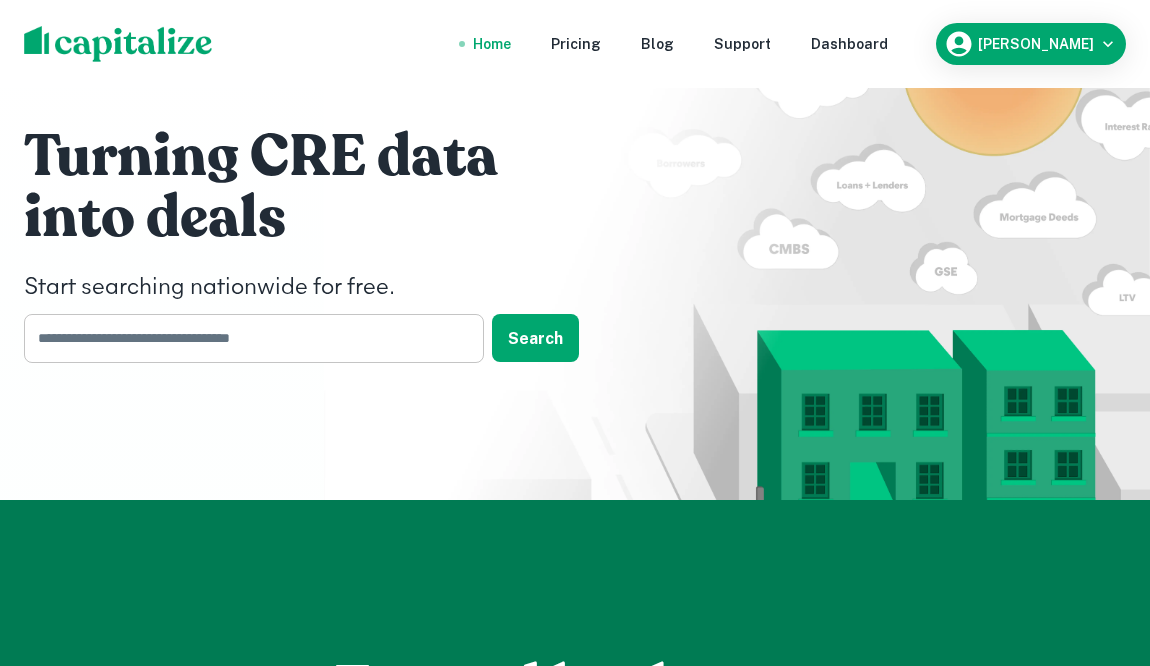 click at bounding box center [247, 338] 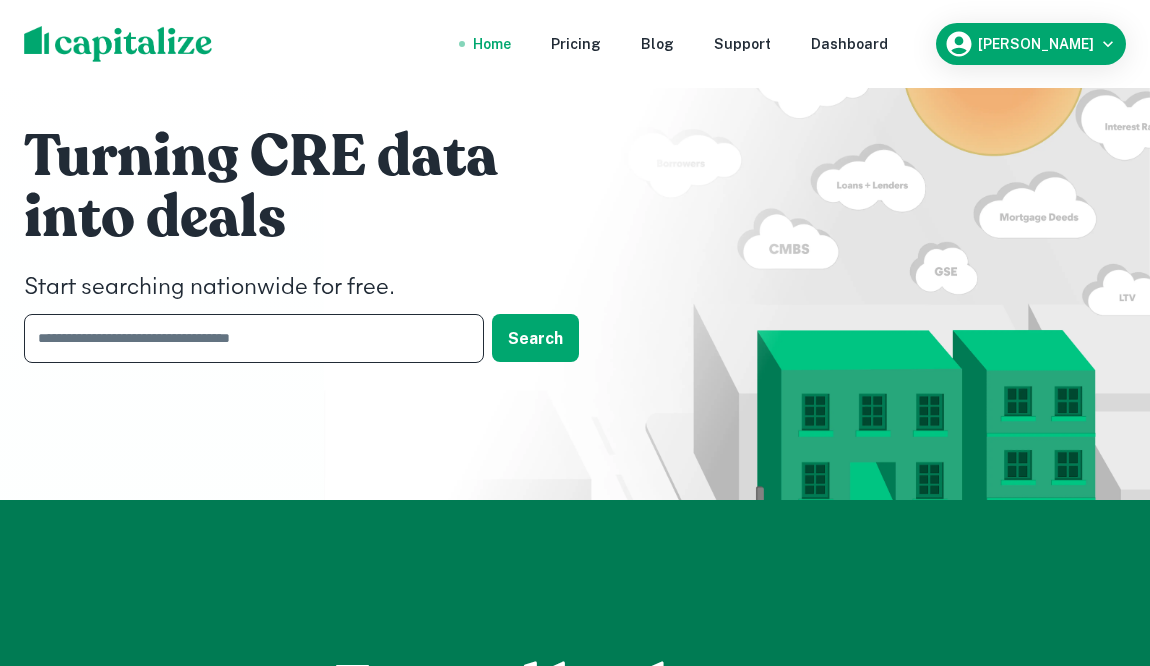 paste on "**********" 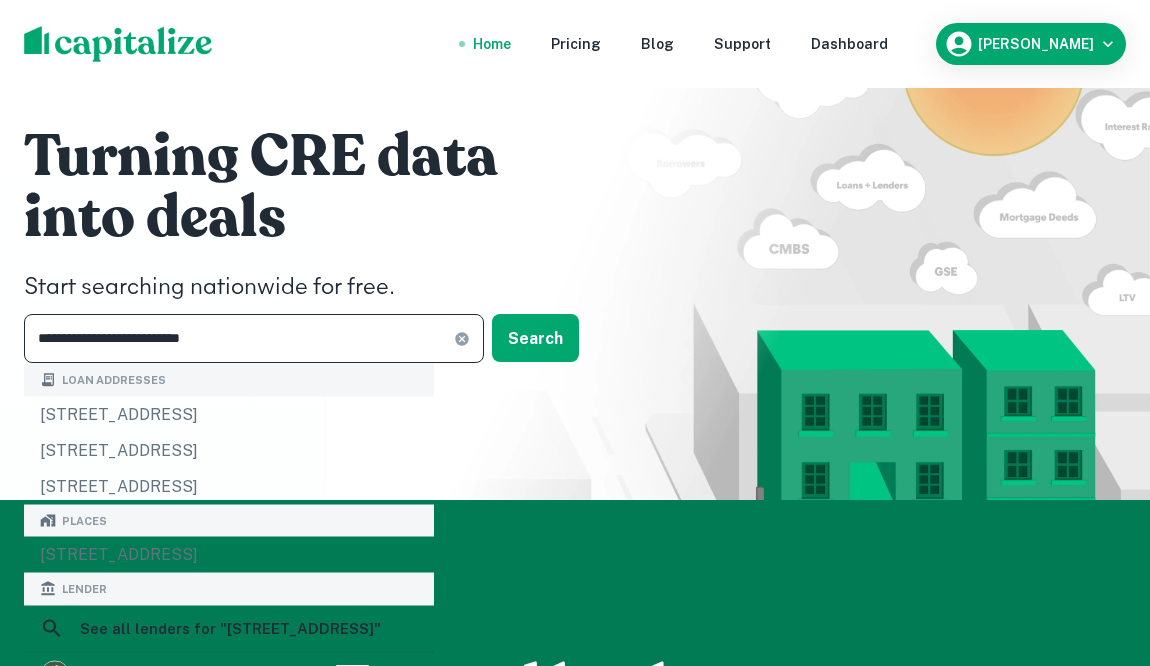 type on "**********" 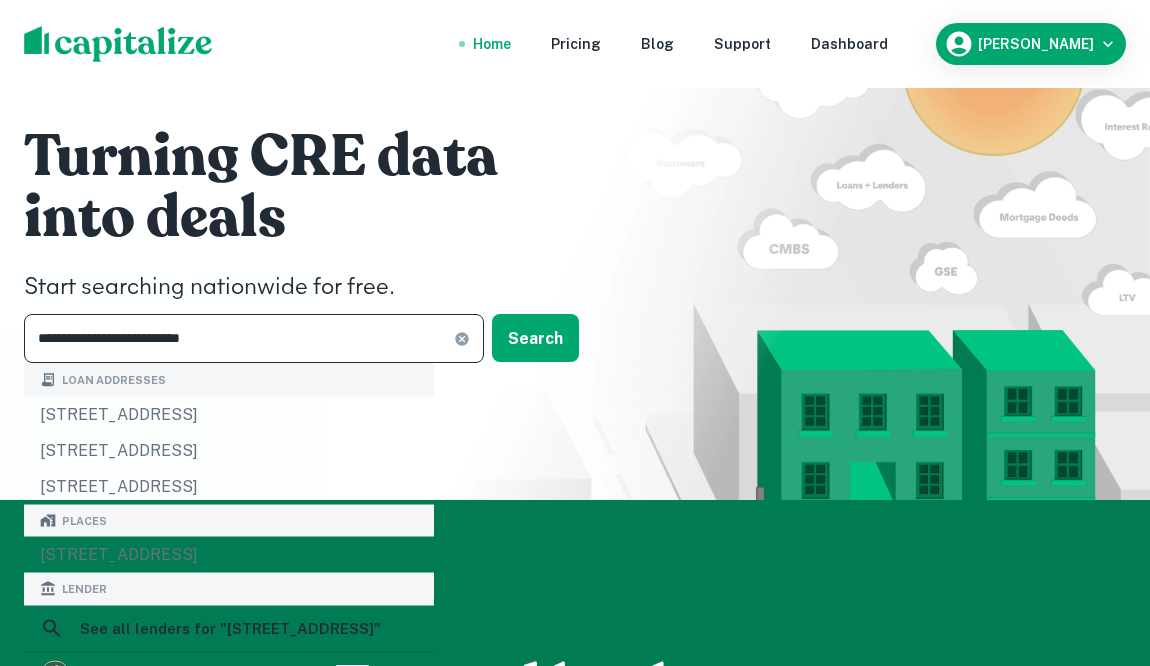 click 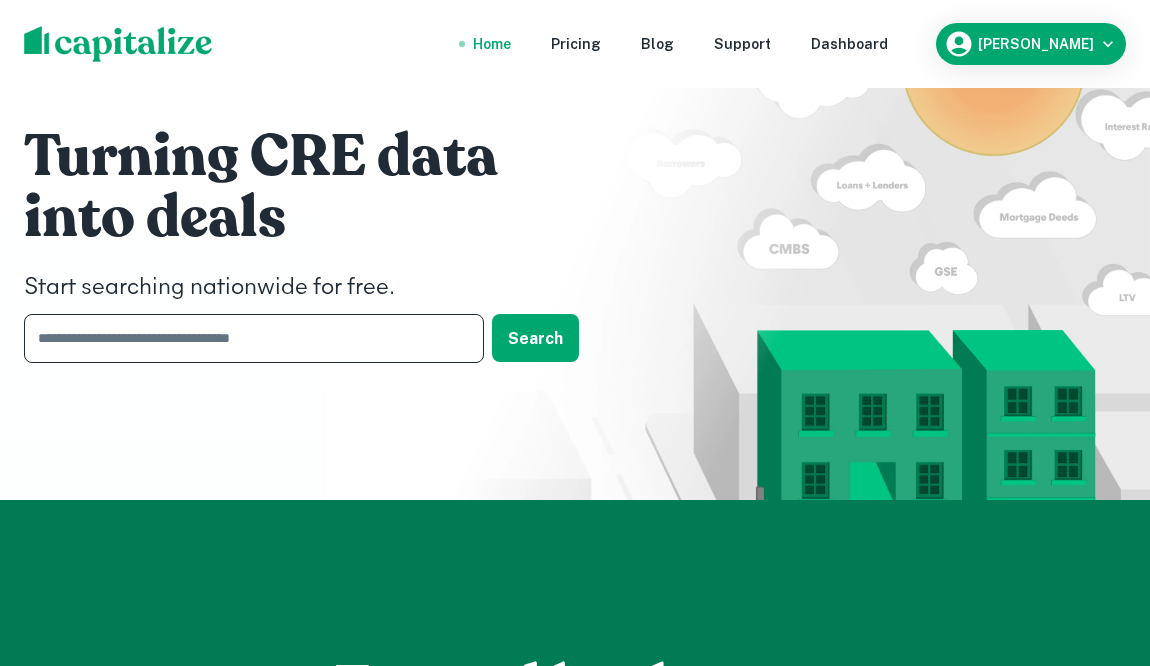 click at bounding box center [247, 338] 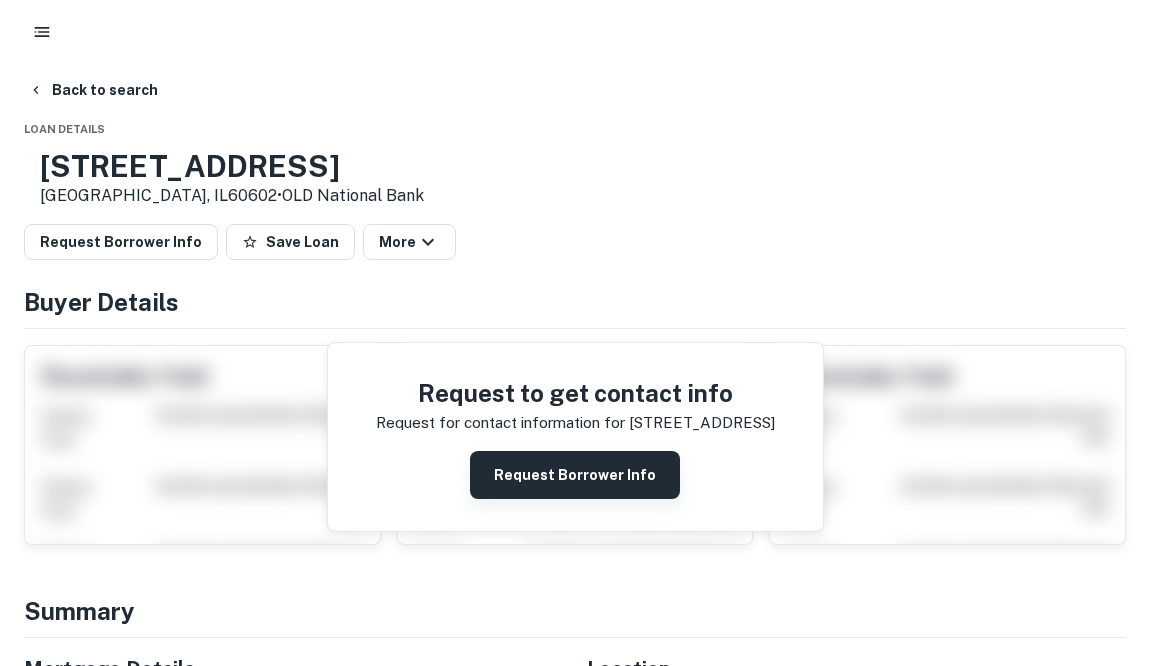 click on "Request Borrower Info" at bounding box center (575, 475) 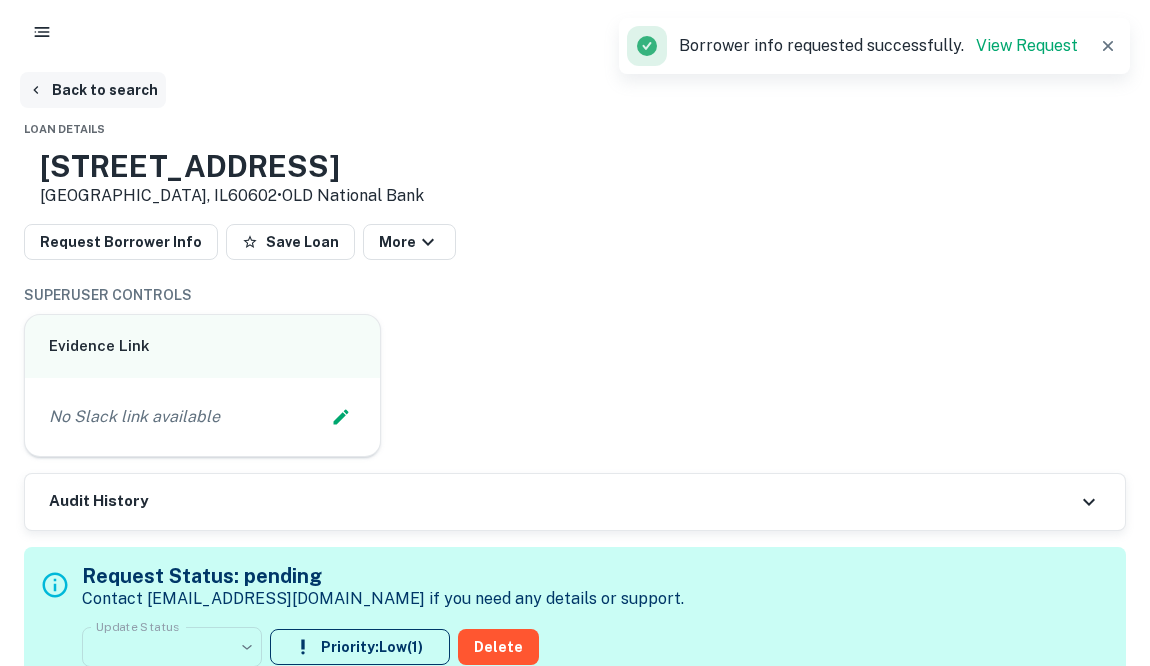 click on "Back to search" at bounding box center (93, 90) 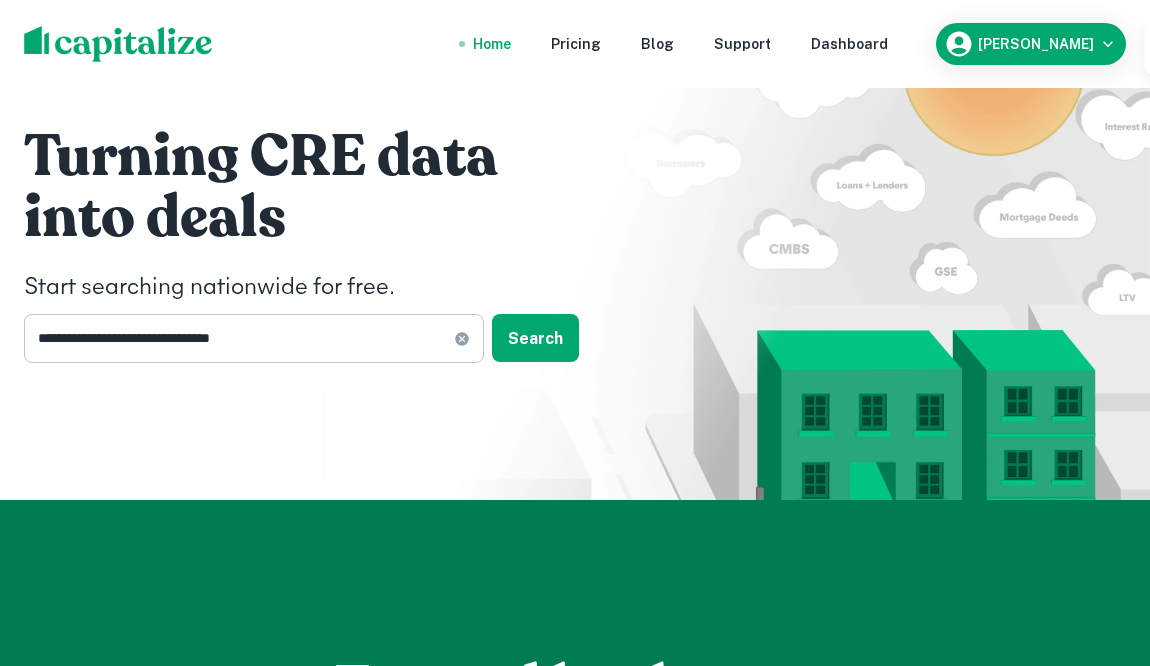 click 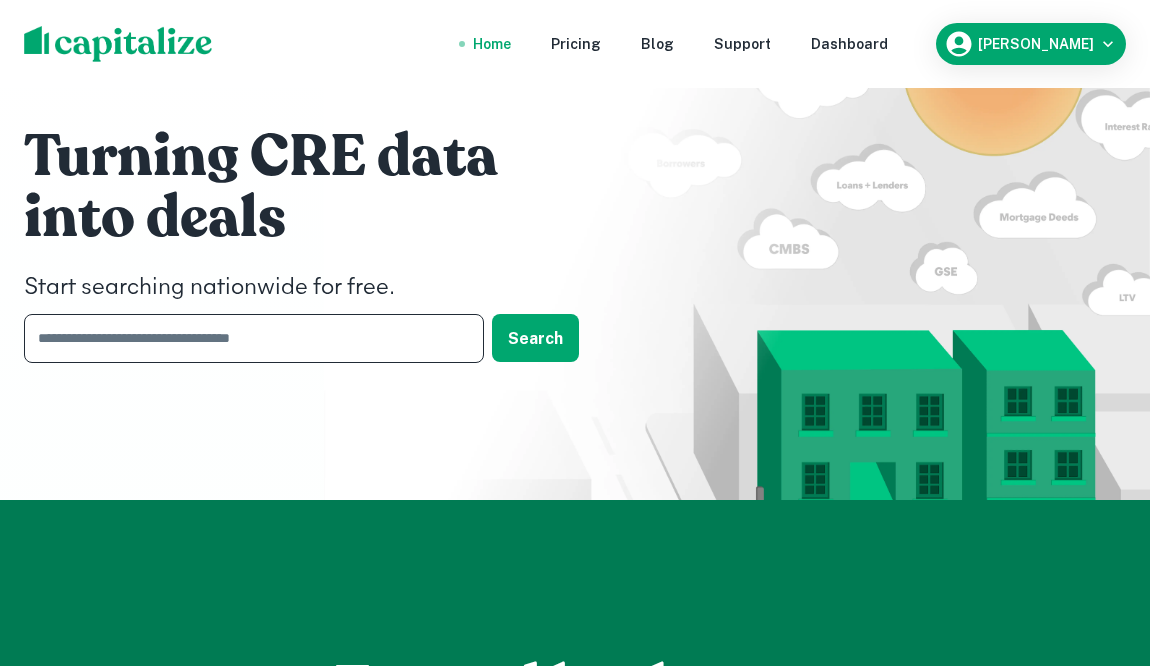 click at bounding box center [247, 338] 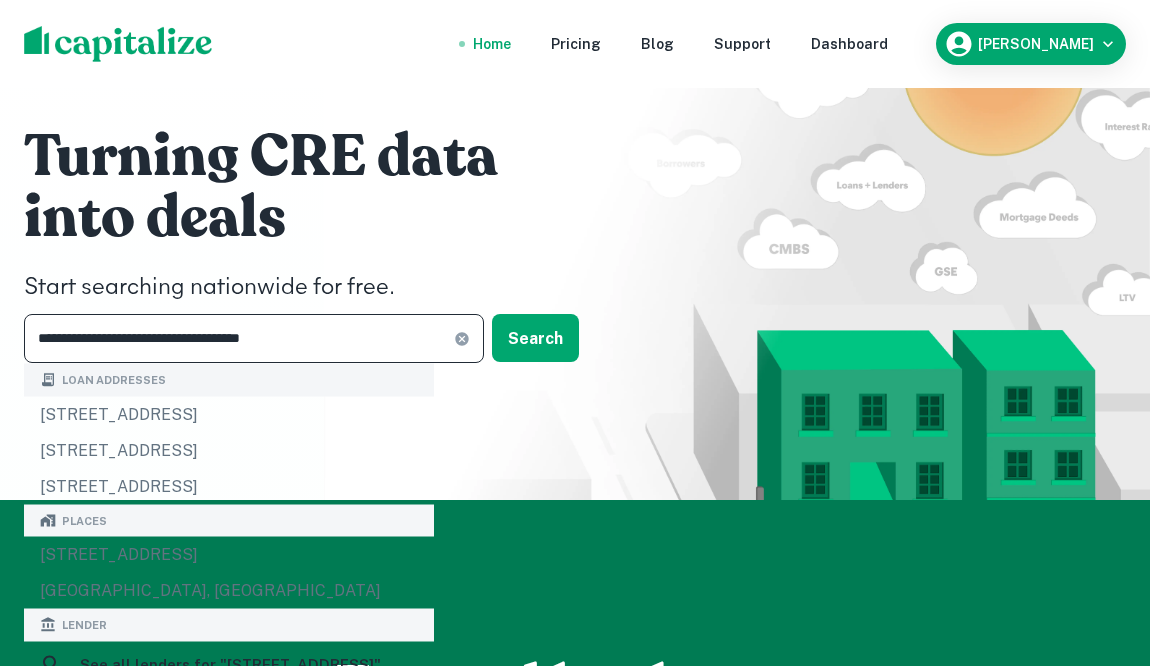 type on "**********" 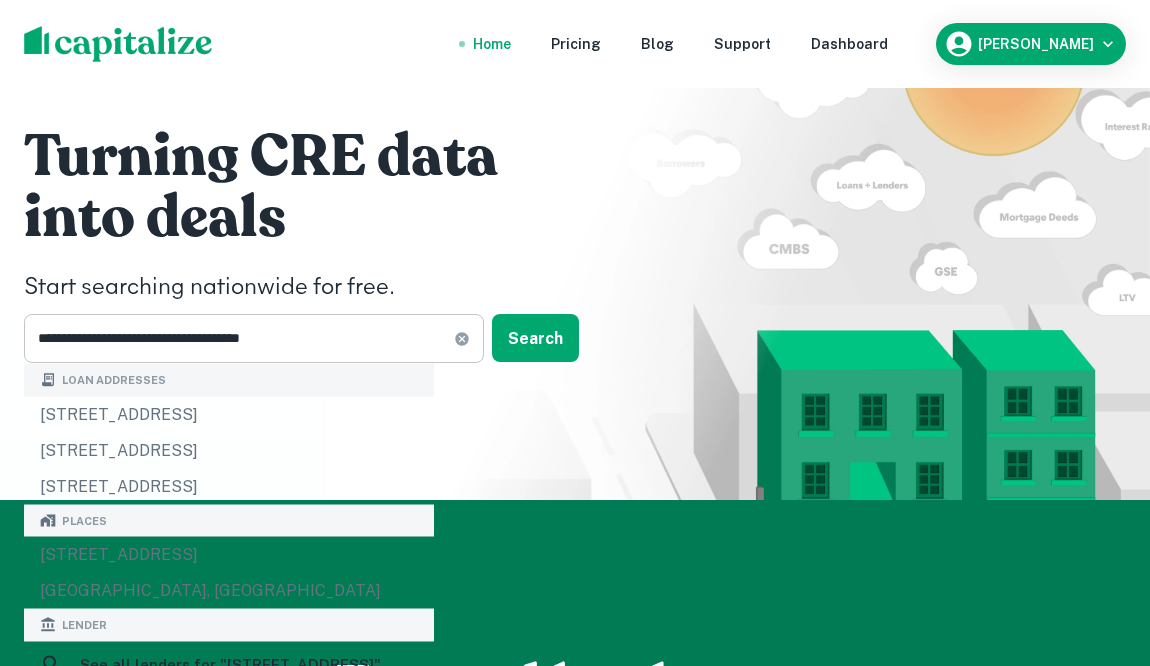 click 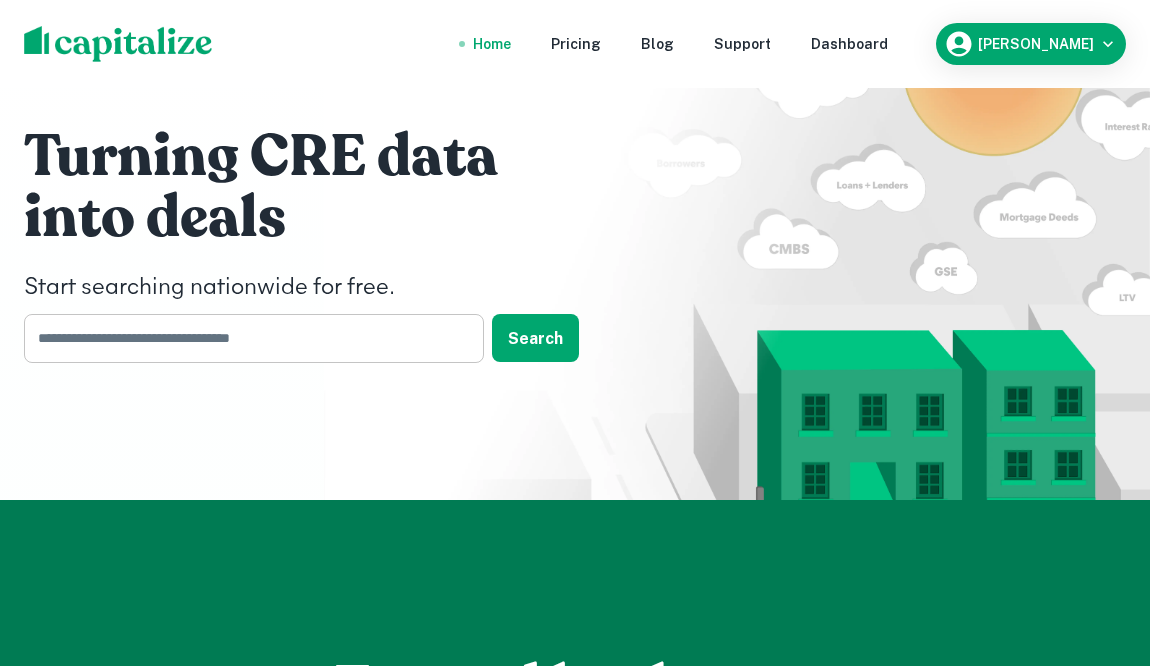 click at bounding box center (247, 338) 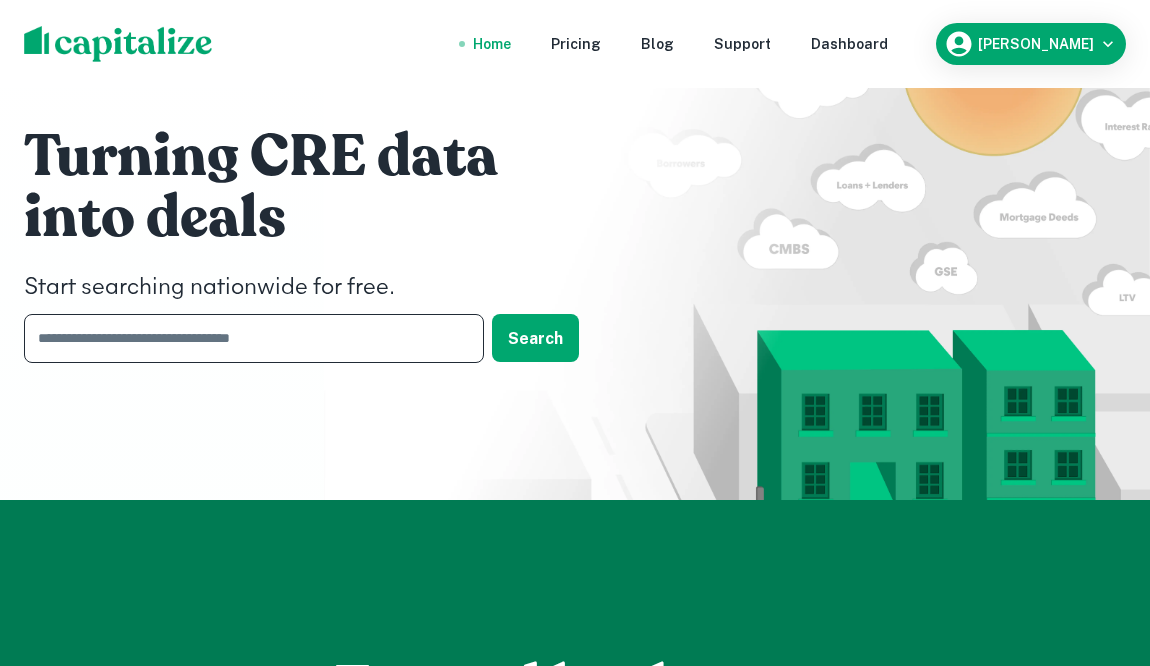 paste on "**********" 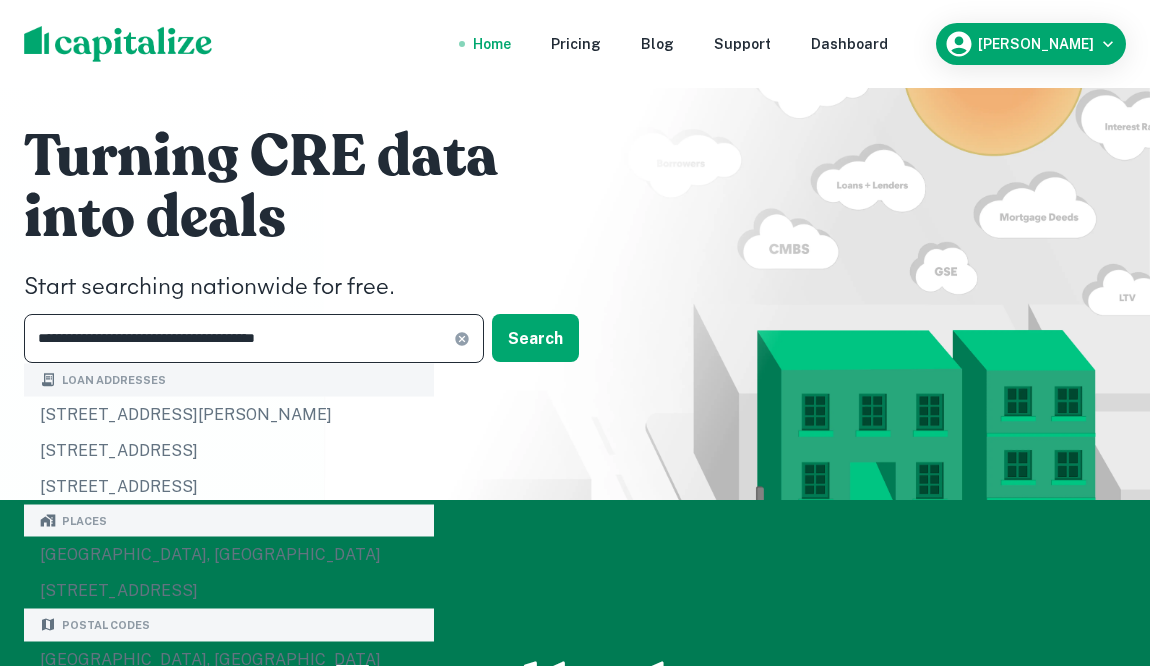 type on "**********" 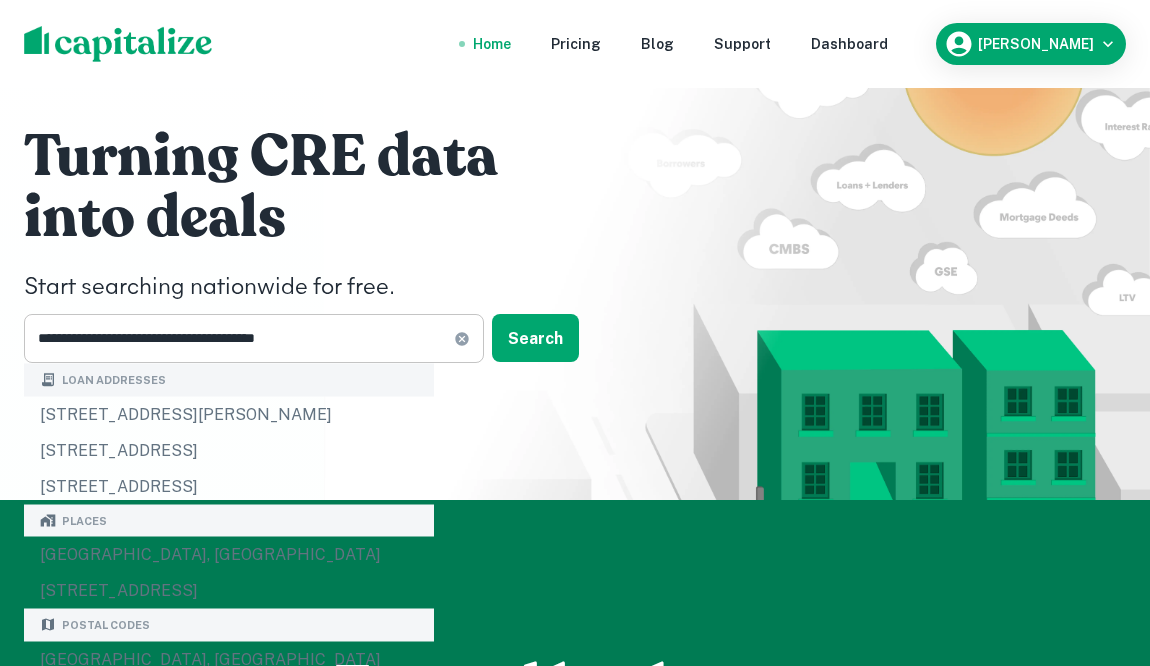 click 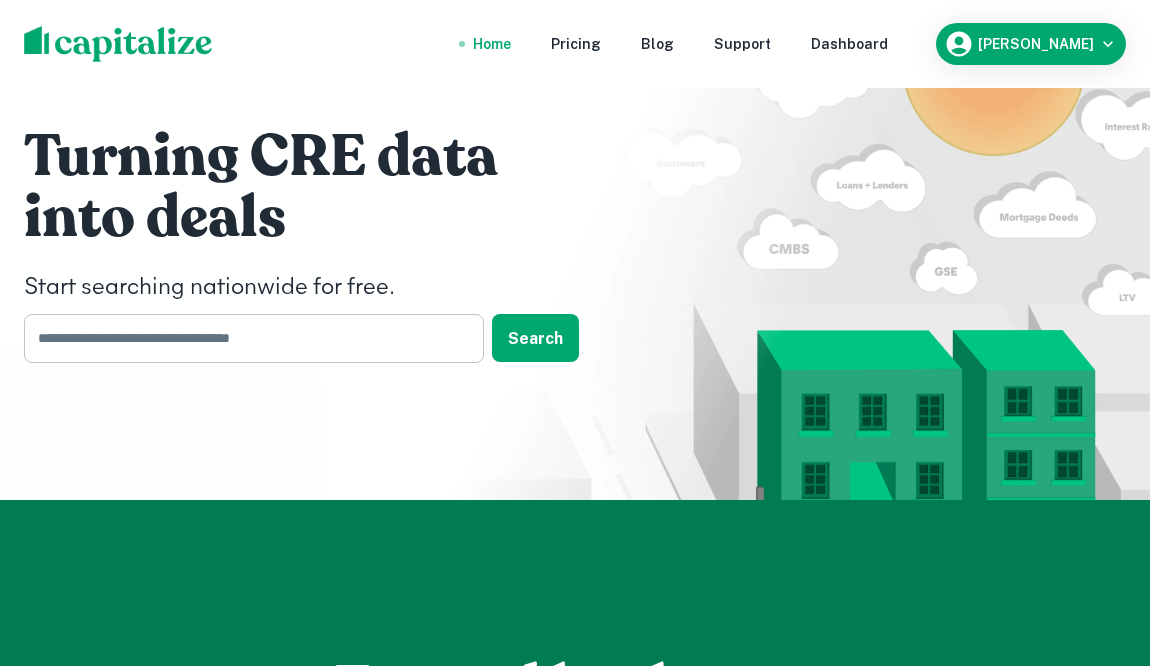 click at bounding box center (247, 338) 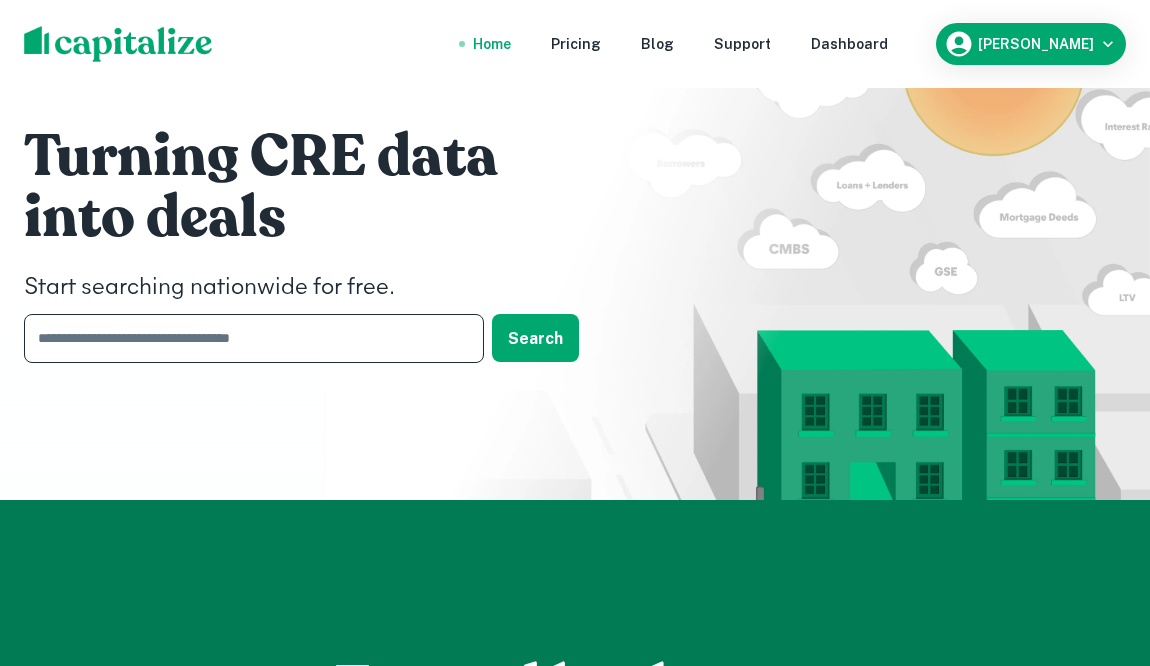 paste on "**********" 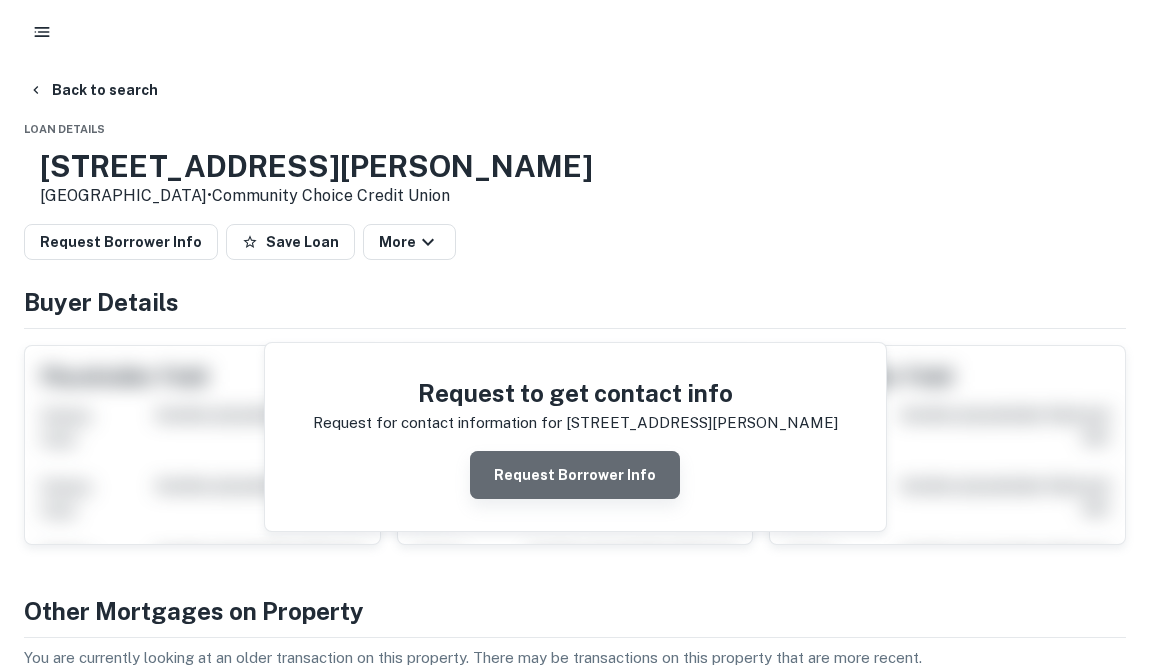 click on "Request Borrower Info" at bounding box center [575, 475] 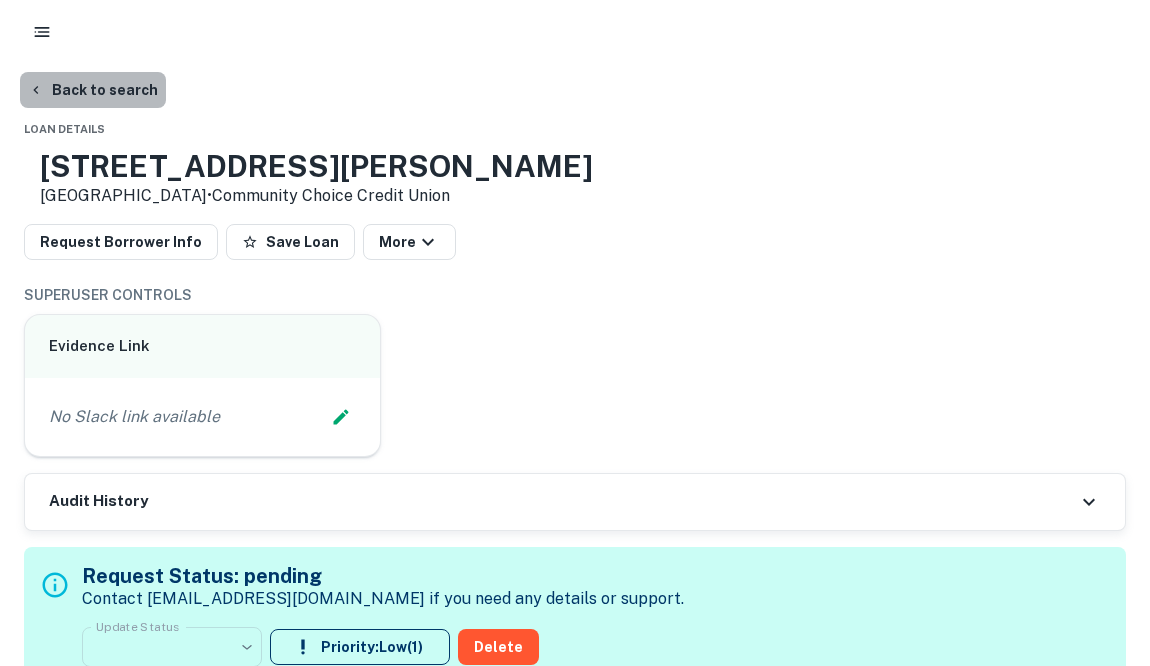 click on "Back to search" at bounding box center (93, 90) 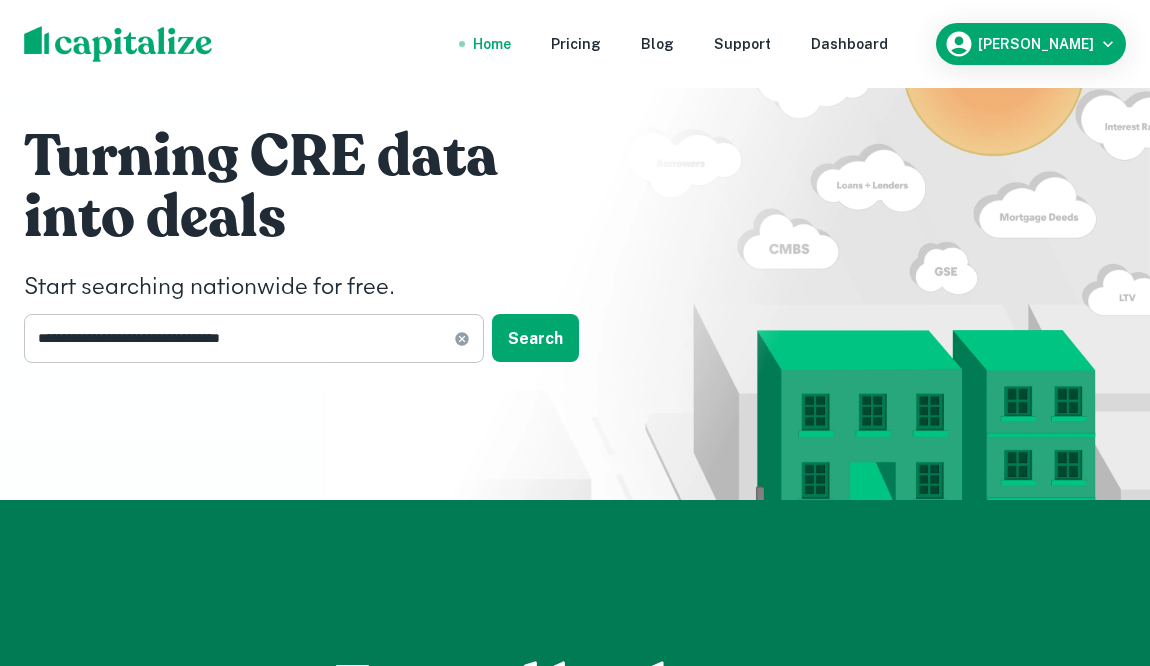 click 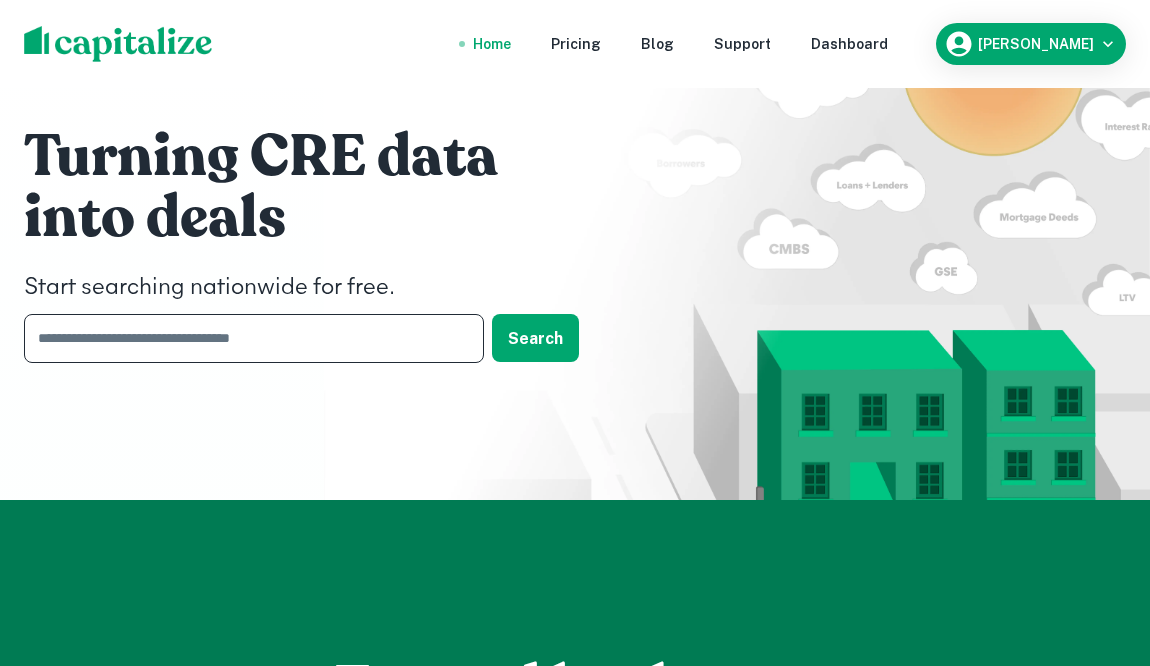 click at bounding box center (247, 338) 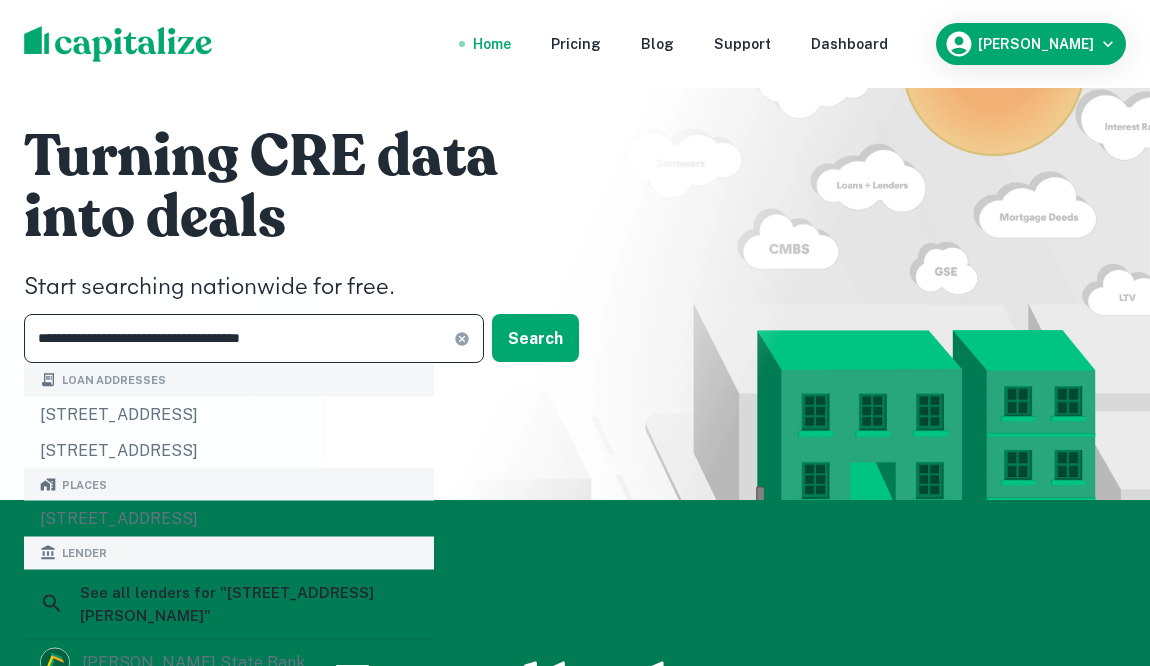 type on "**********" 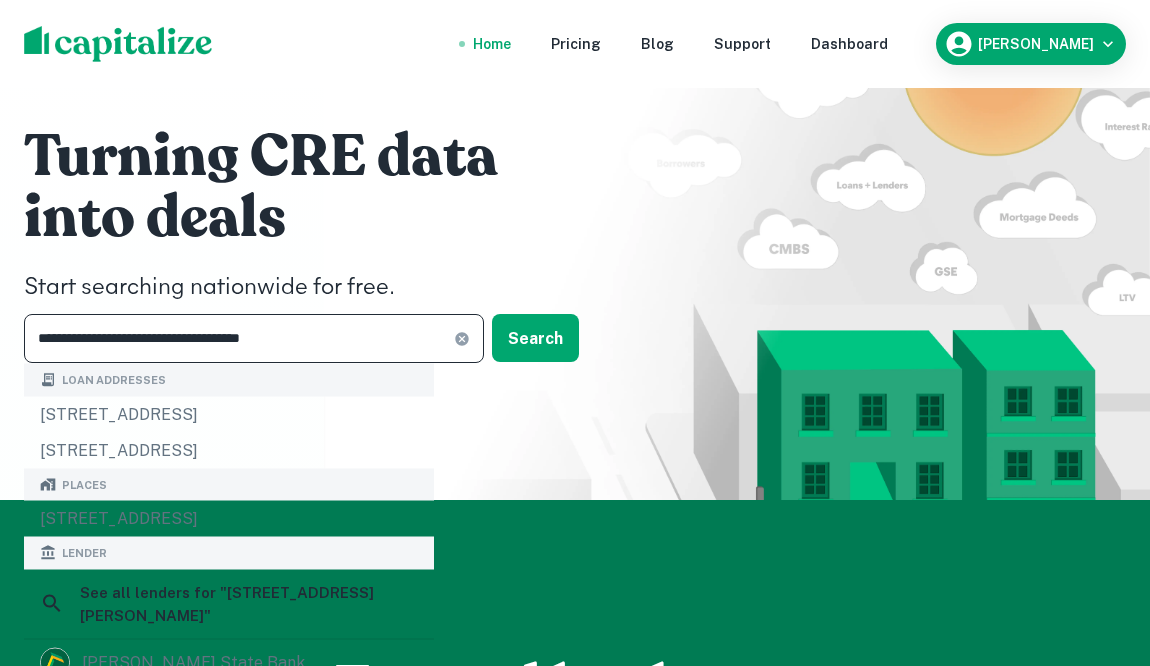 click 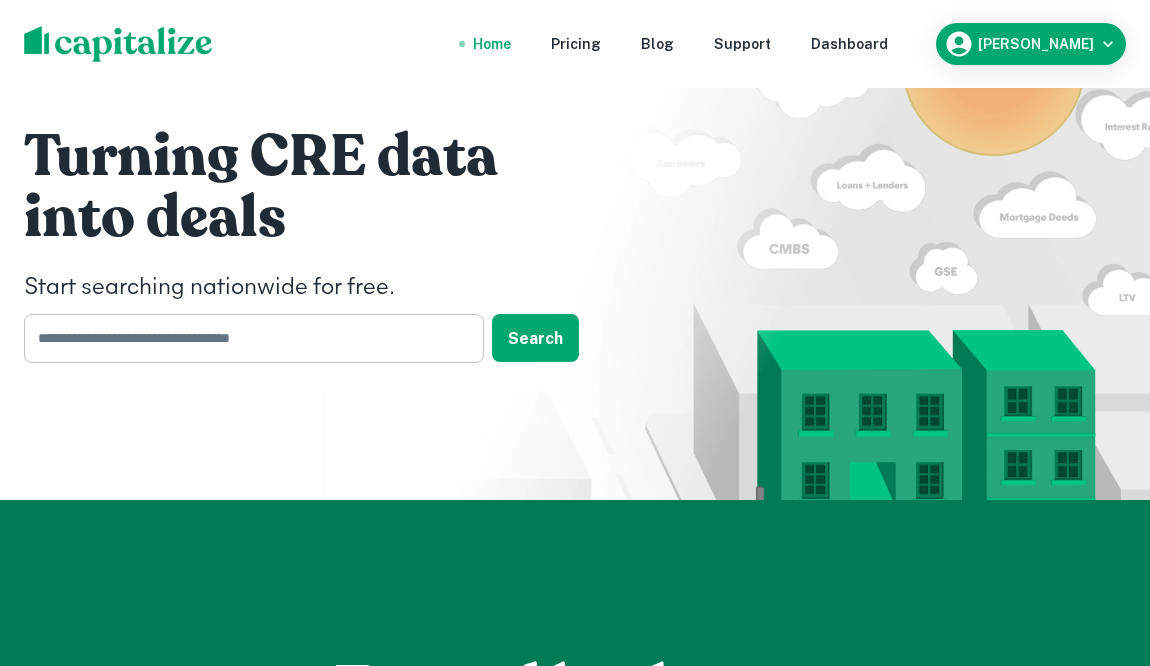 click at bounding box center [247, 338] 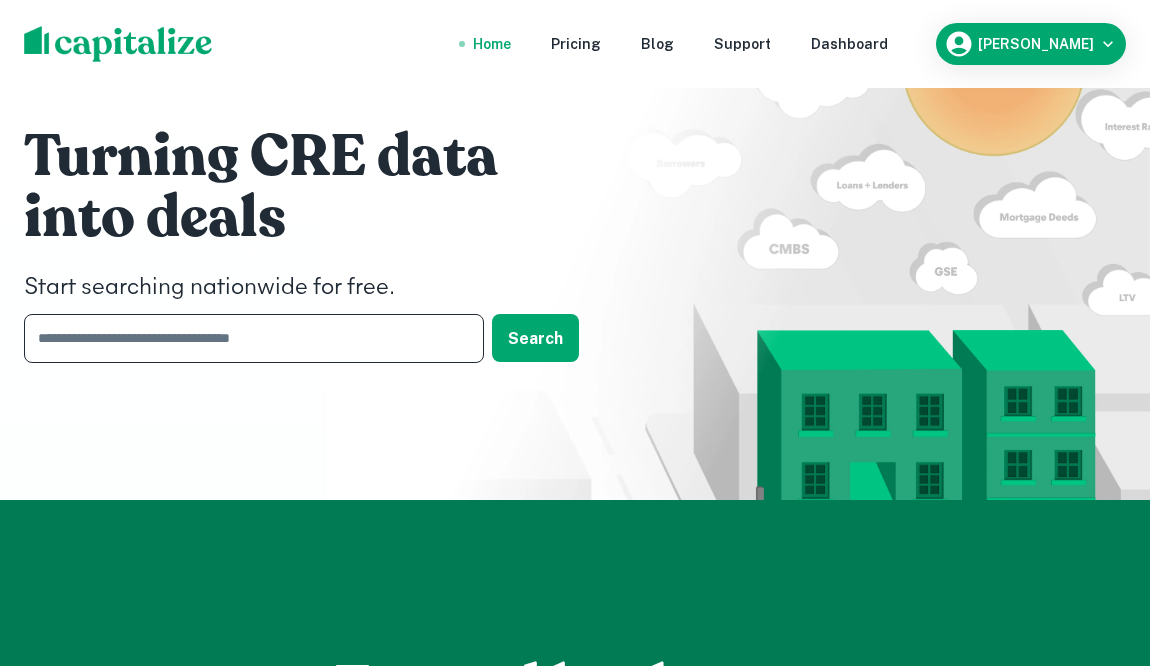 paste on "**********" 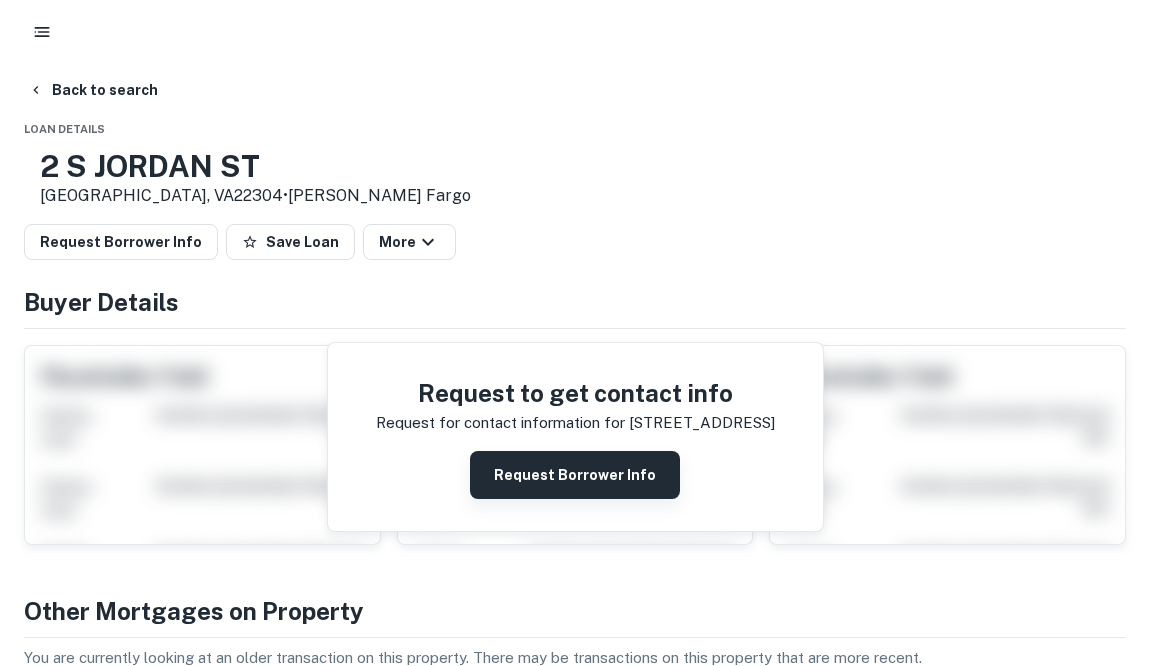 click on "Request Borrower Info" at bounding box center [575, 475] 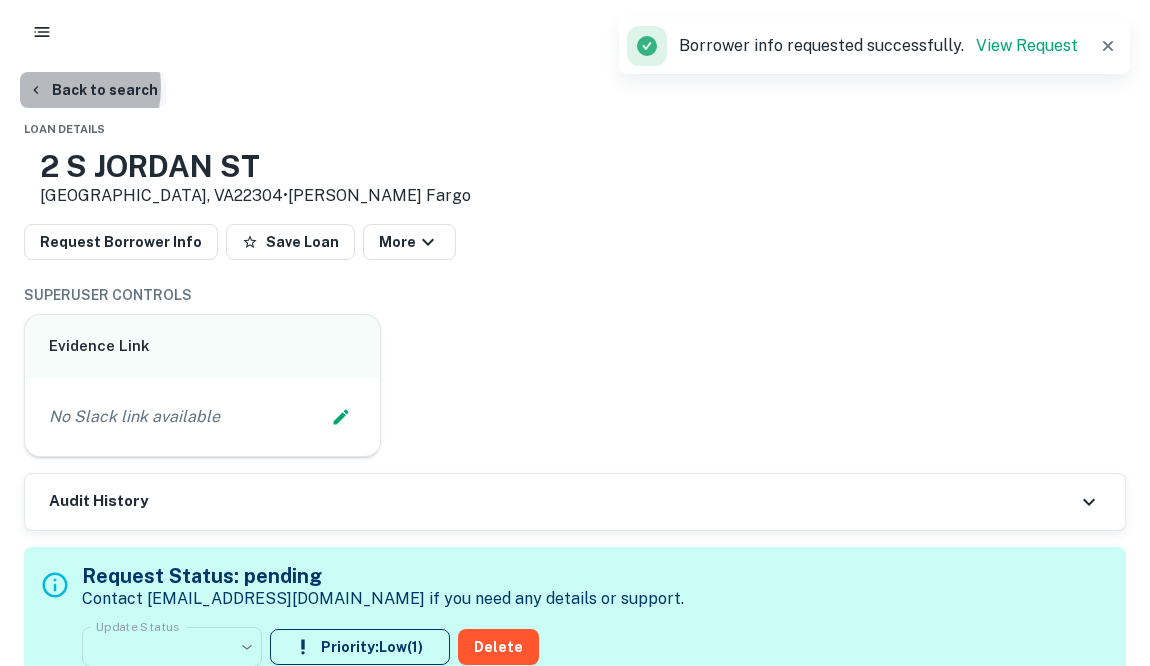 click on "Back to search" at bounding box center (93, 90) 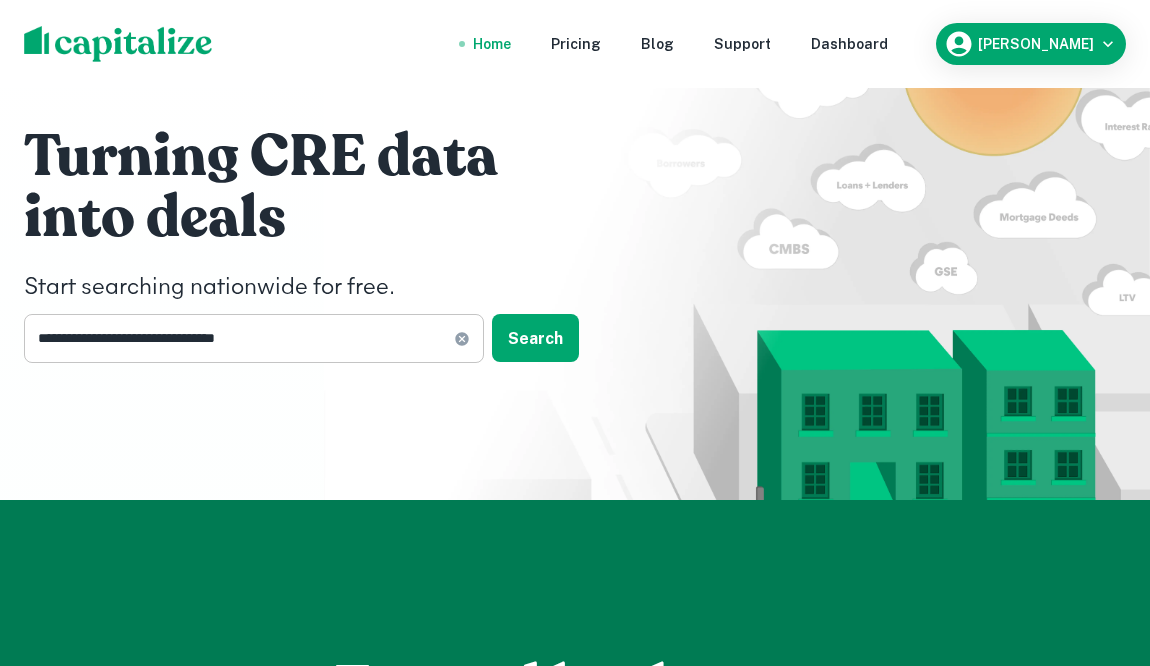 click 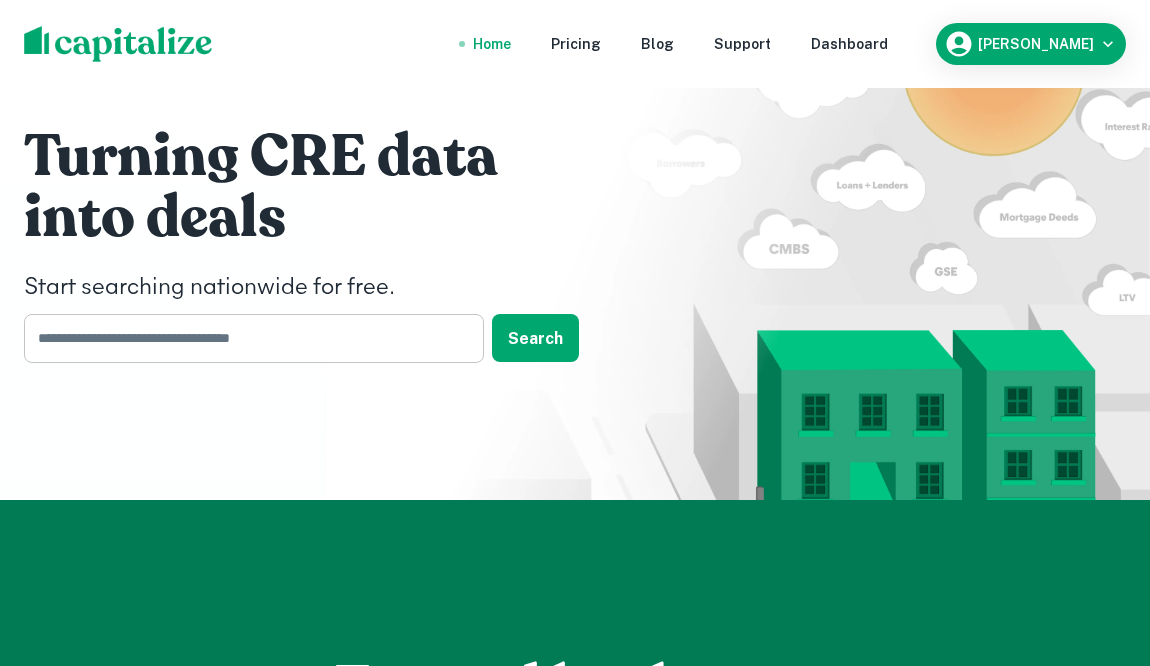 click at bounding box center [247, 338] 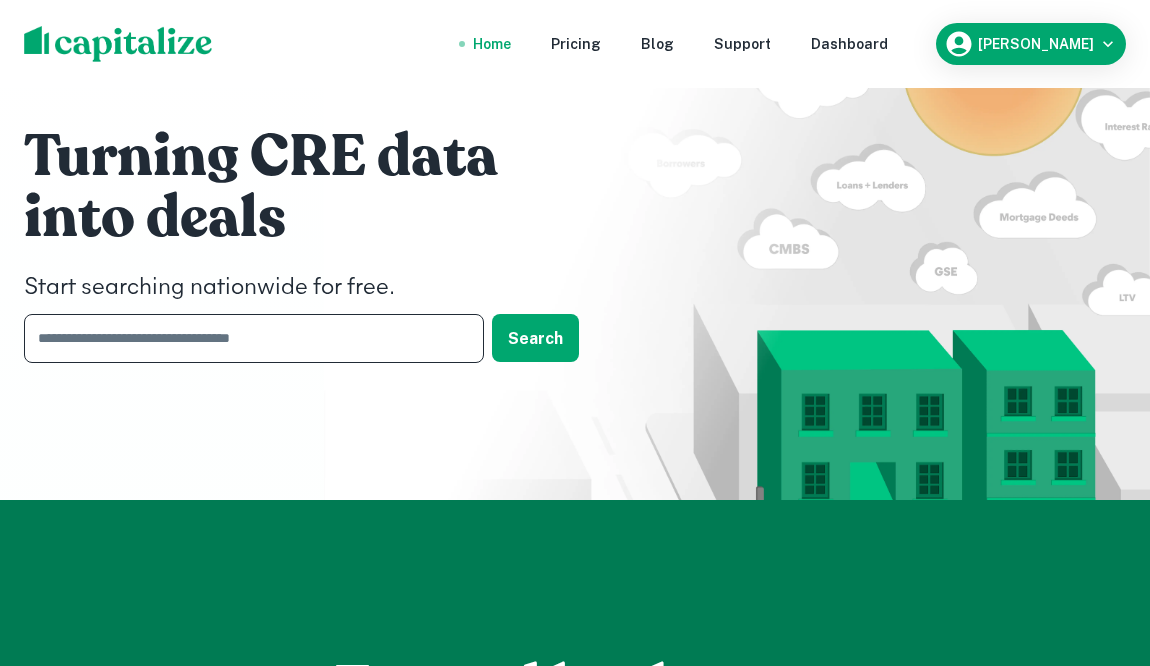 paste on "**********" 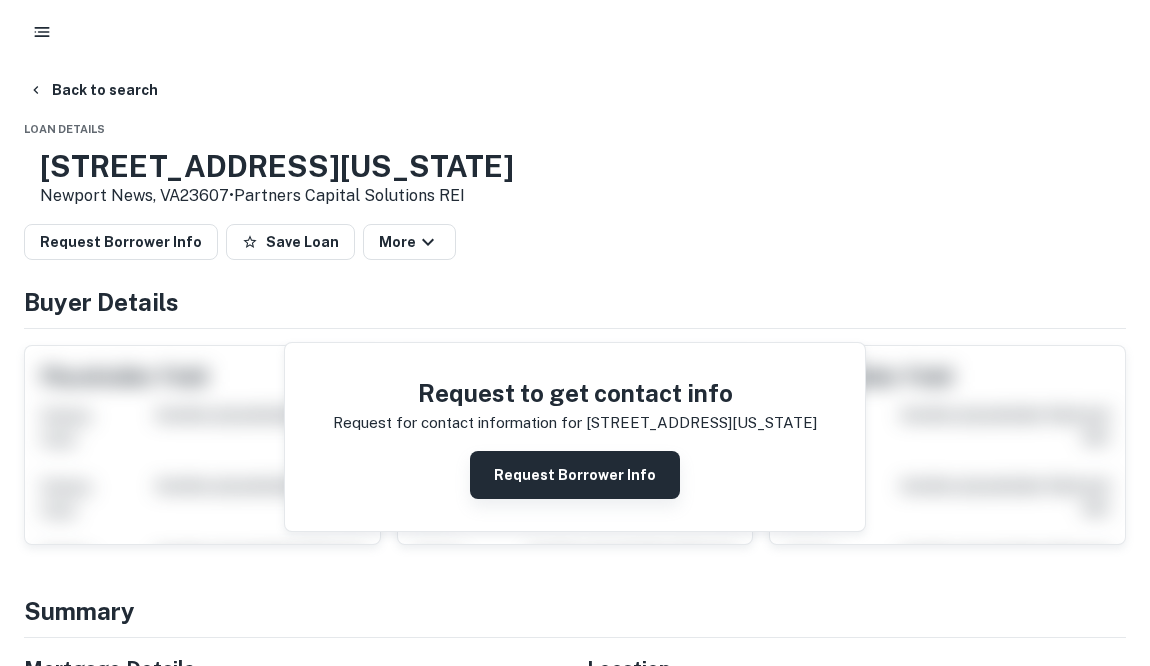 click on "Request Borrower Info" at bounding box center [575, 475] 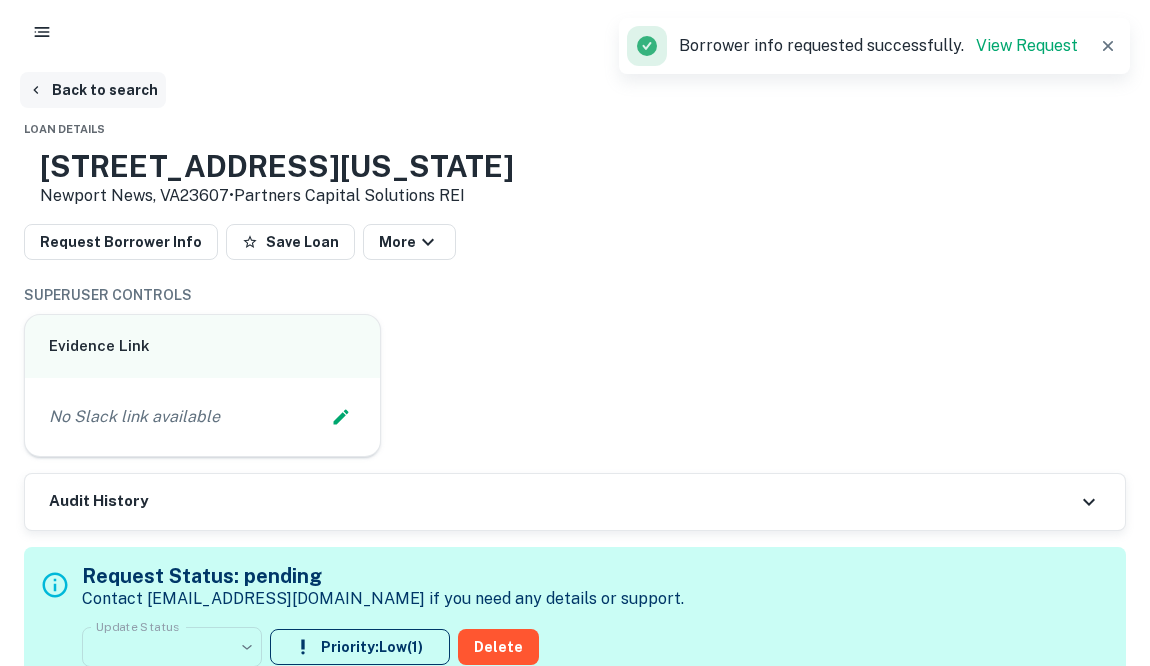 click on "Back to search" at bounding box center [93, 90] 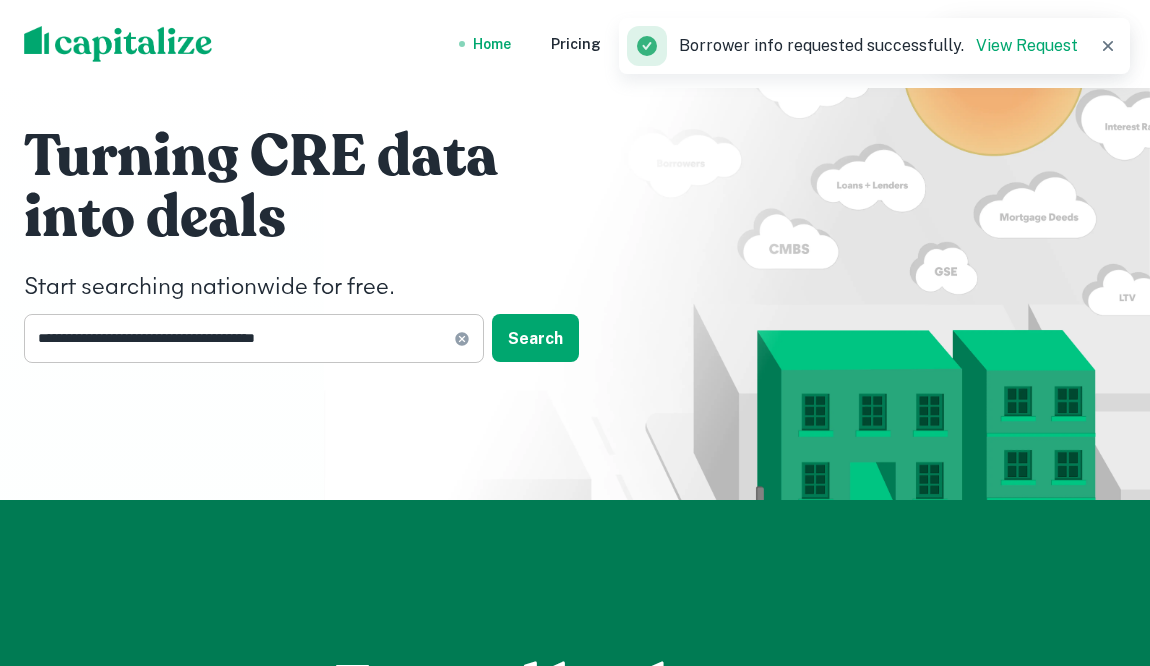 click 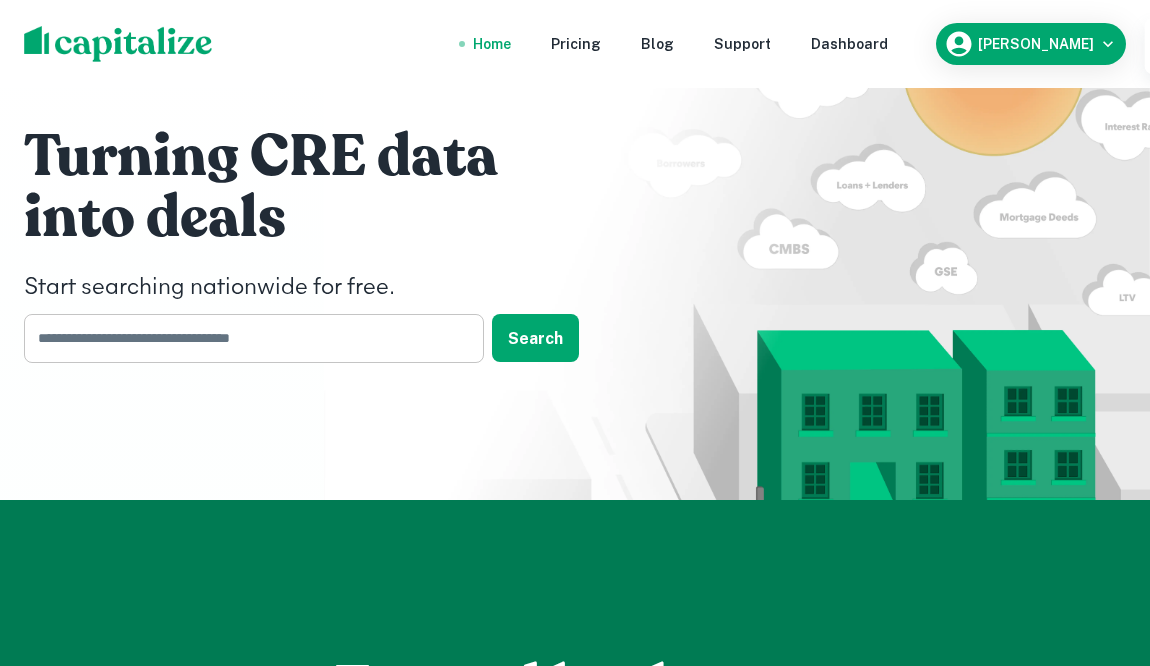 click at bounding box center [247, 338] 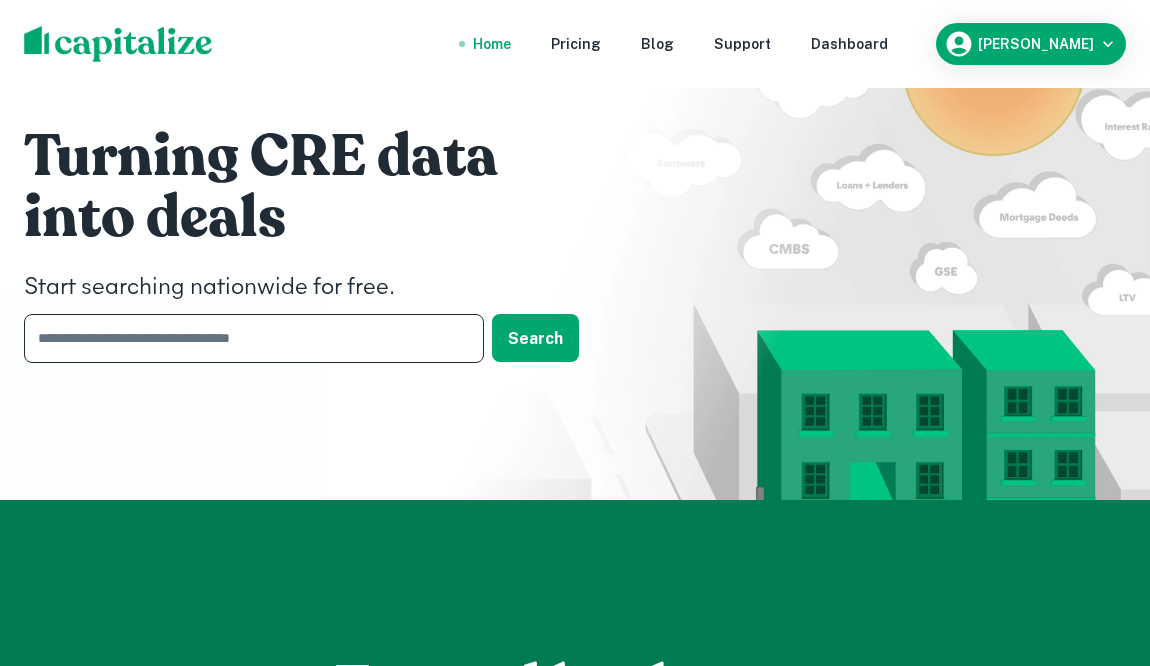 paste on "**********" 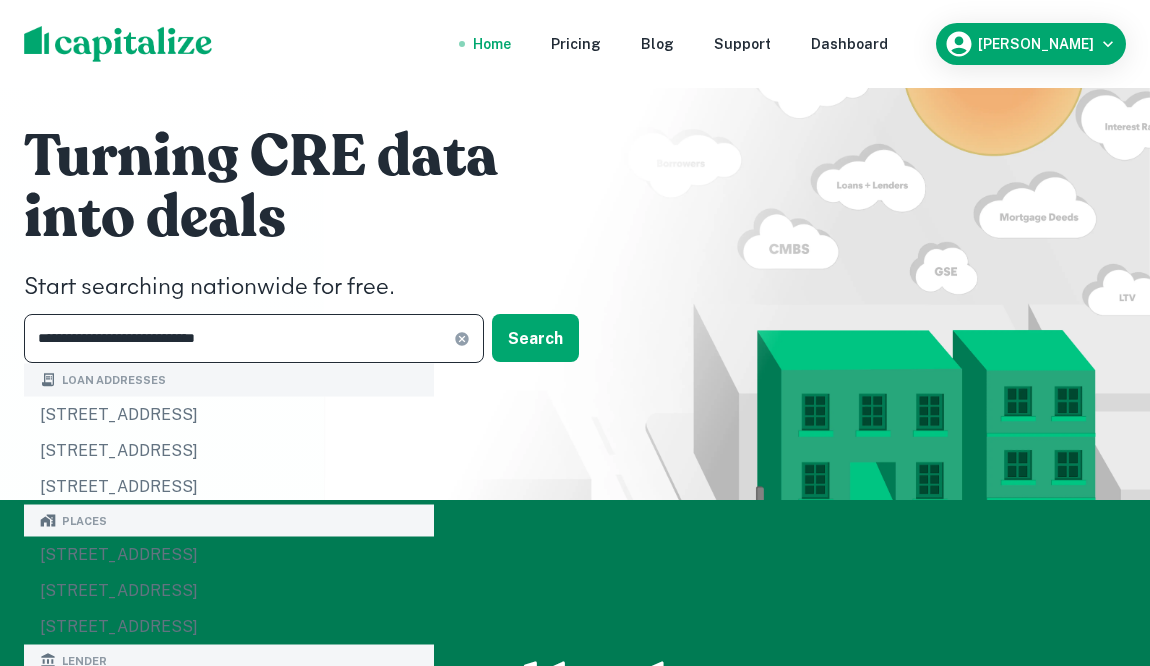 type on "**********" 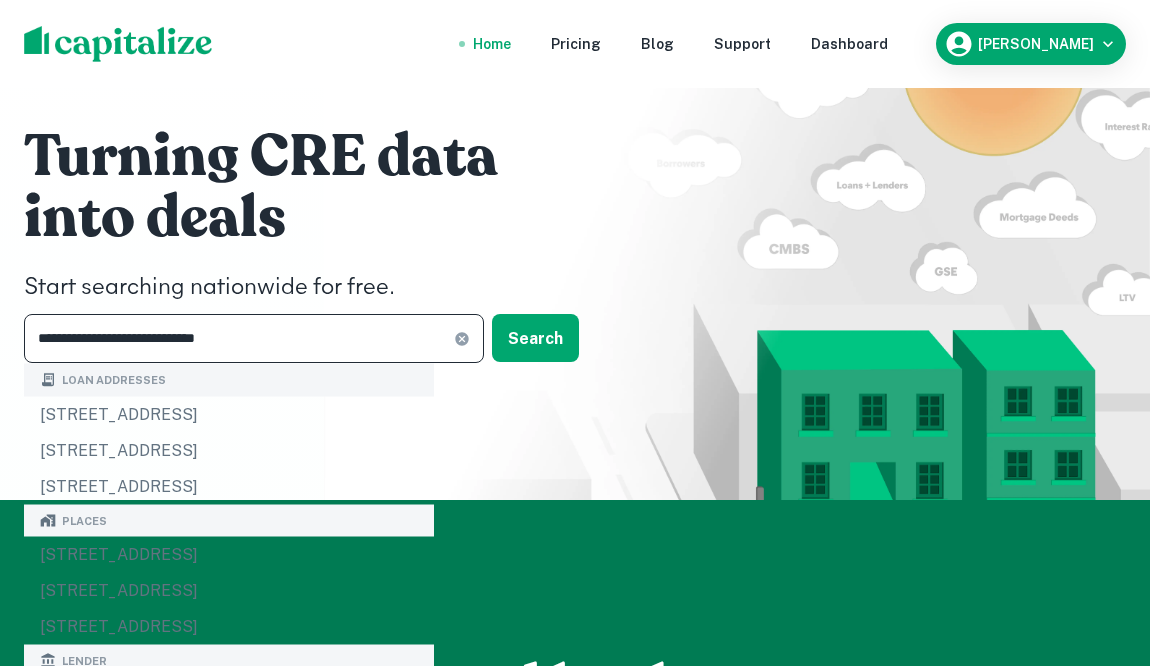 click 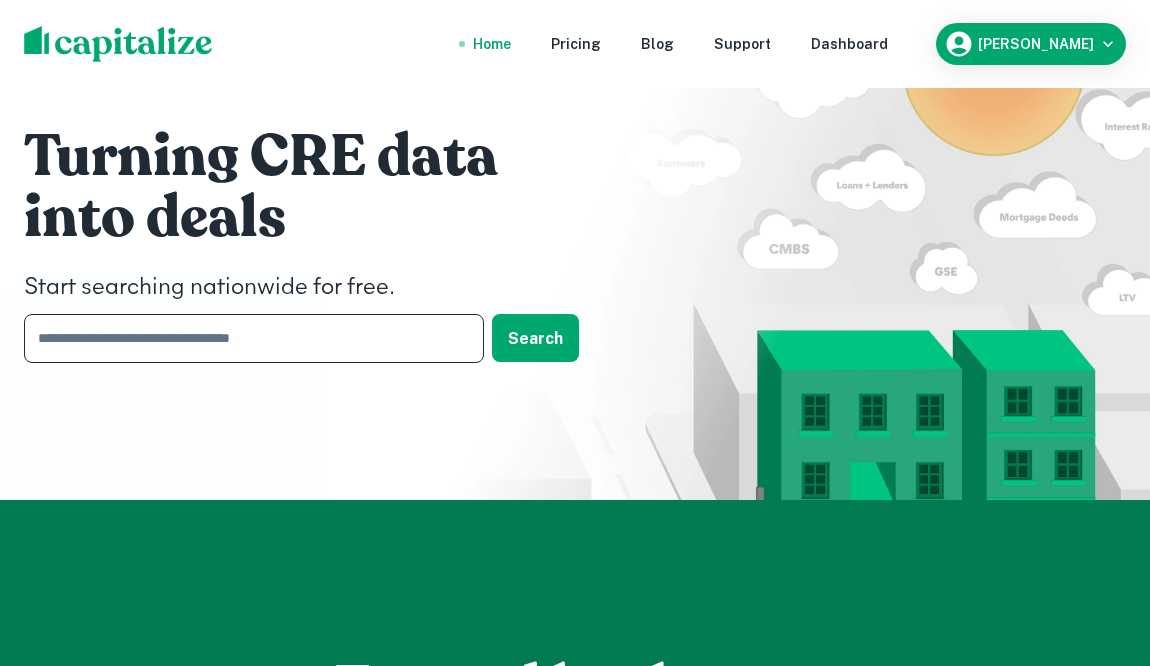 click at bounding box center (247, 338) 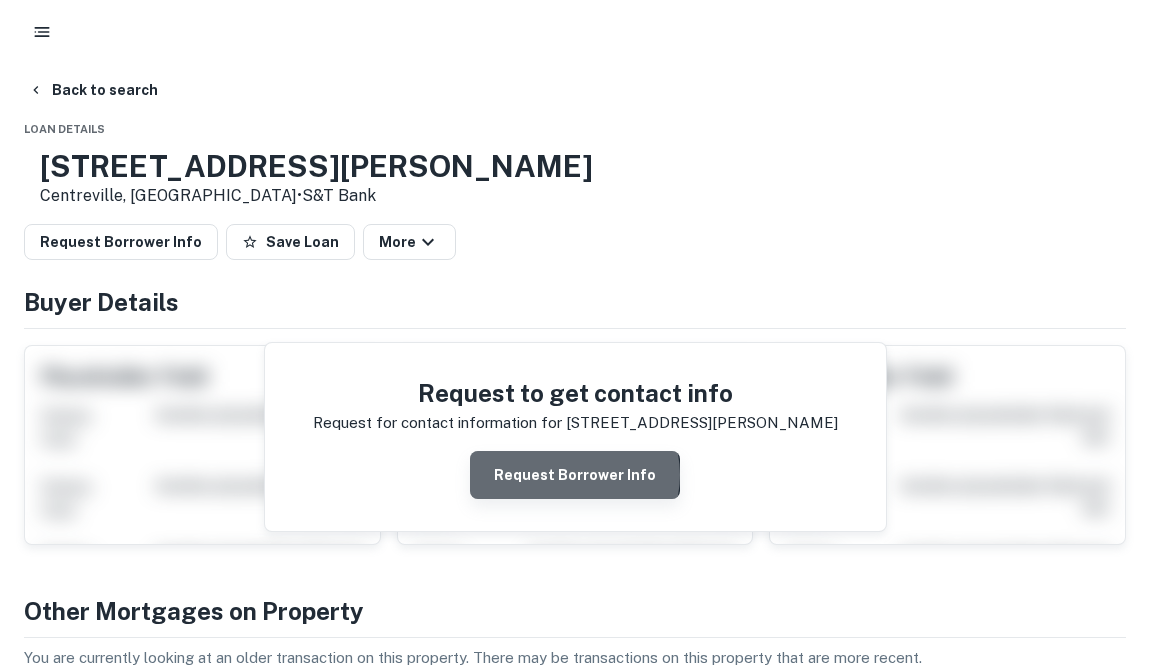 click on "Request Borrower Info" at bounding box center [575, 475] 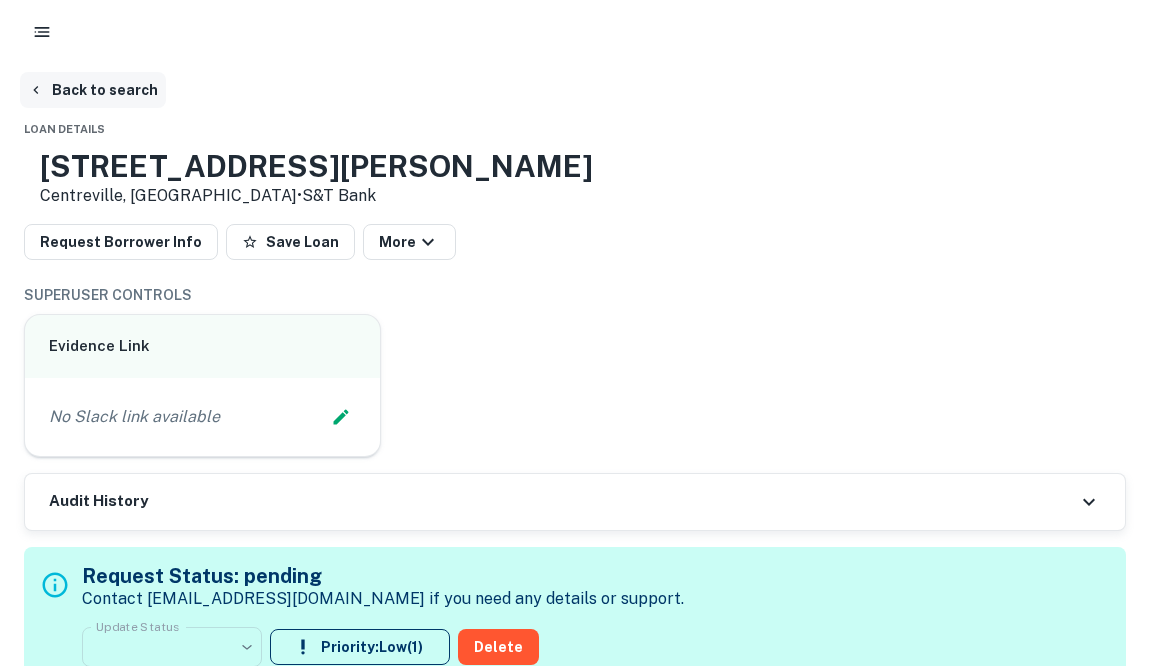 click on "Back to search" at bounding box center [93, 90] 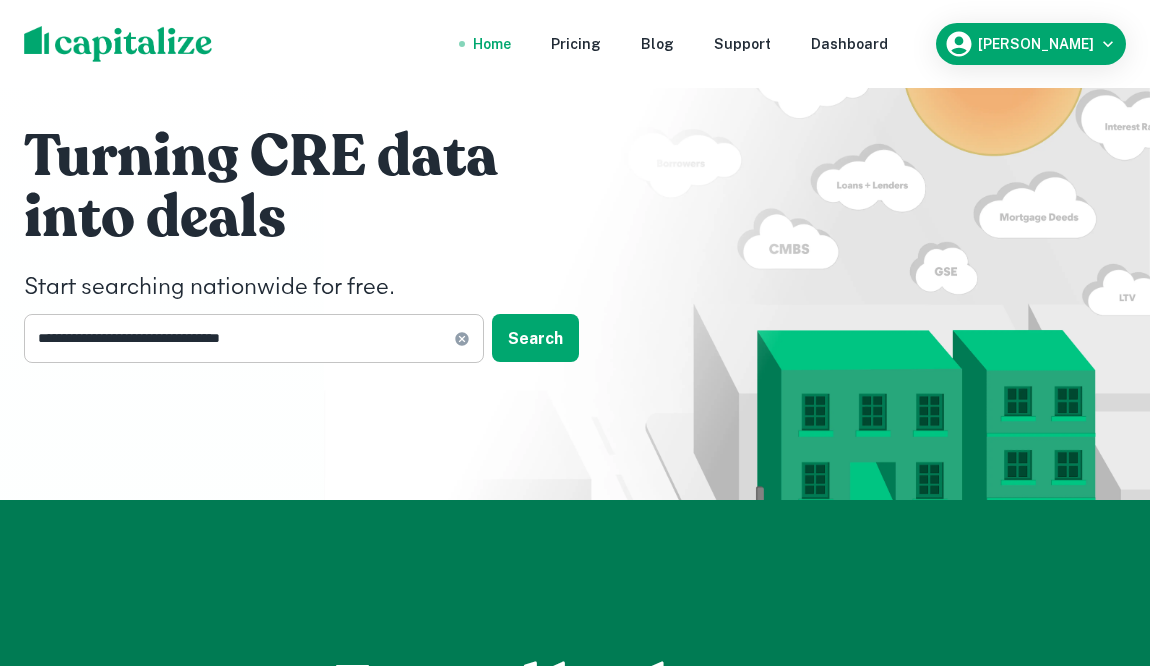 click 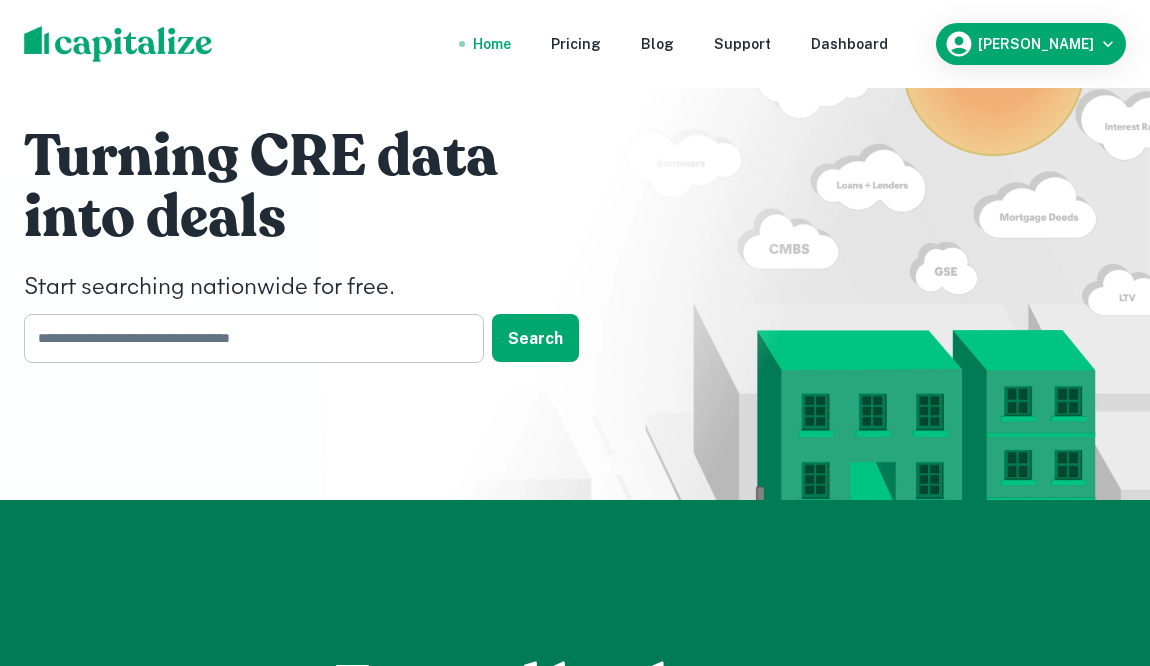 click at bounding box center [247, 338] 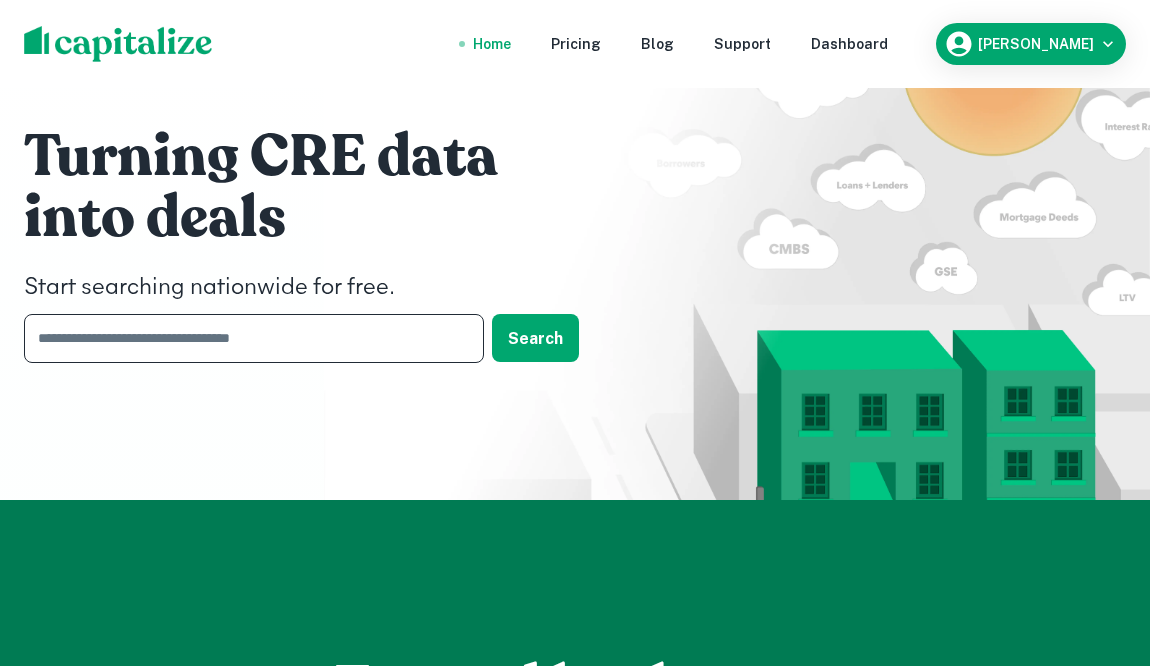 paste on "**********" 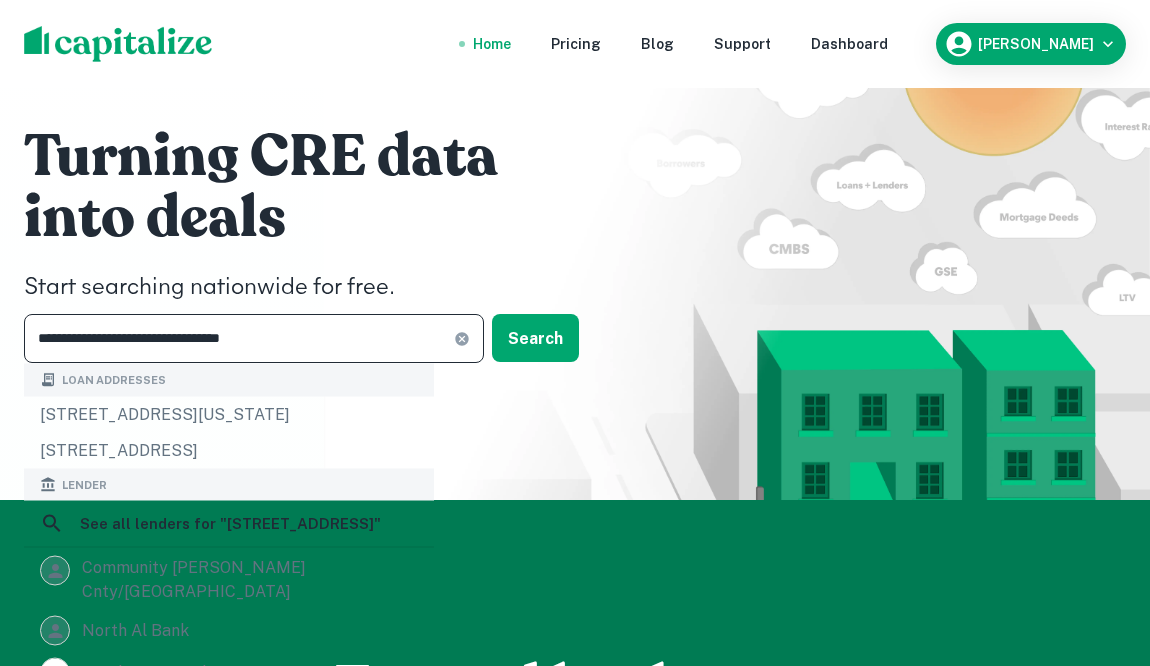 type on "**********" 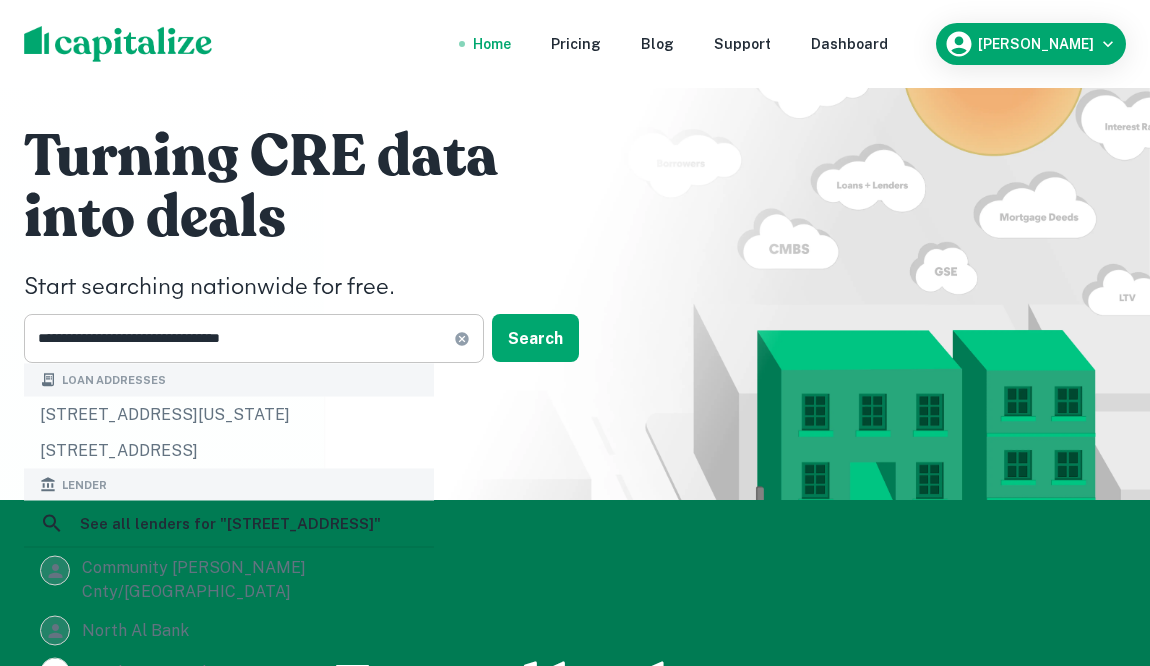 click 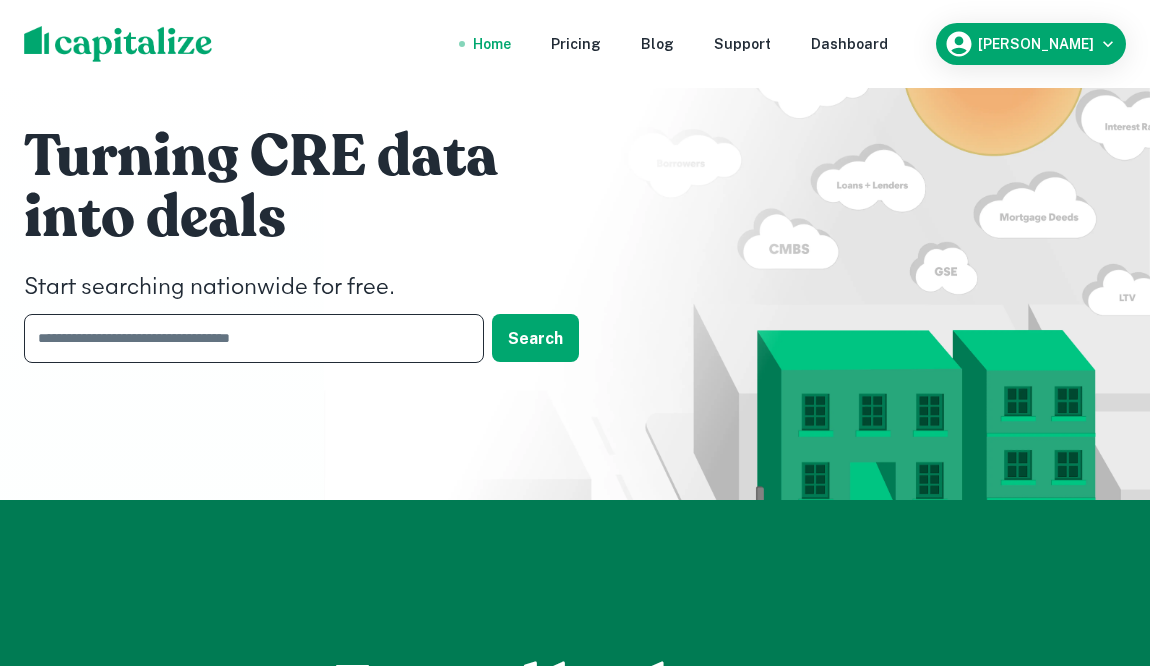 click at bounding box center (247, 338) 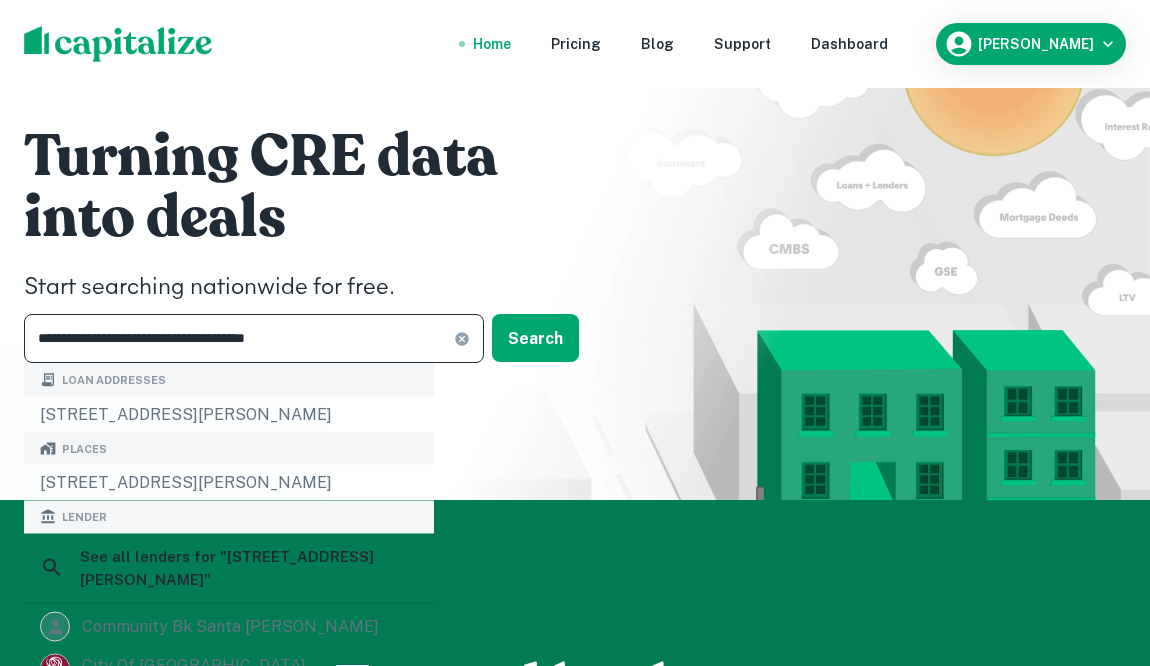type on "**********" 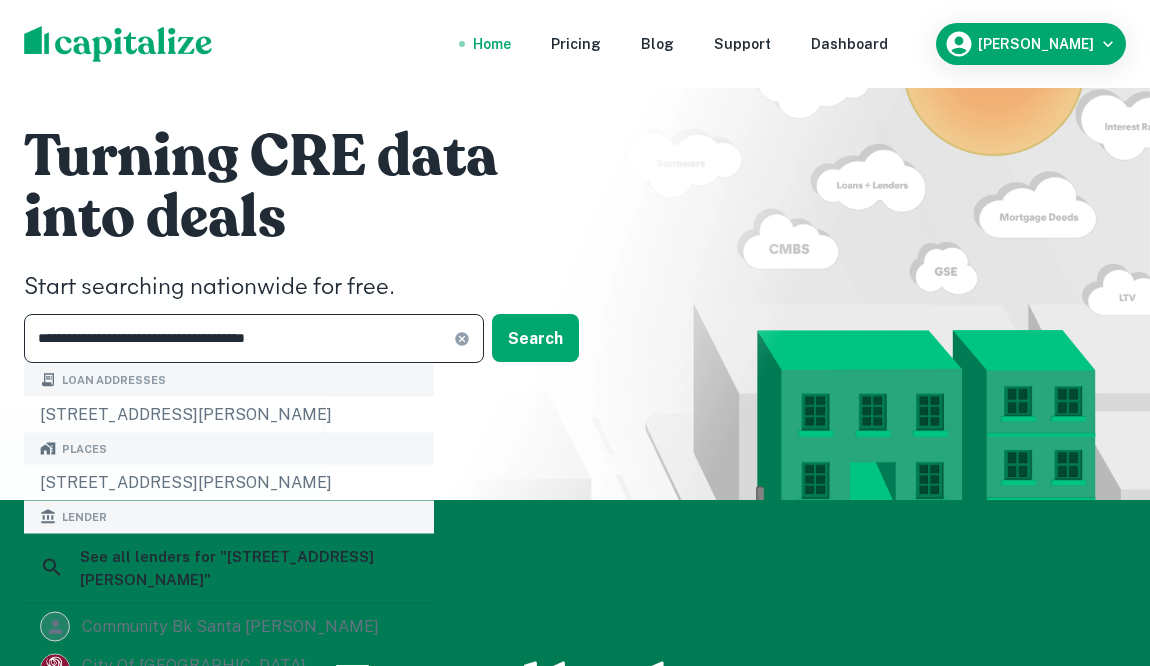 click 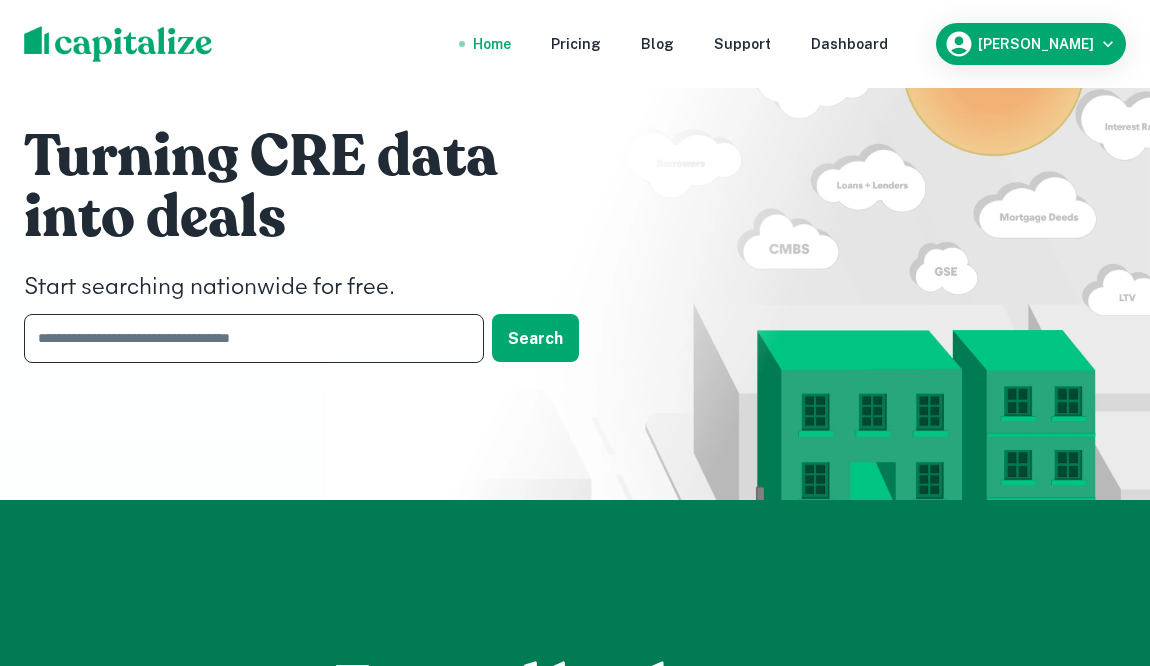 click at bounding box center [247, 338] 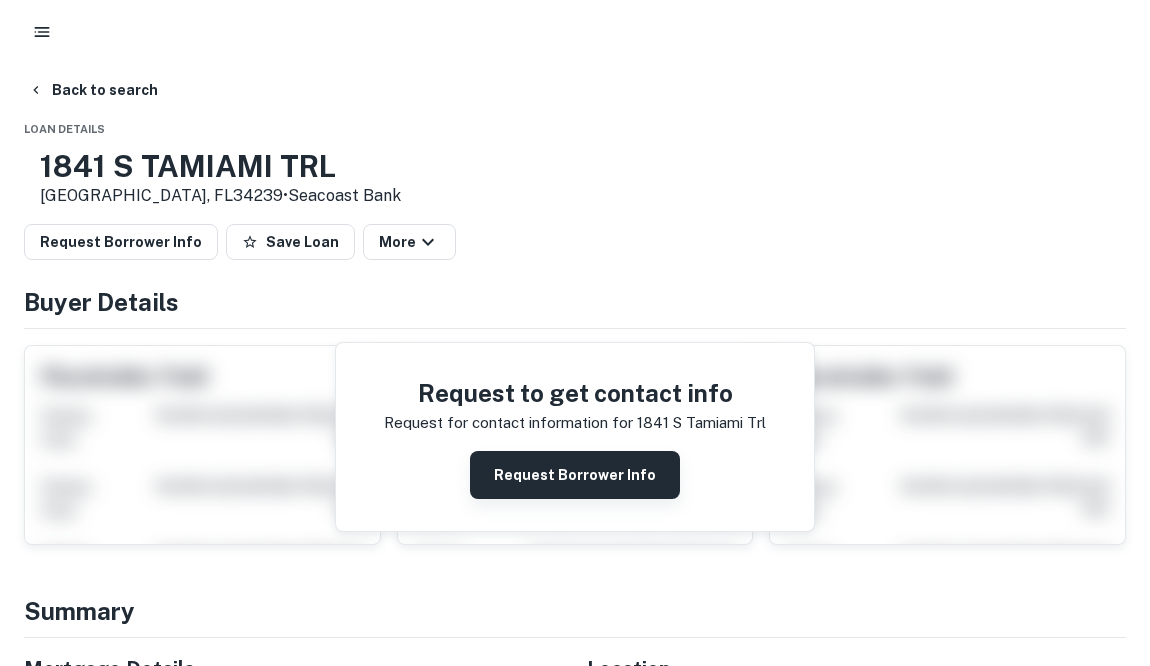 click on "Request Borrower Info" at bounding box center (575, 475) 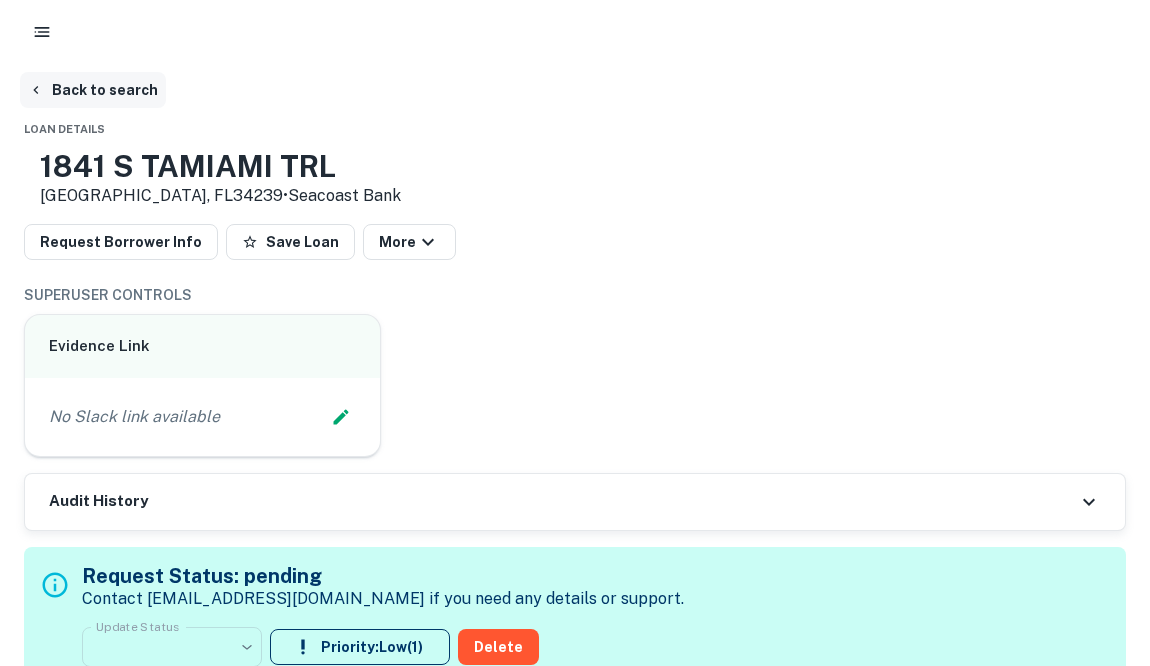 click on "Back to search" at bounding box center [93, 90] 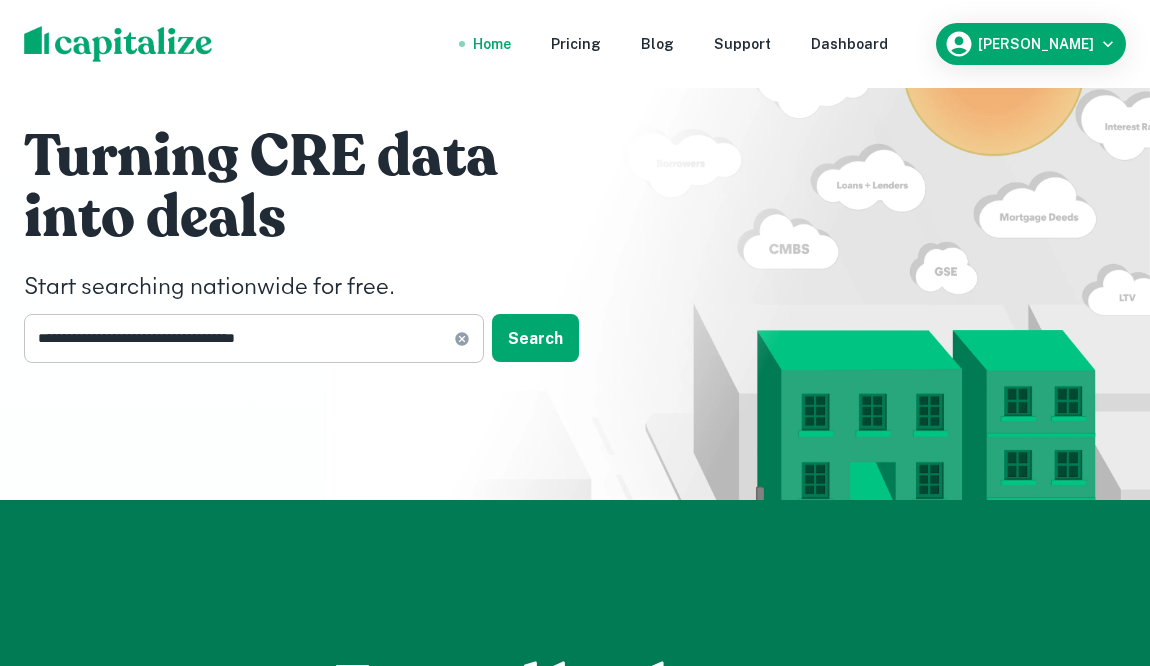 click on "**********" at bounding box center [239, 338] 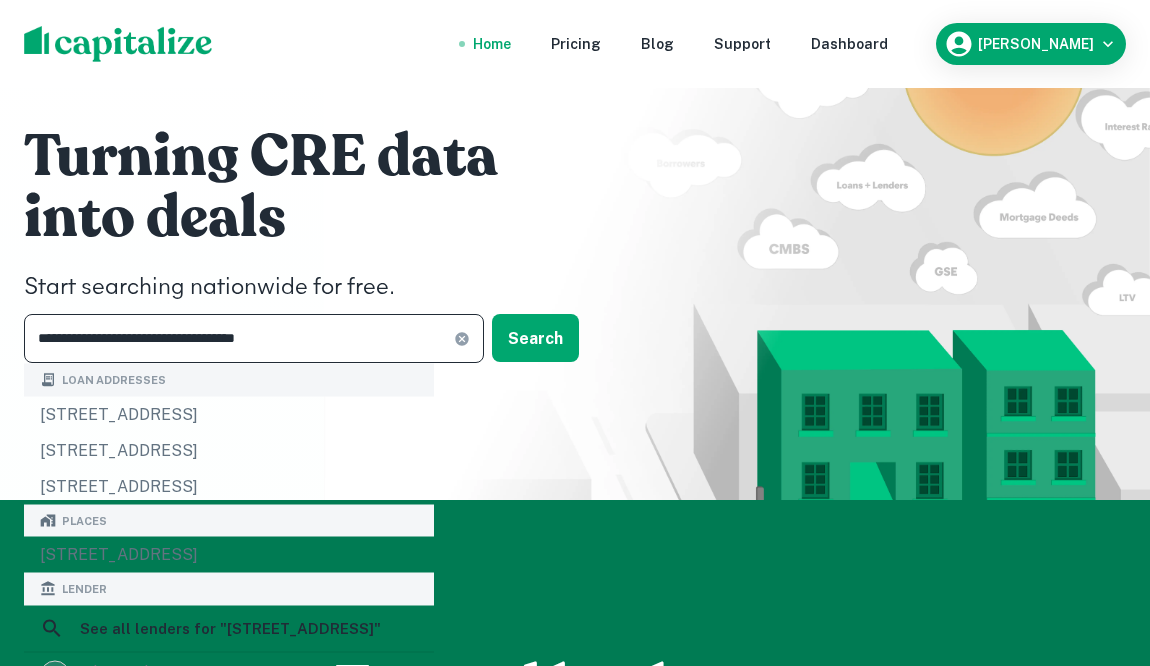 click 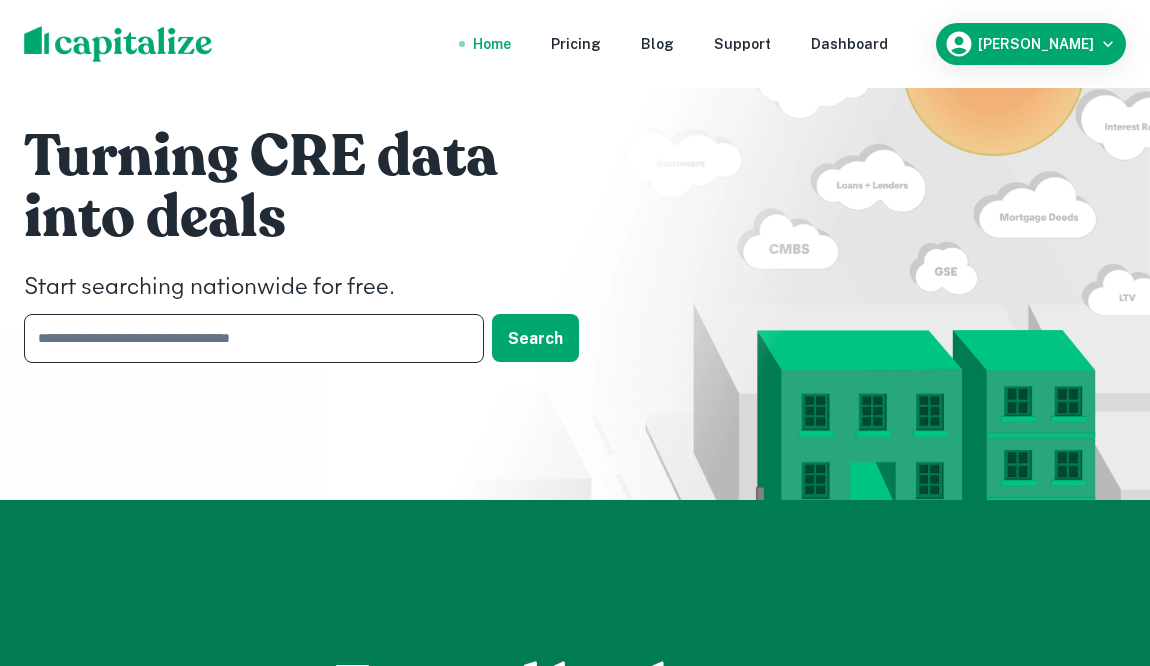 click at bounding box center (247, 338) 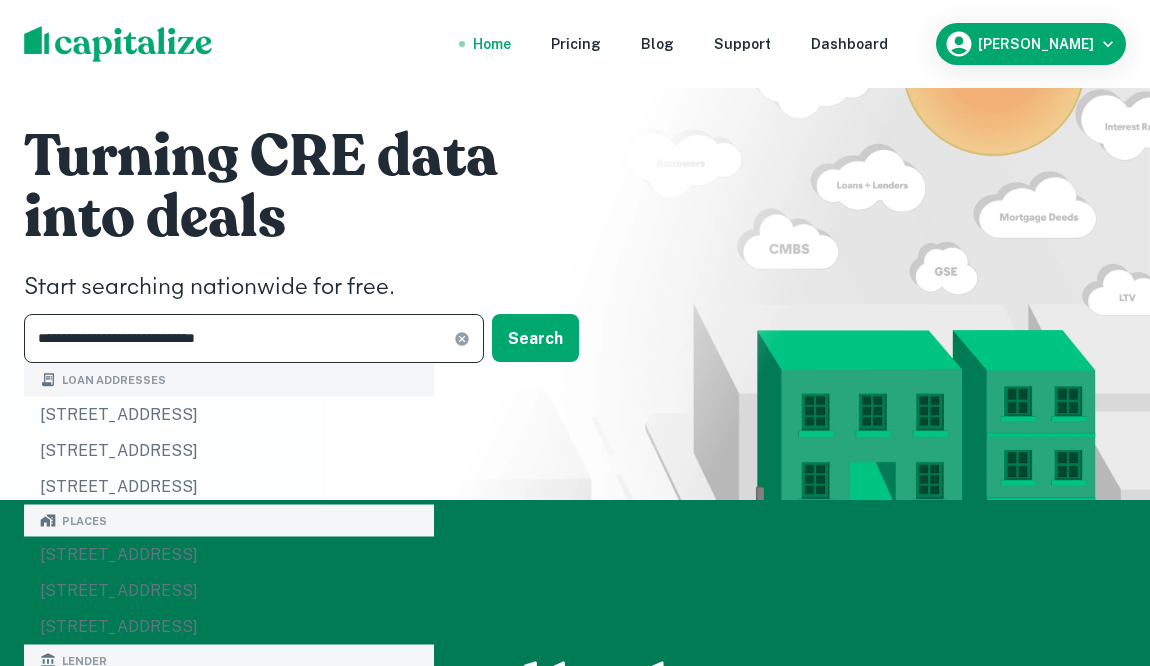 type on "**********" 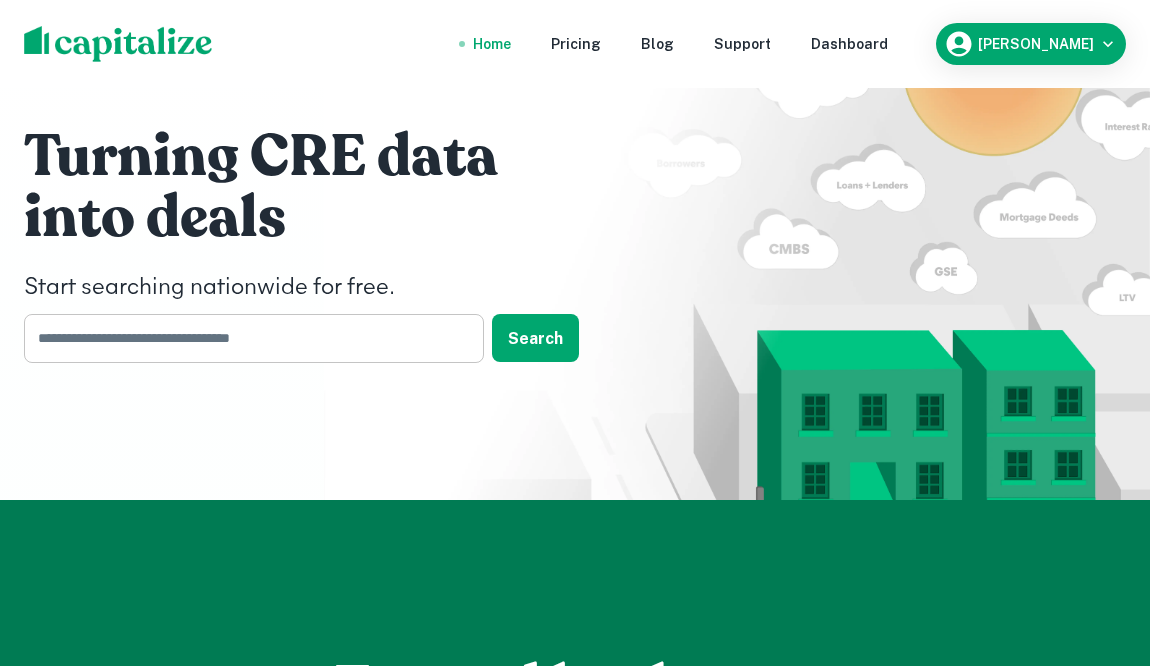 click at bounding box center [247, 338] 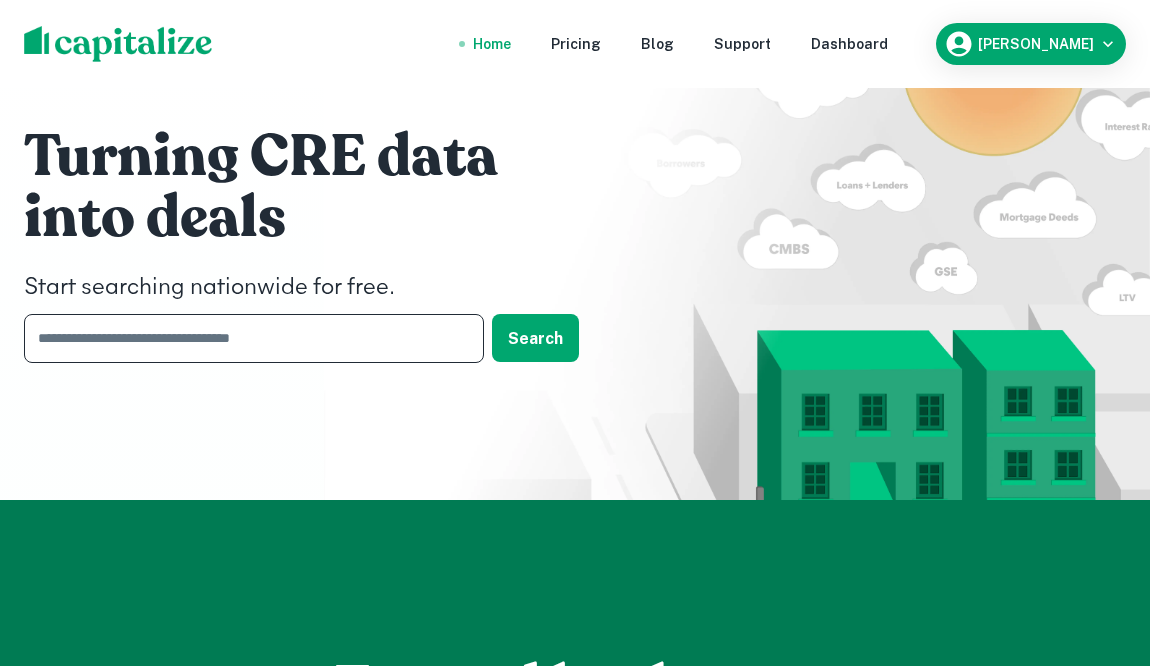 paste on "**********" 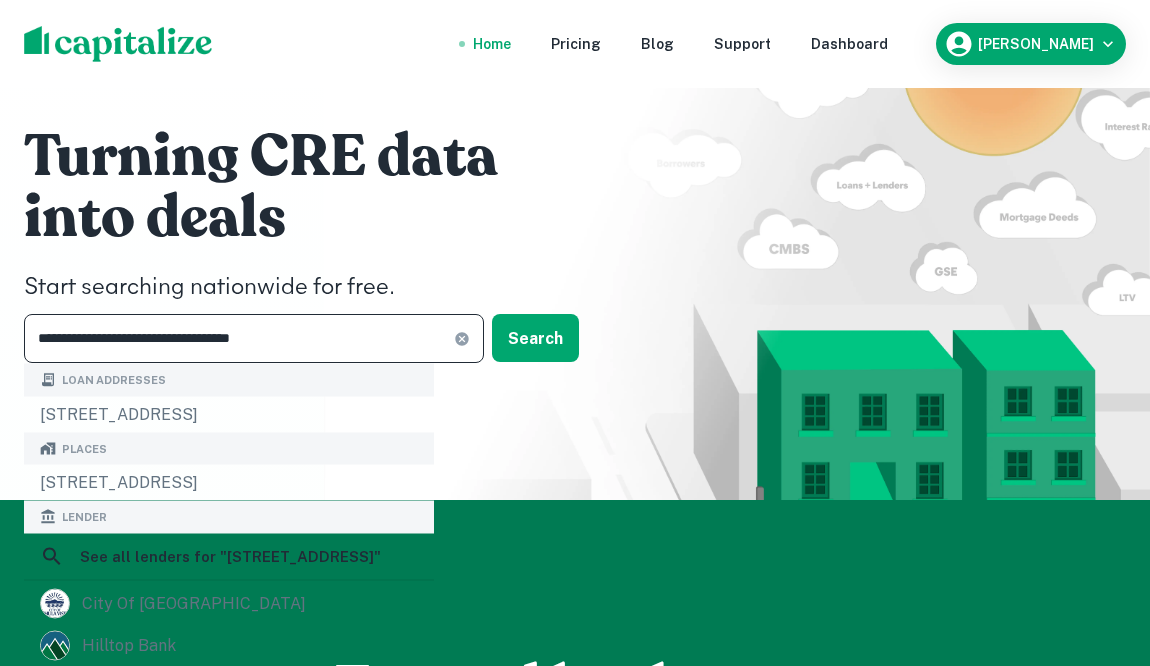 type on "**********" 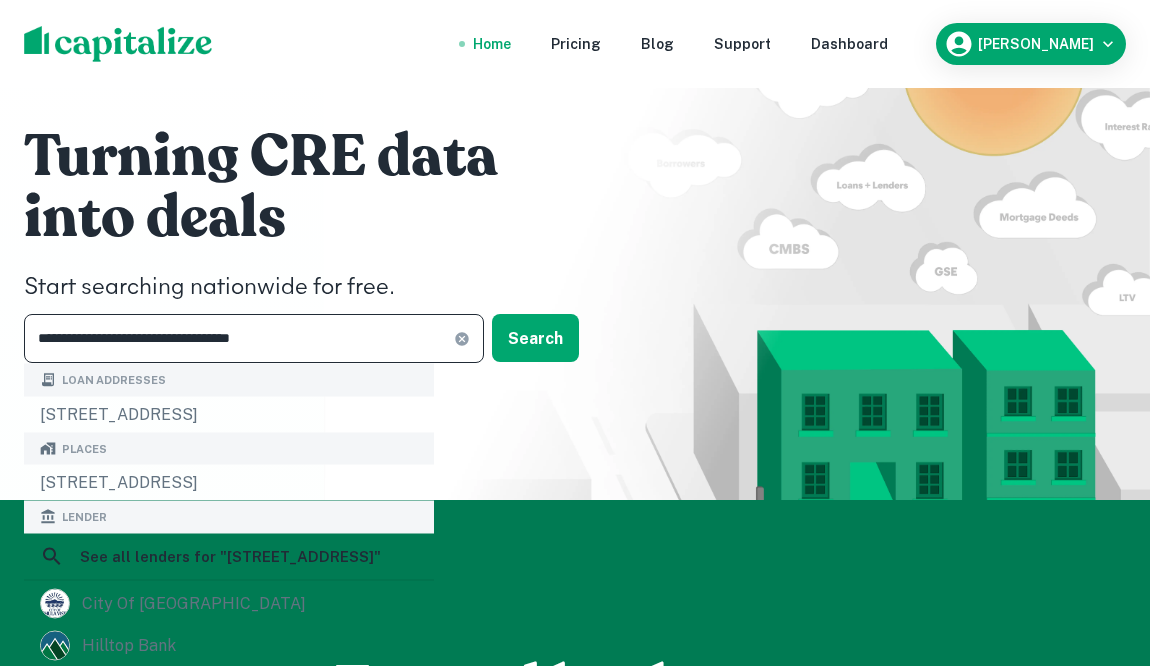 click 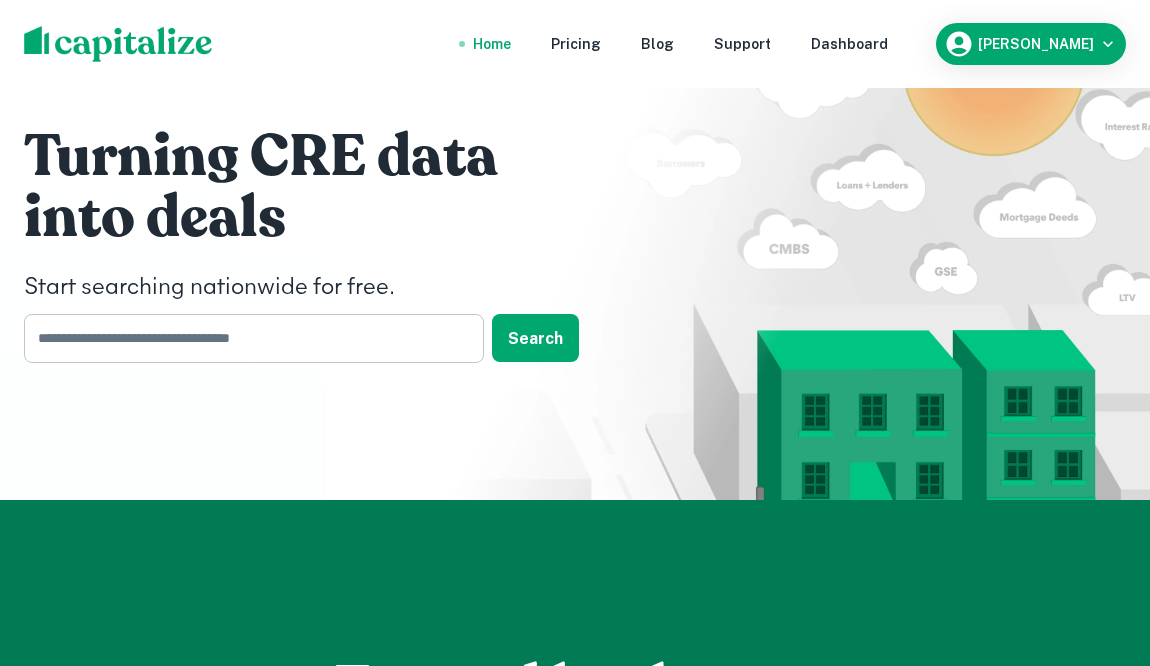 click at bounding box center [247, 338] 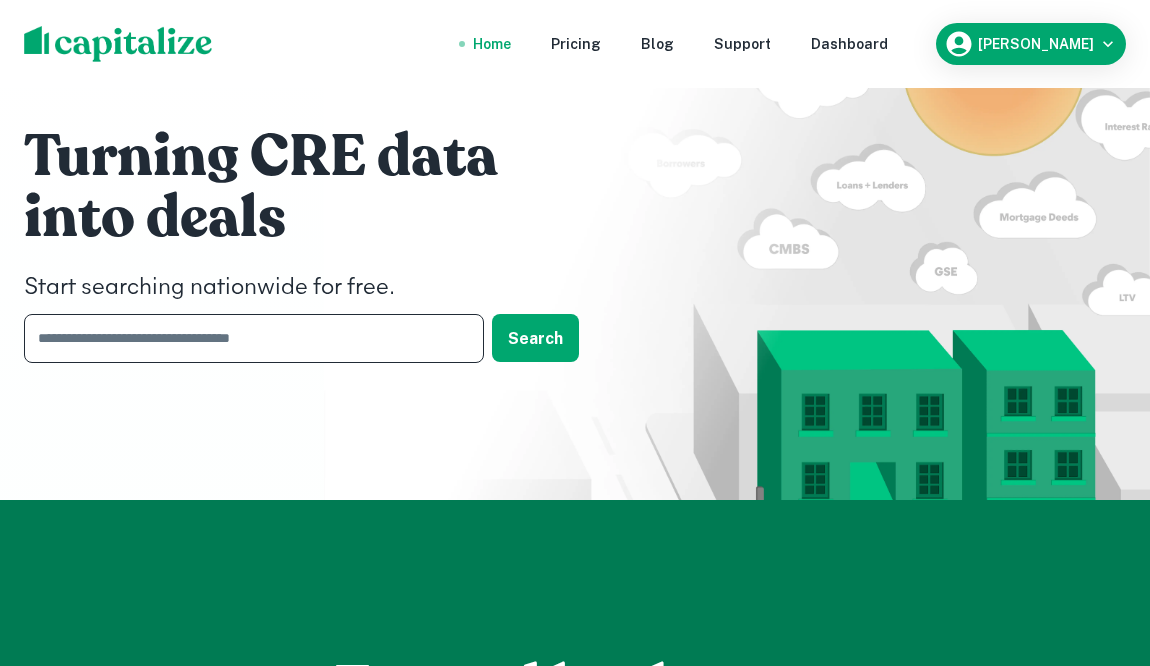 paste on "**********" 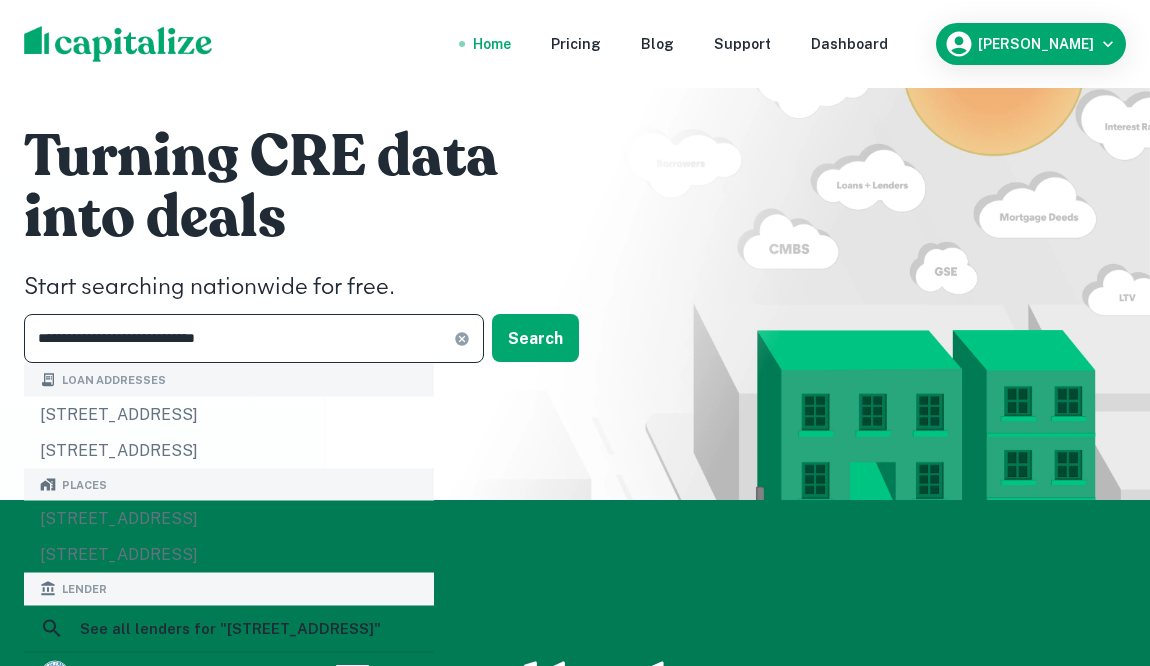 type on "**********" 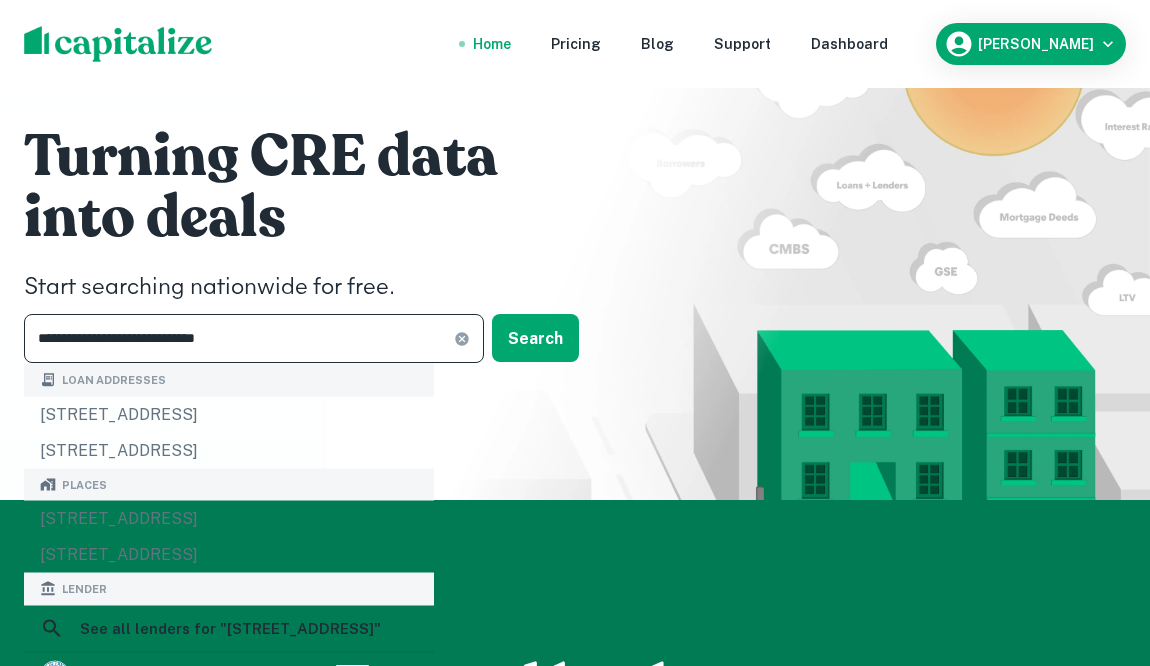 click 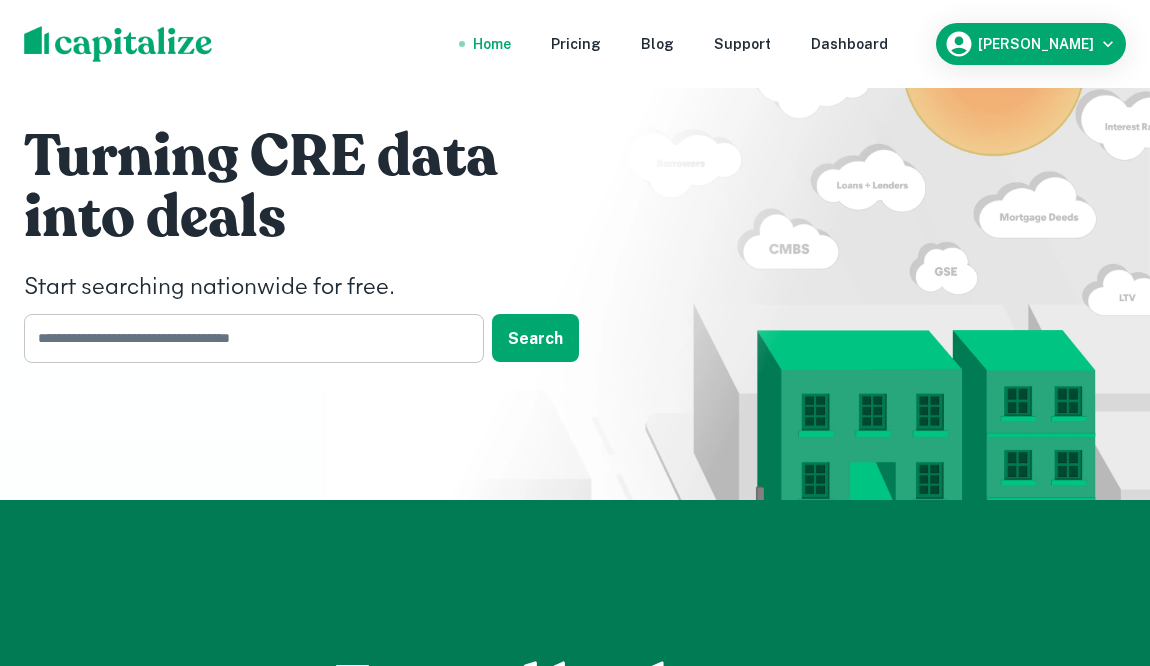 click at bounding box center [247, 338] 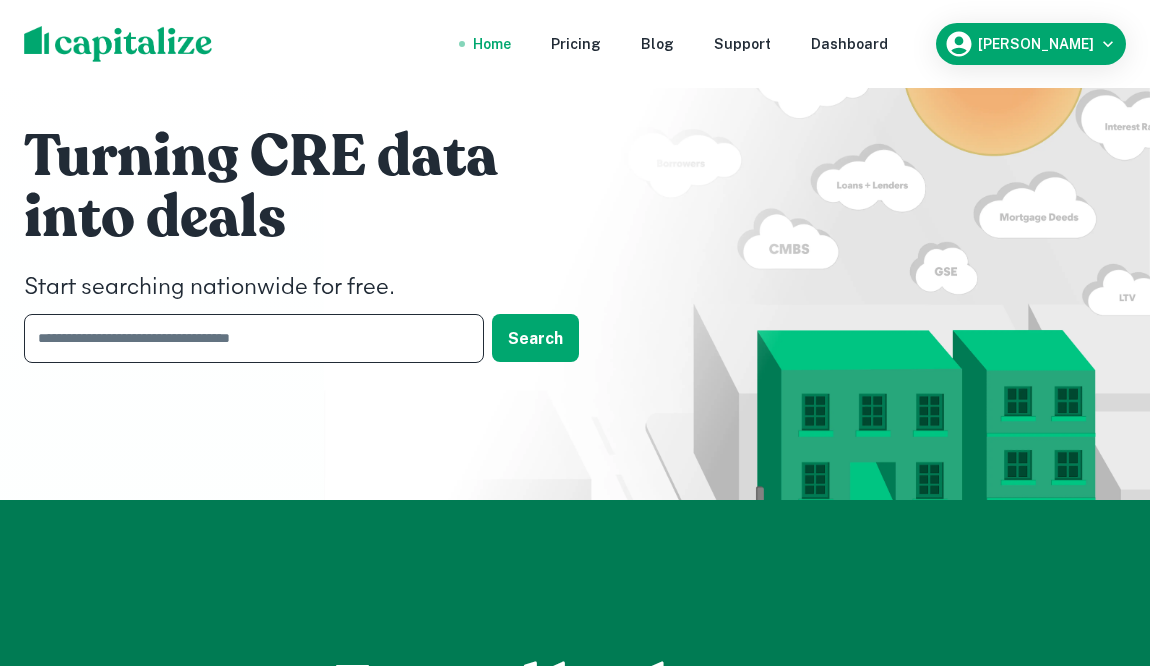 paste on "**********" 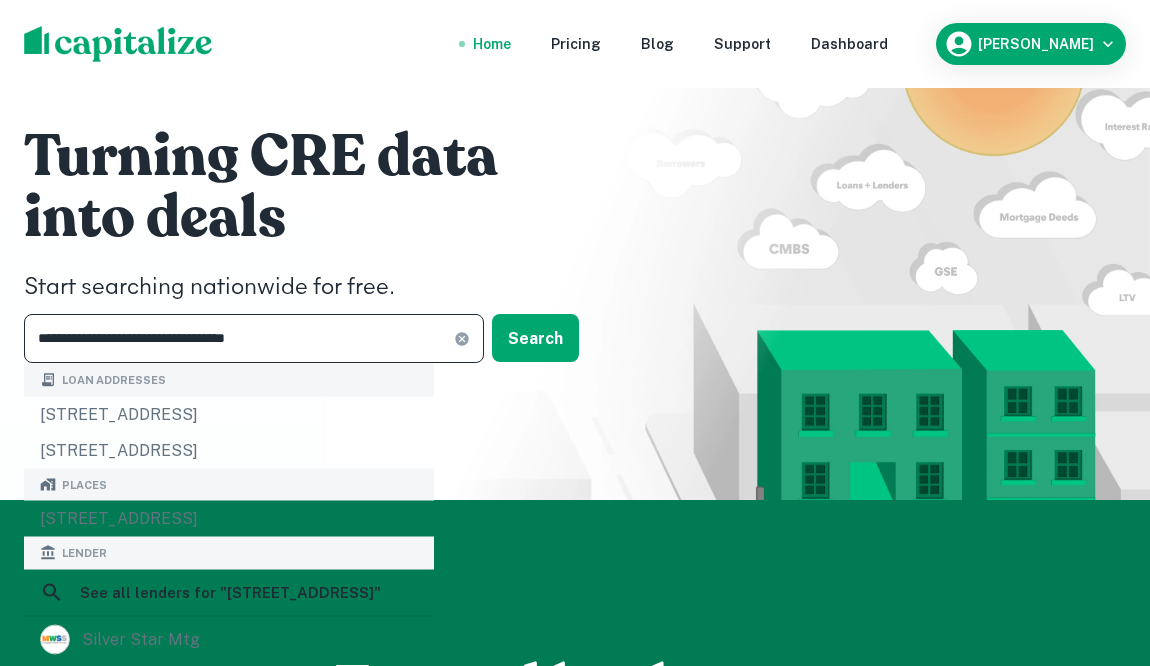 type on "**********" 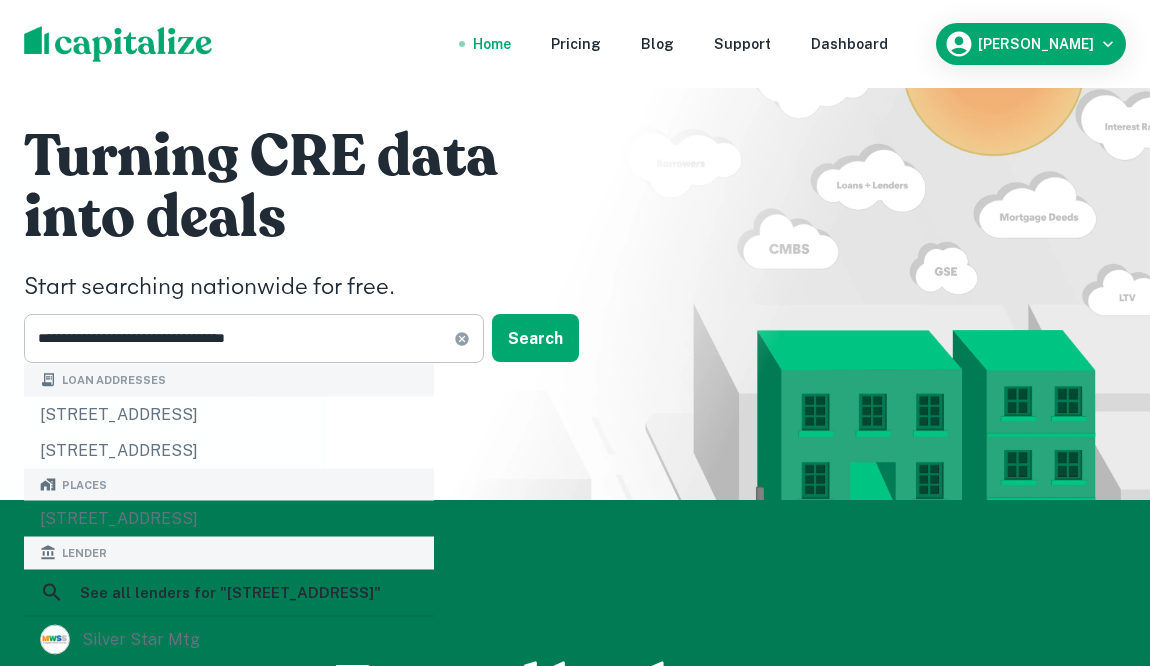 click 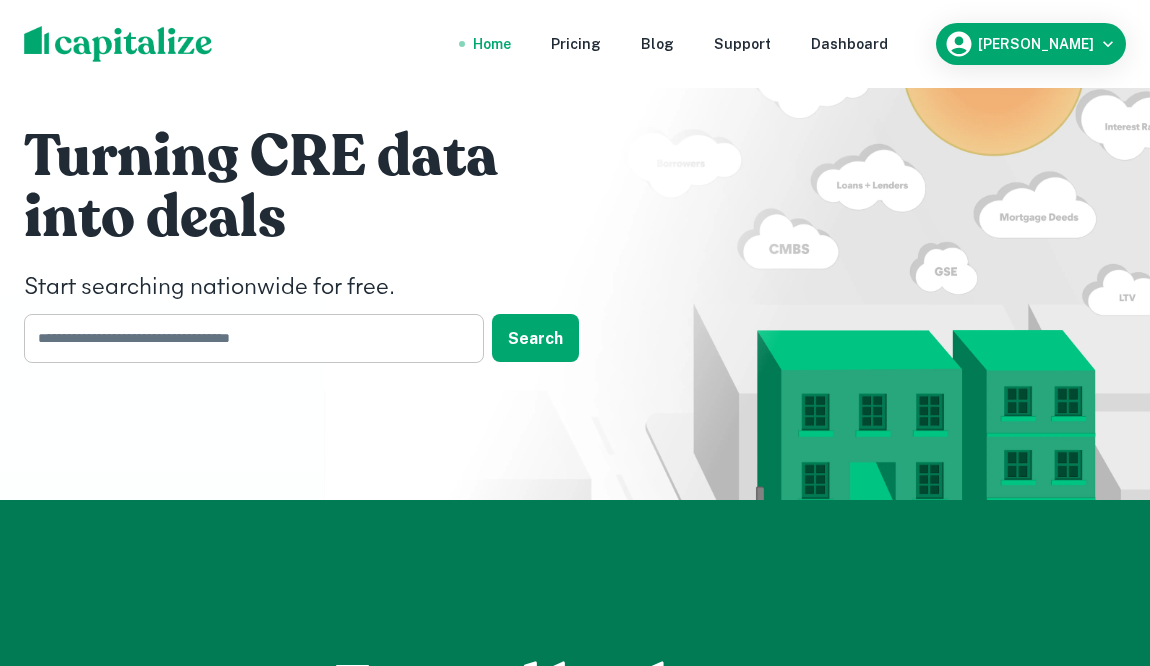 click at bounding box center (247, 338) 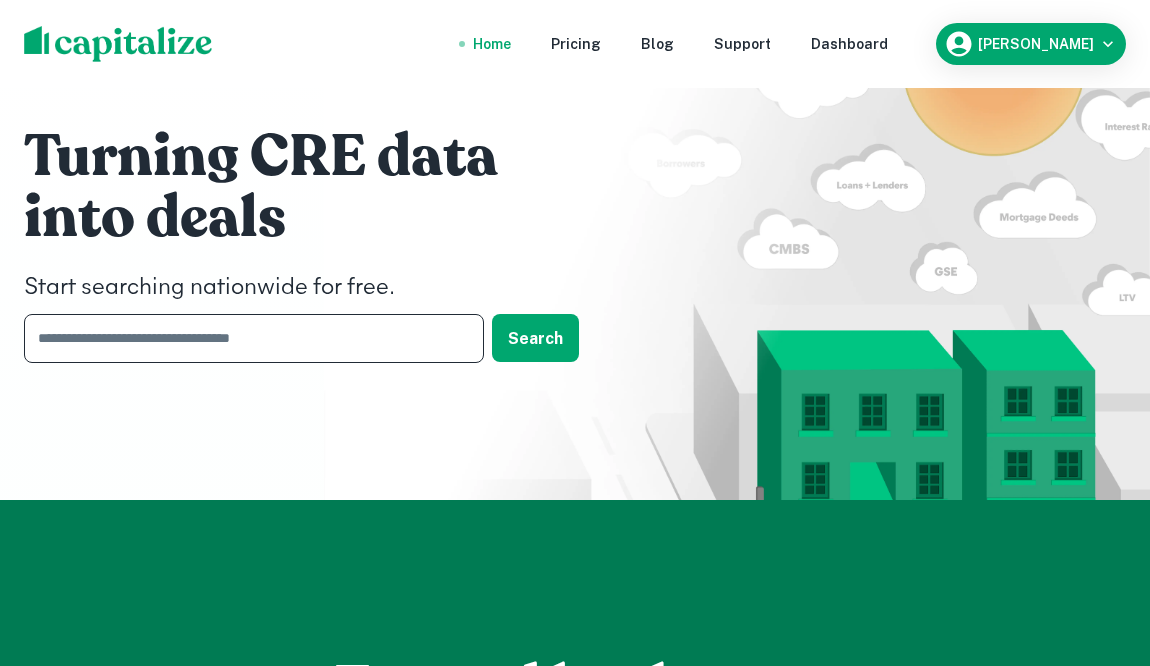 paste on "**********" 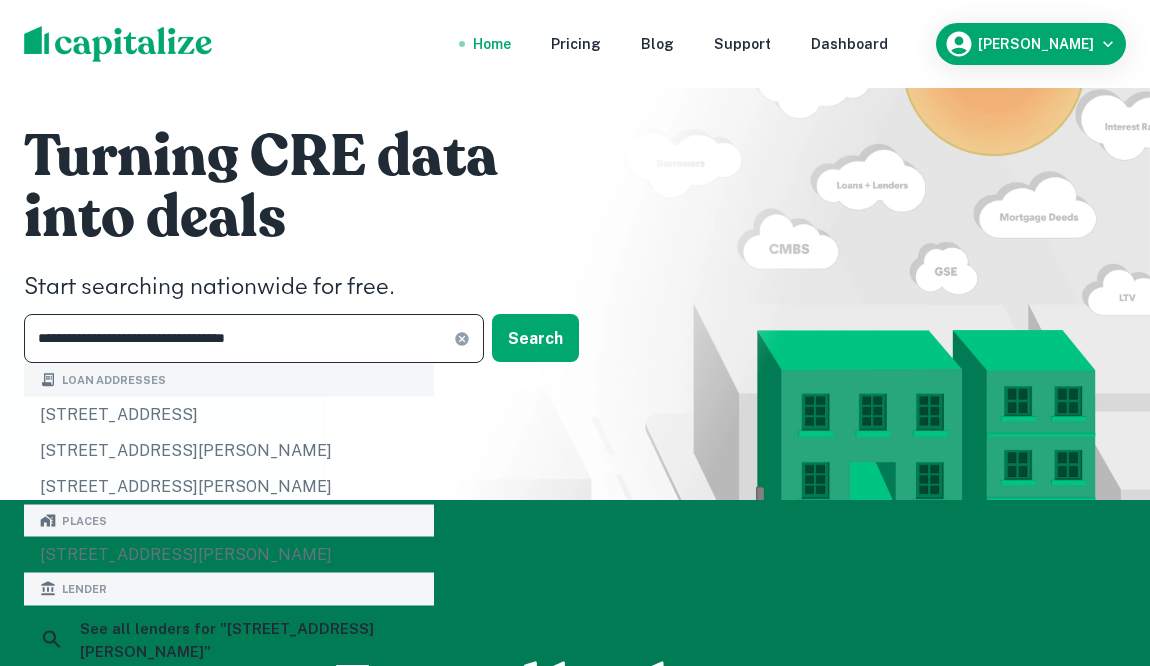 type on "**********" 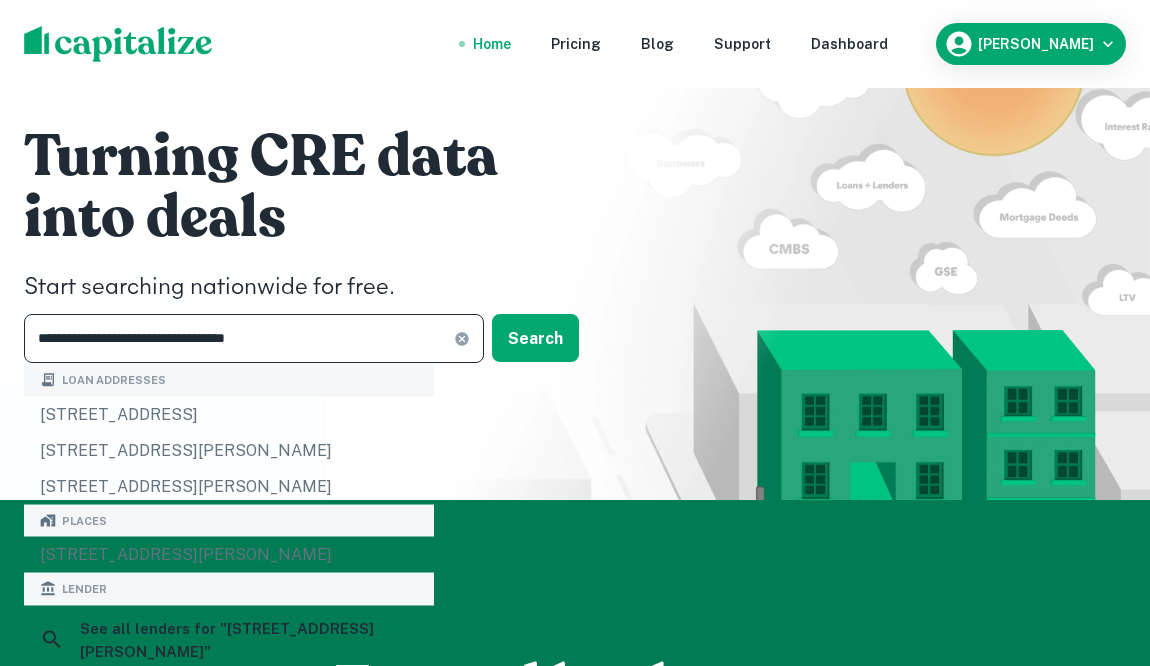 click 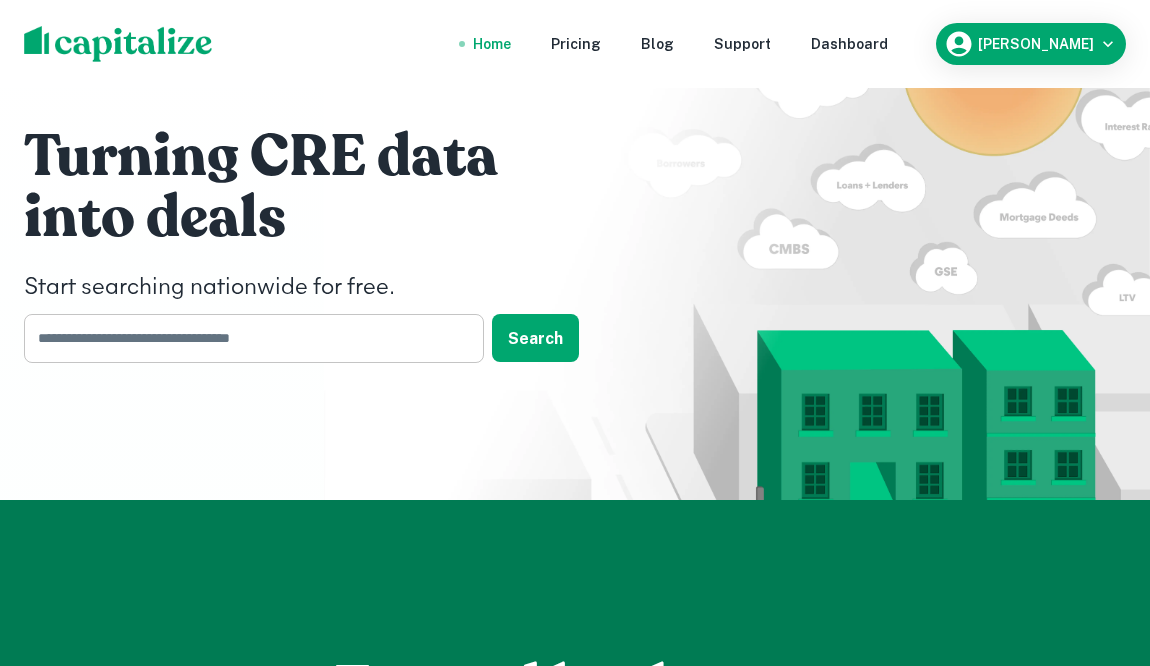 click at bounding box center (247, 338) 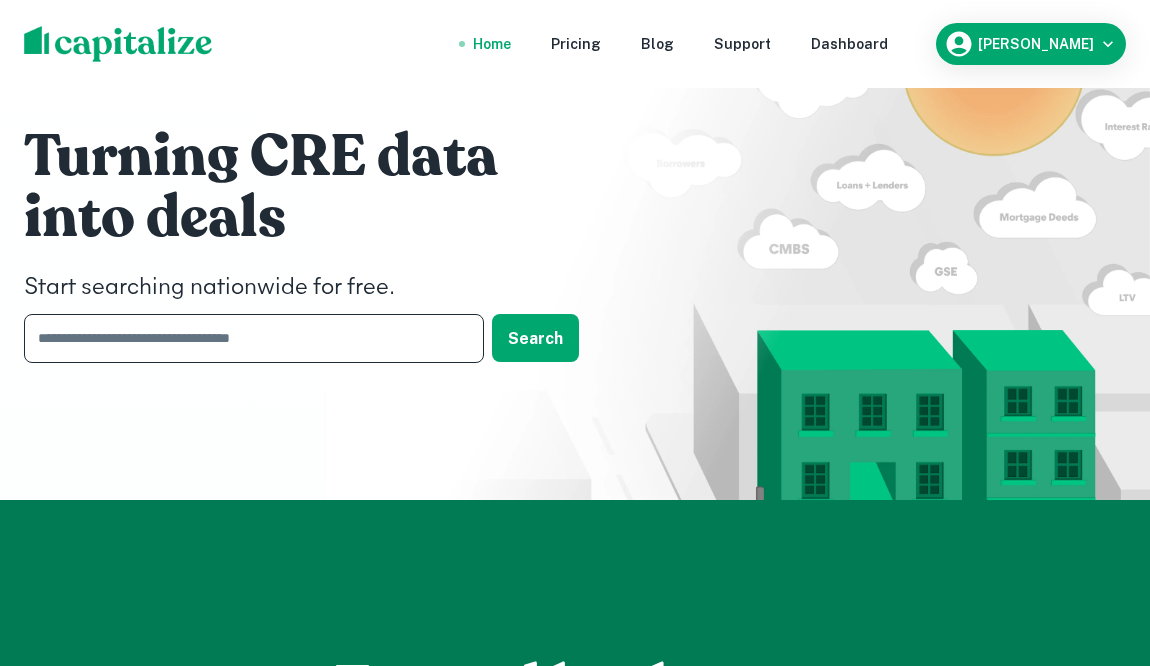 paste on "**********" 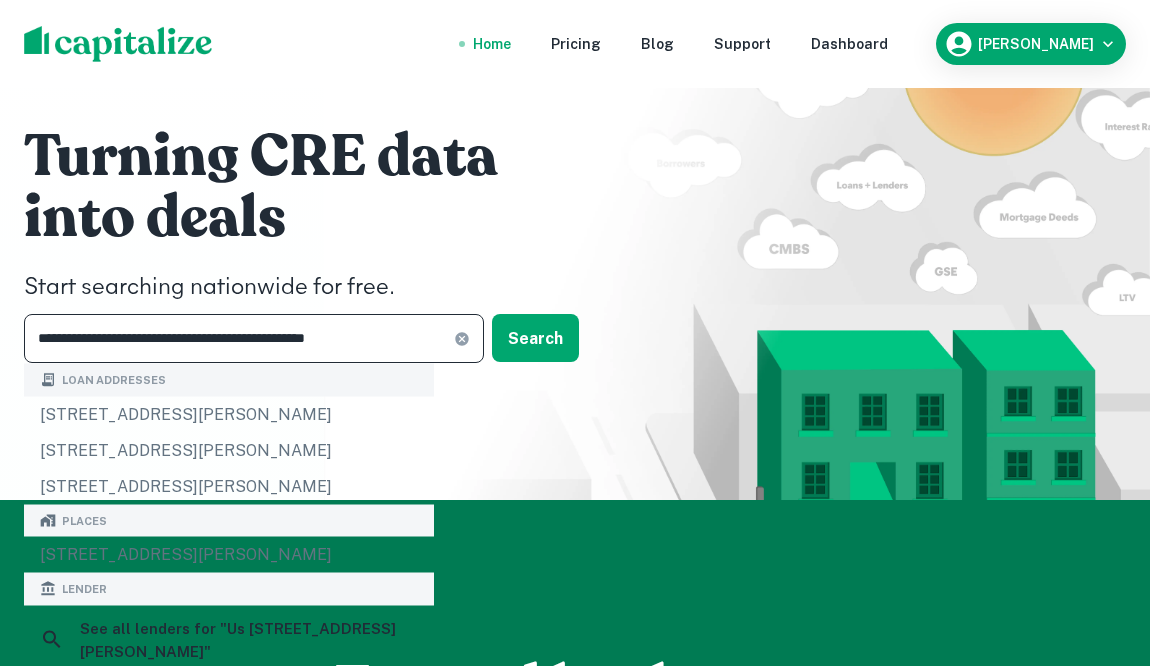 type on "**********" 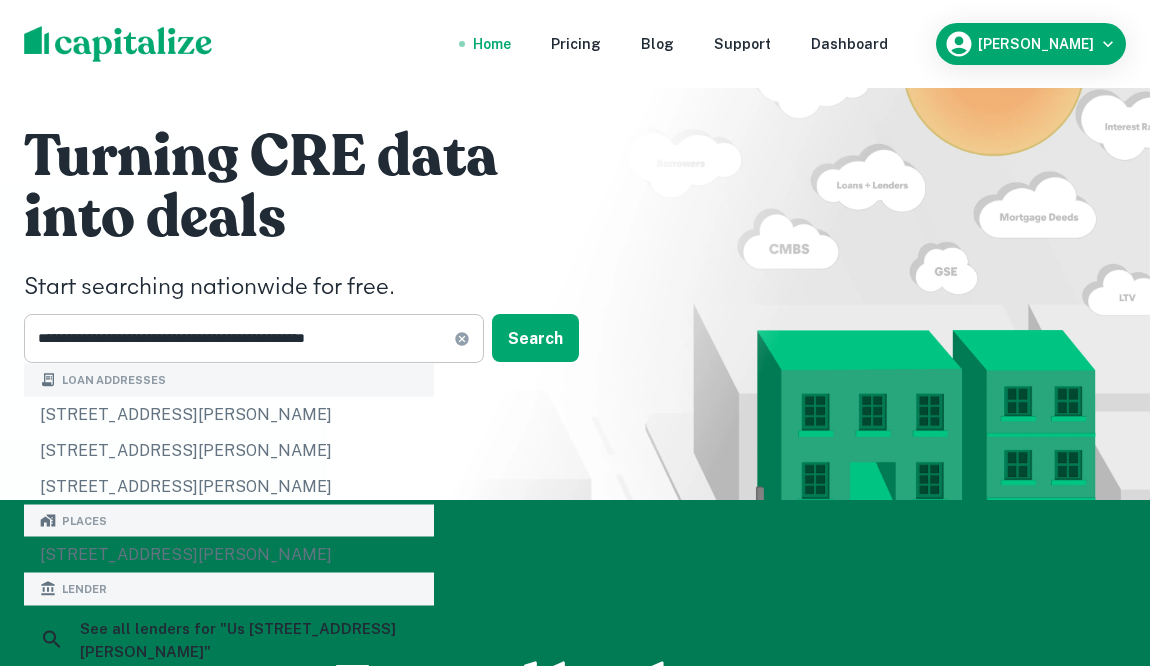 click 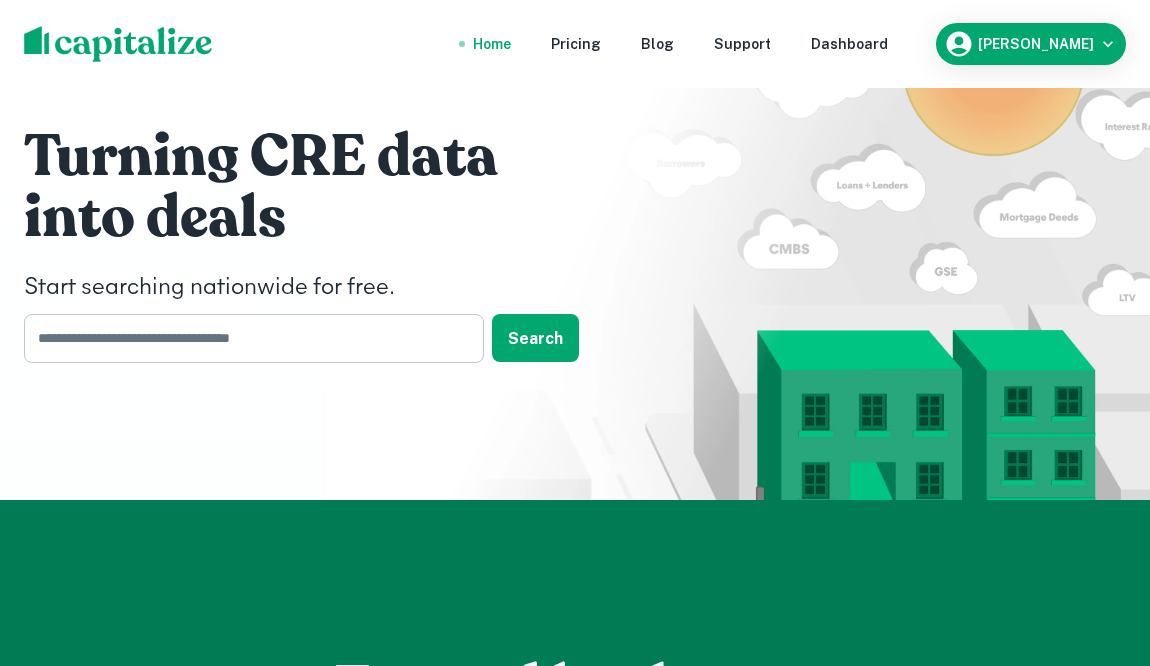 click at bounding box center [247, 338] 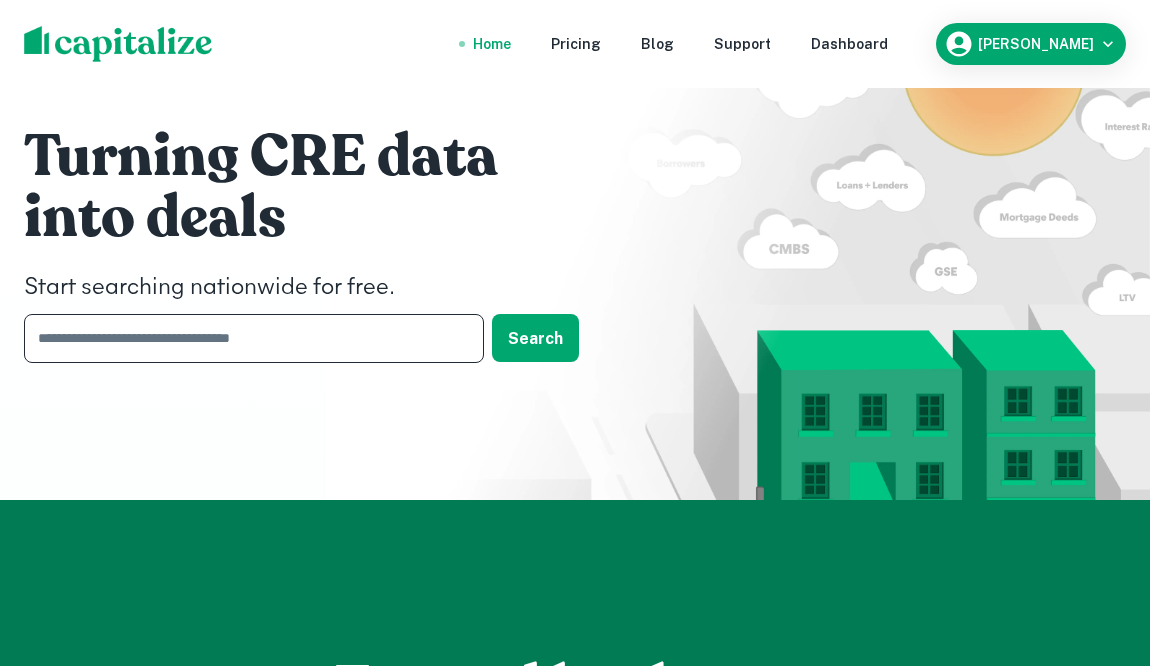 paste on "**********" 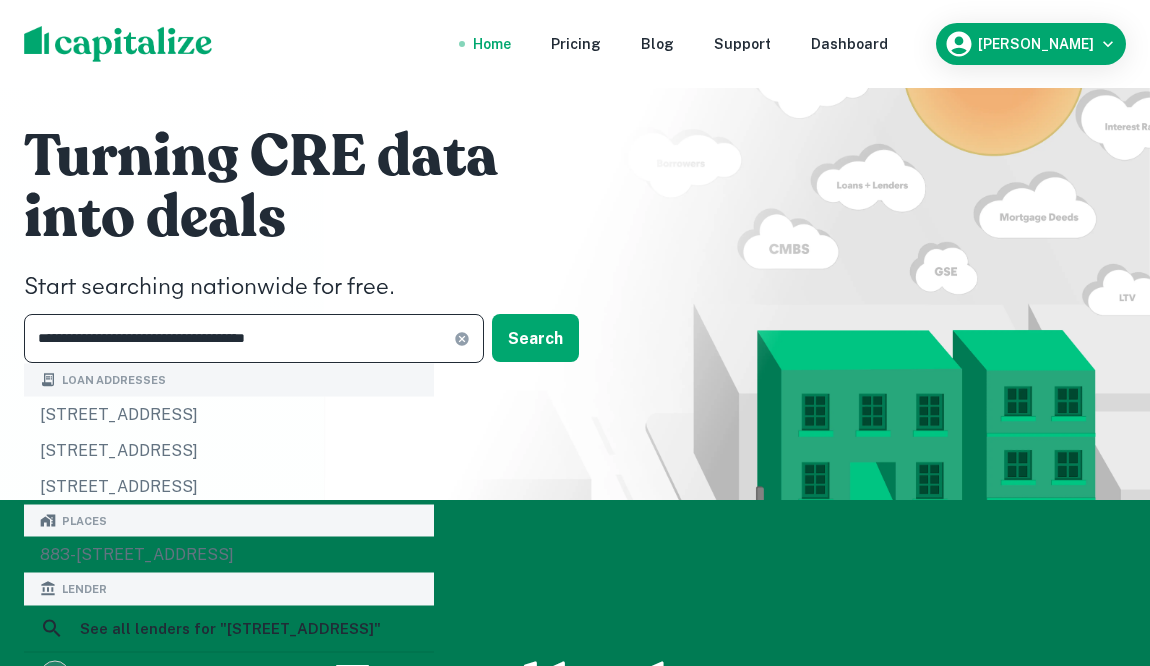 type on "**********" 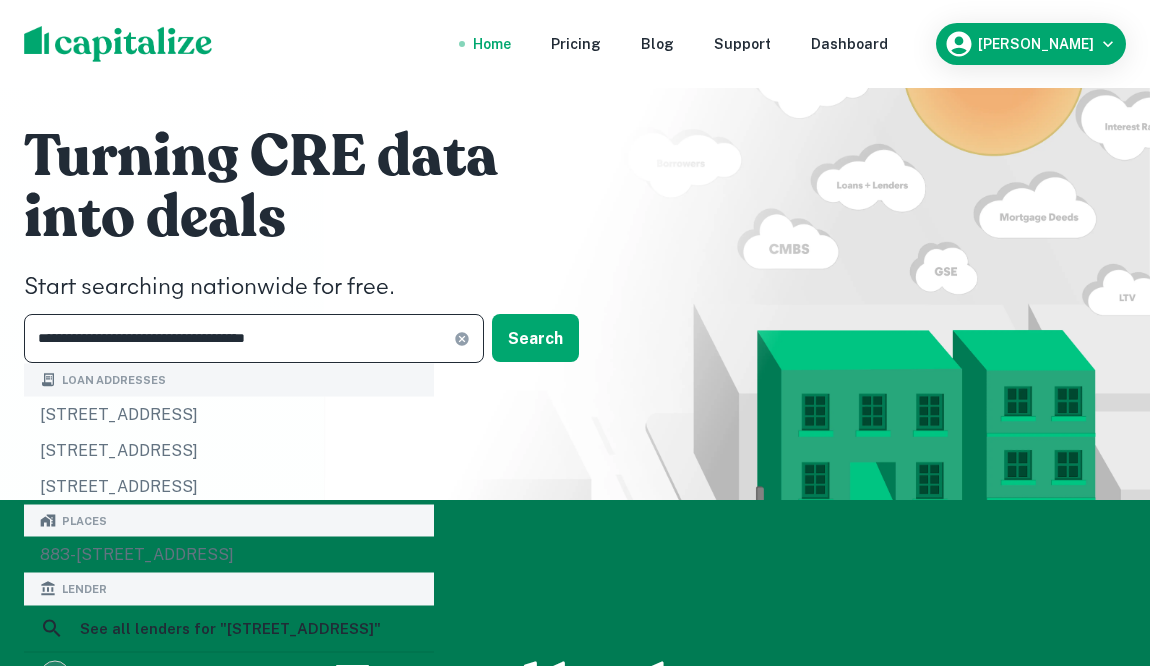click 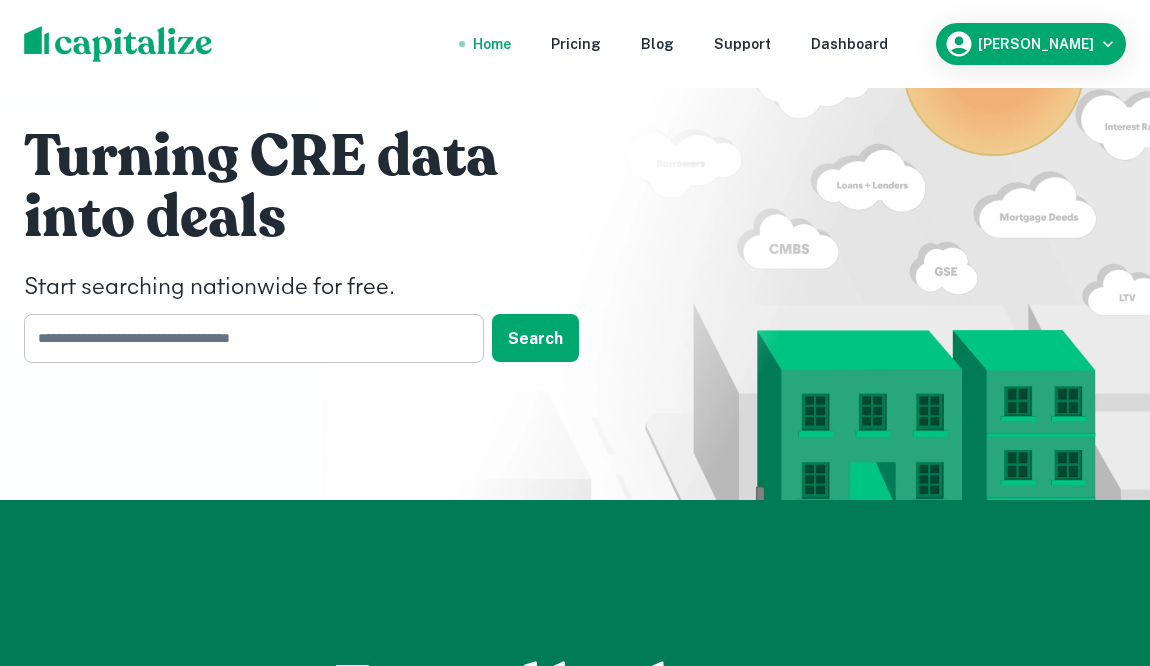 click at bounding box center [247, 338] 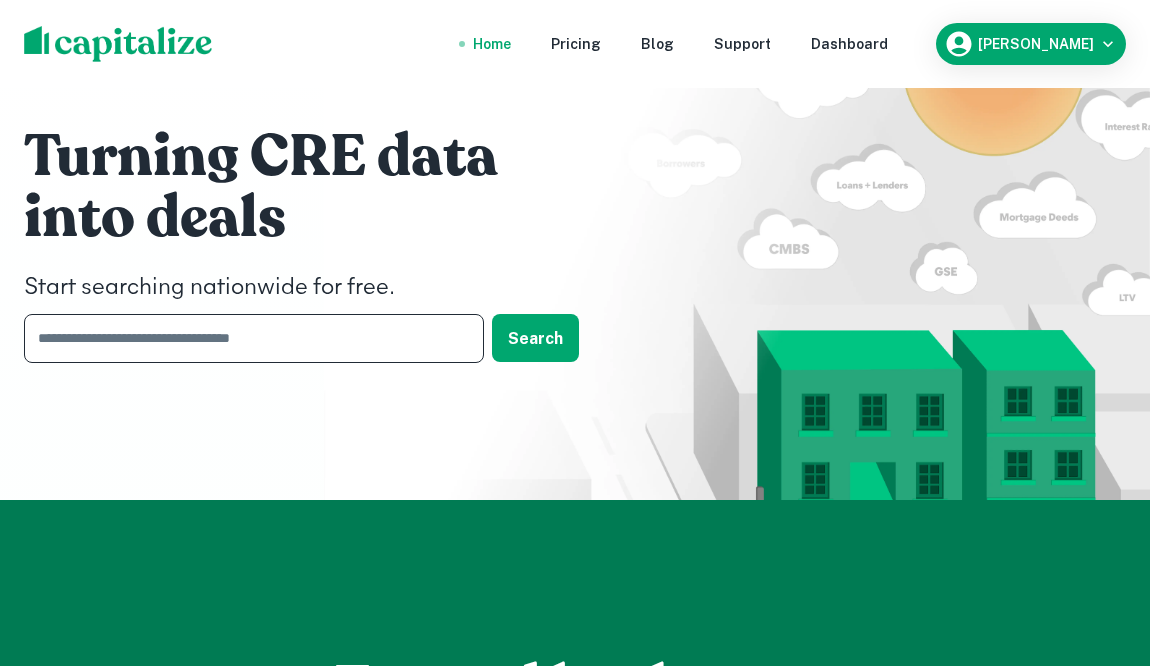 paste on "**********" 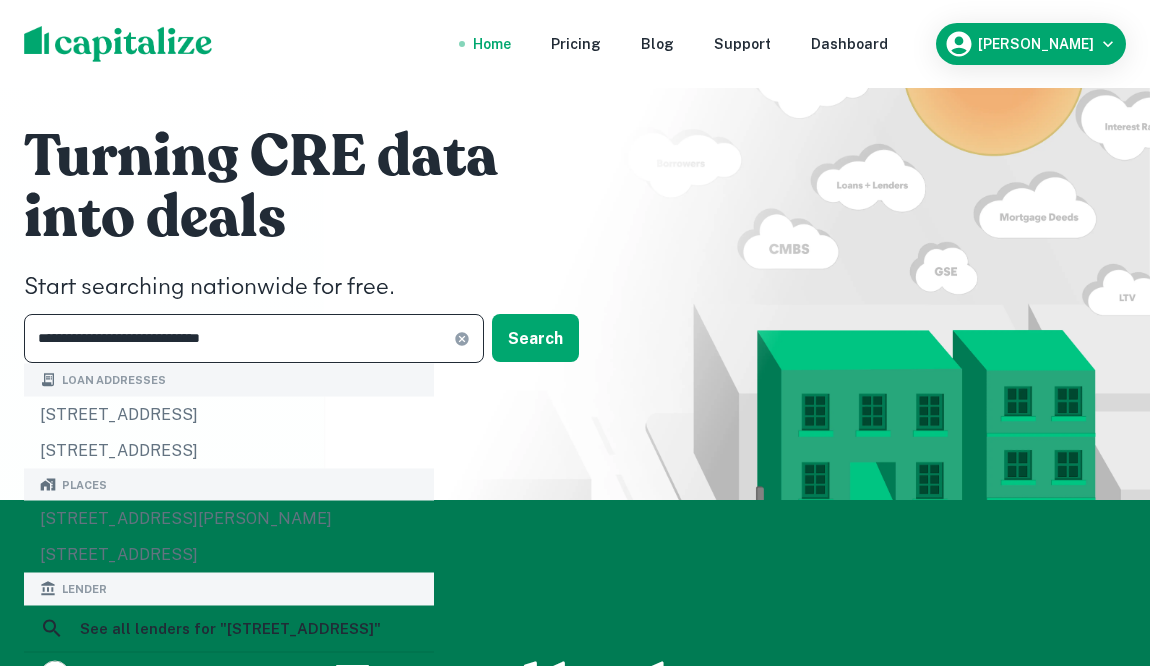 type on "**********" 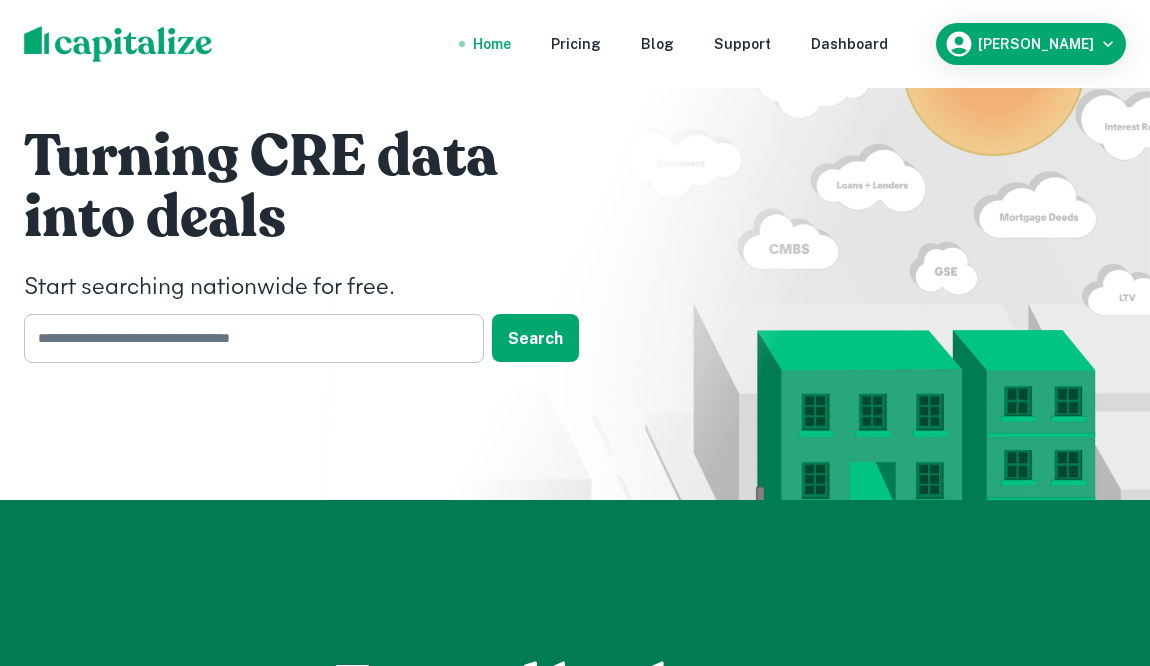 click at bounding box center (247, 338) 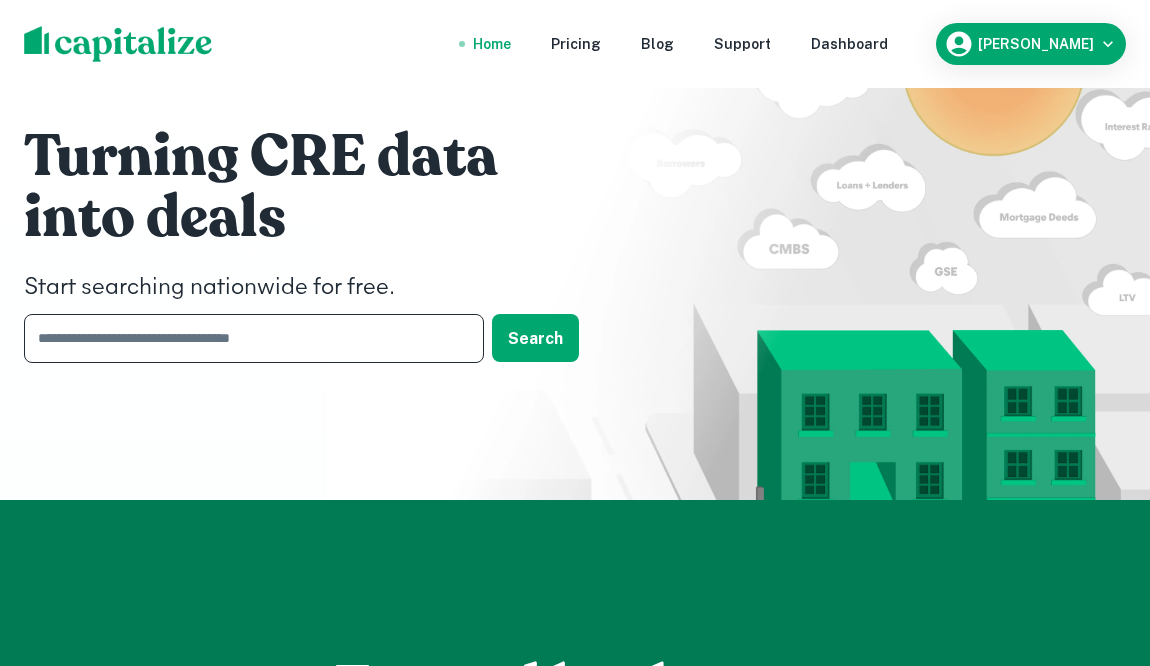 paste on "**********" 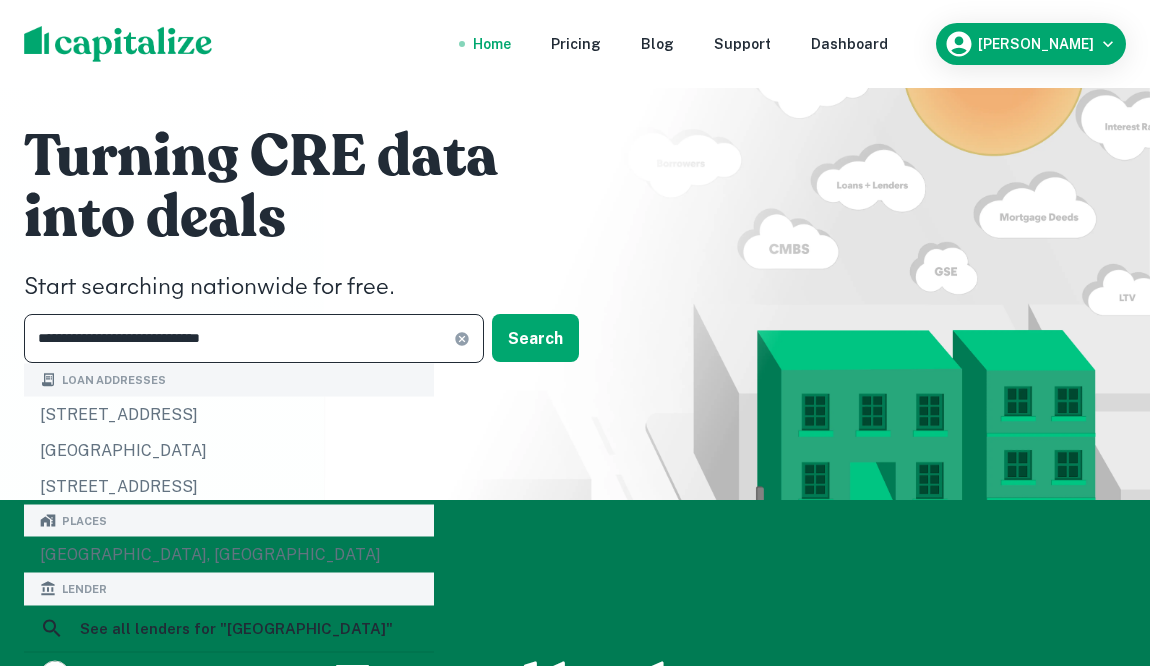 type on "**********" 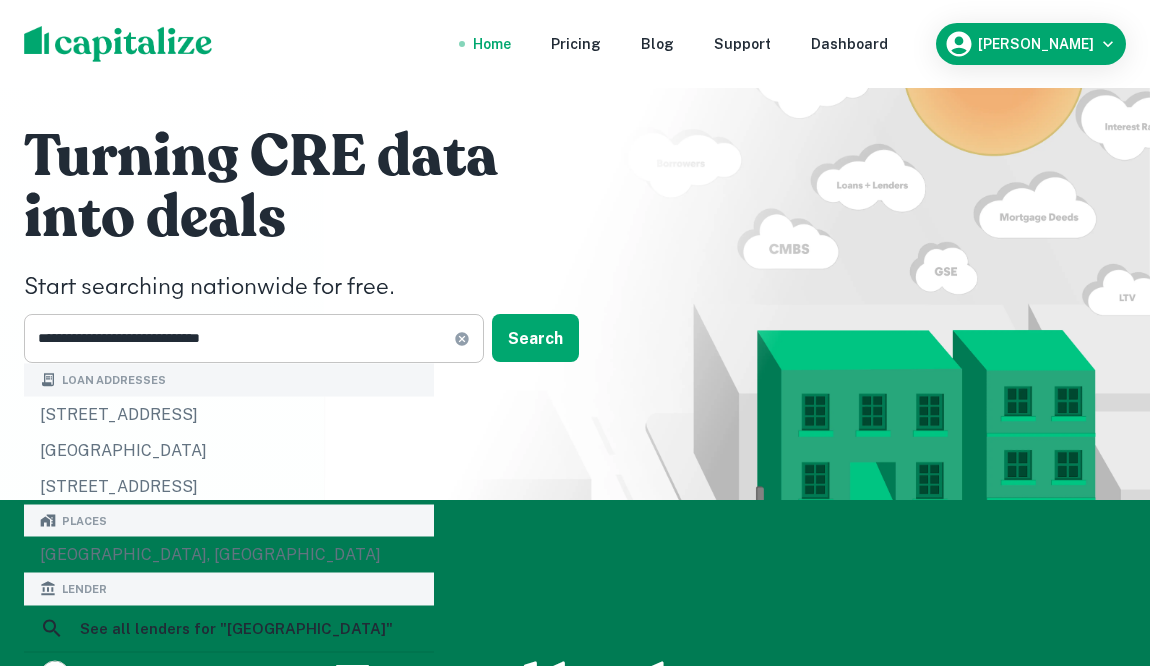 click on "**********" at bounding box center [254, 338] 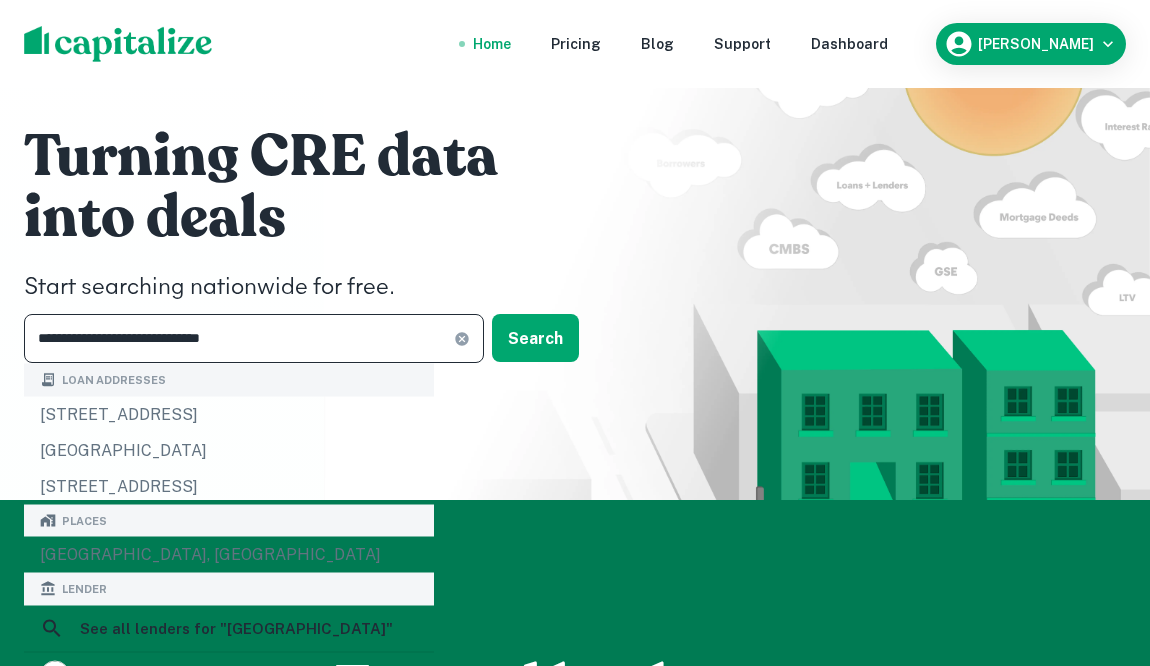 click on "**********" at bounding box center [239, 338] 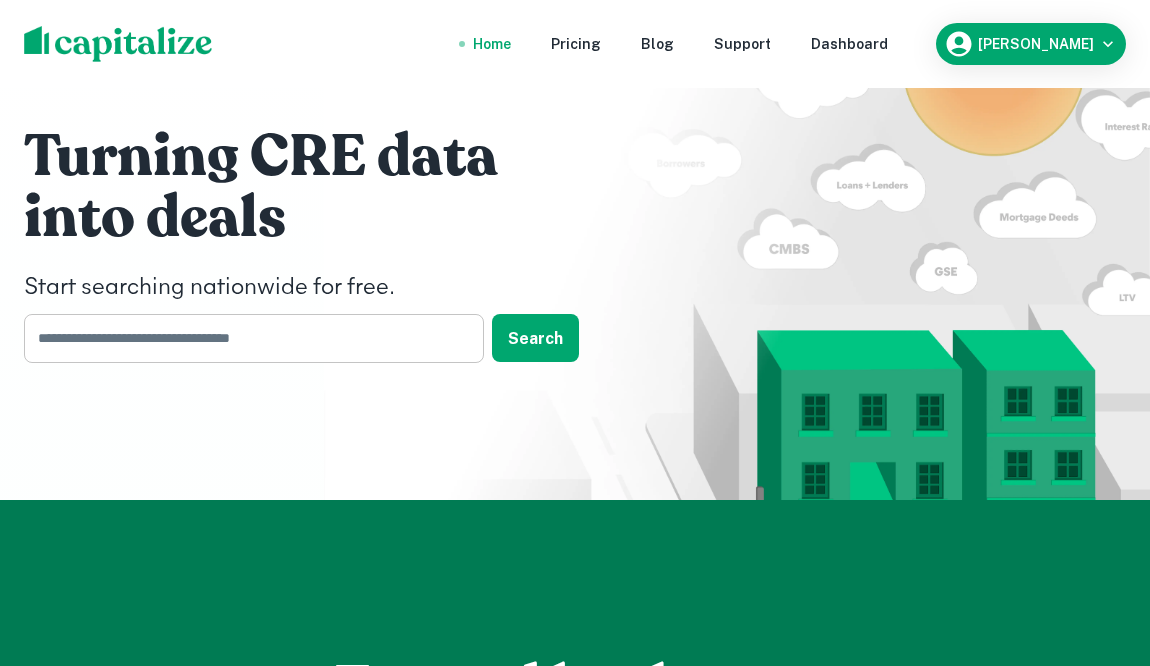 click at bounding box center (247, 338) 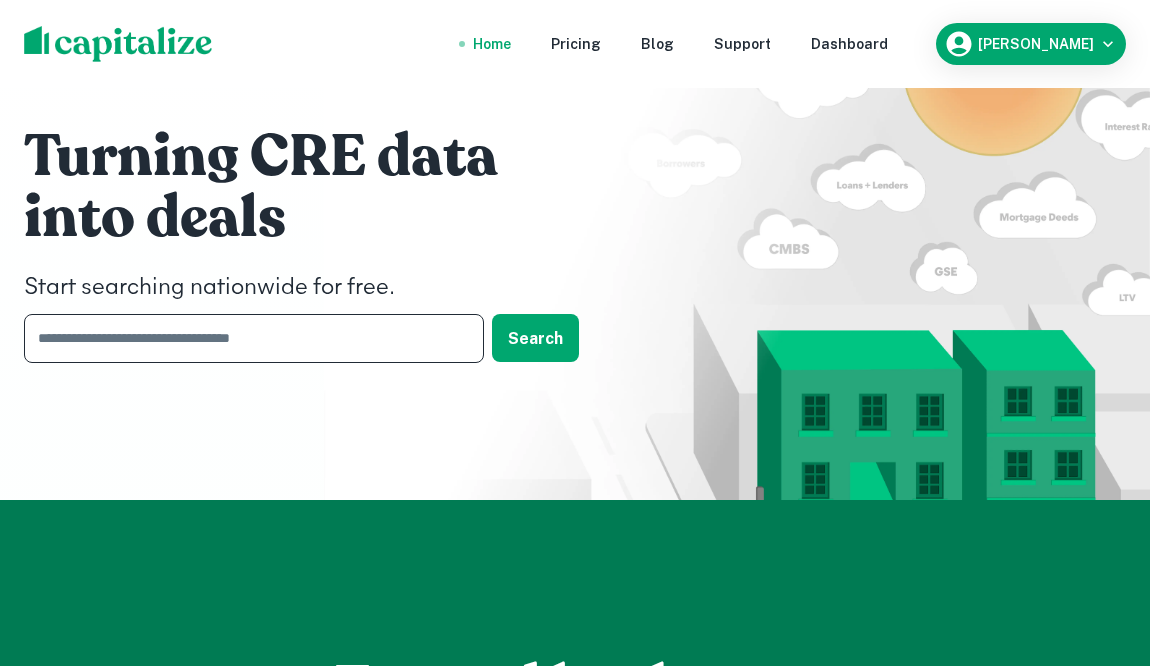 paste on "**********" 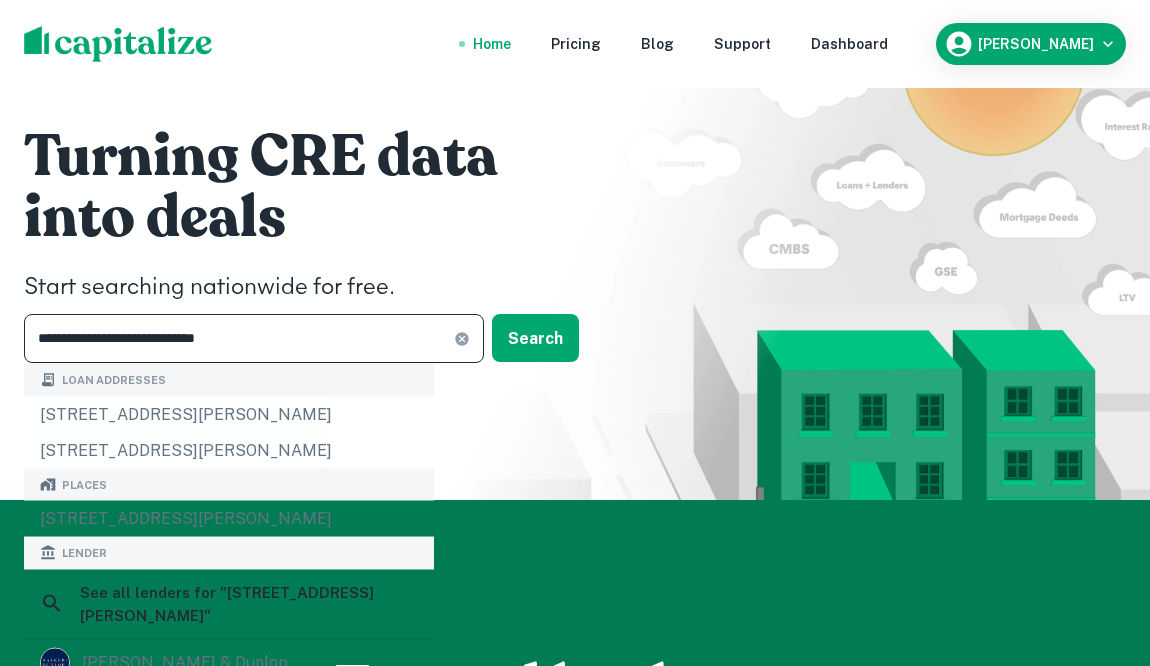 type on "**********" 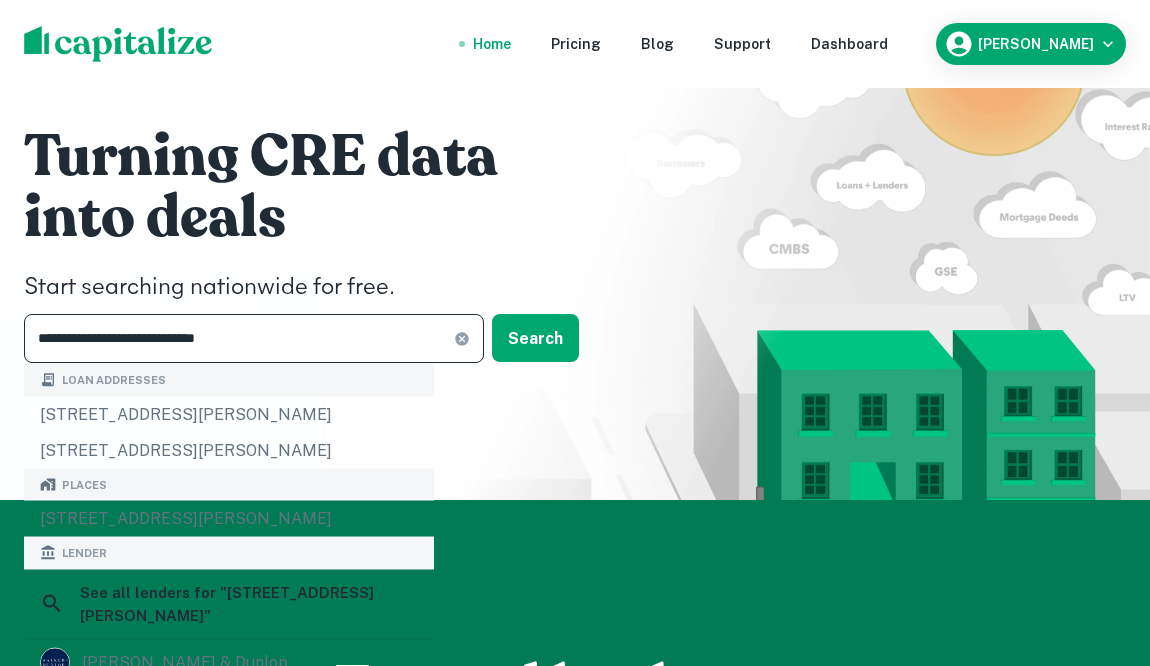click 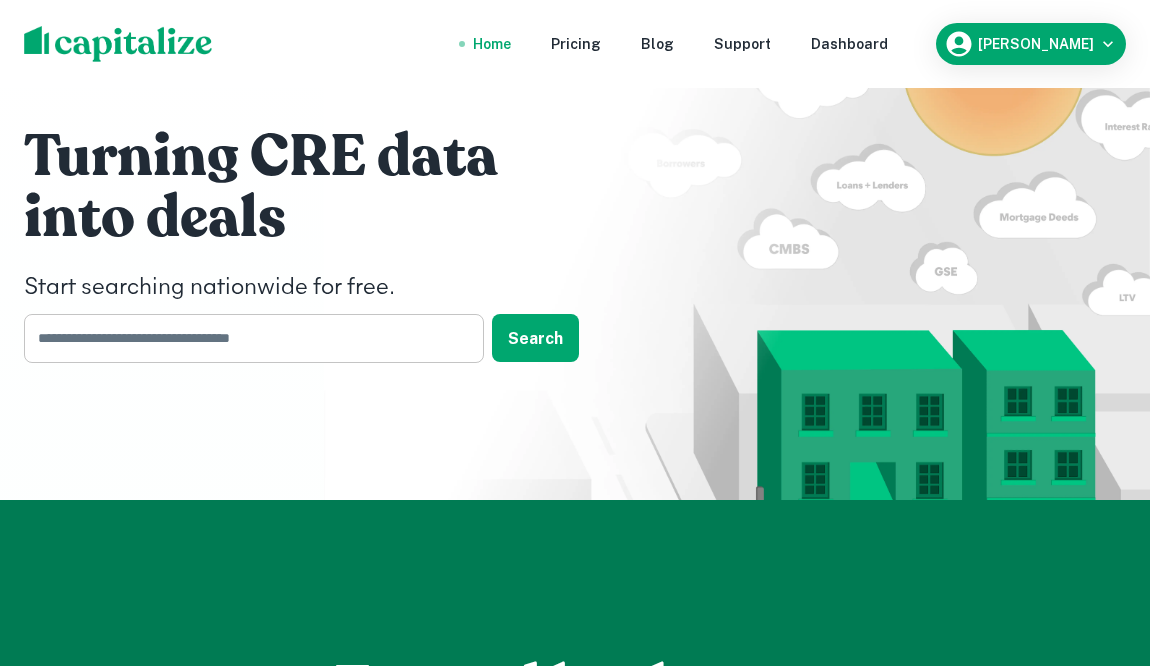 click at bounding box center (247, 338) 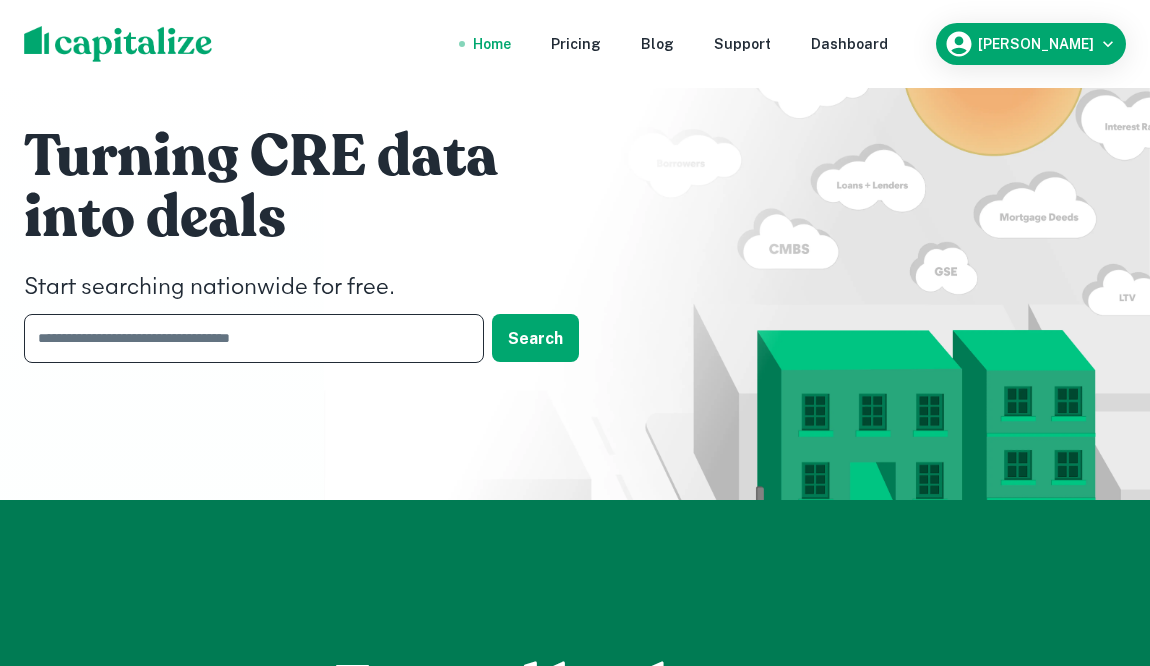 paste on "**********" 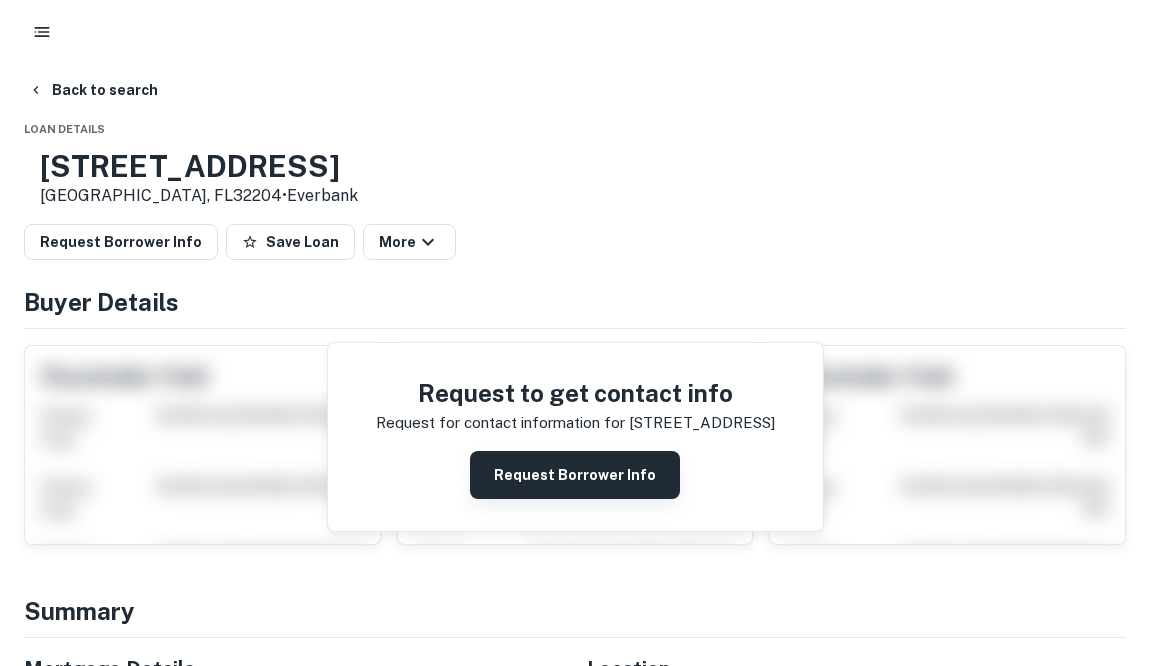 click on "Request Borrower Info" at bounding box center [575, 475] 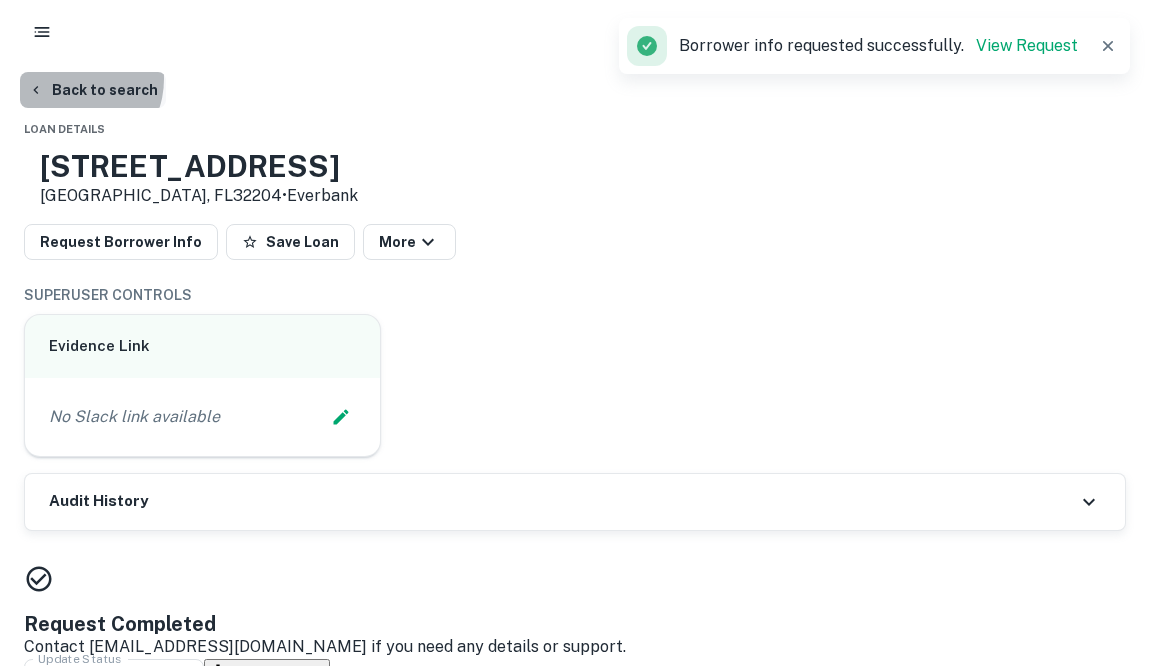 click on "Back to search" at bounding box center (93, 90) 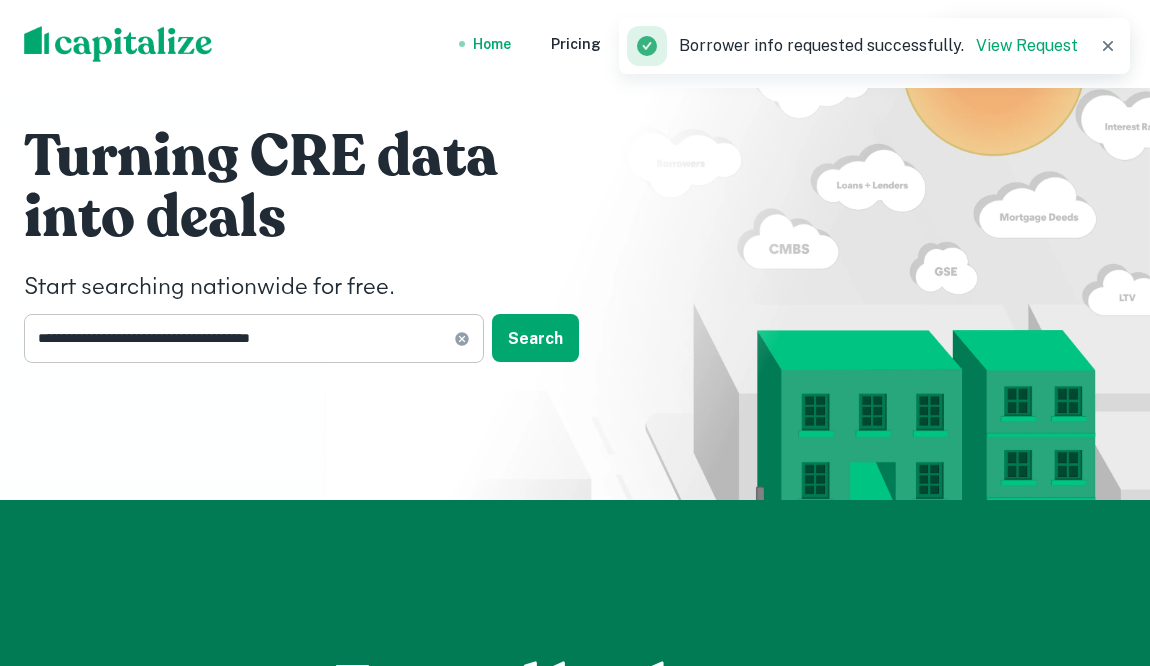 click 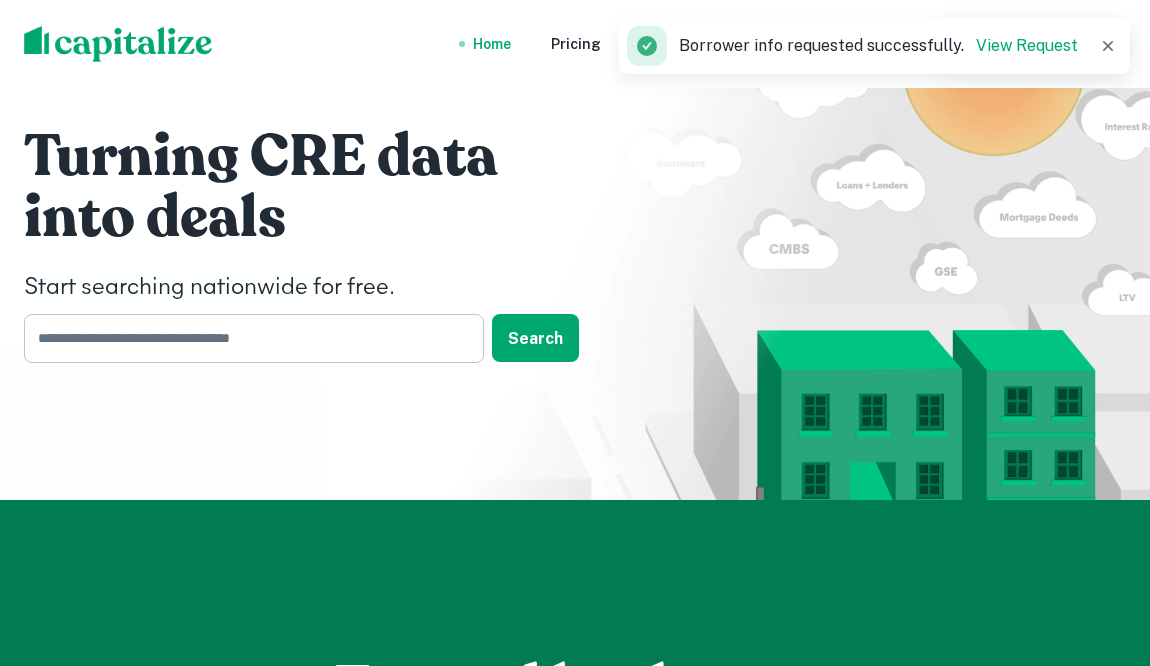 click at bounding box center (247, 338) 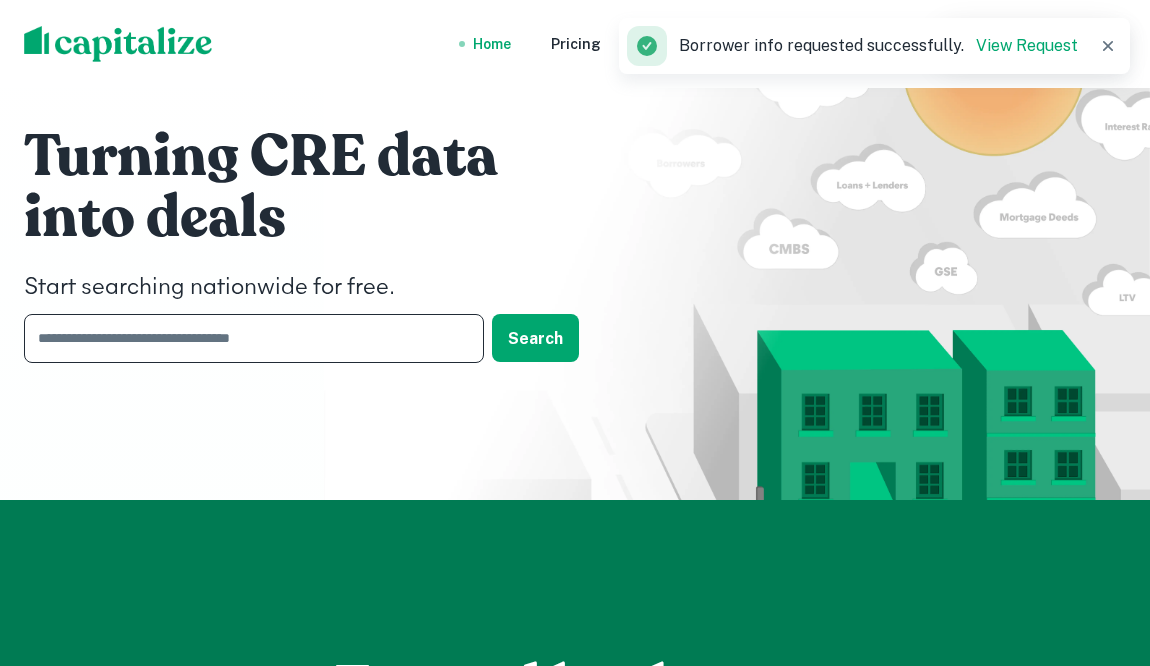 paste on "**********" 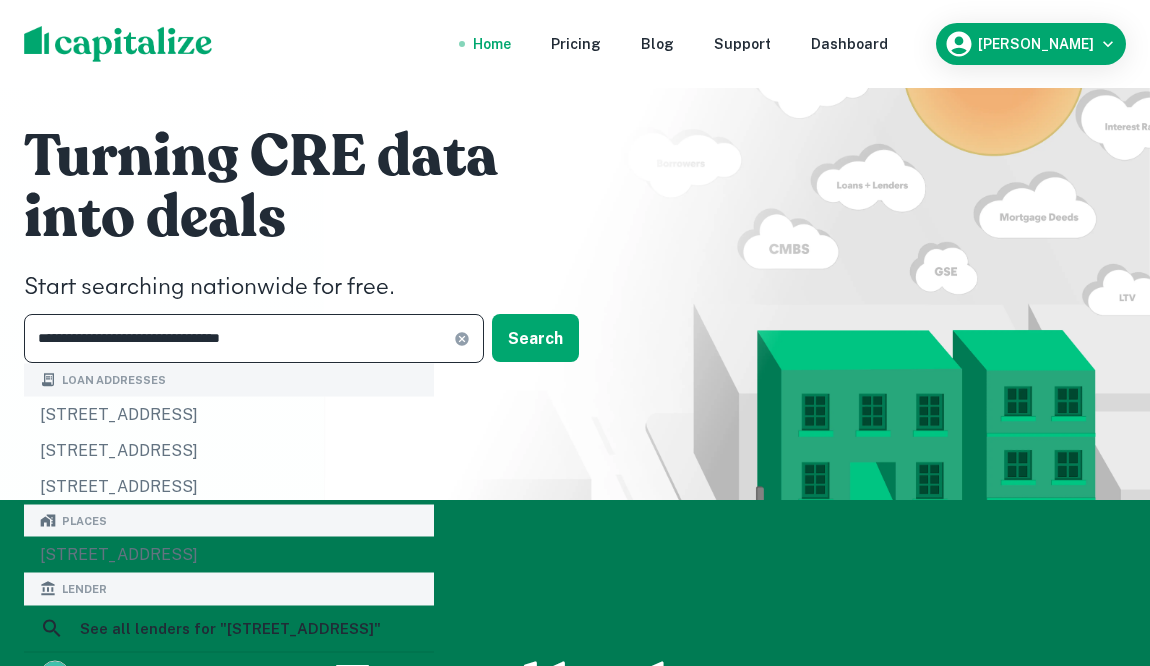scroll, scrollTop: 0, scrollLeft: 0, axis: both 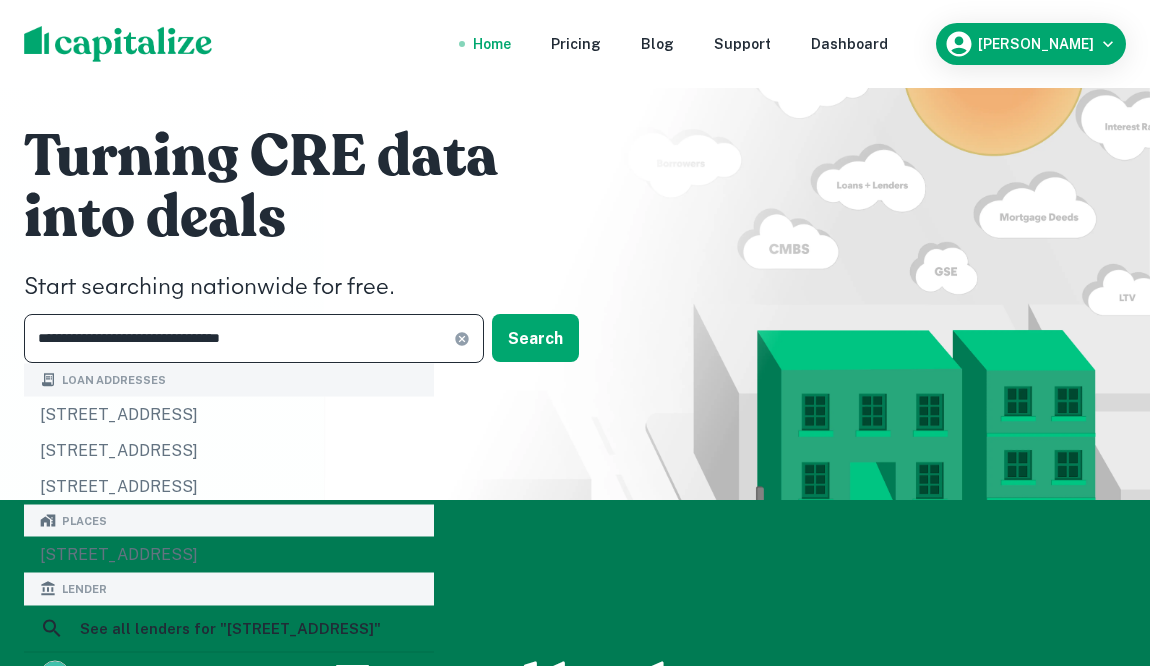 click 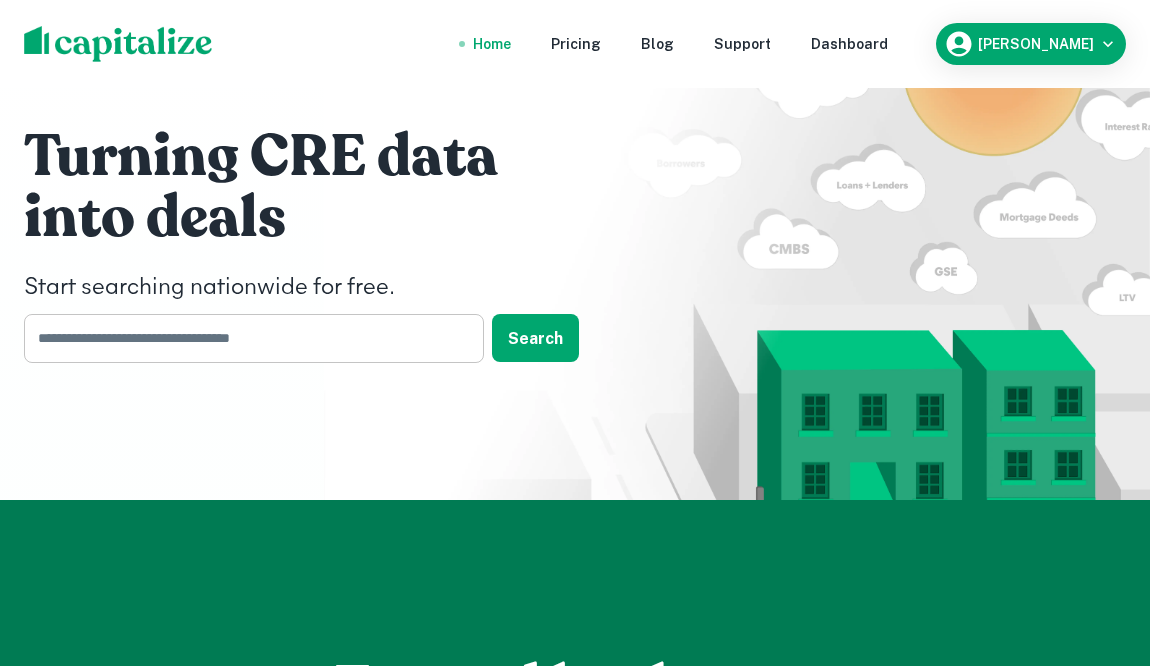 click at bounding box center (247, 338) 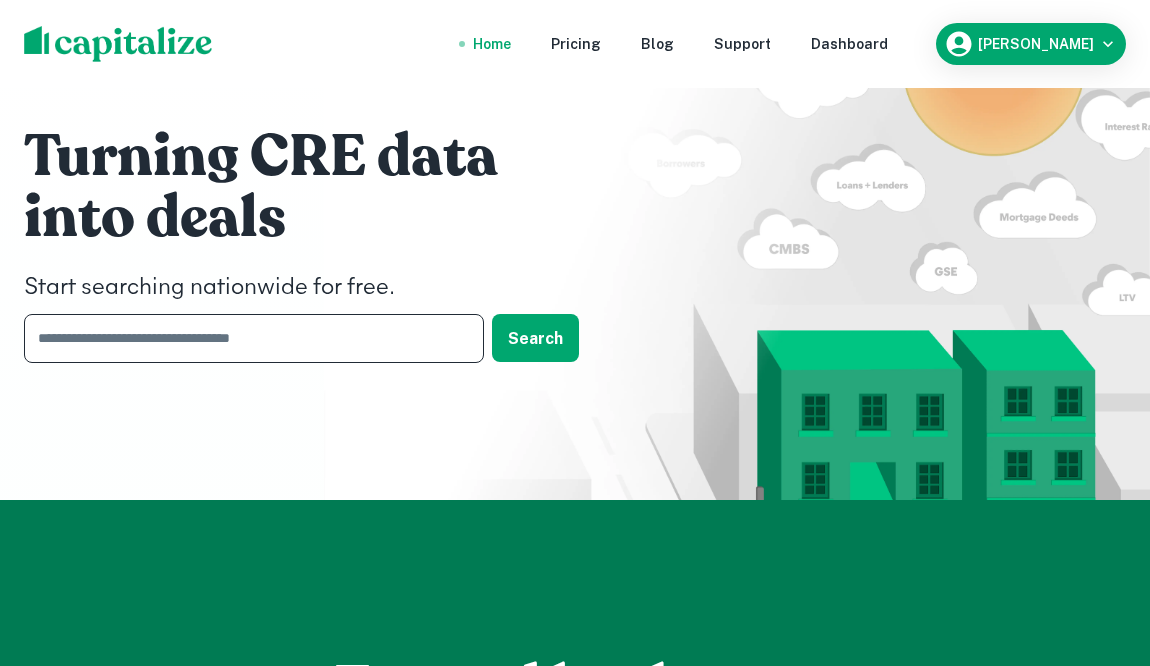 paste on "**********" 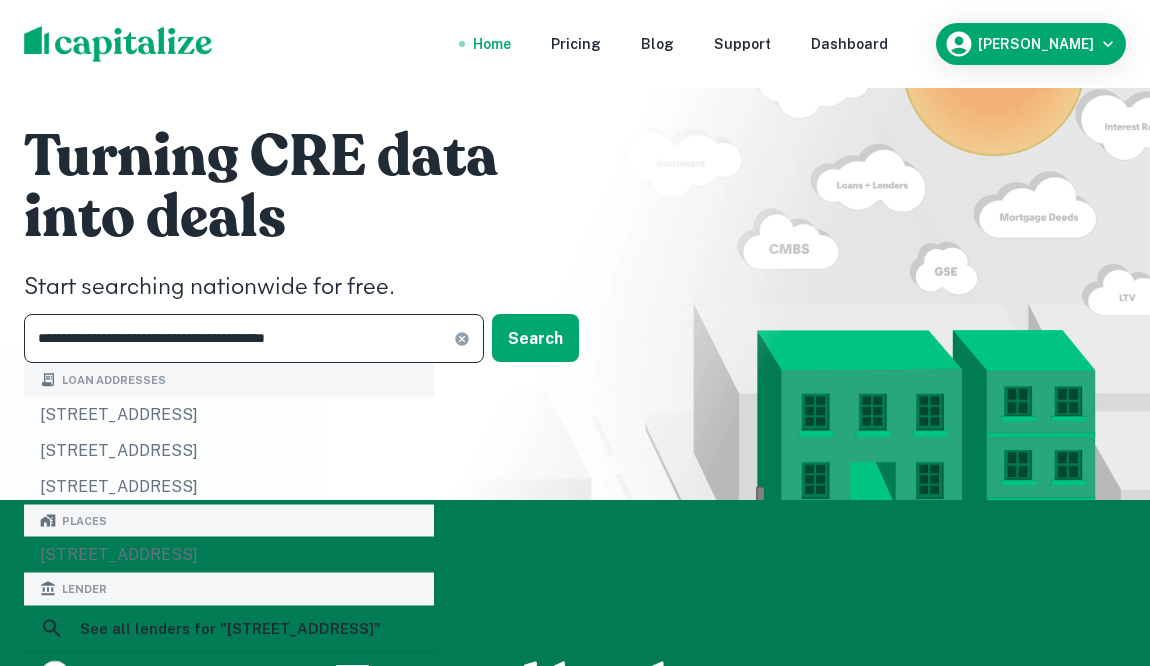type on "**********" 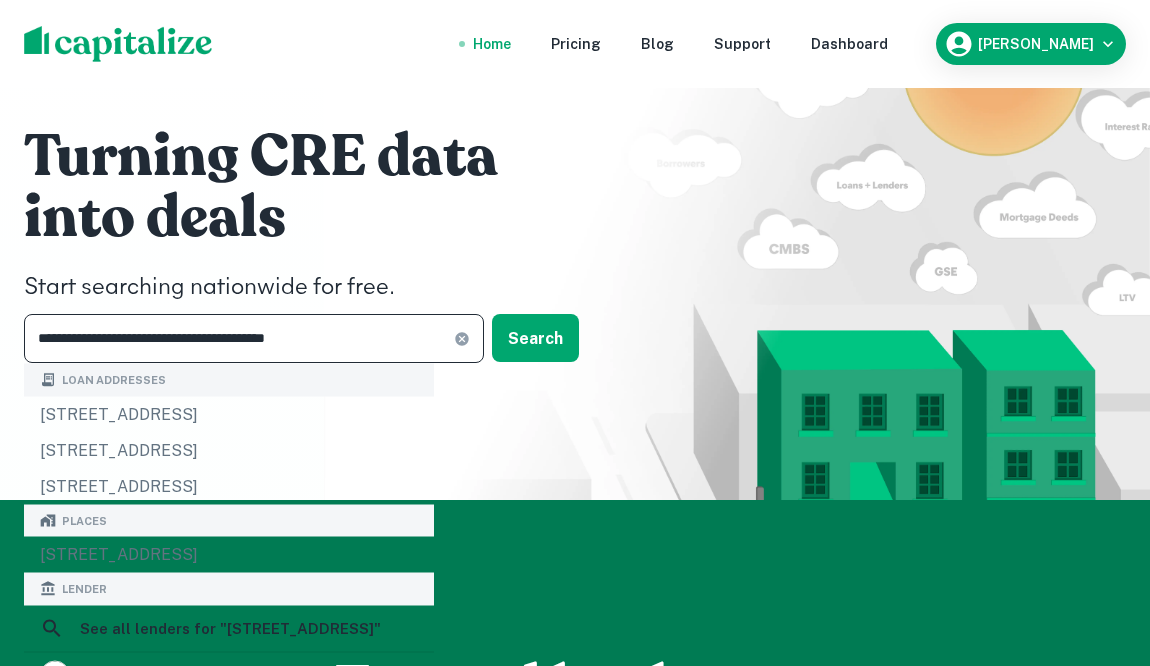 click 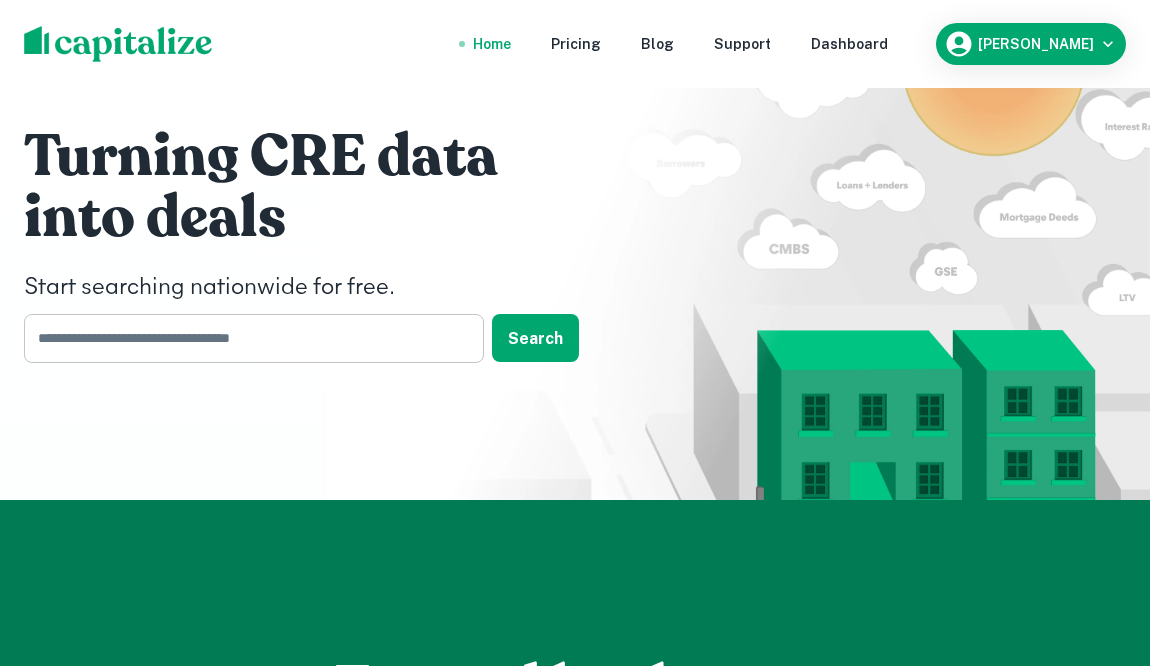click at bounding box center (247, 338) 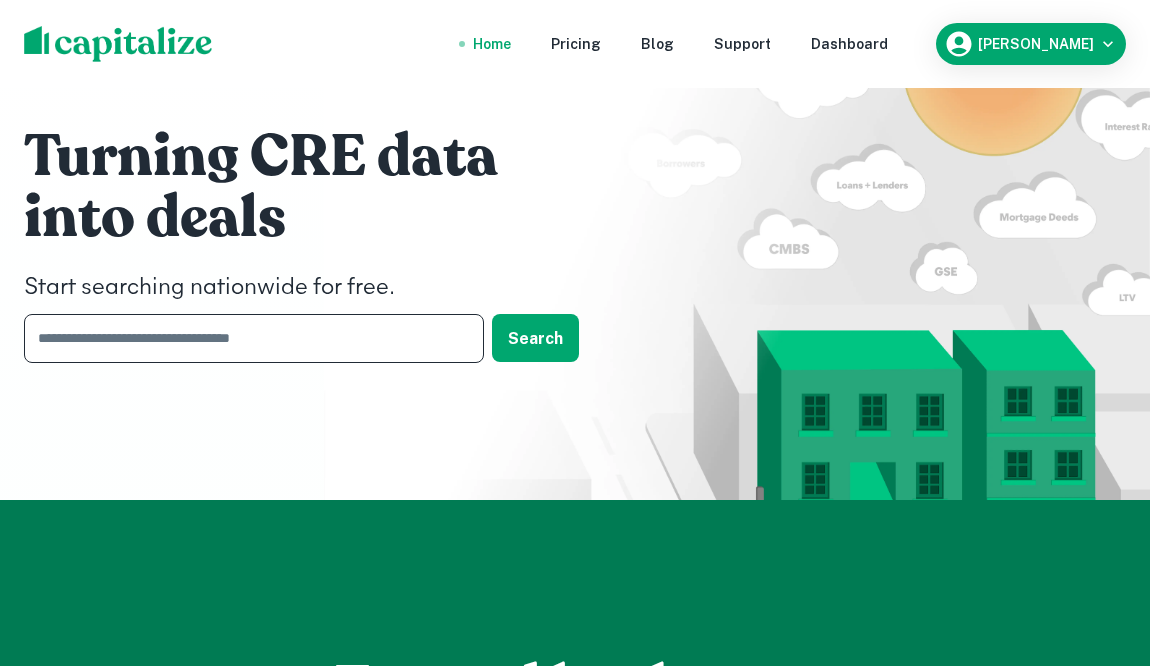 paste on "**********" 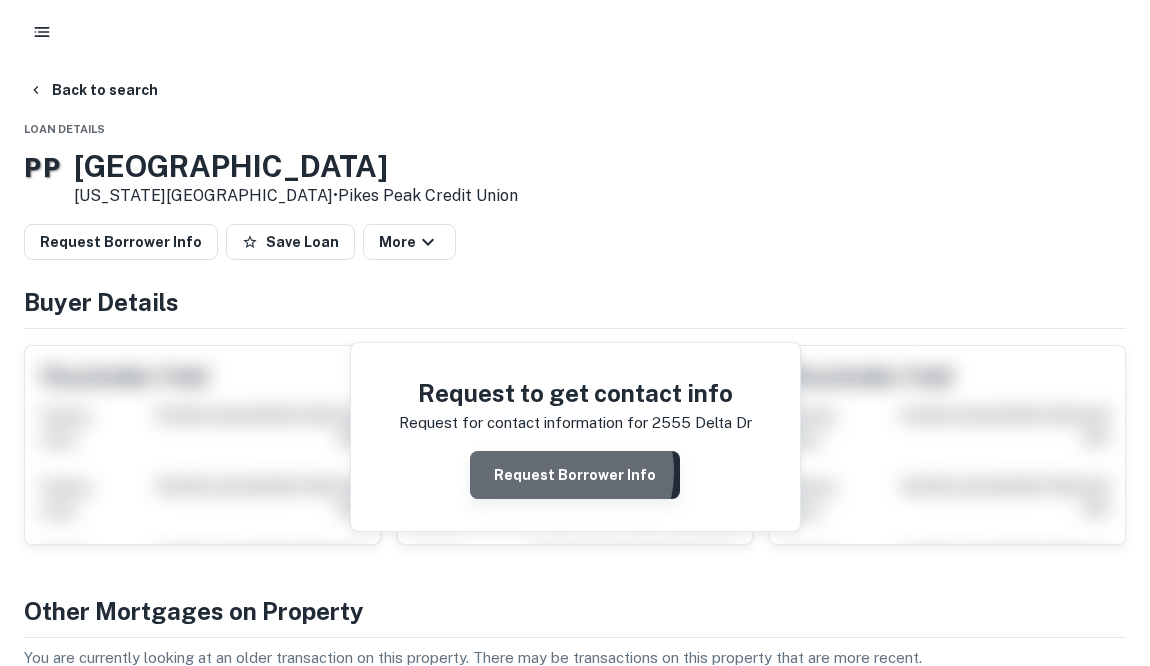 click on "Request Borrower Info" at bounding box center (575, 475) 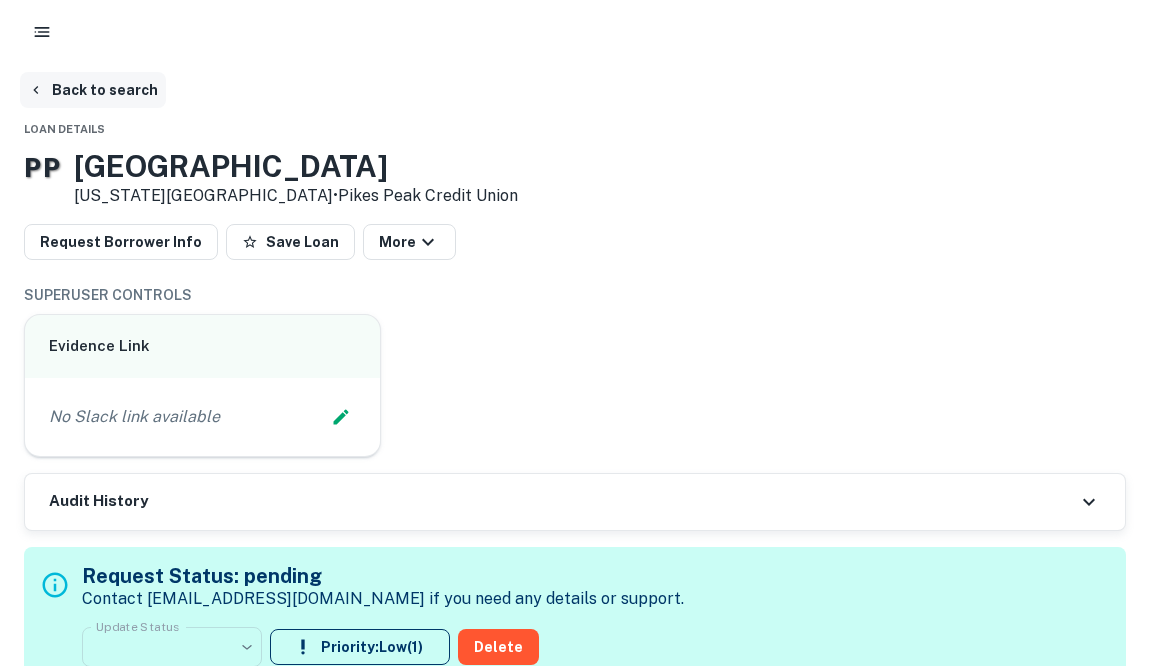 click on "Back to search" at bounding box center (93, 90) 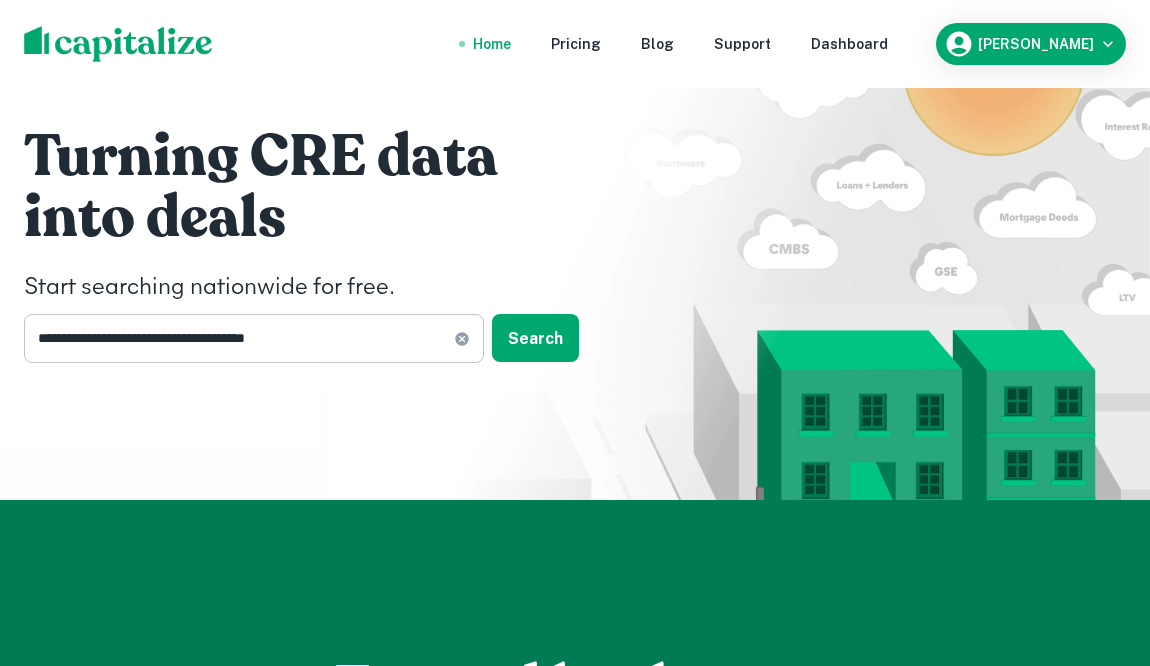 click 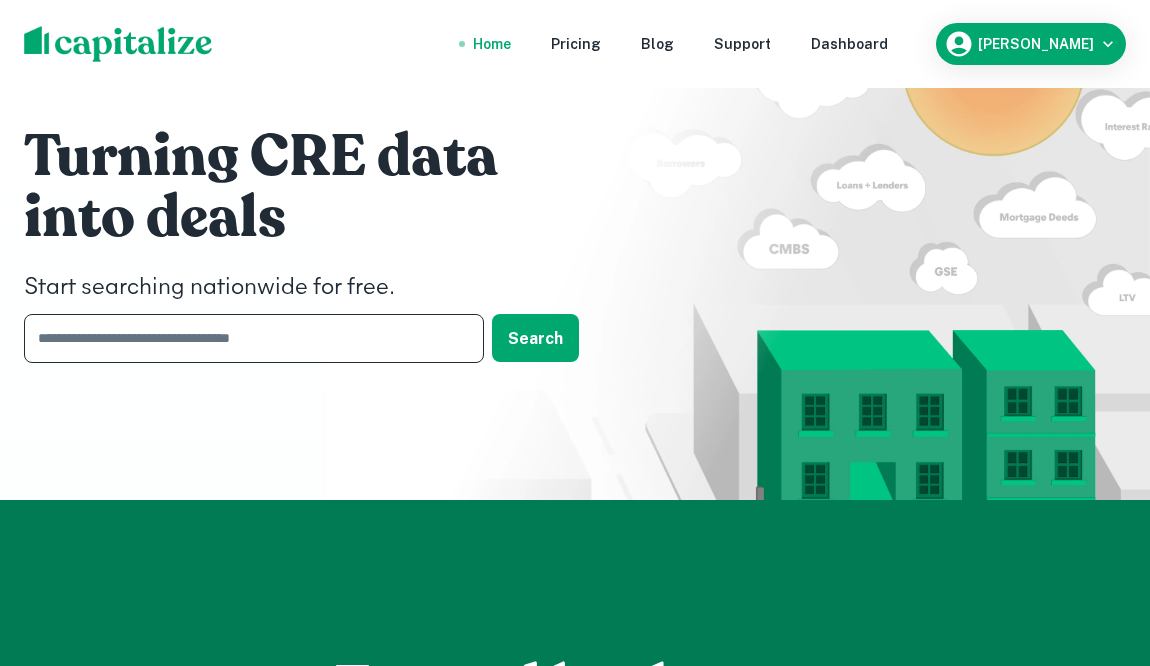 click at bounding box center (247, 338) 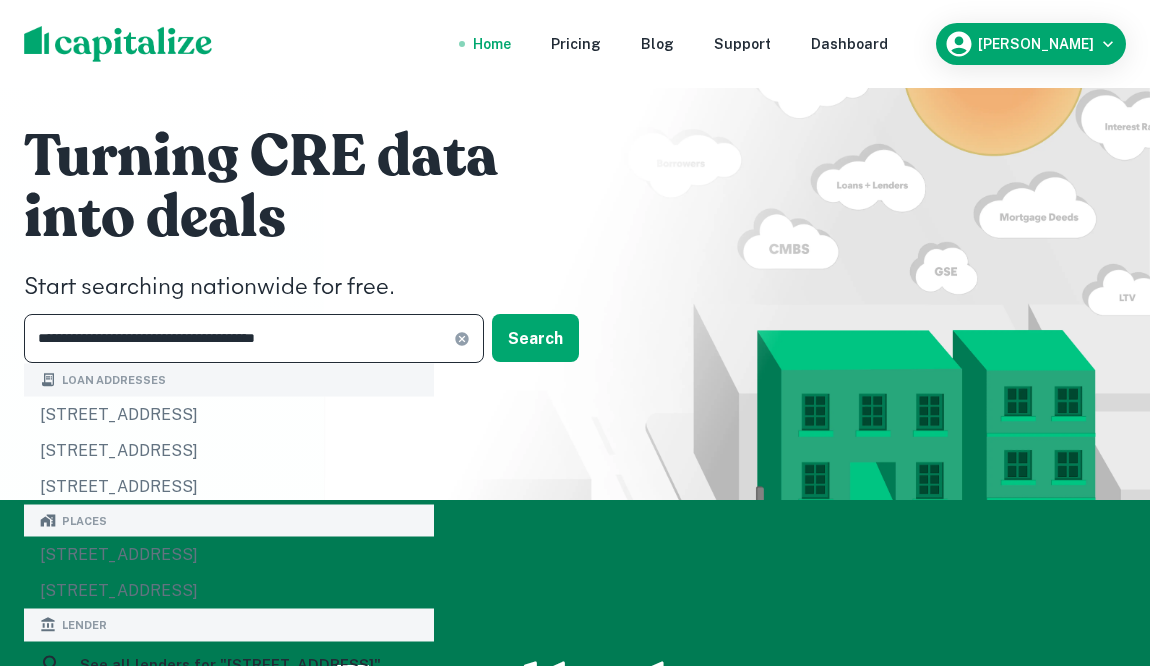 type on "**********" 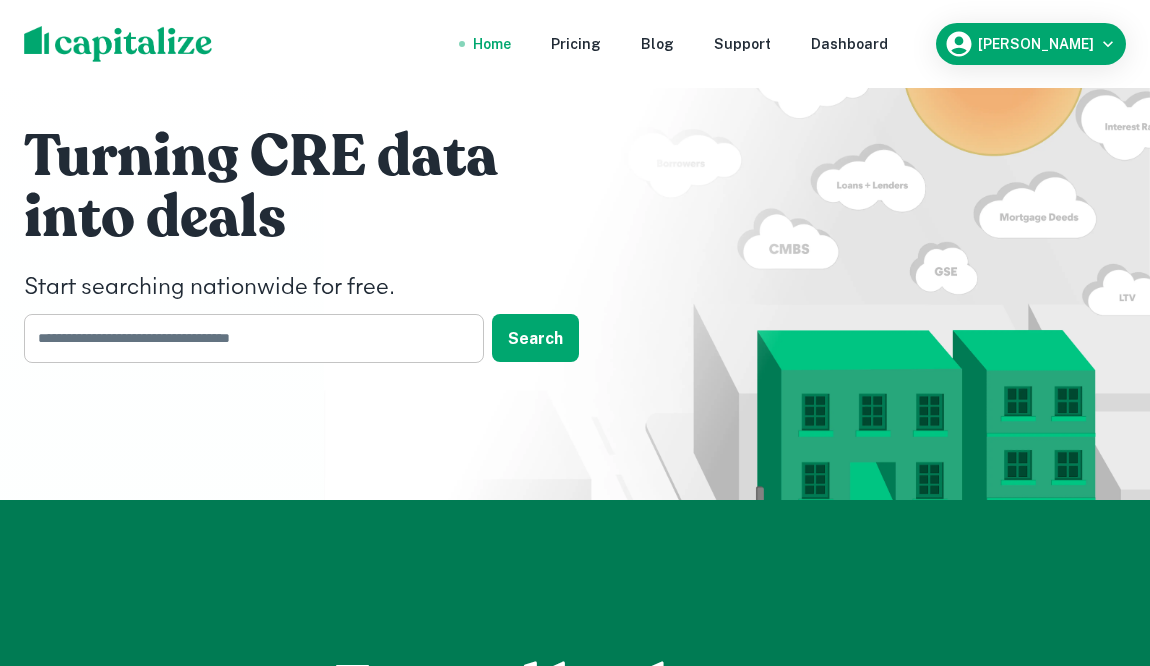 click at bounding box center (247, 338) 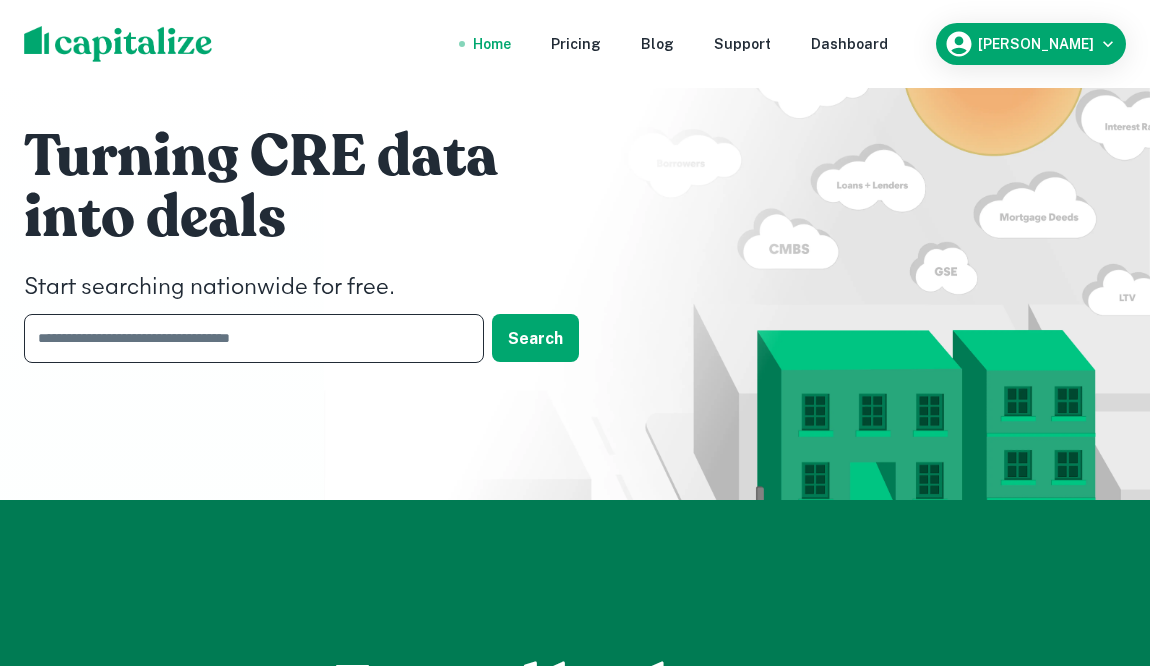 paste on "**********" 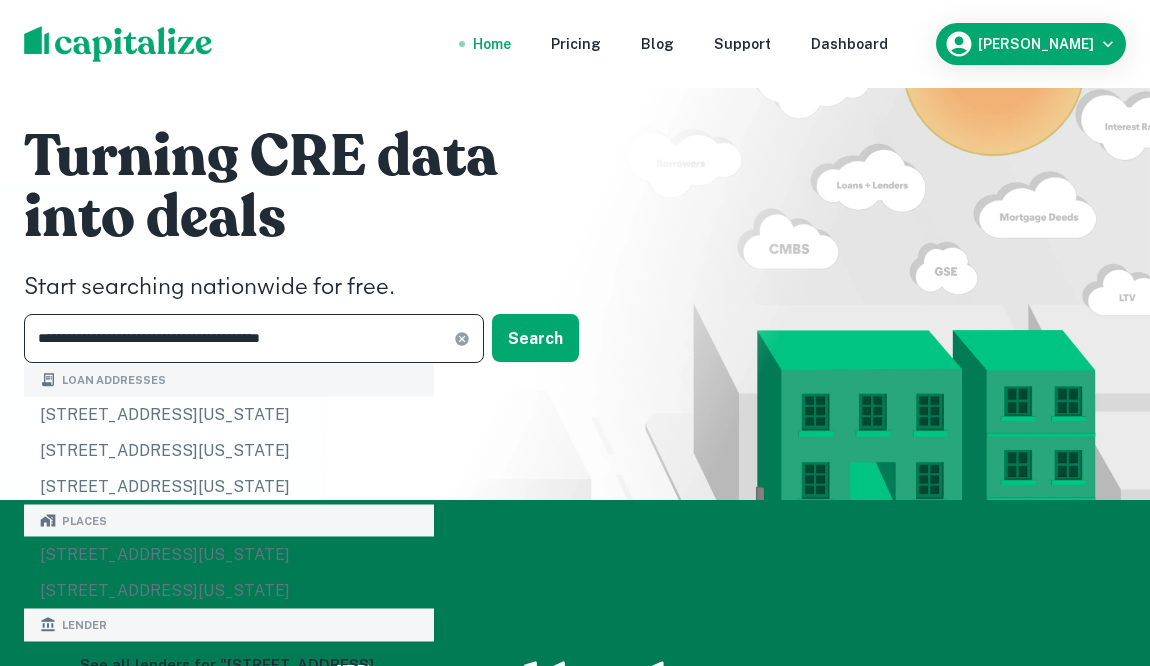 type on "**********" 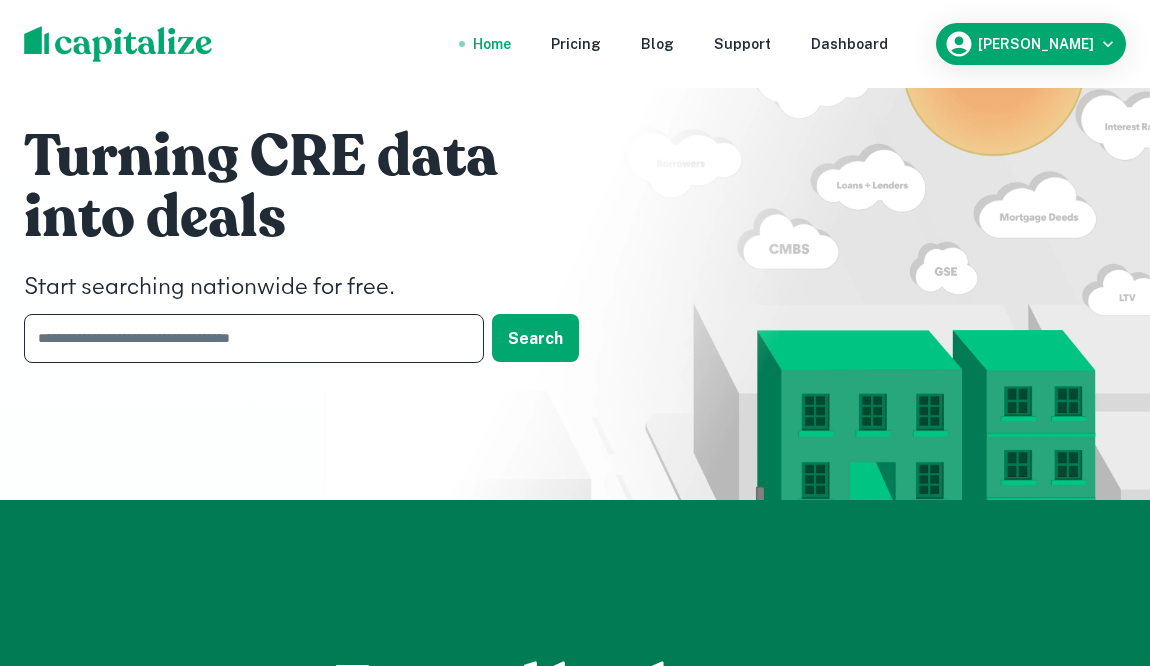 click at bounding box center [247, 338] 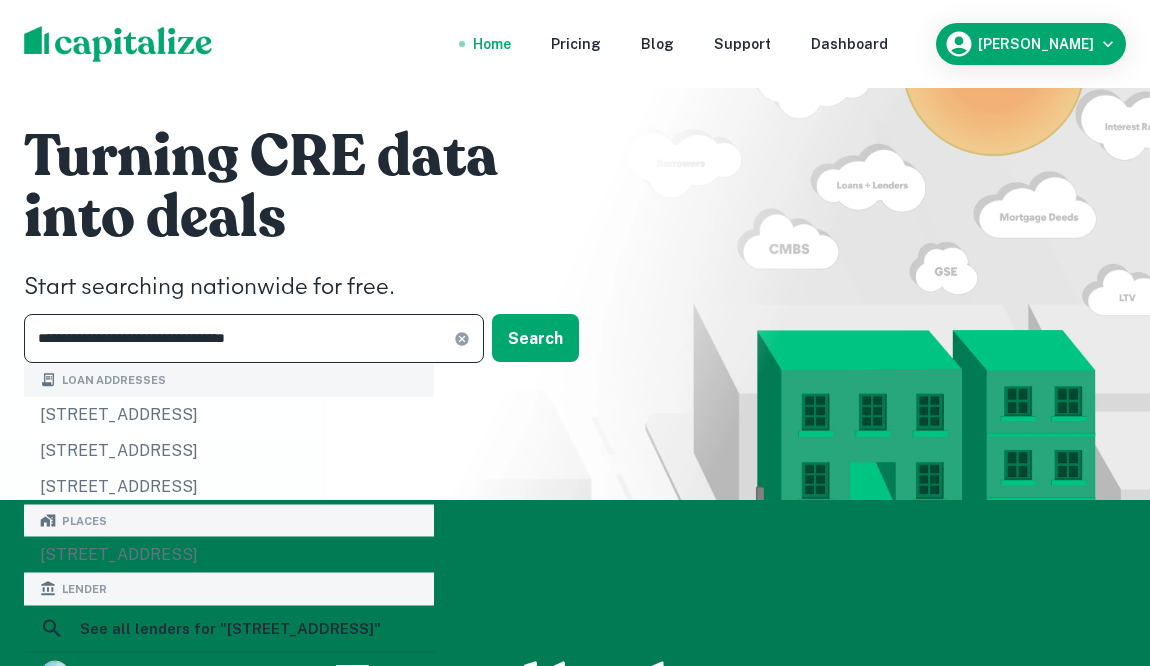 type on "**********" 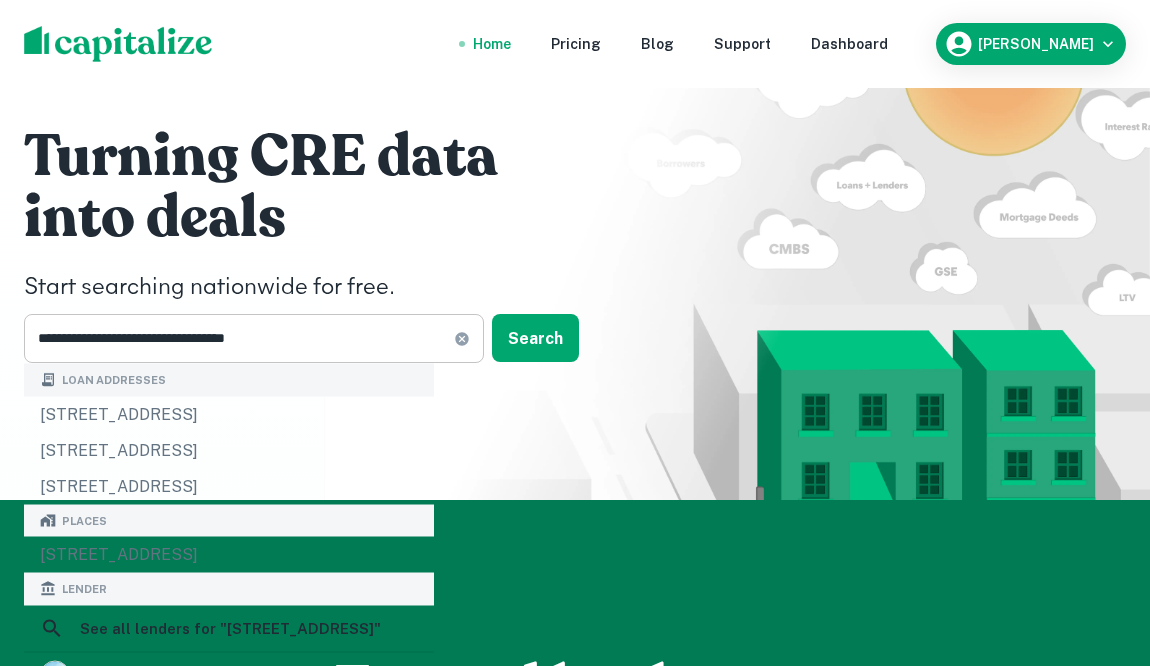 click 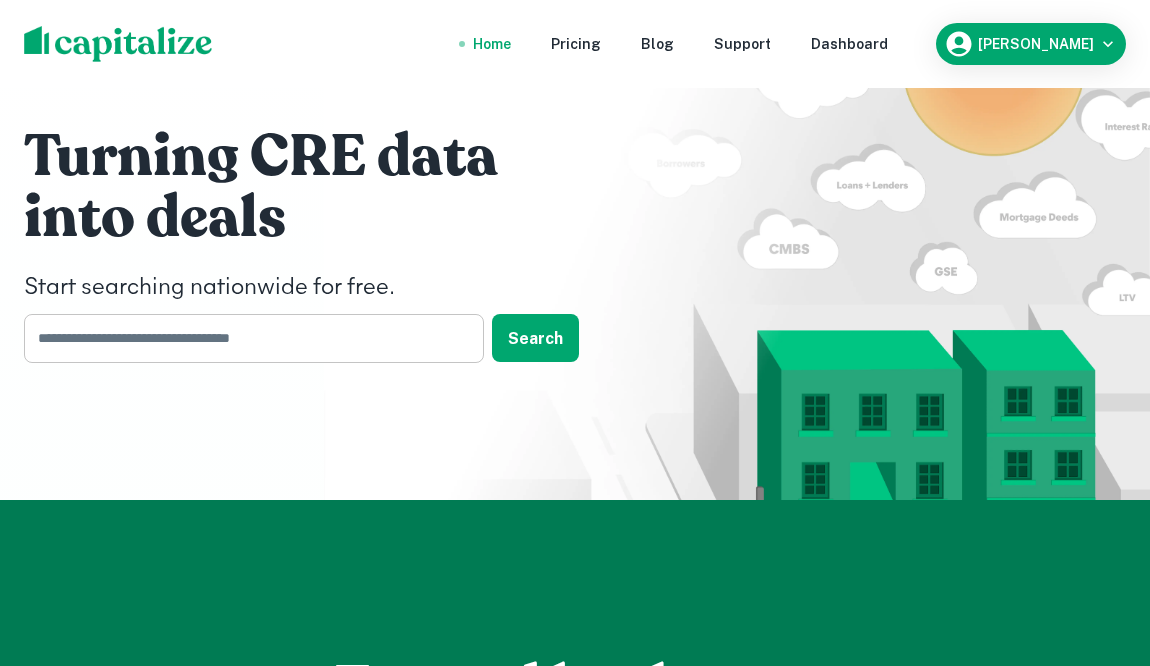 click at bounding box center [247, 338] 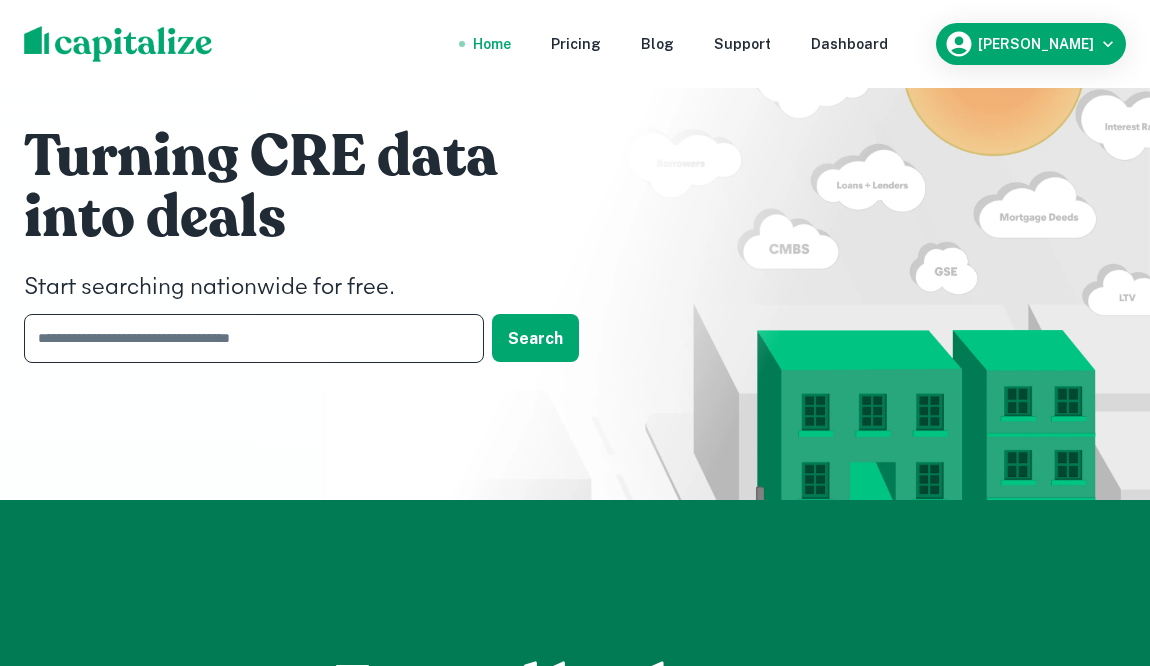 paste on "**********" 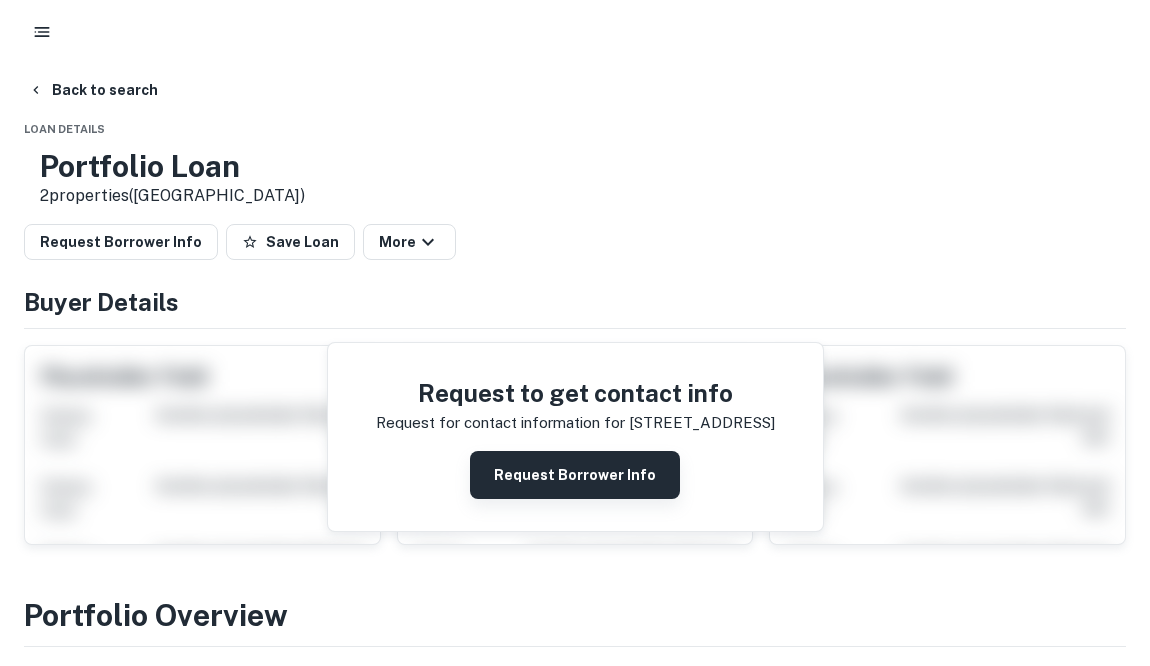 click on "Request Borrower Info" at bounding box center [575, 475] 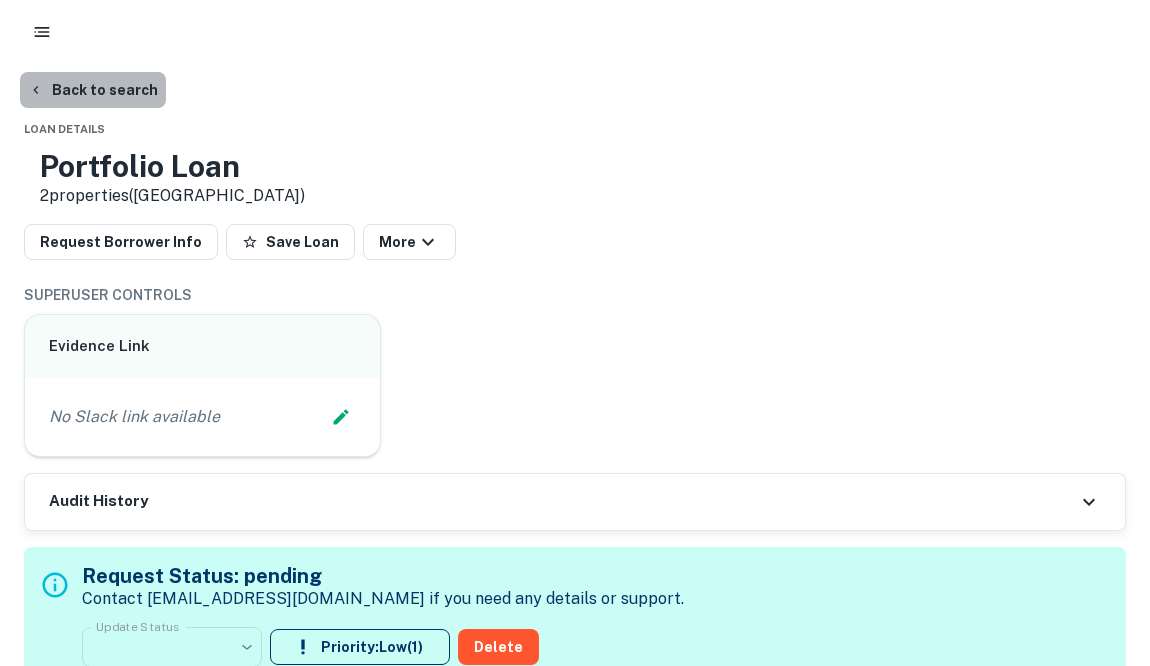 click on "Back to search" at bounding box center (93, 90) 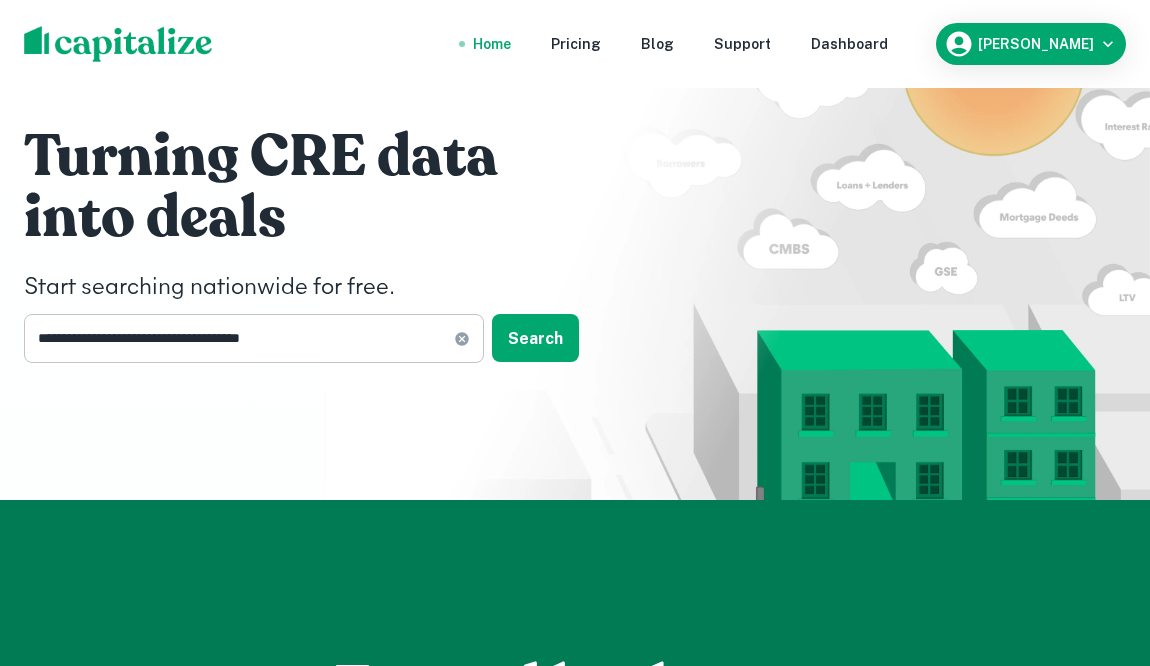 click 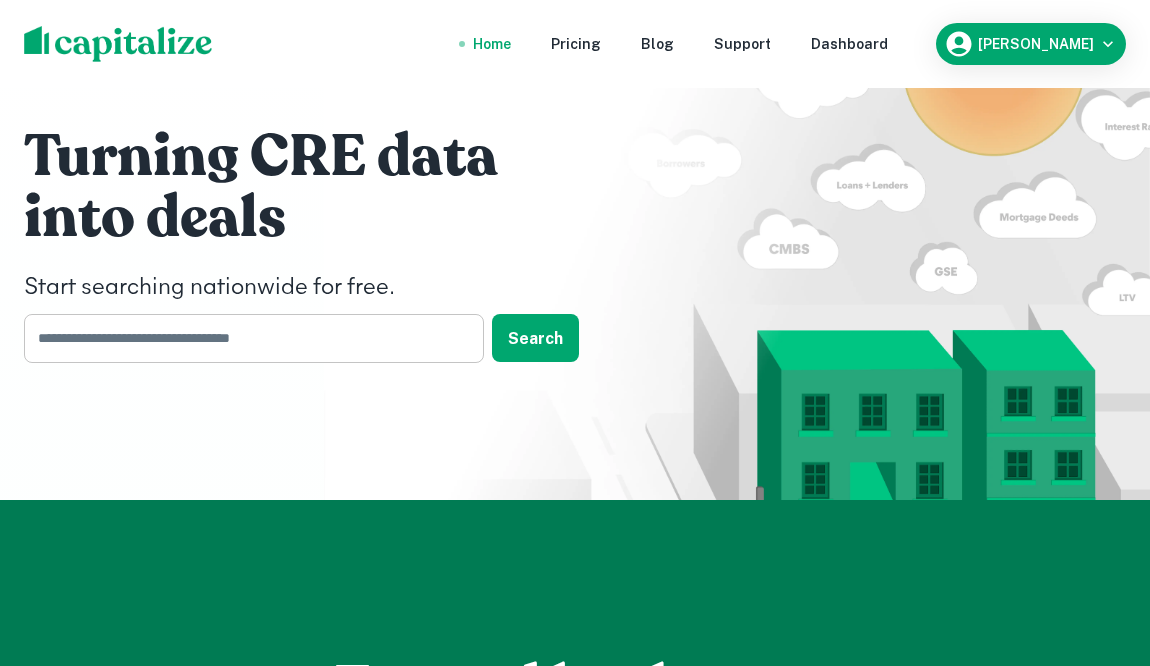 click at bounding box center (247, 338) 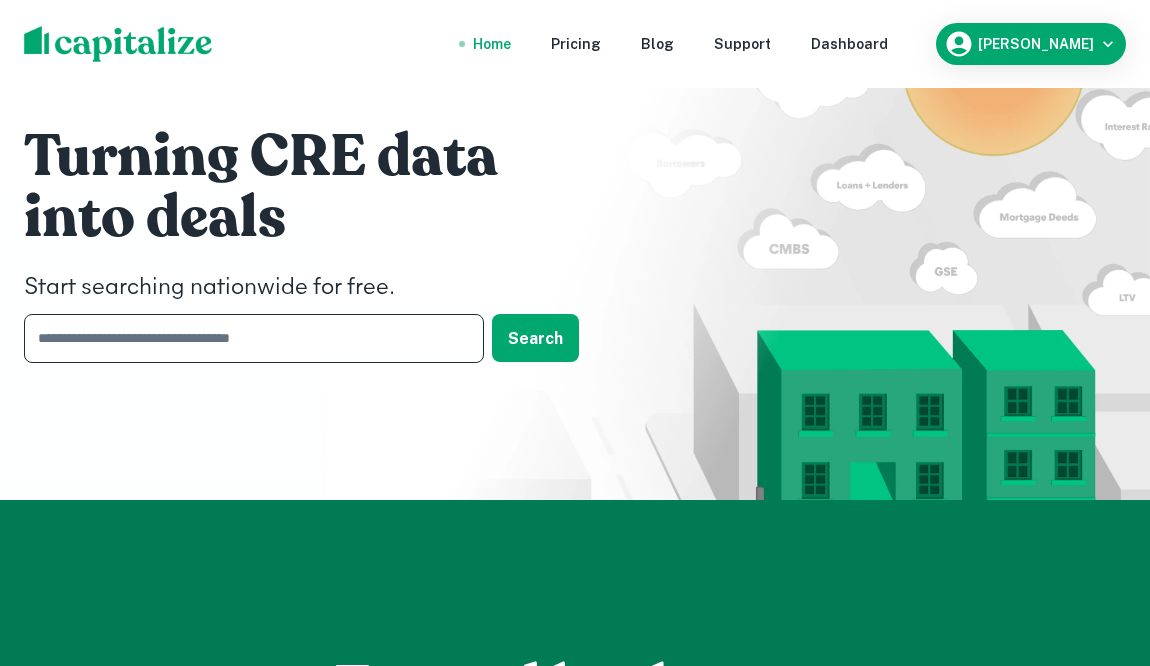 paste on "**********" 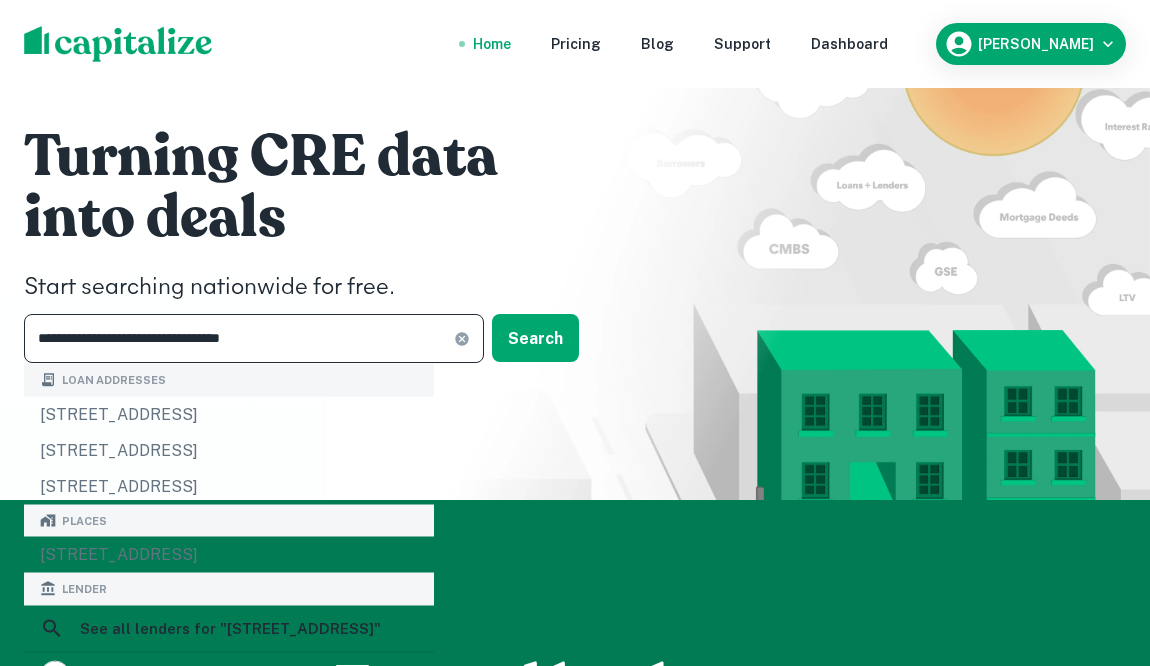 type on "**********" 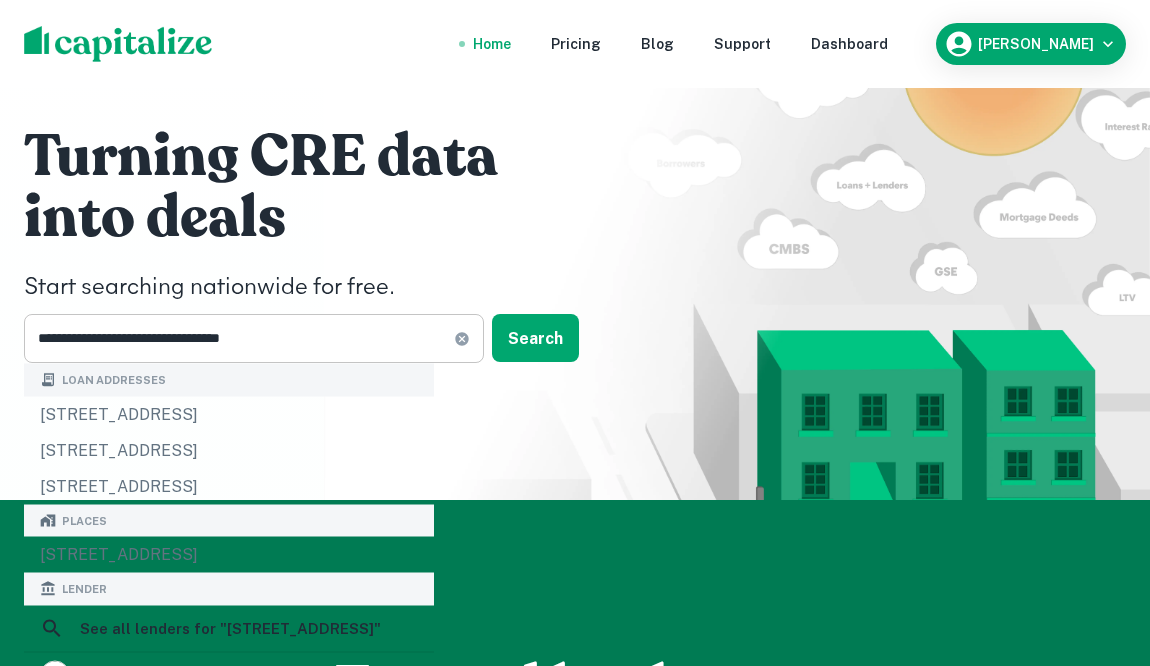 click on "**********" at bounding box center [254, 338] 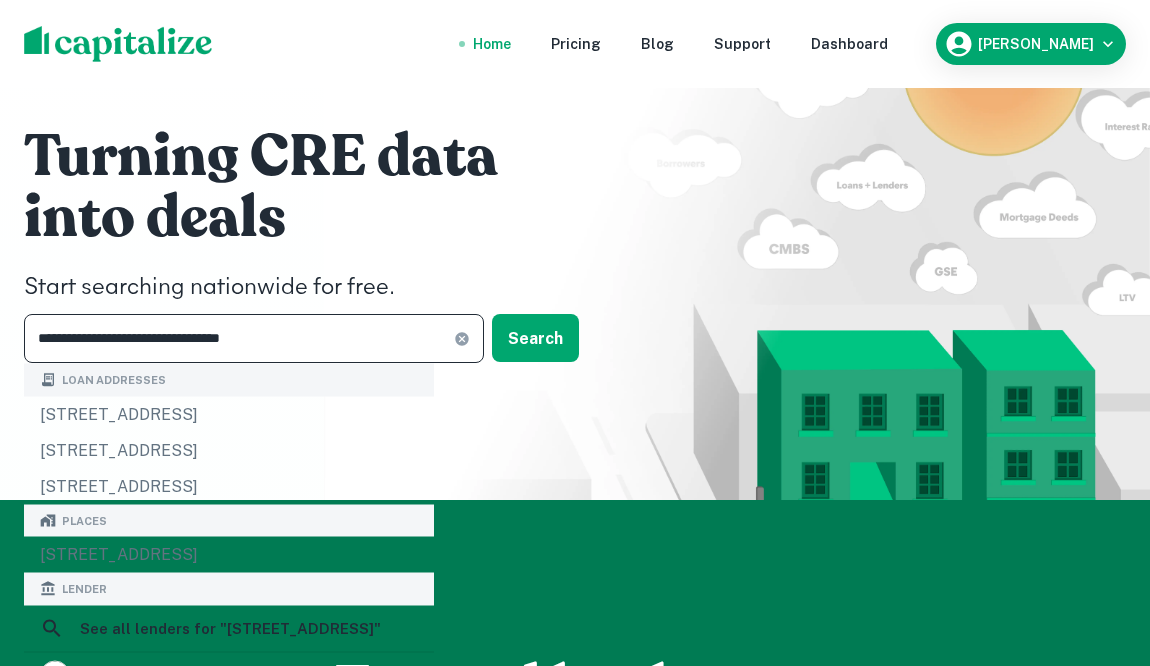 click 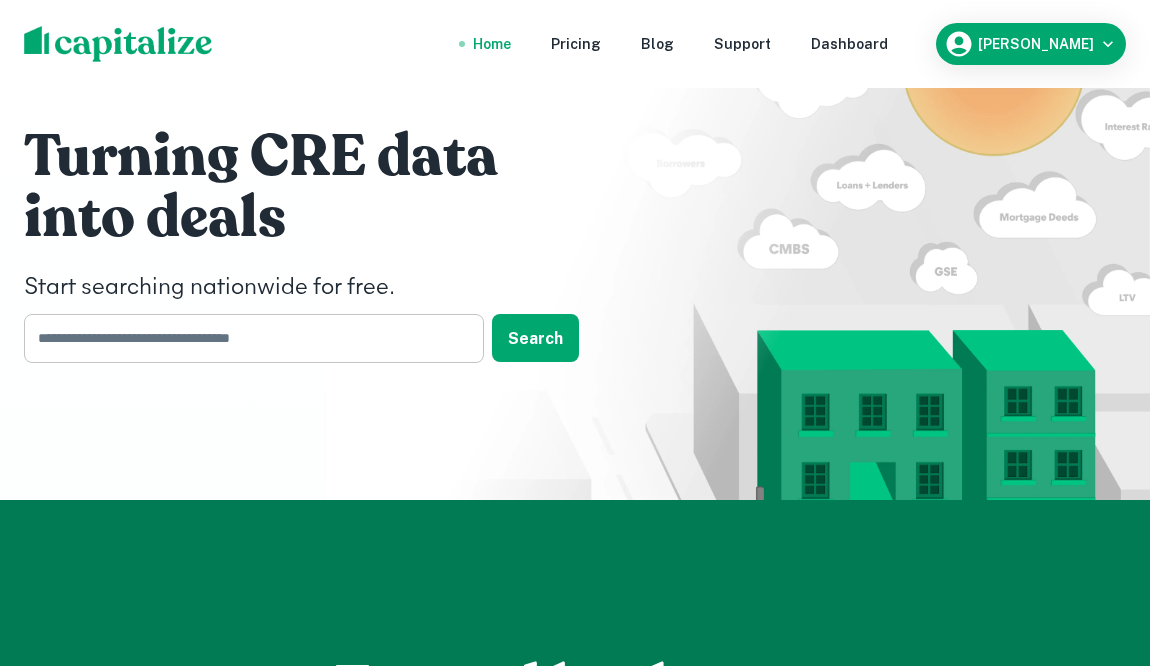 click at bounding box center [247, 338] 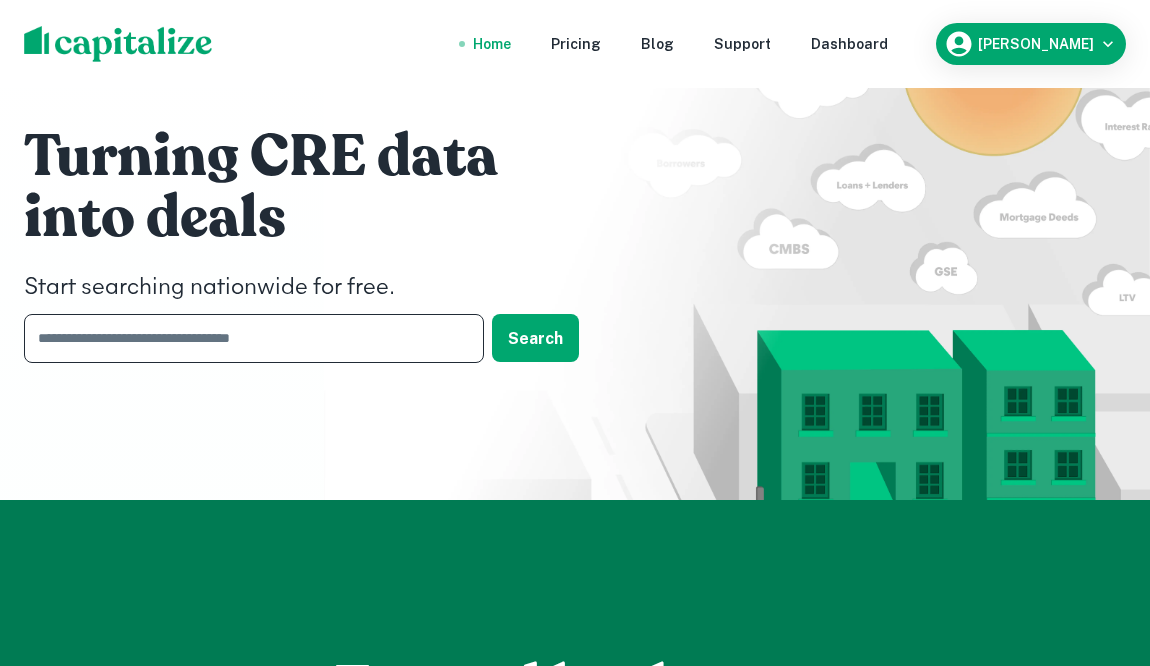 paste on "**********" 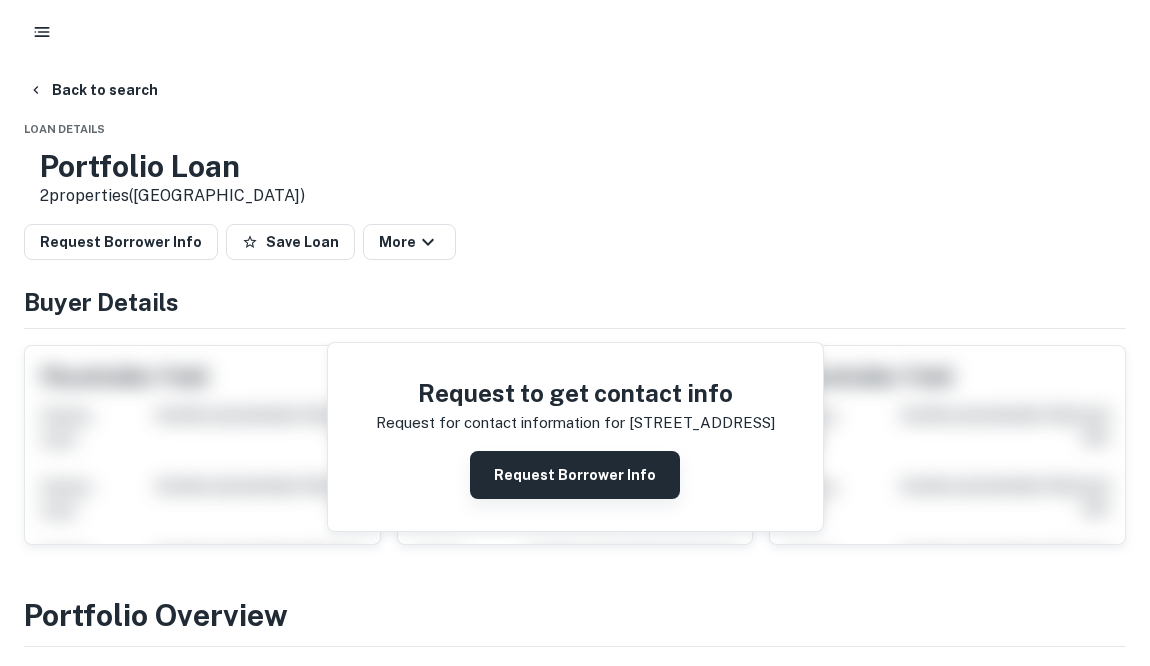 click on "Request Borrower Info" at bounding box center [575, 475] 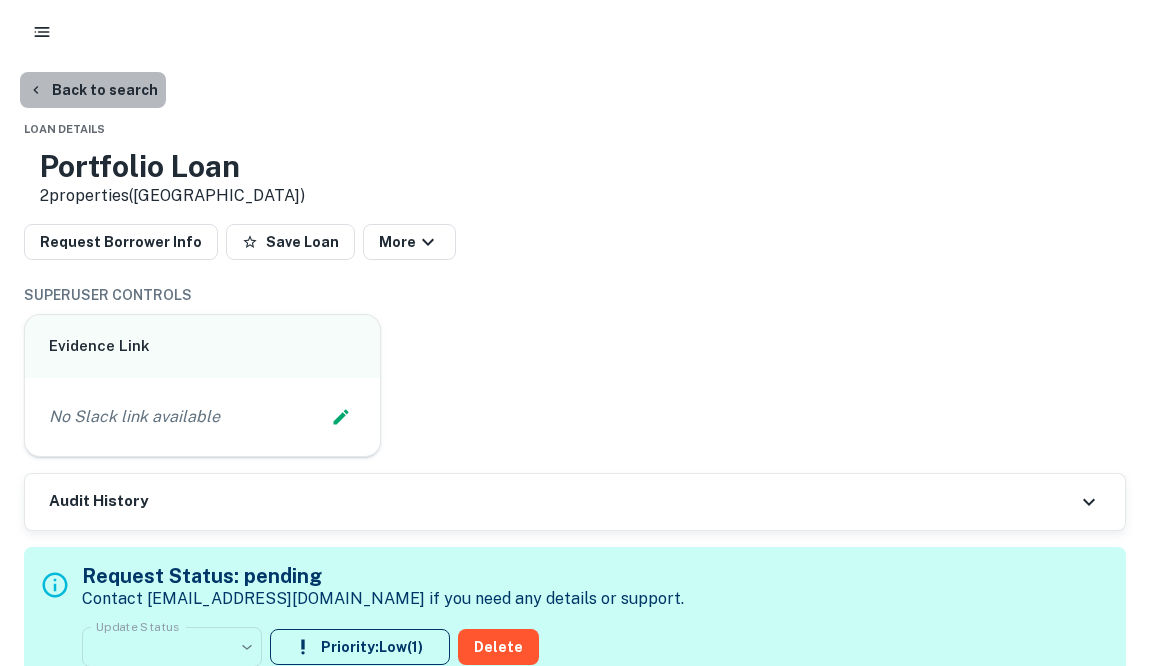 click on "Back to search" at bounding box center [93, 90] 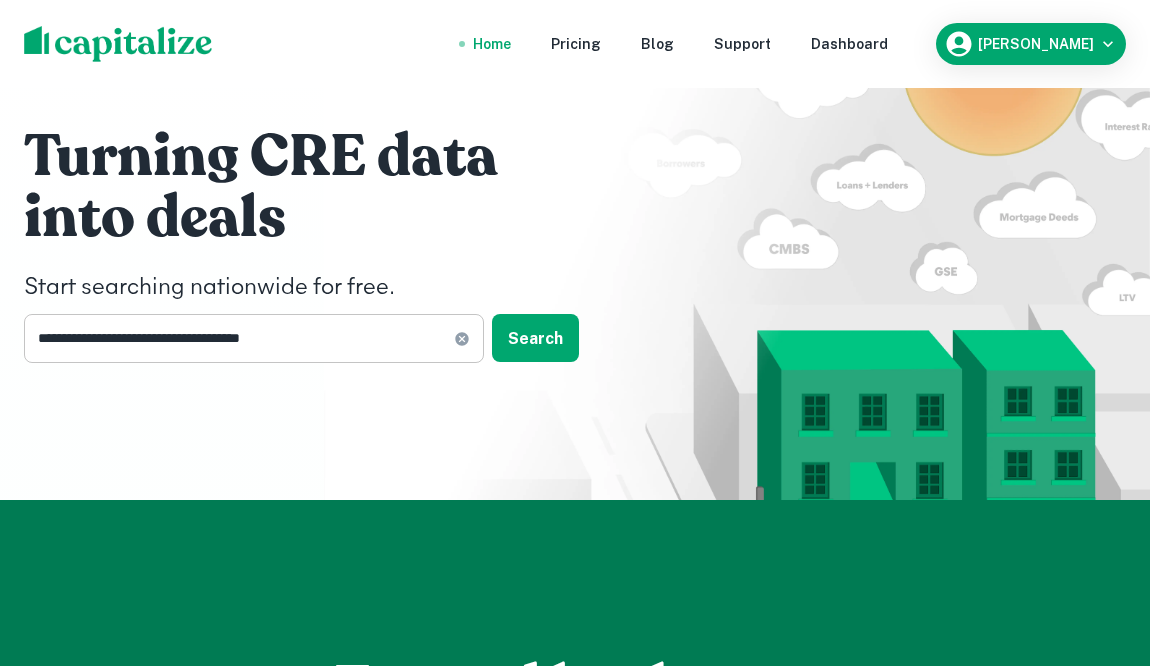 click 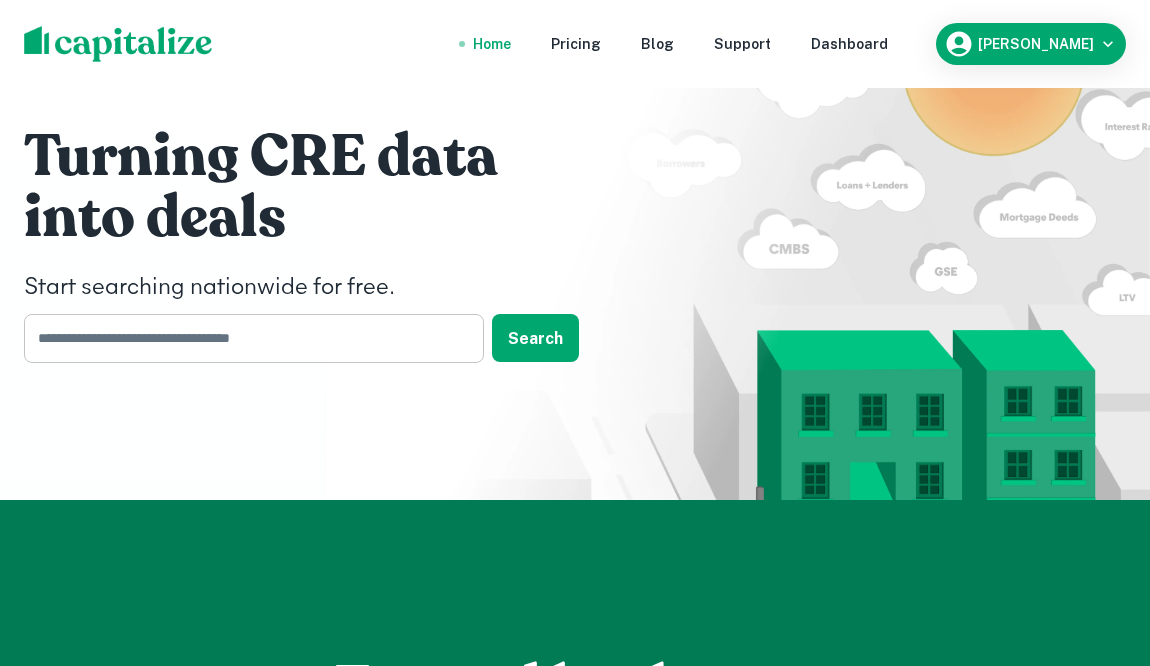 click at bounding box center [247, 338] 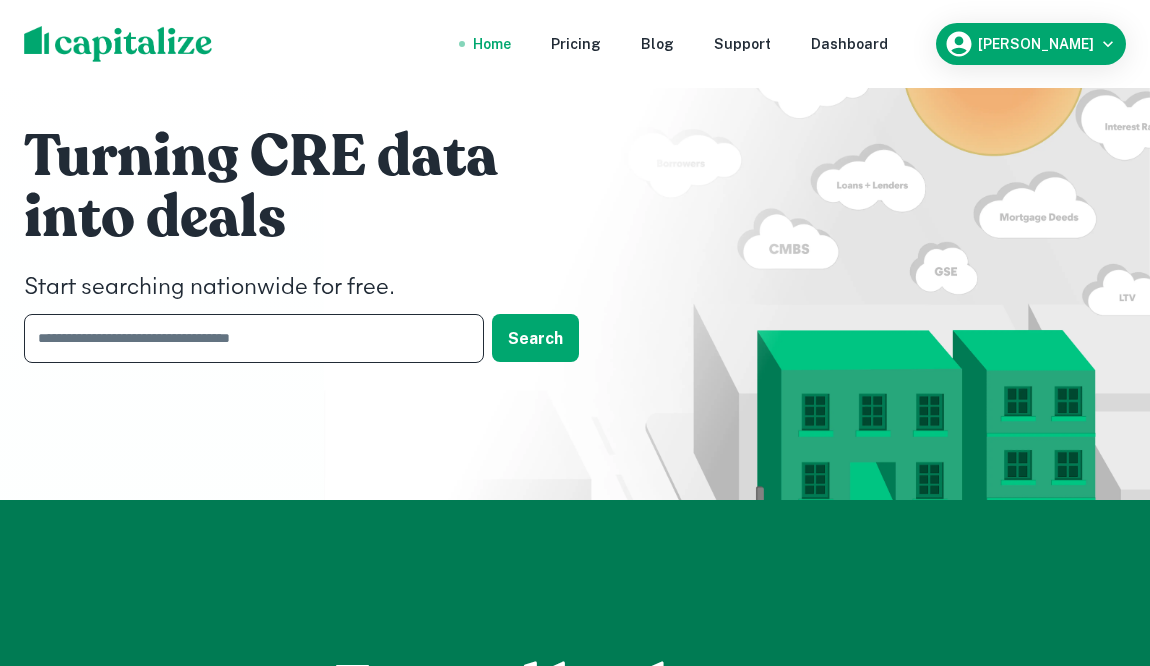 paste on "**********" 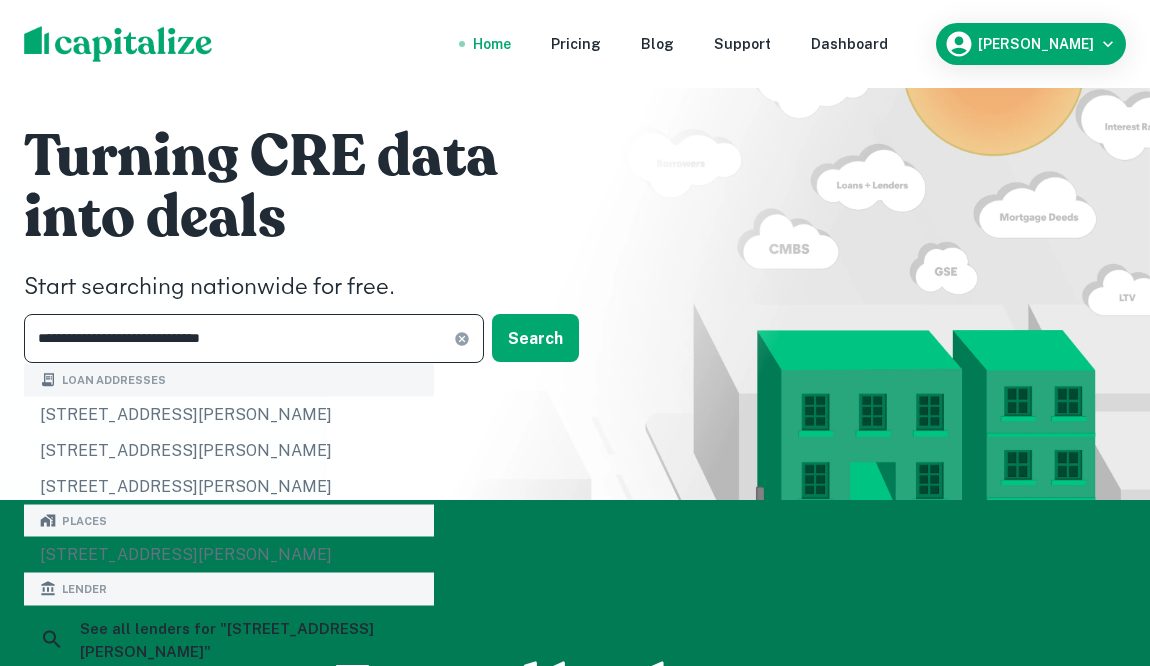 type on "**********" 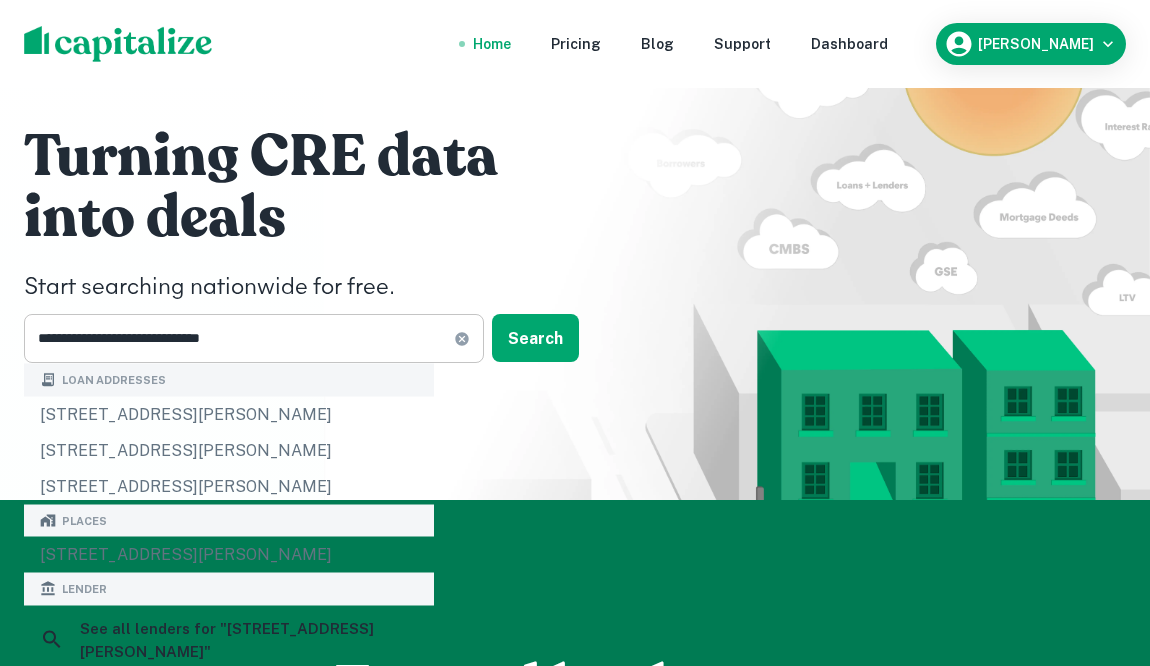 click 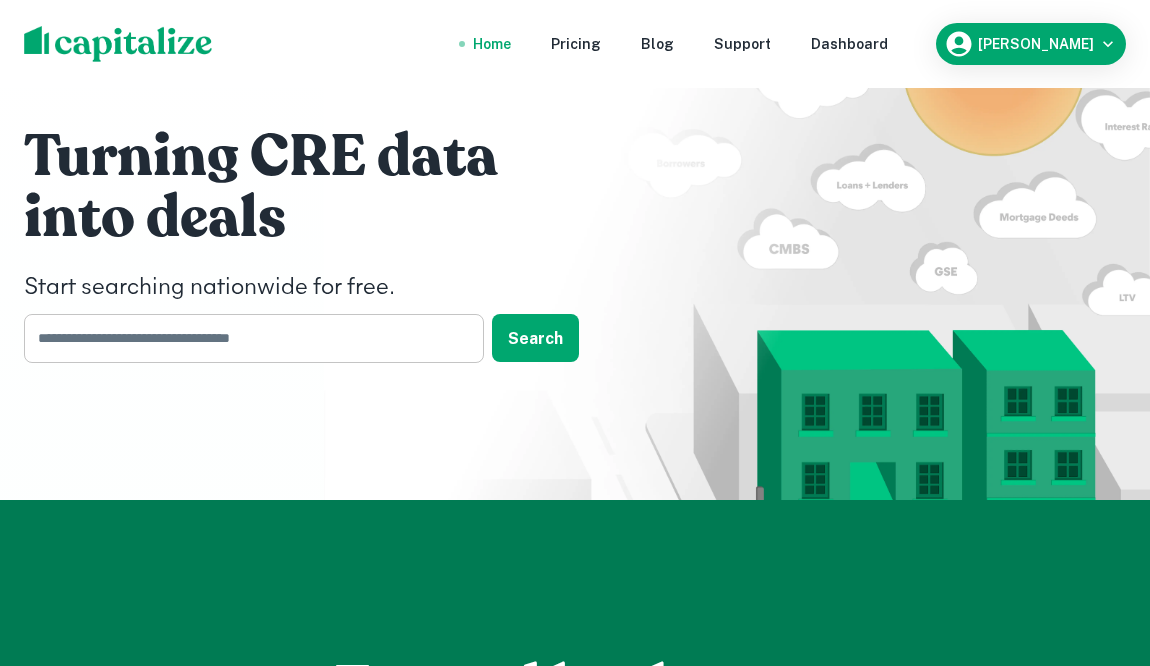 click at bounding box center [247, 338] 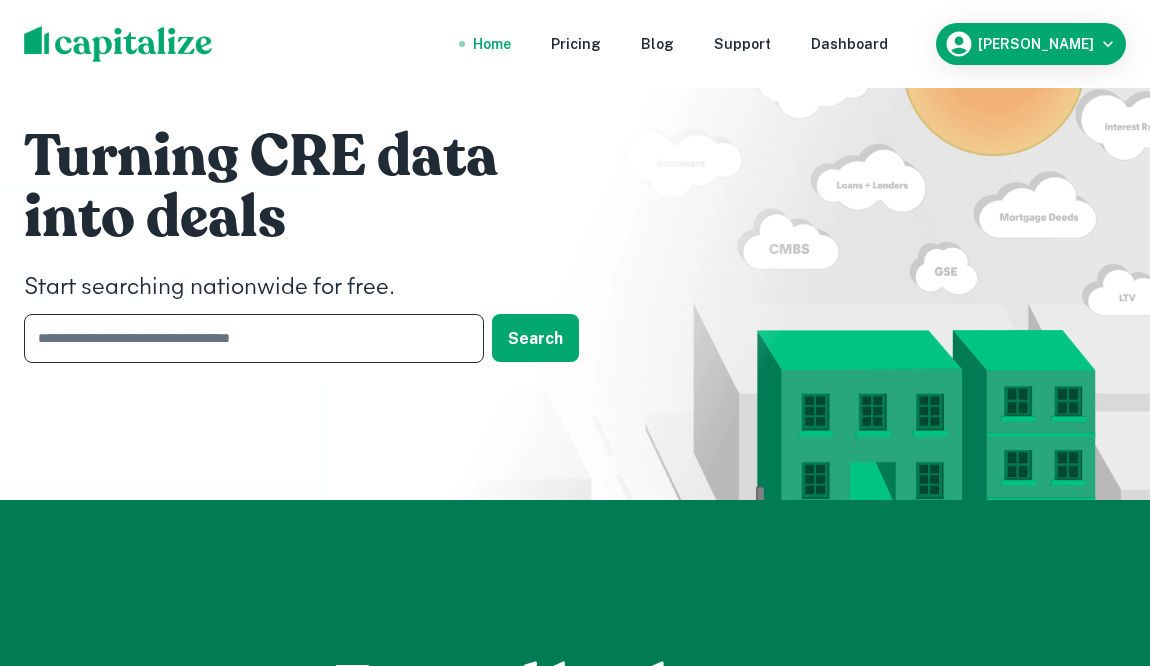 paste on "**********" 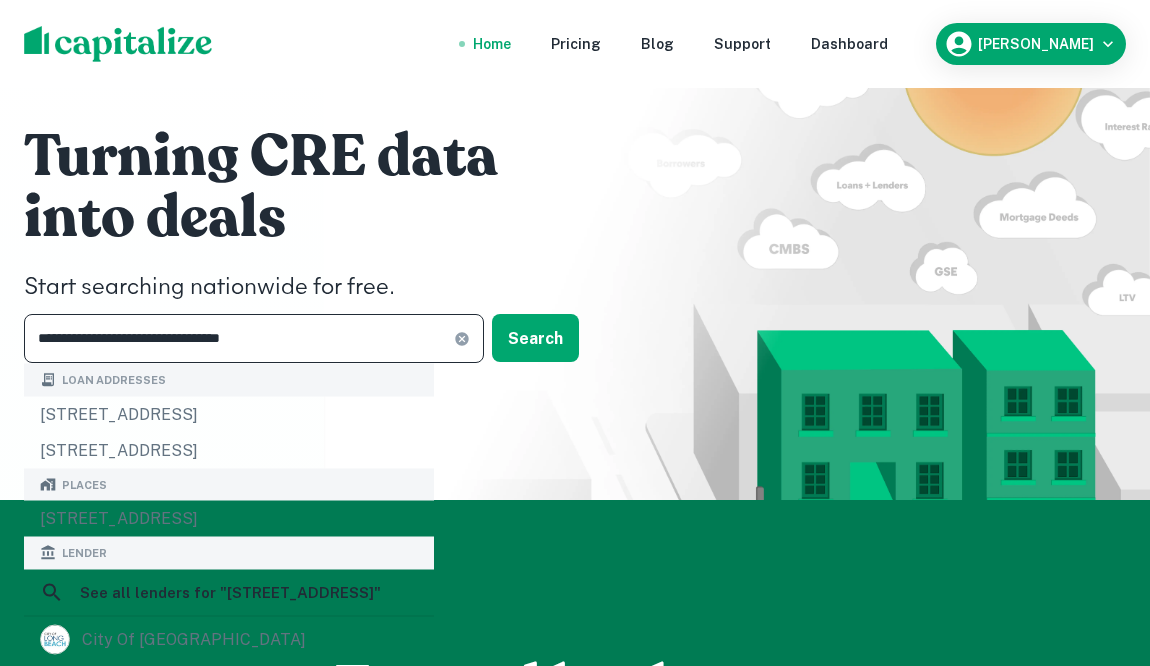 type on "**********" 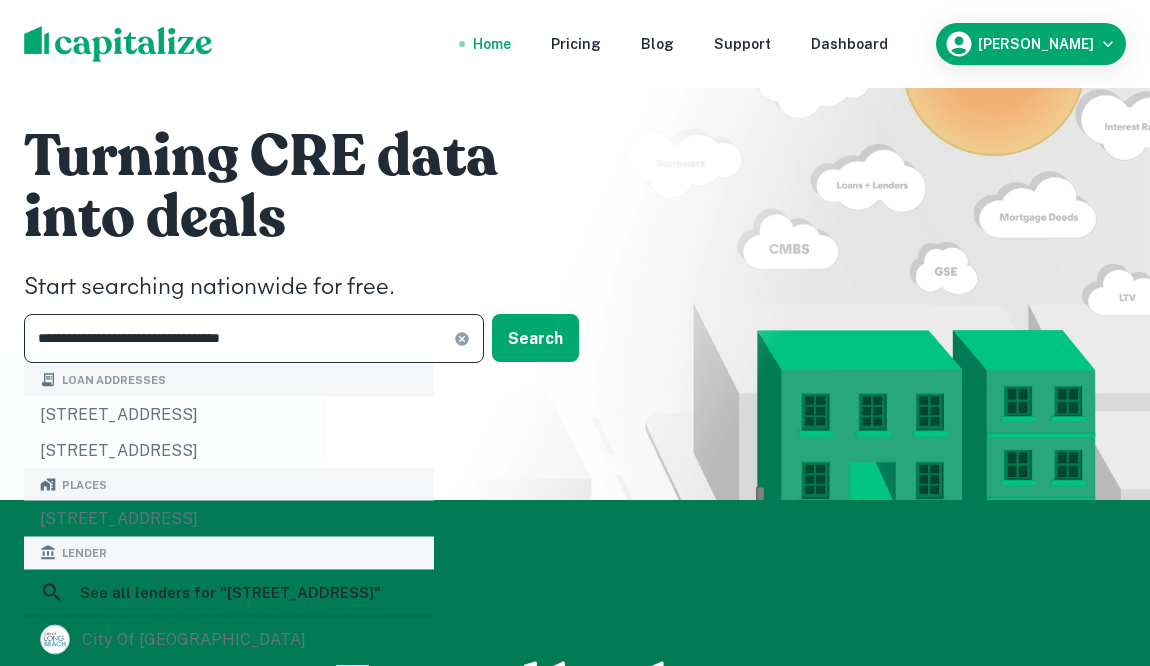 click 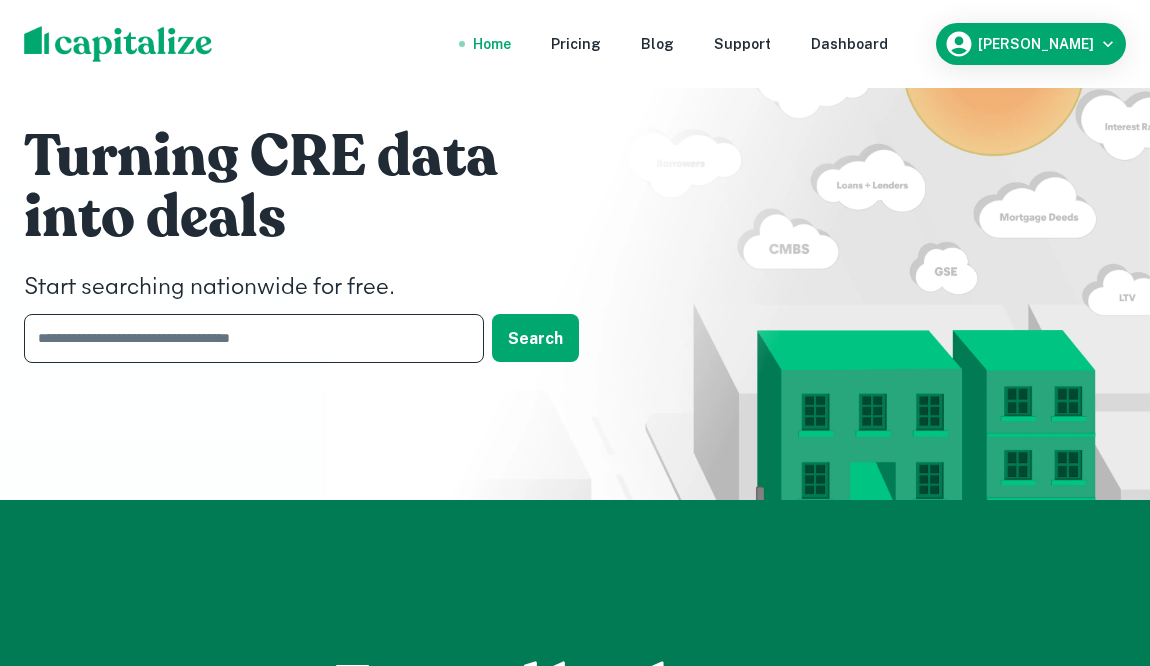 click at bounding box center (247, 338) 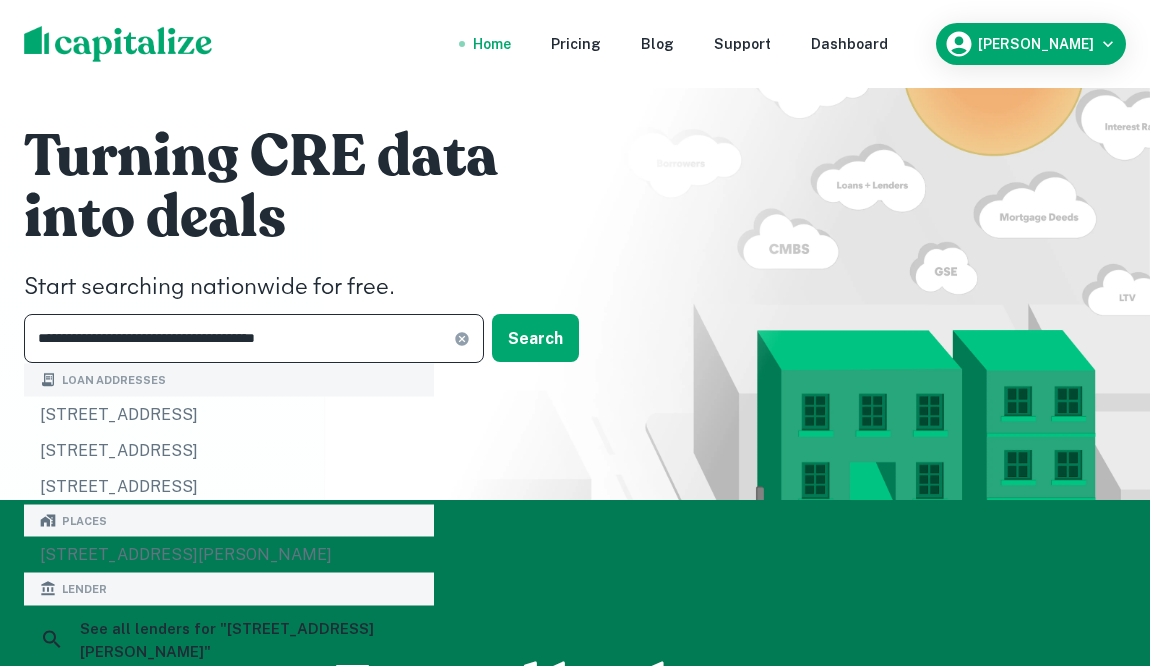 type on "**********" 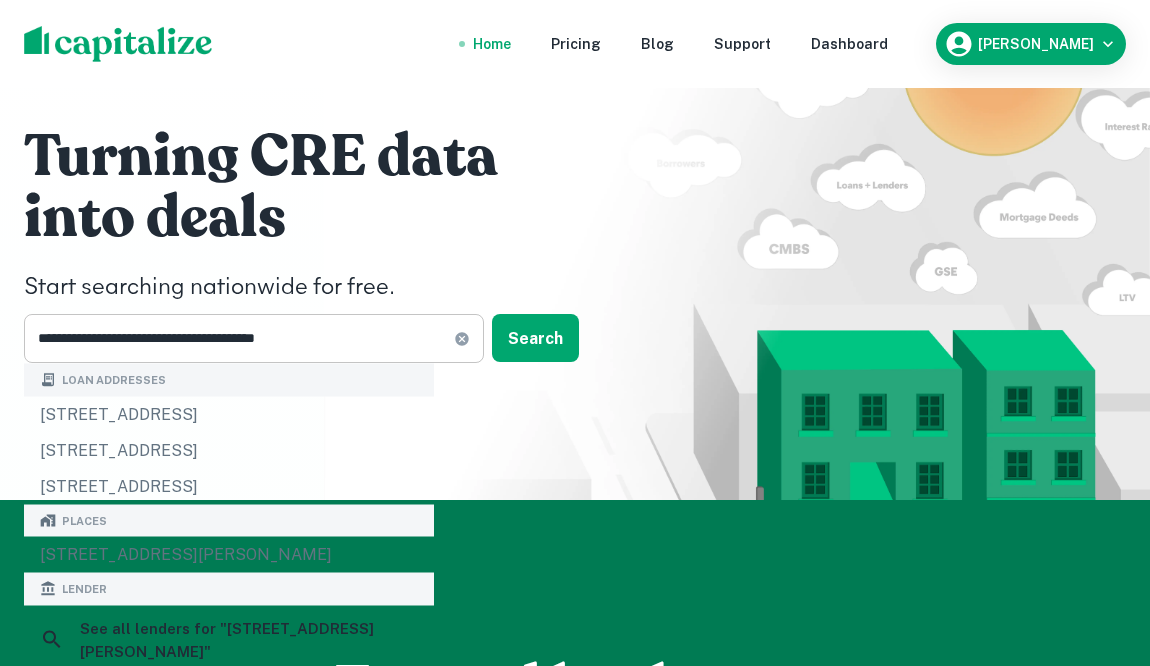 click 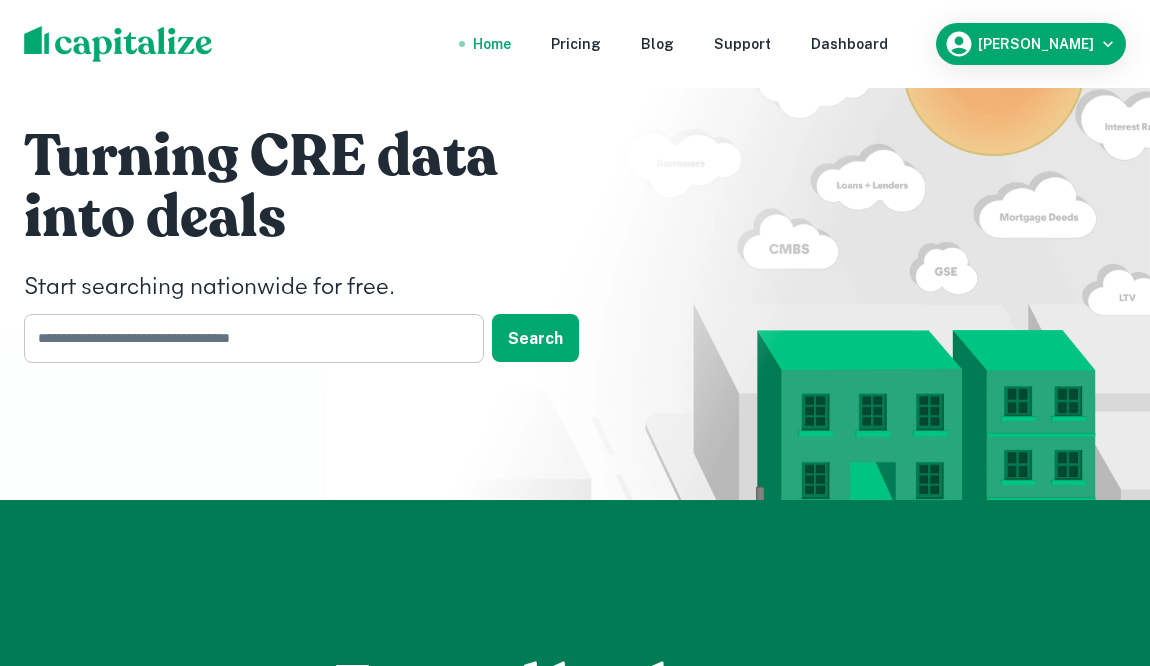click at bounding box center [247, 338] 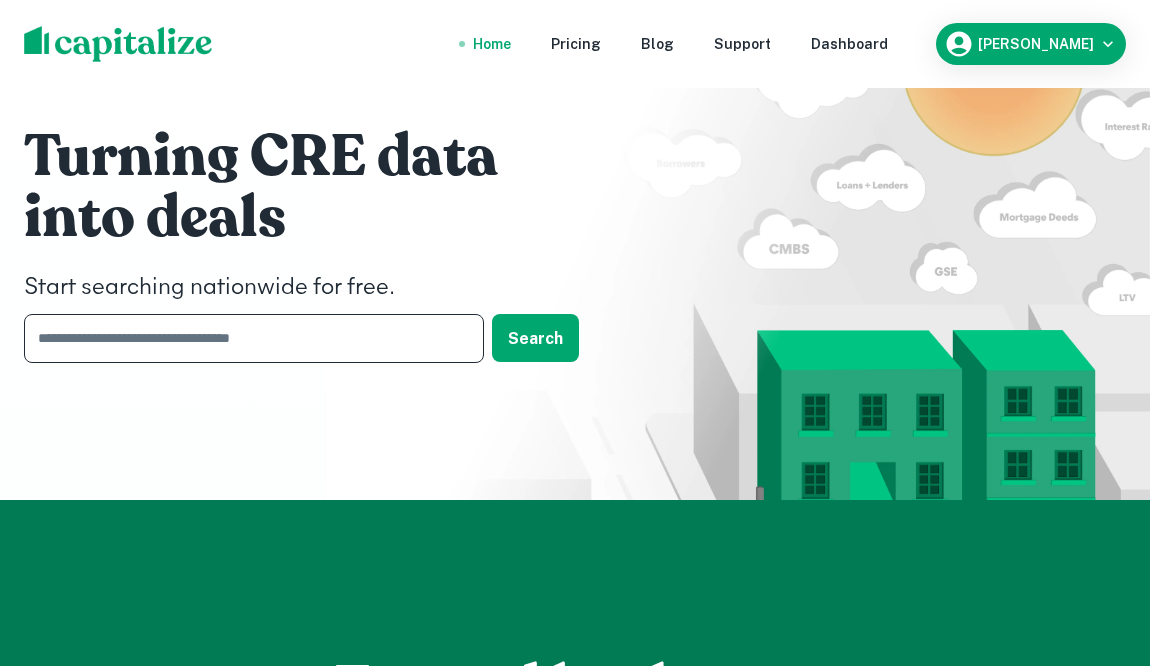paste on "**********" 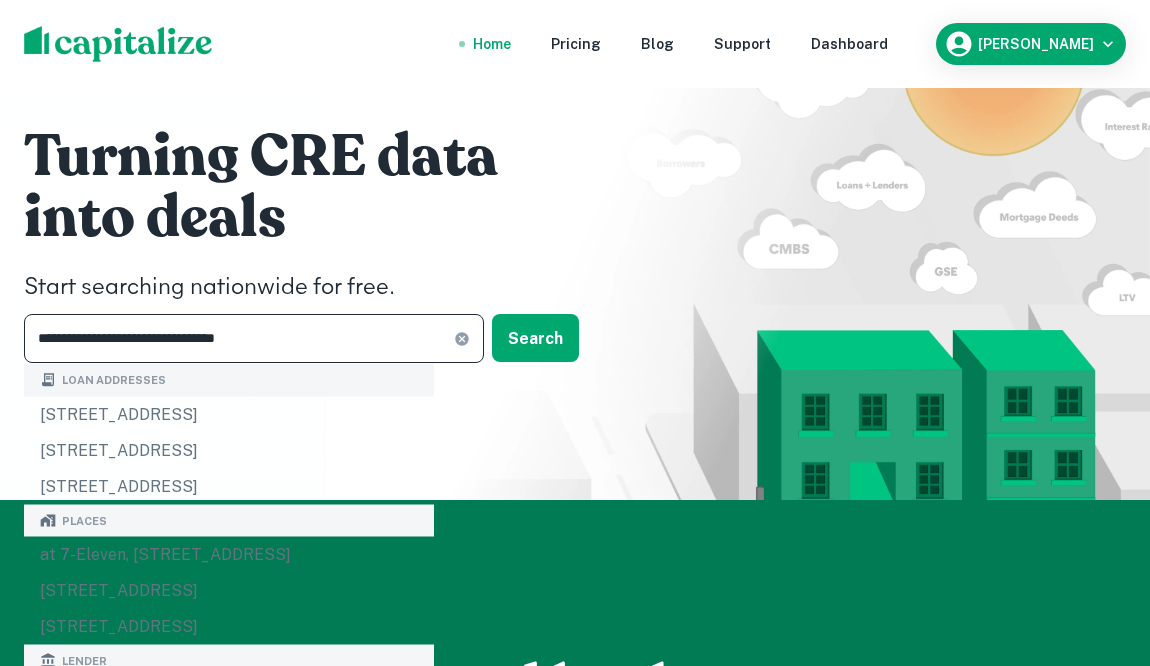 type on "**********" 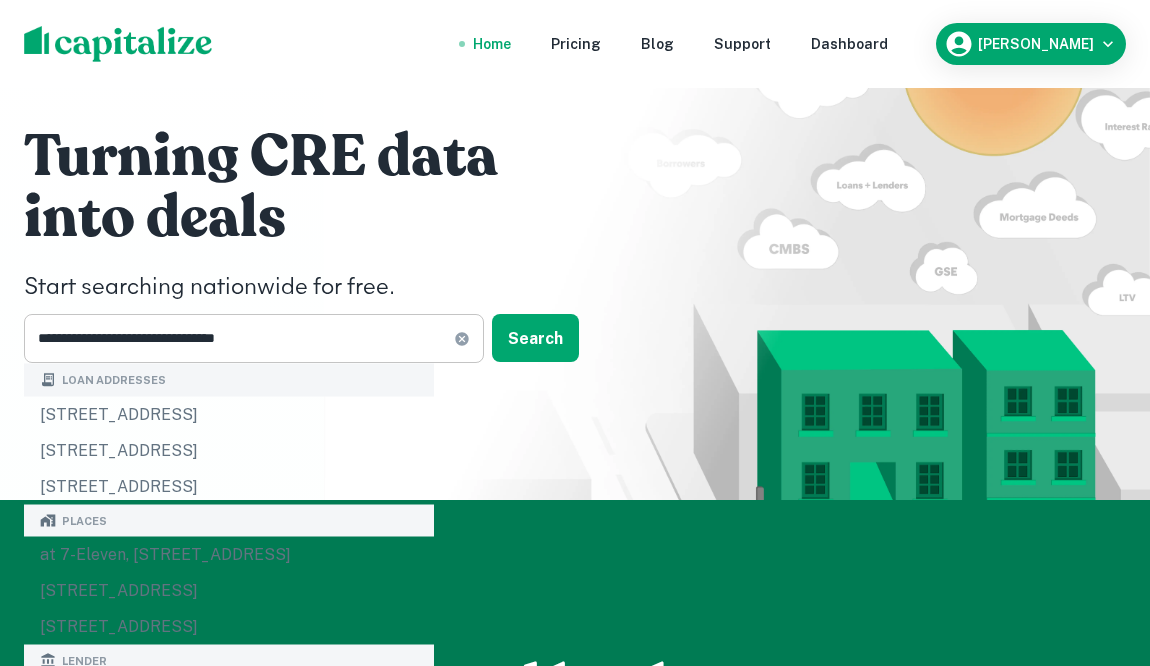 click 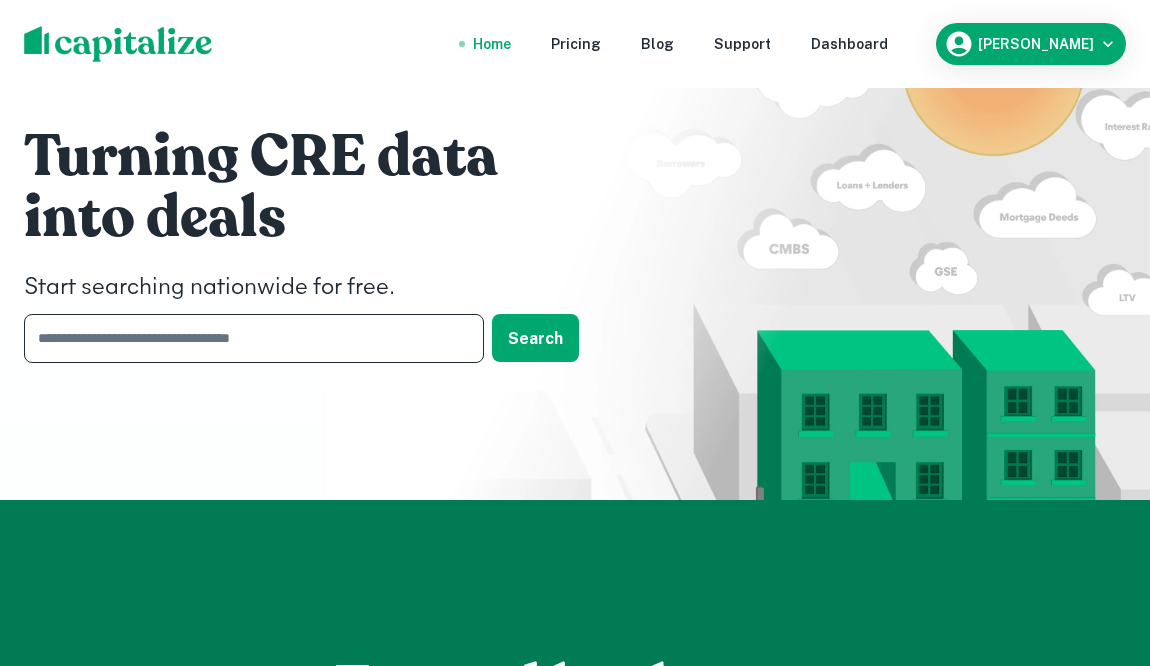 click at bounding box center (247, 338) 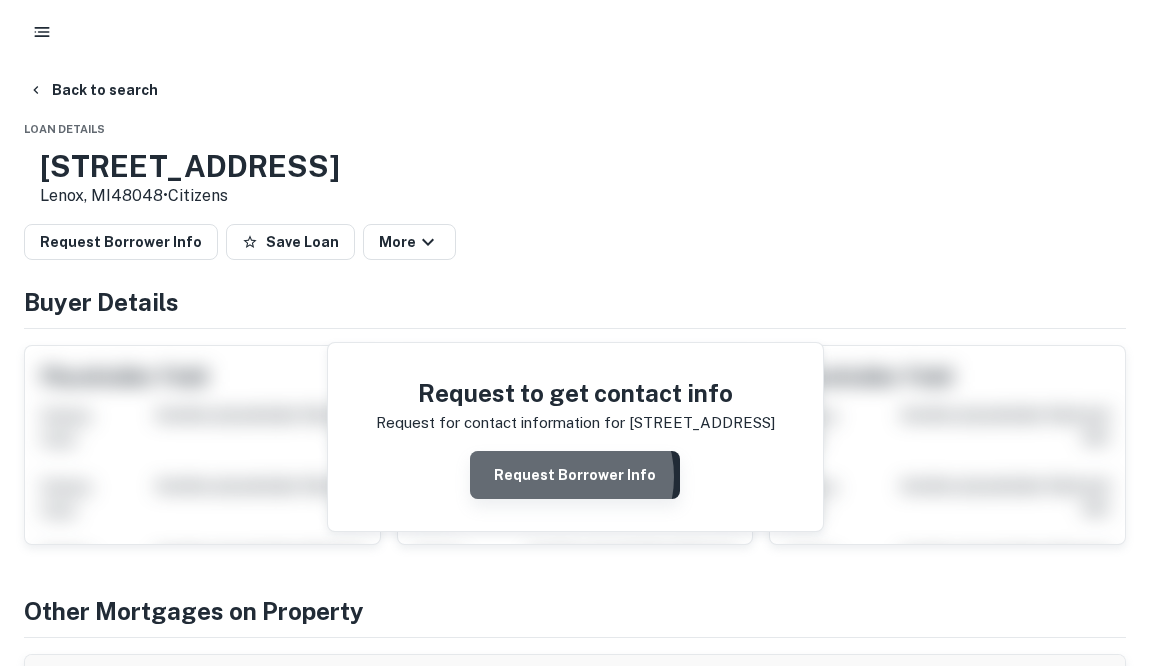 click on "Request Borrower Info" at bounding box center (575, 475) 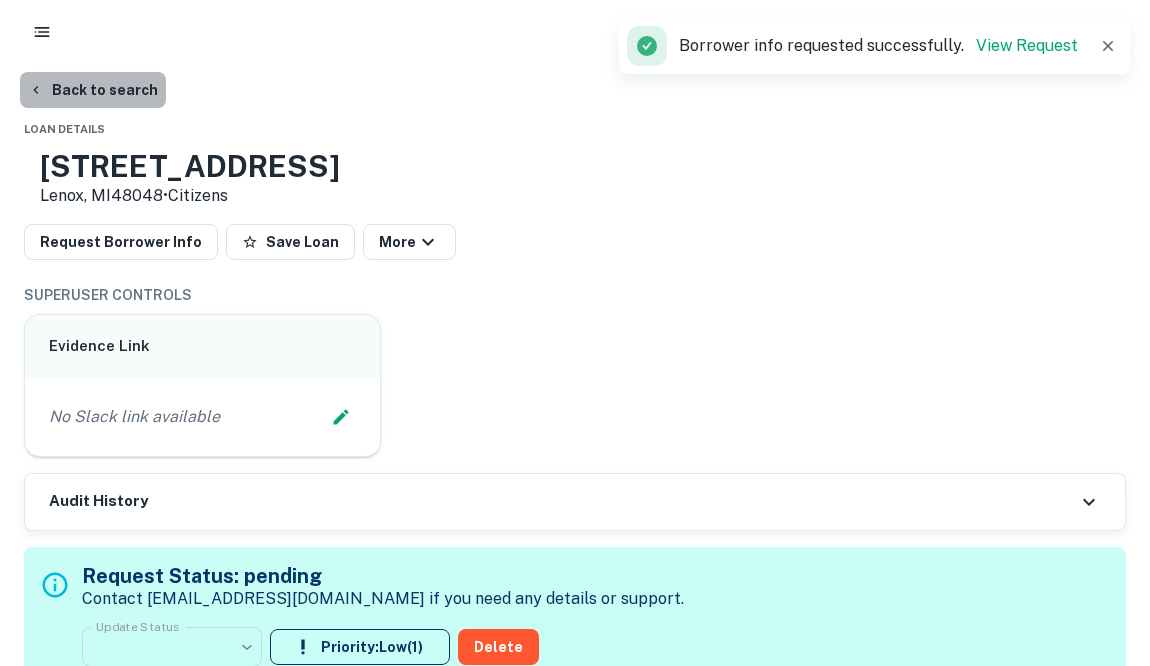 click on "Back to search" at bounding box center (93, 90) 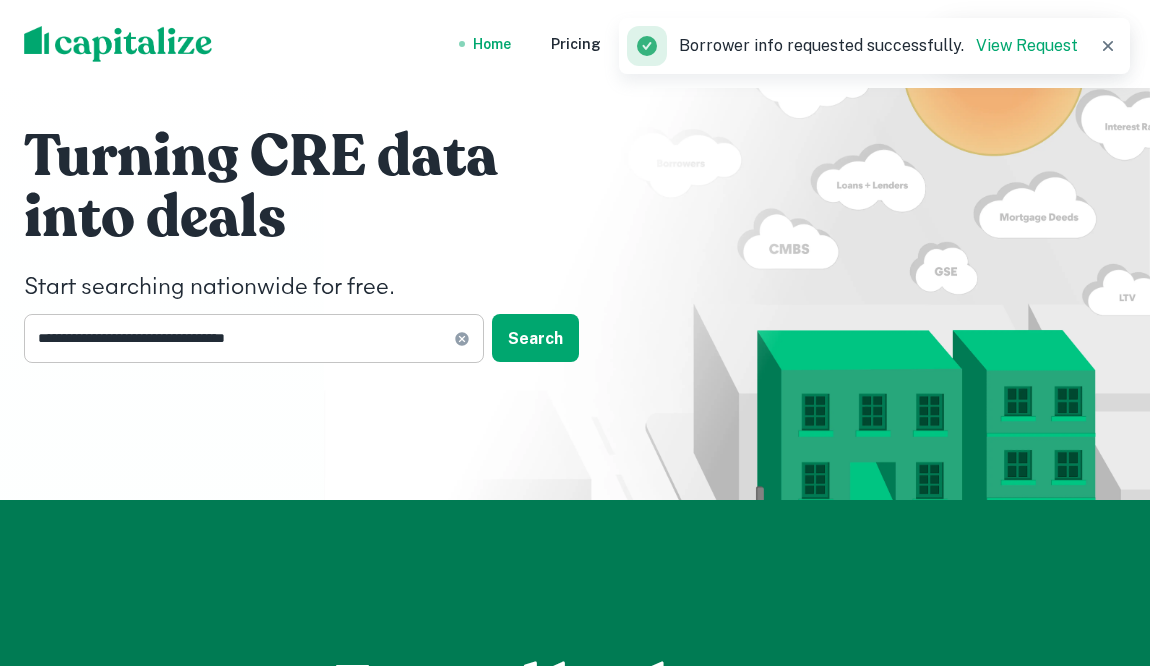 click 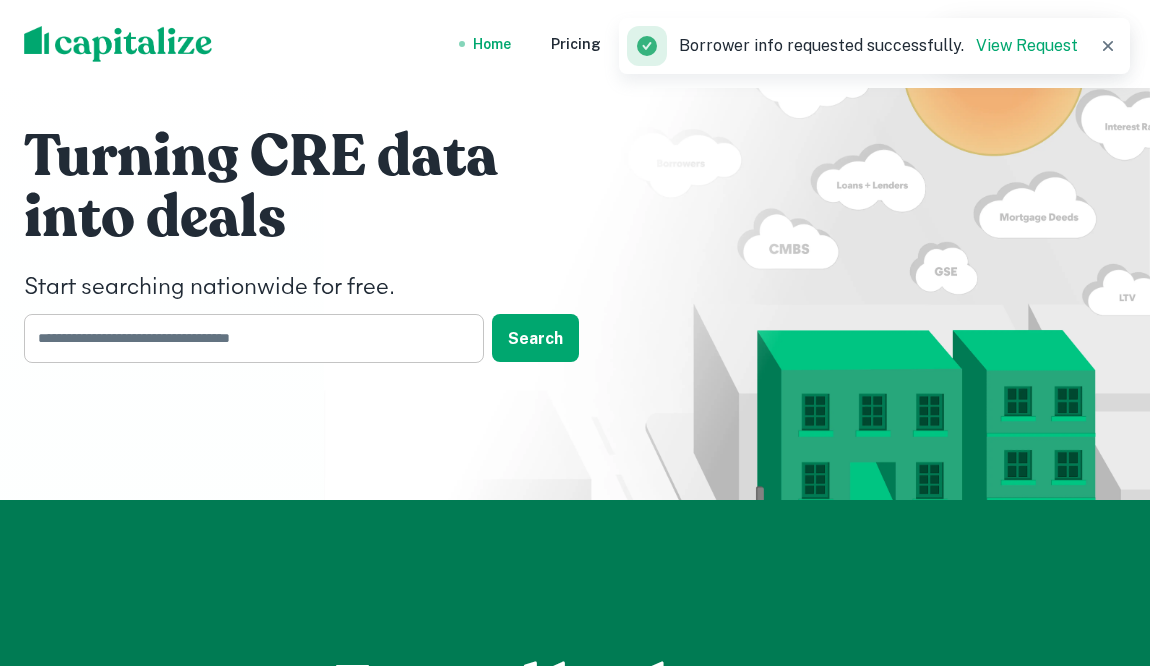 click at bounding box center (247, 338) 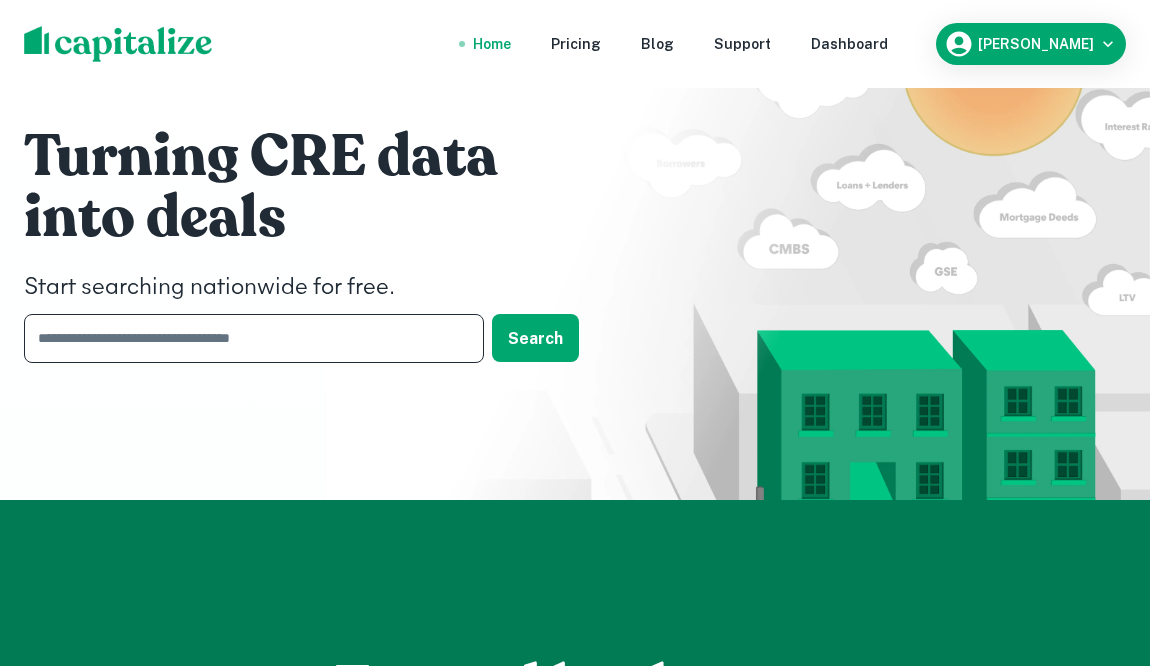 paste on "**********" 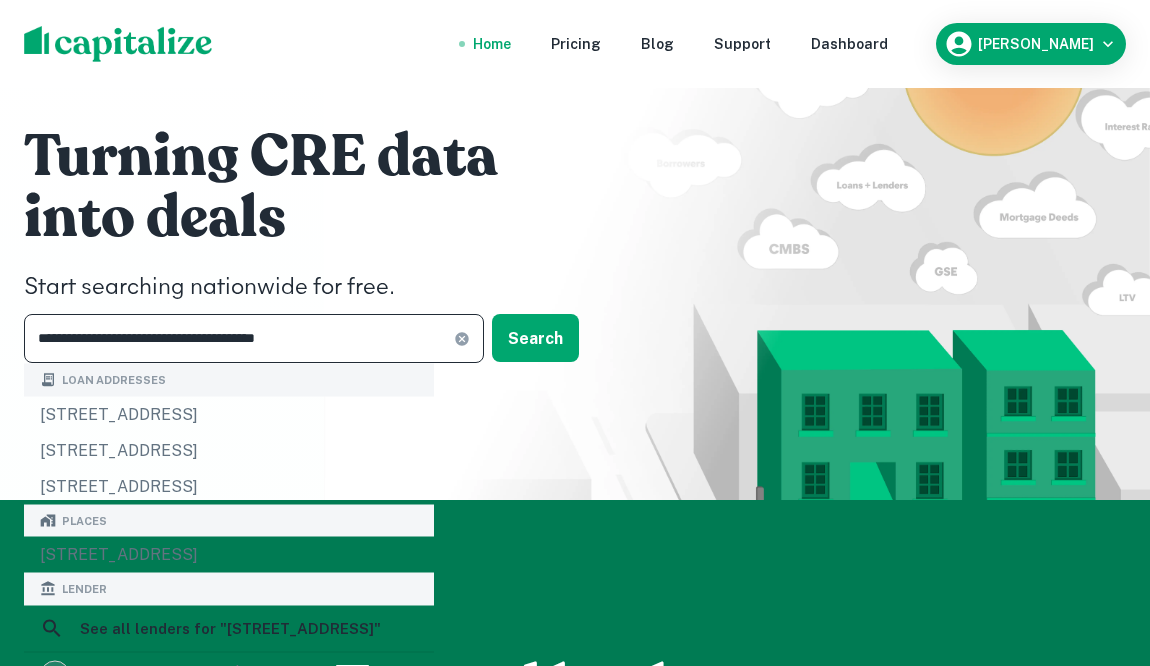 type on "**********" 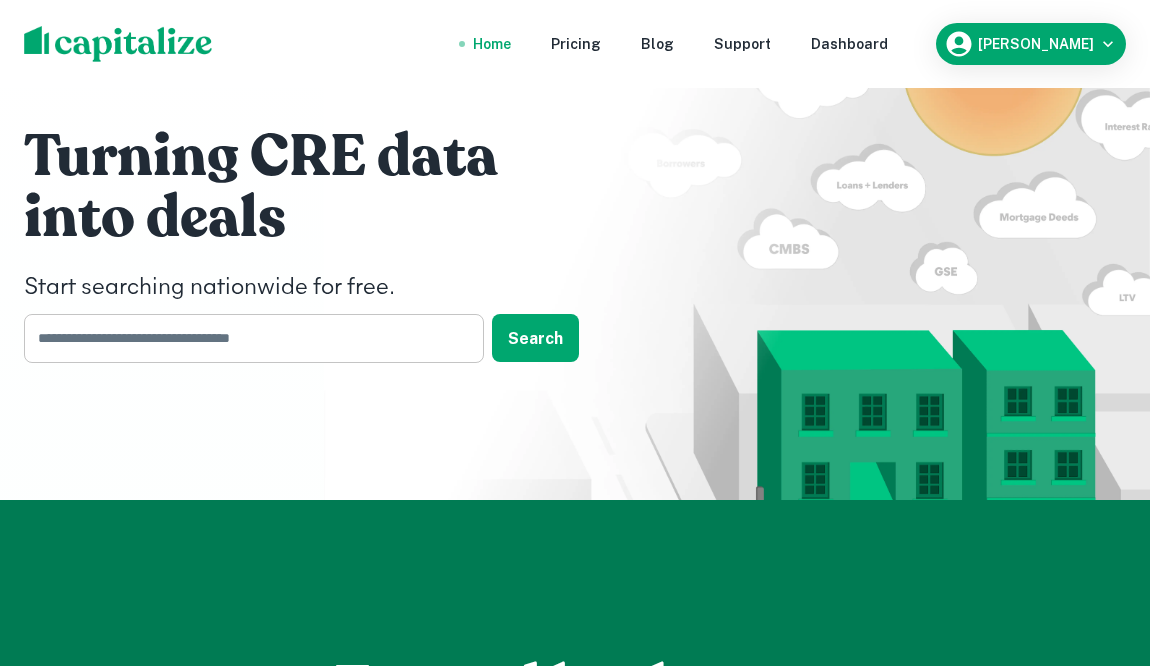 click at bounding box center [247, 338] 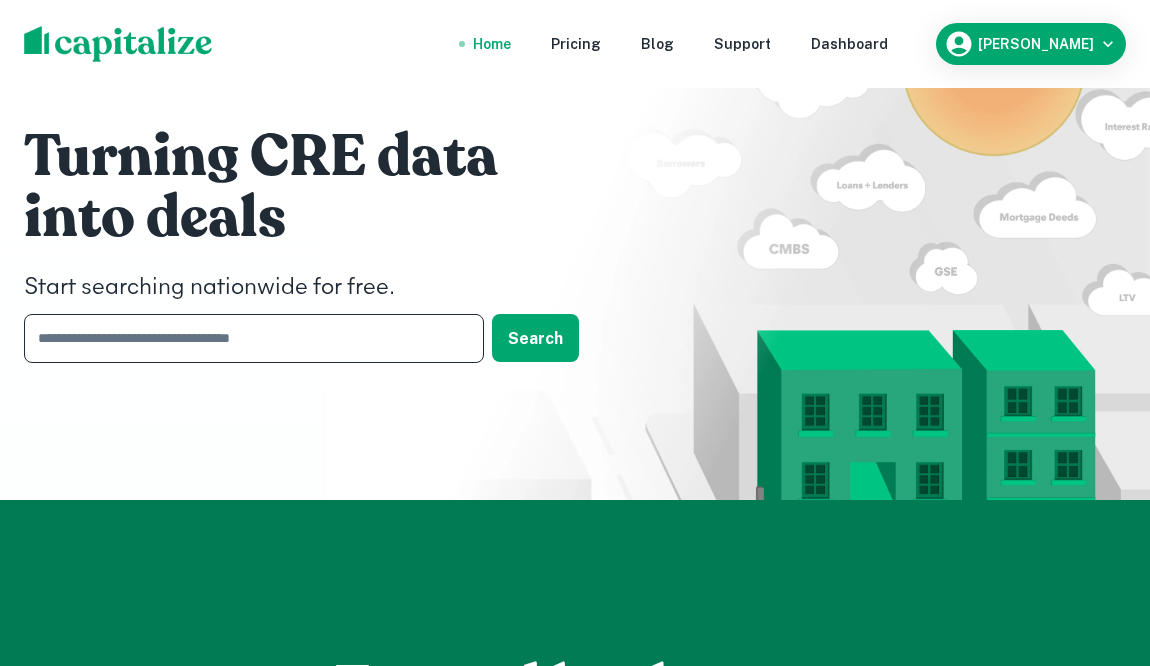 paste on "**********" 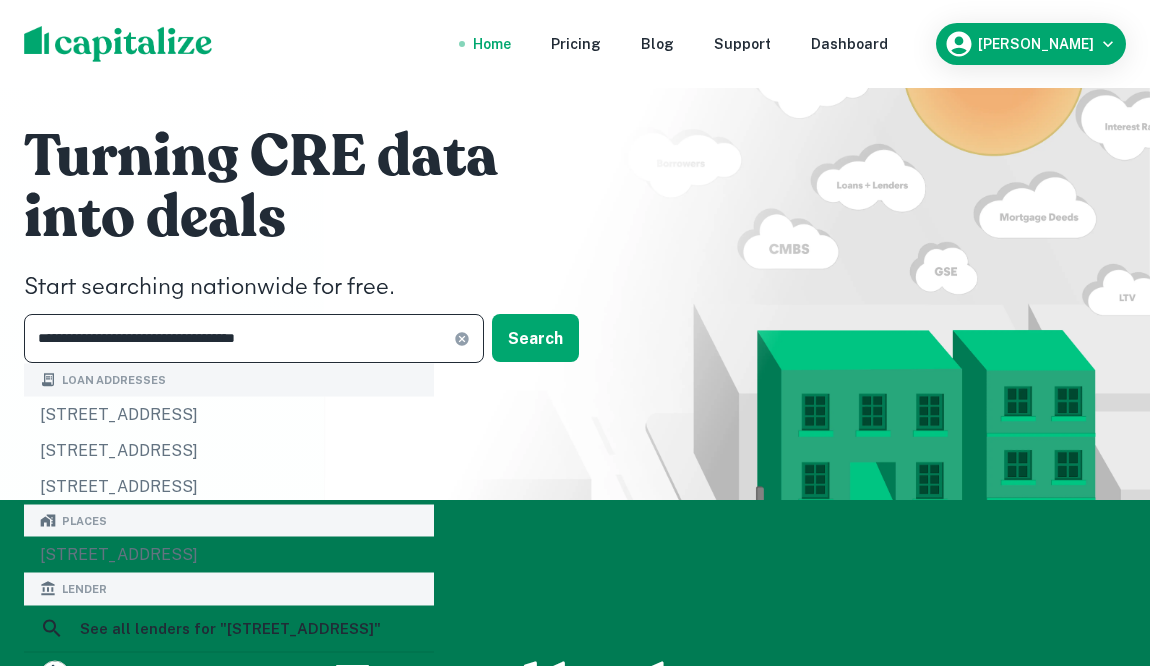 type on "**********" 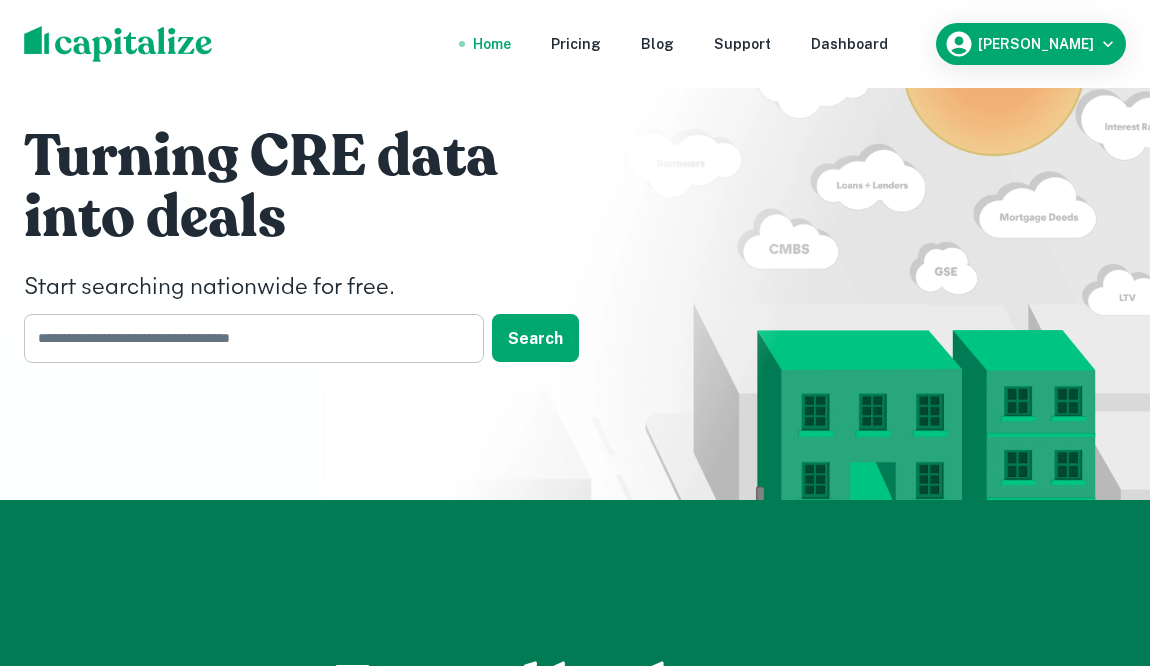 click at bounding box center (247, 338) 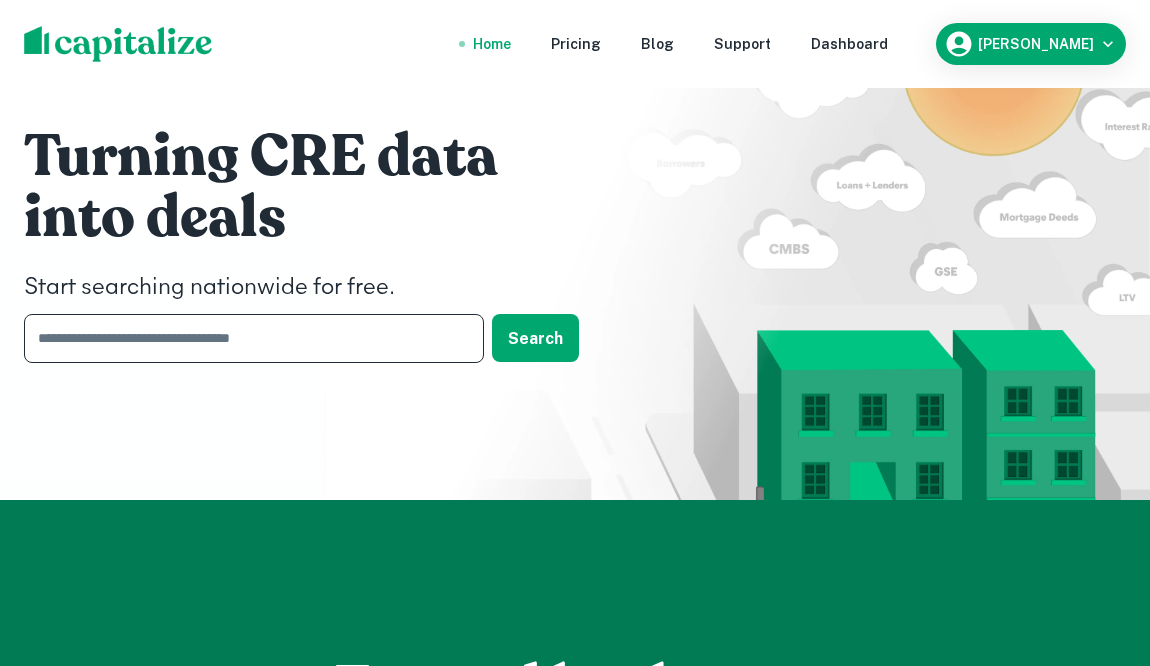 paste on "**********" 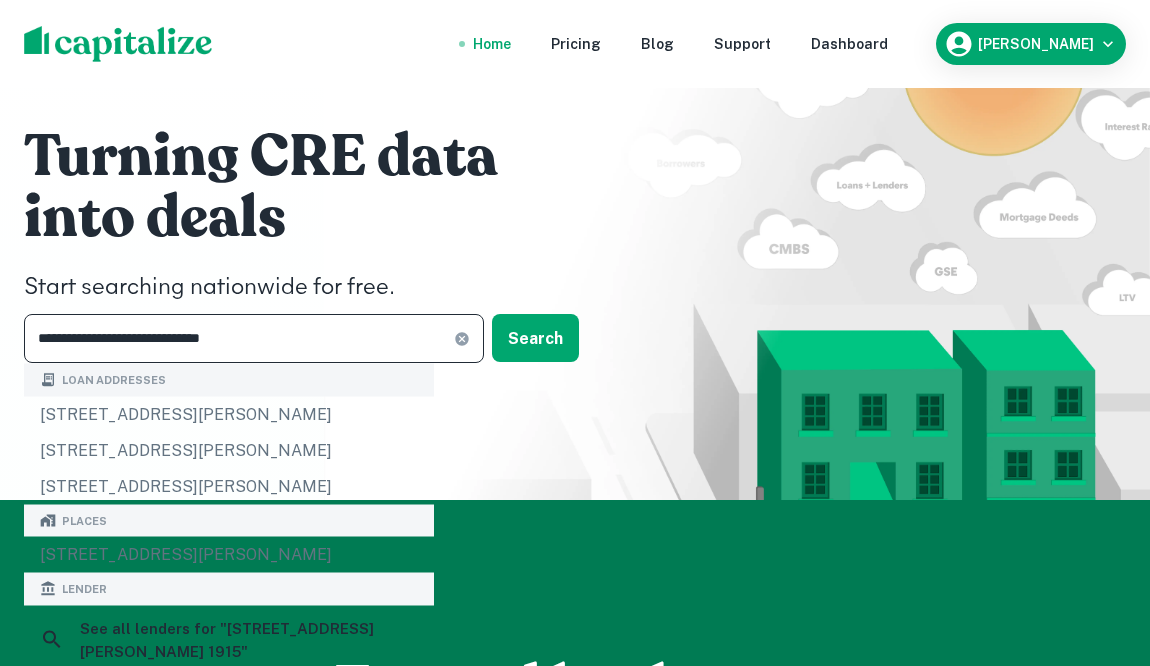 type on "**********" 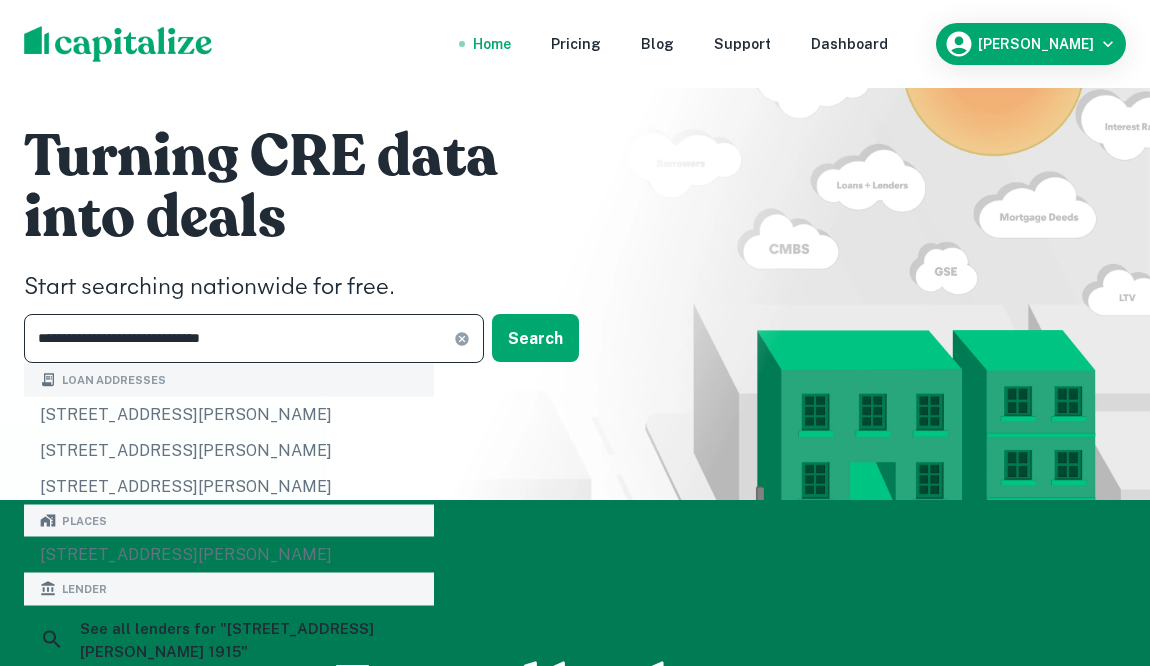click 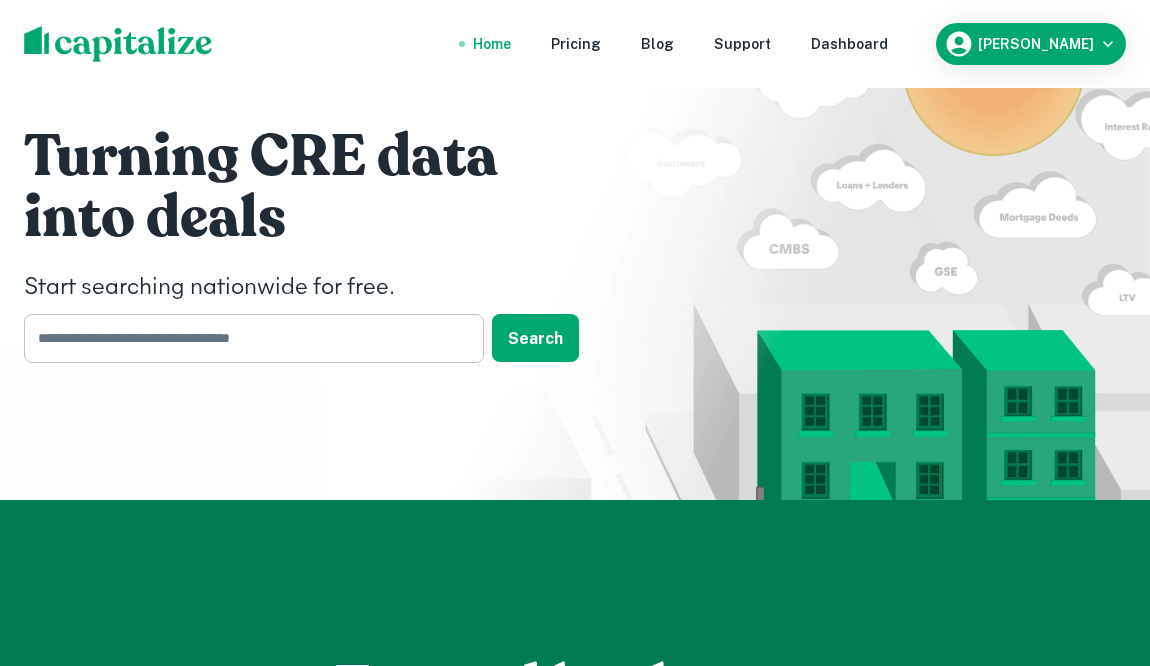 click at bounding box center (247, 338) 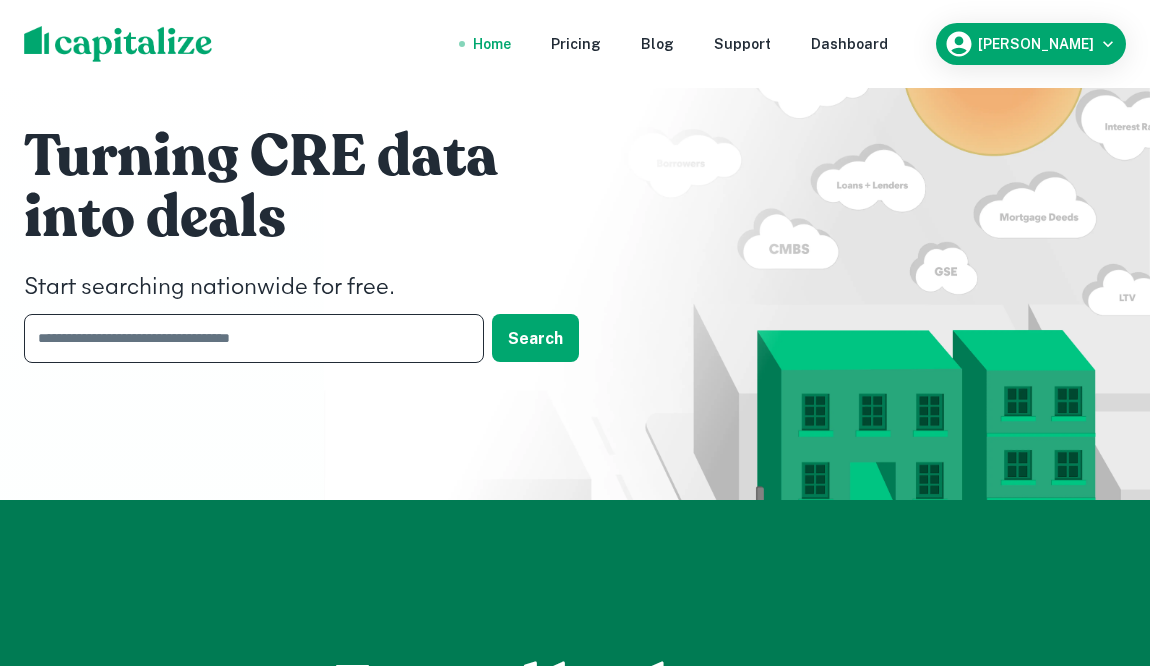 paste on "**********" 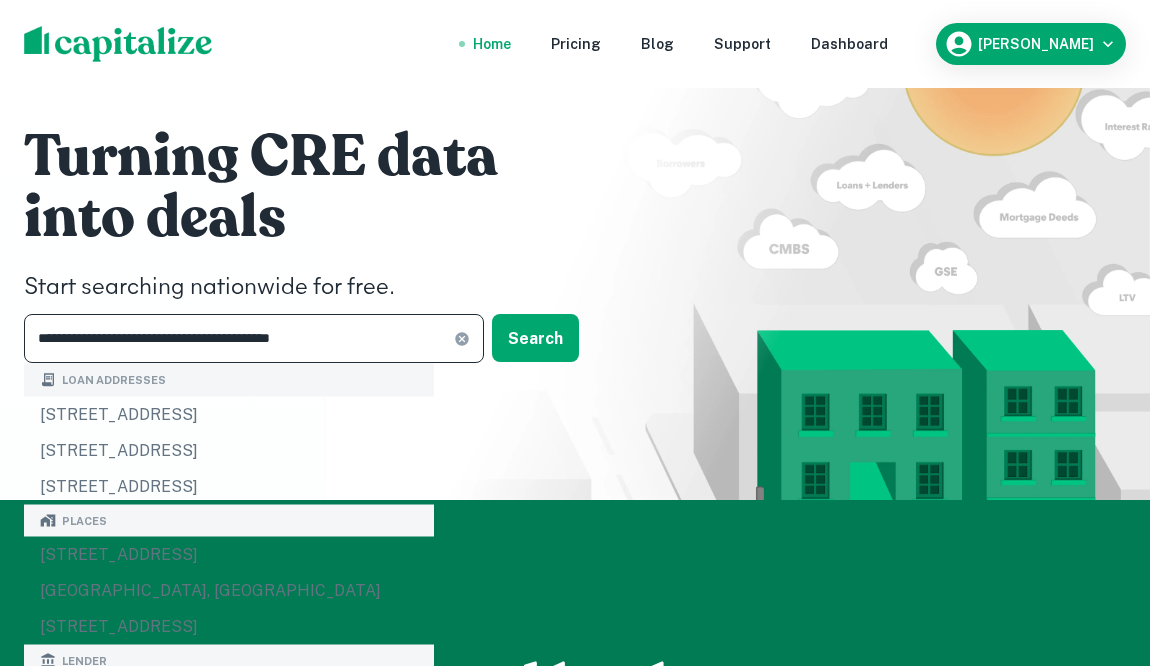 type on "**********" 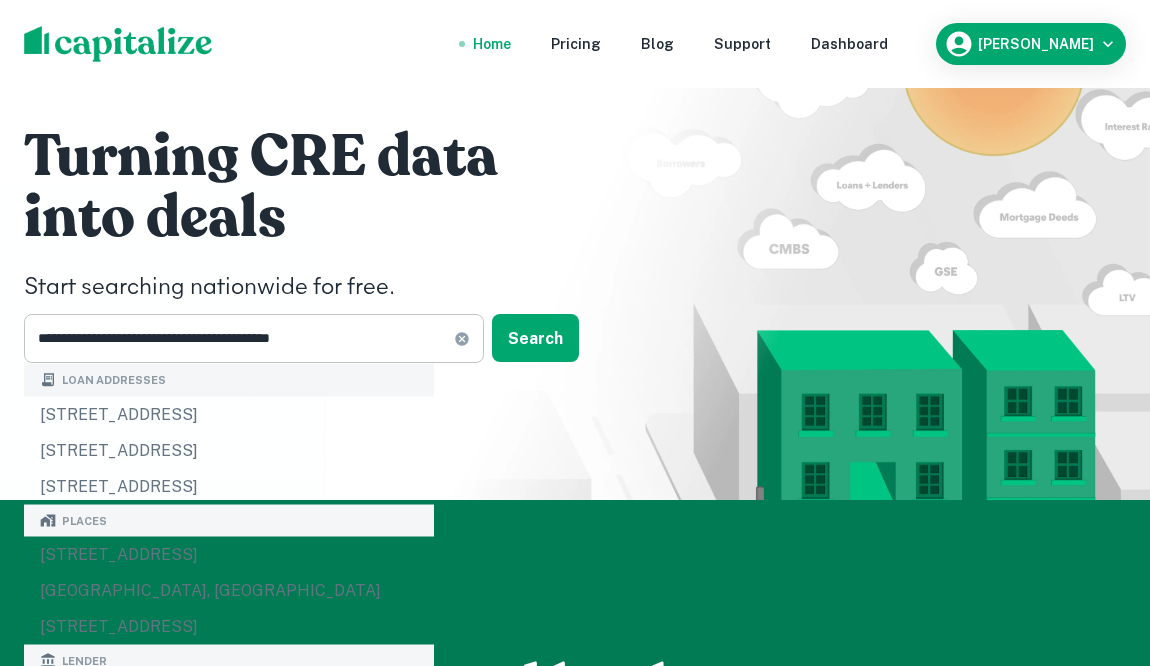 click 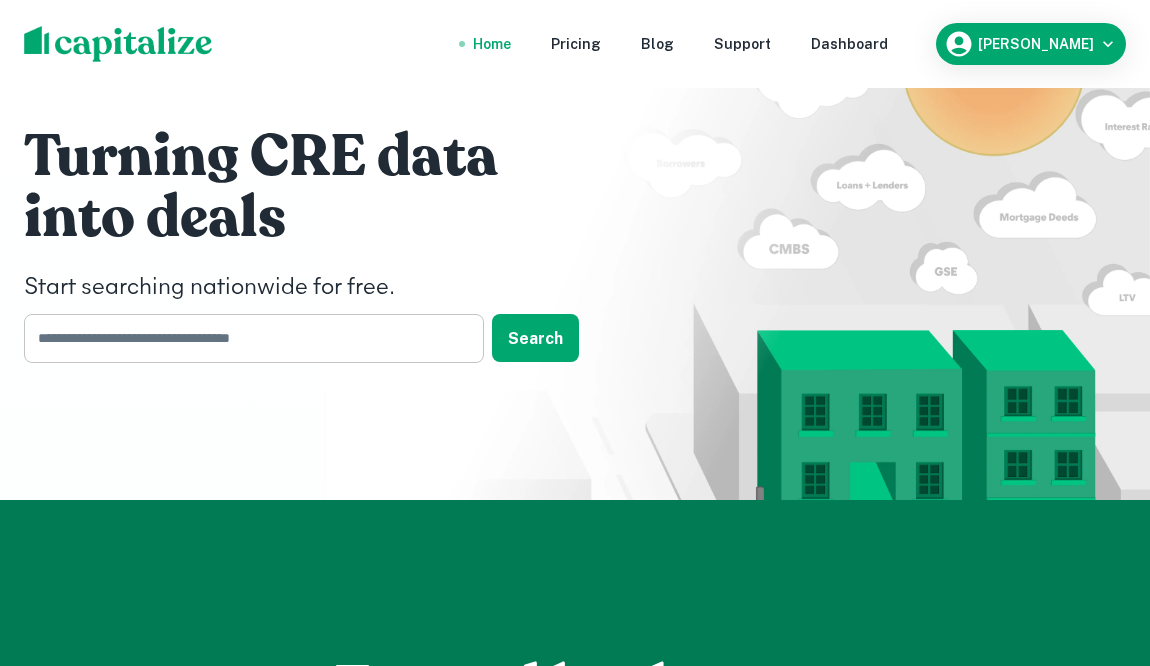 click at bounding box center (247, 338) 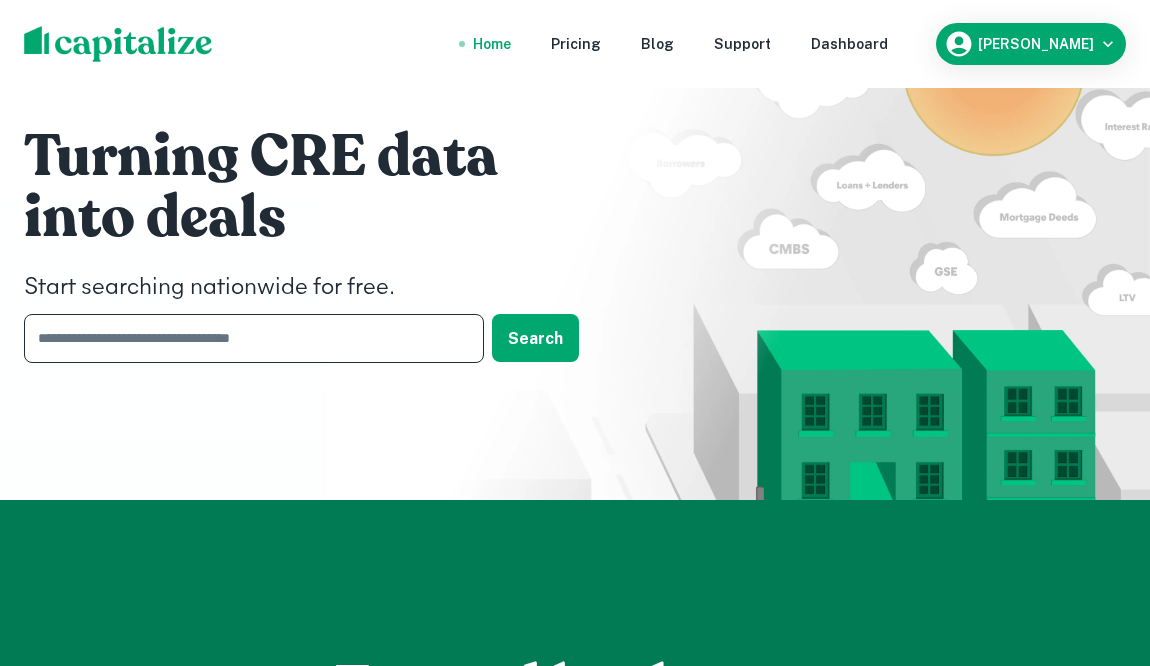 paste on "**********" 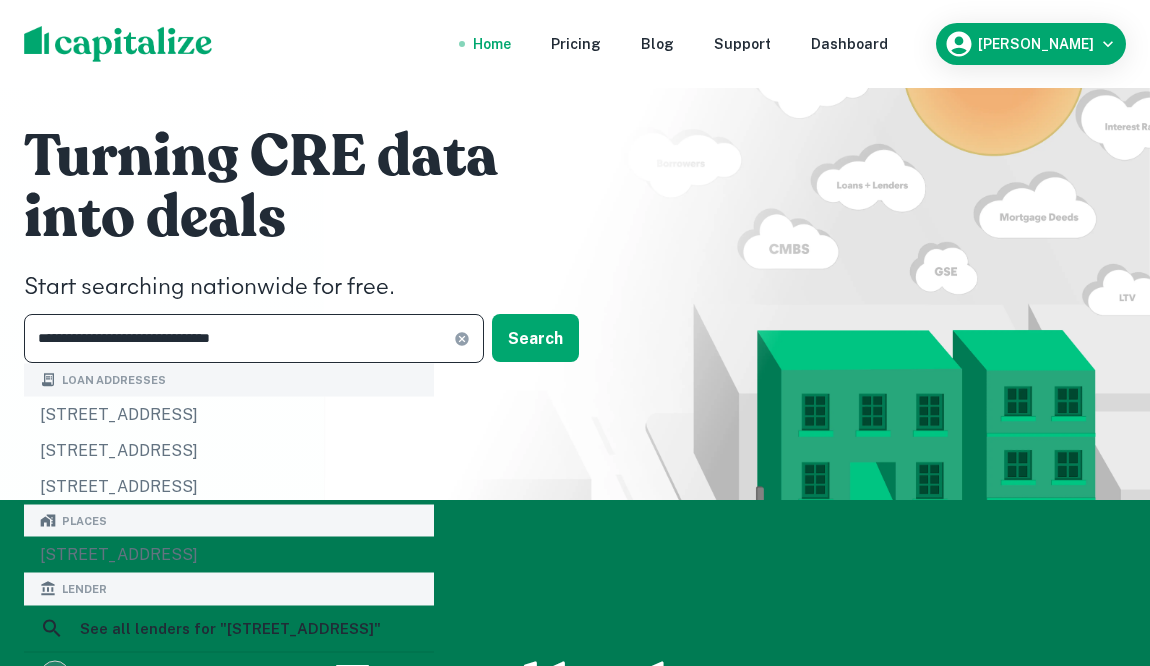 type on "**********" 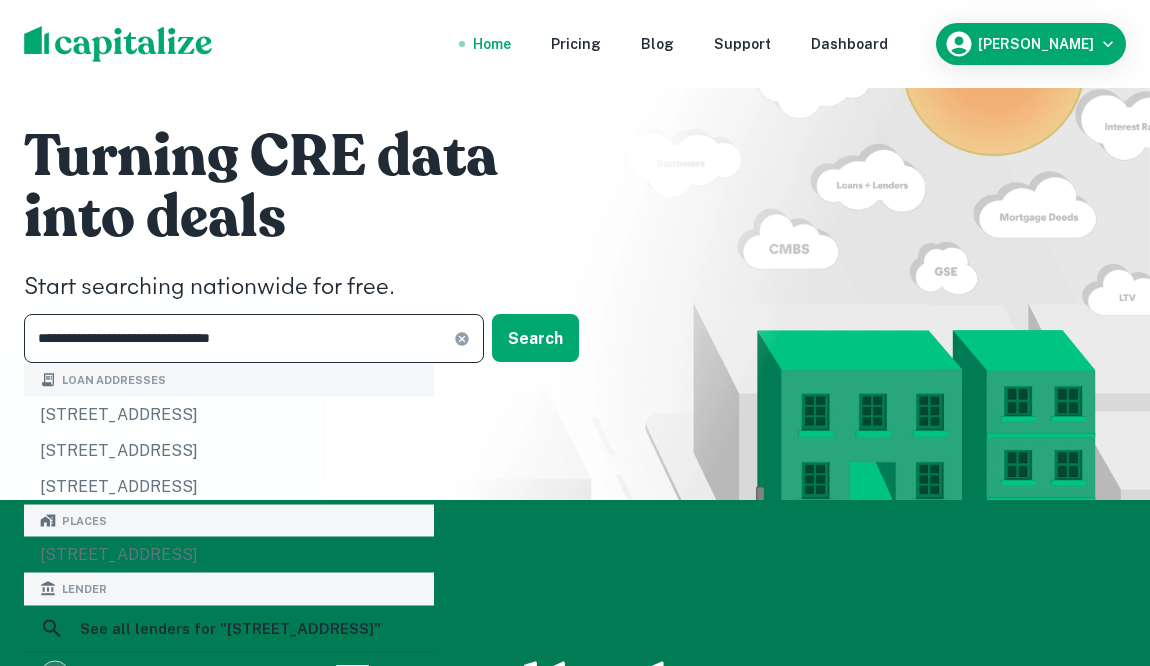 click 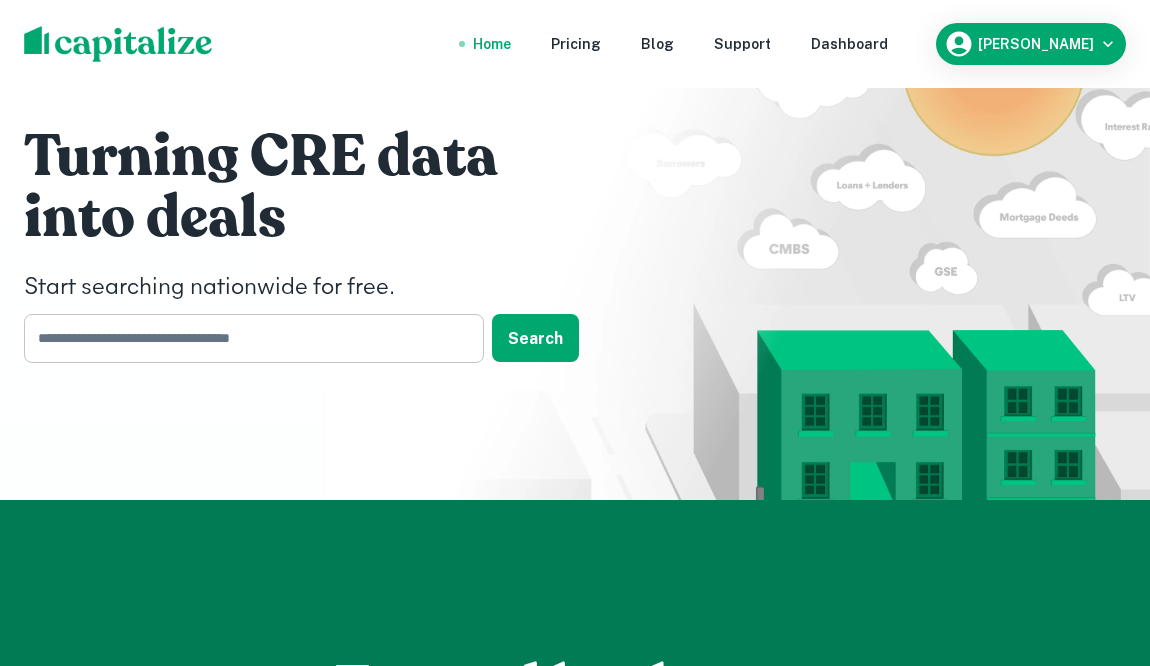 click at bounding box center (247, 338) 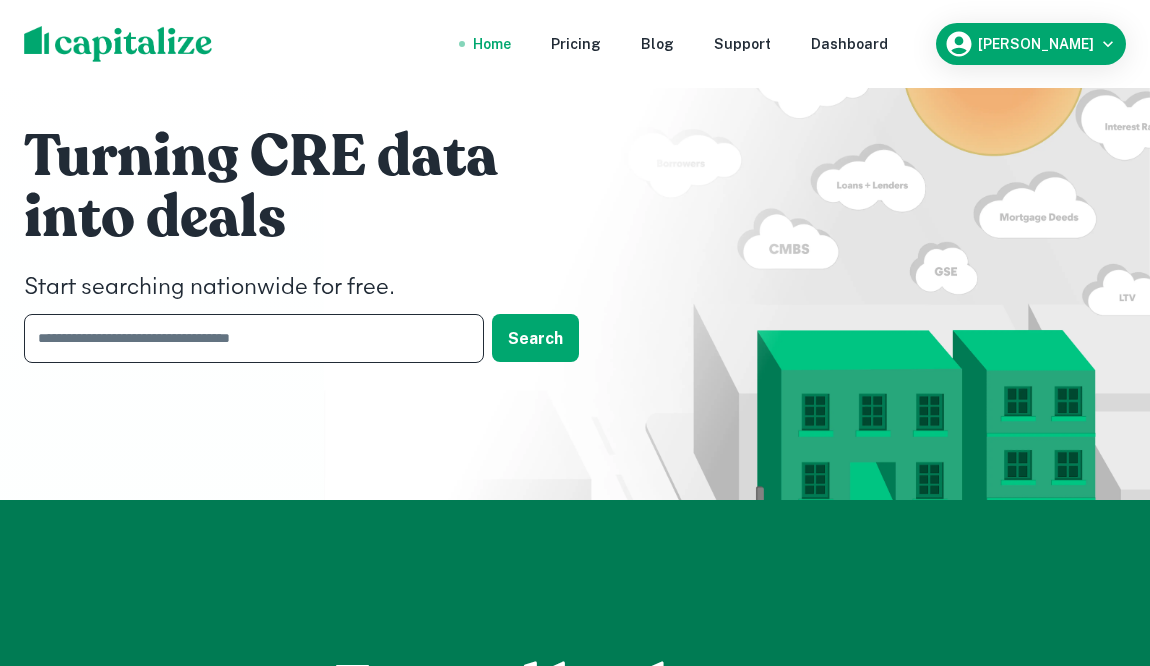 paste on "**********" 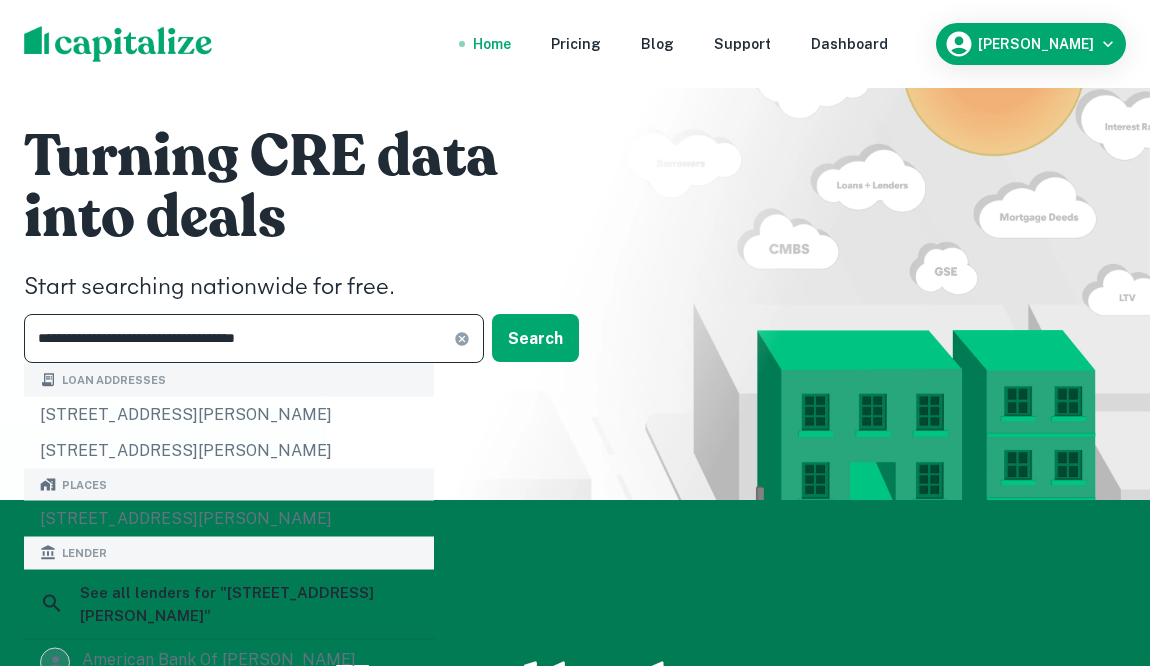 type on "**********" 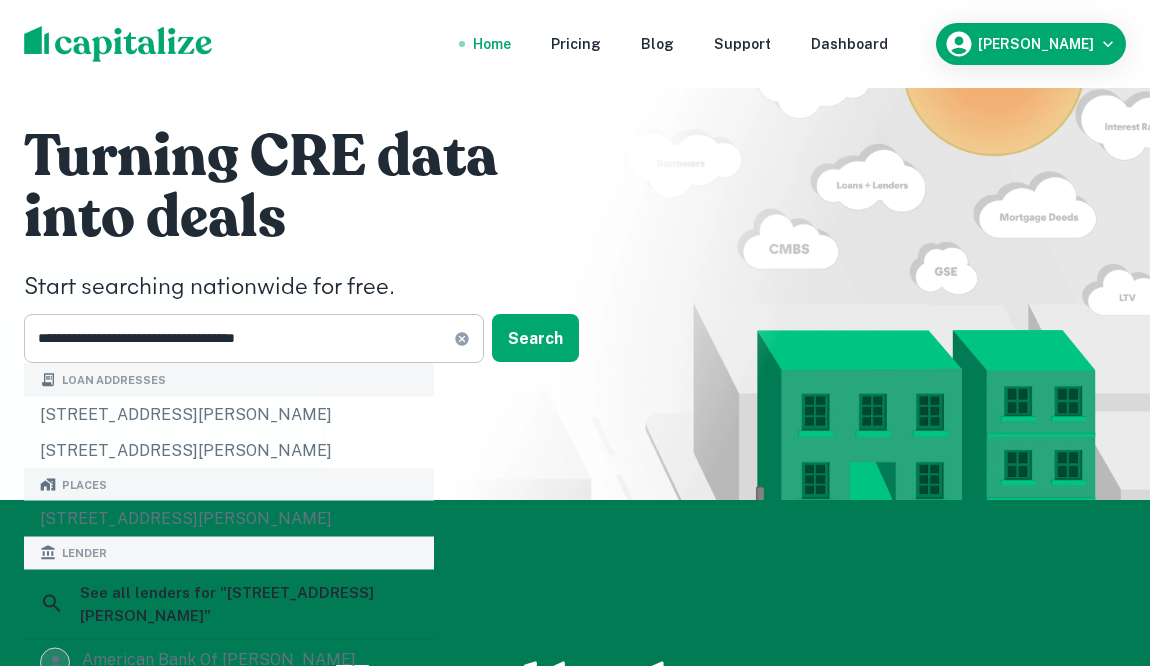 click 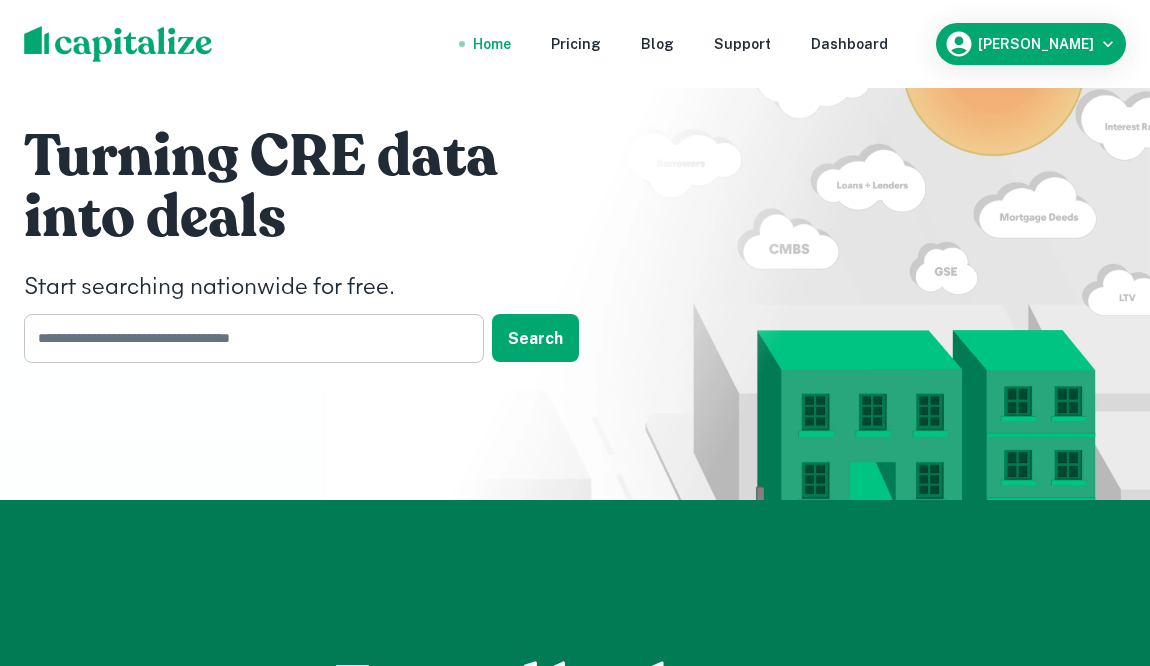 click at bounding box center (247, 338) 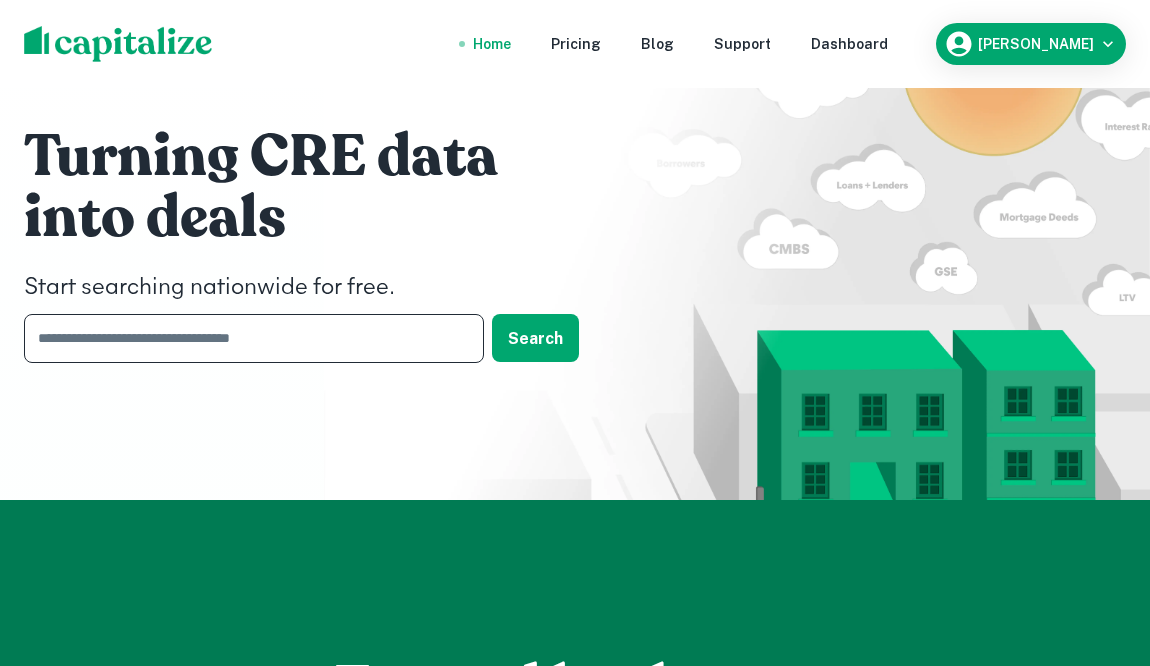 paste on "**********" 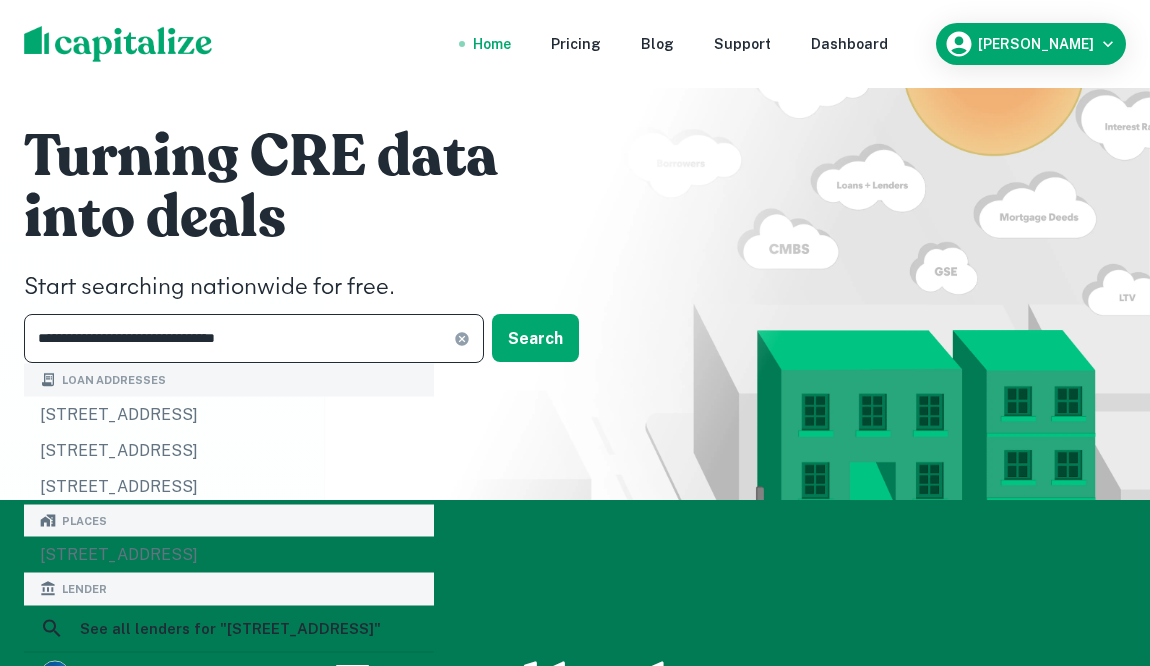 type on "**********" 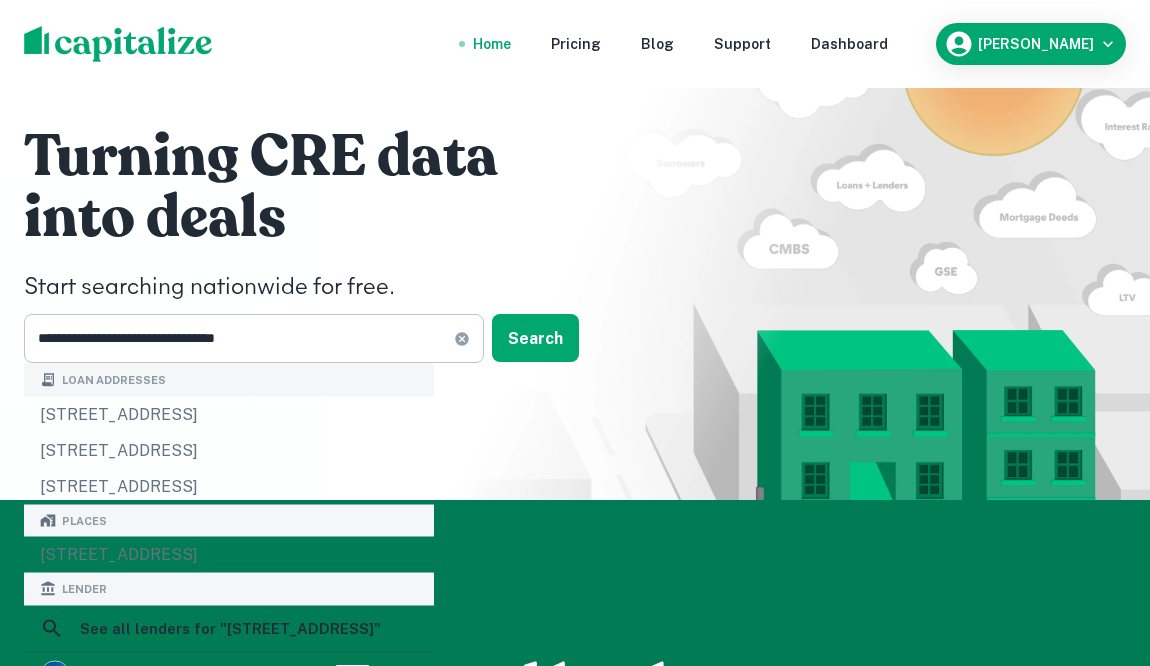 click 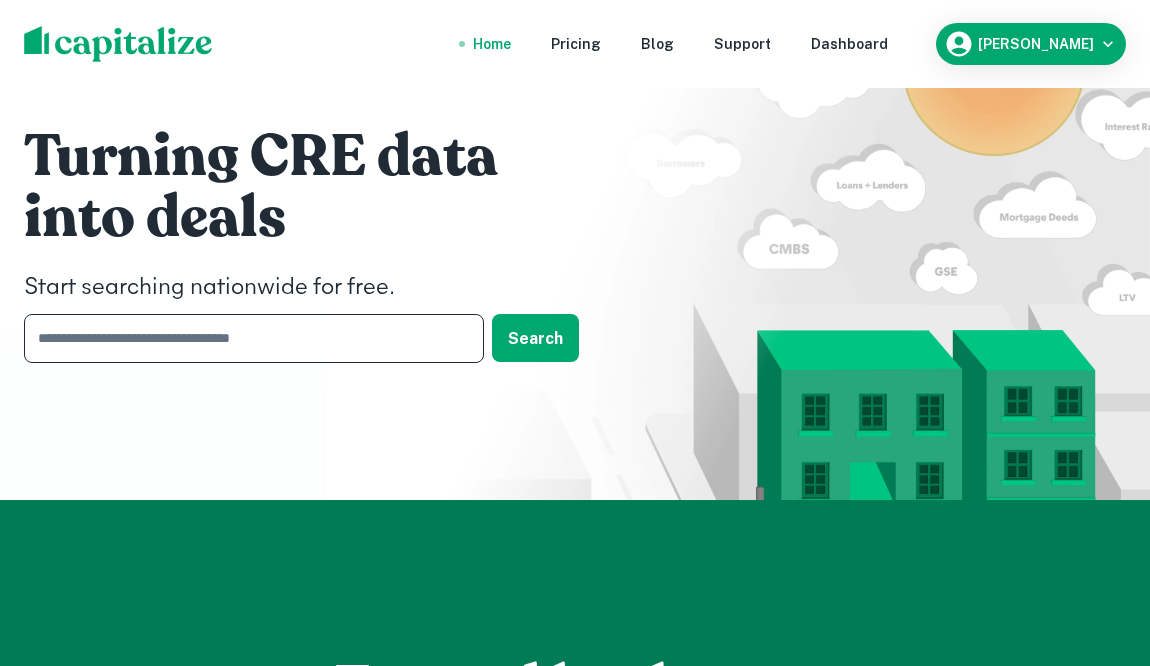 click at bounding box center (247, 338) 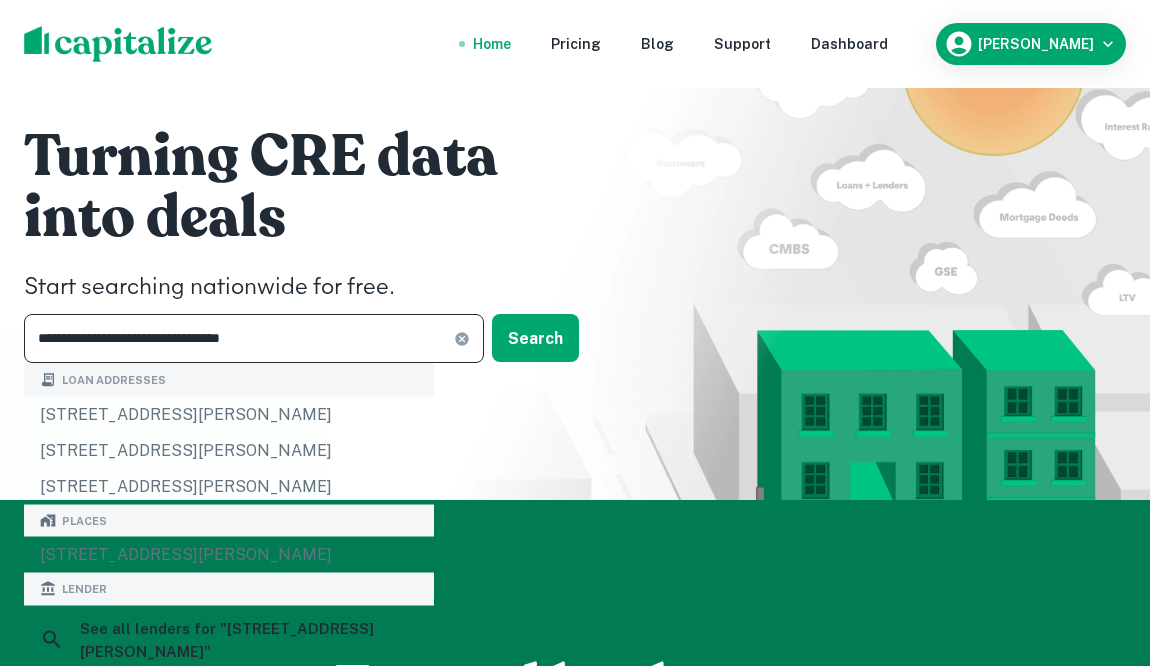 type on "**********" 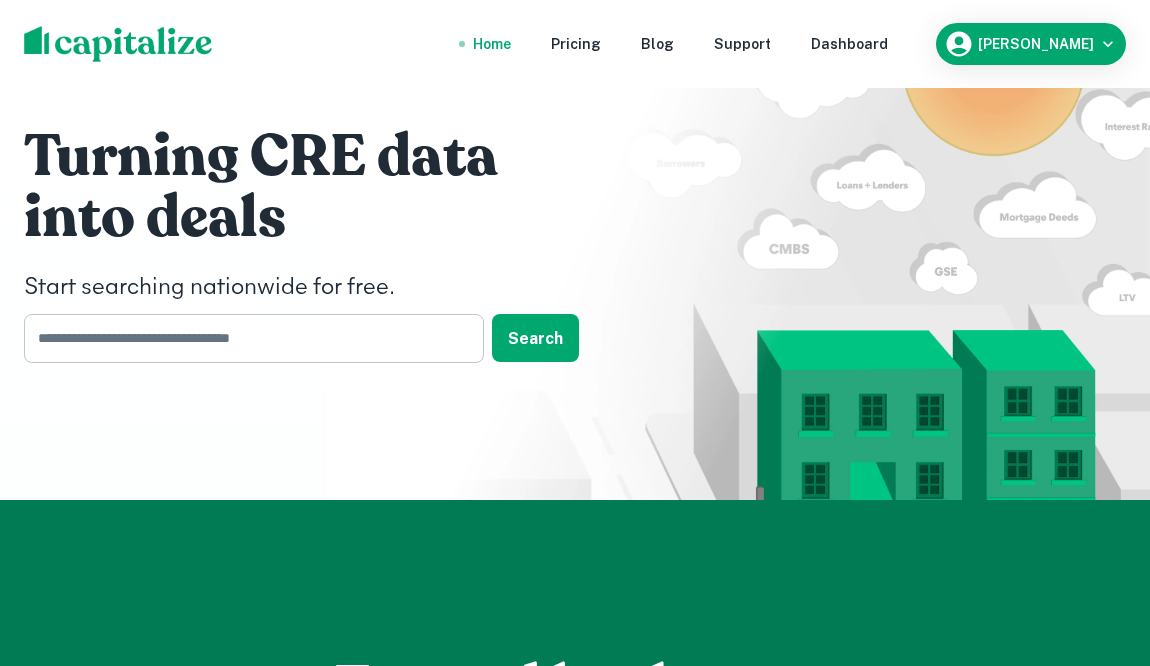click at bounding box center (247, 338) 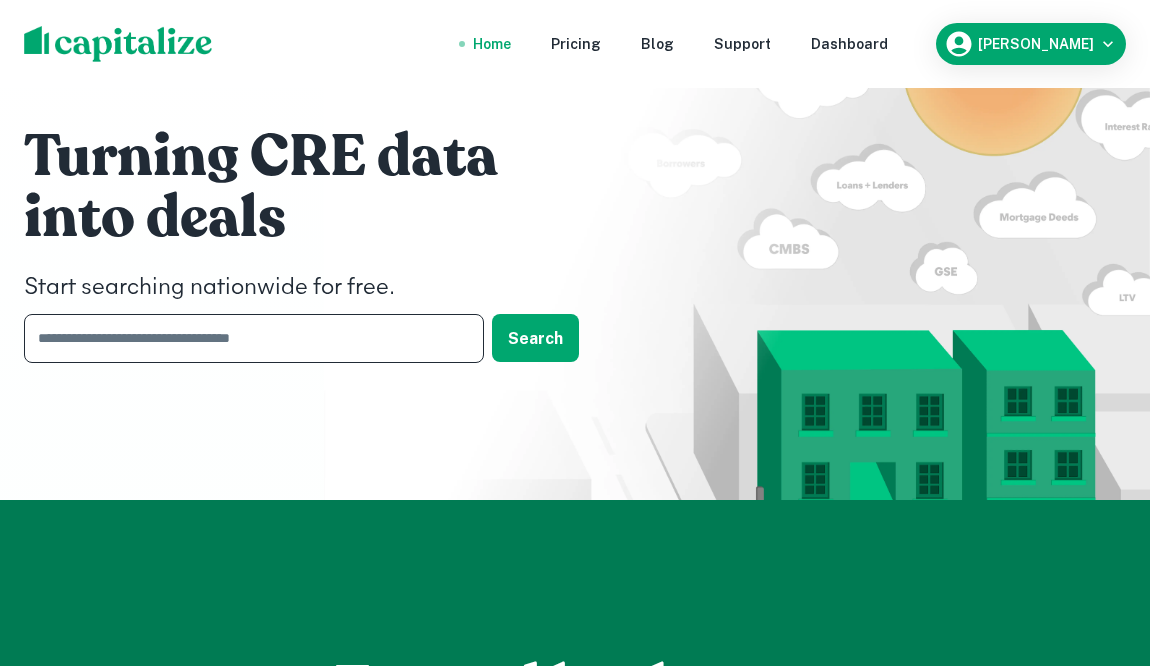 paste on "**********" 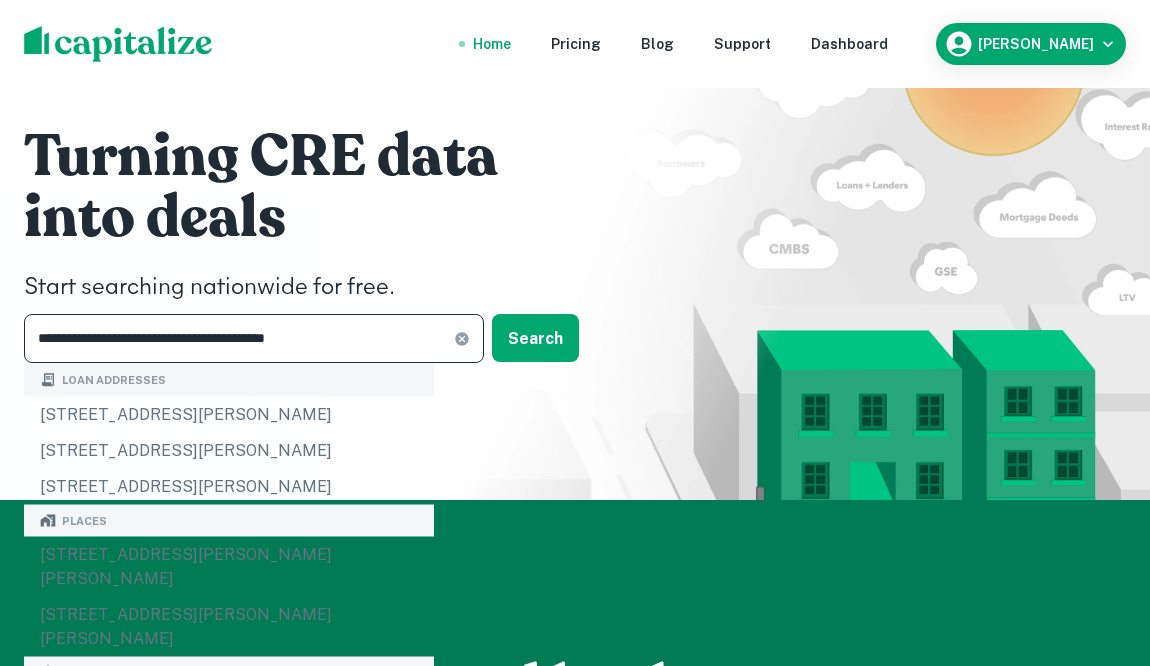 type on "**********" 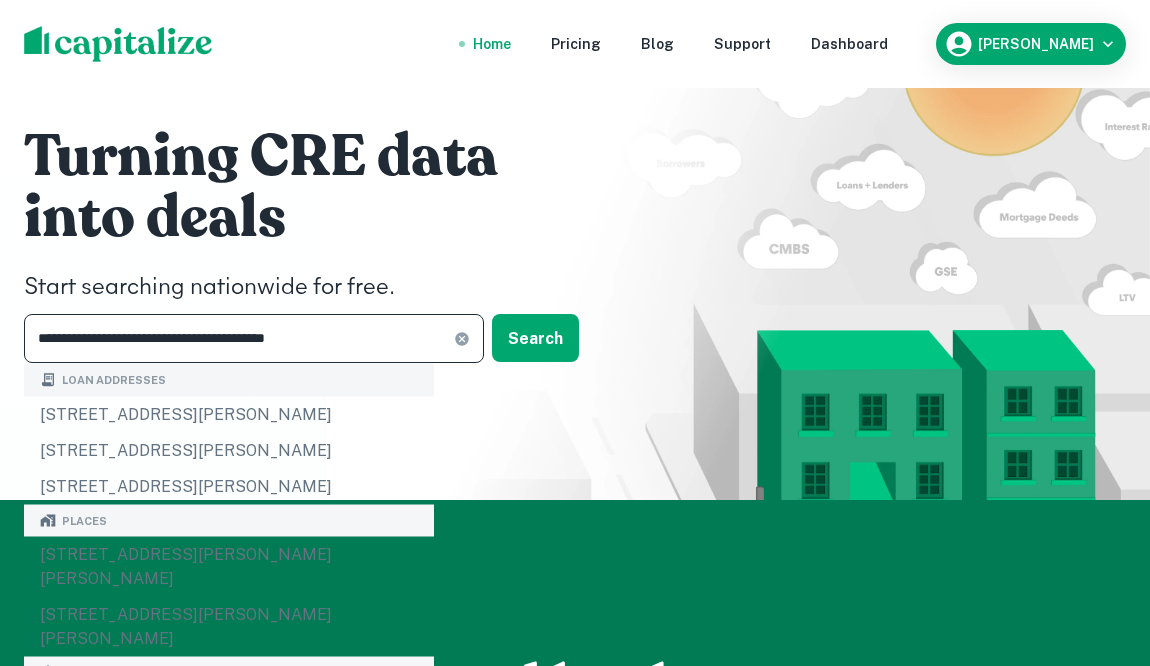 click 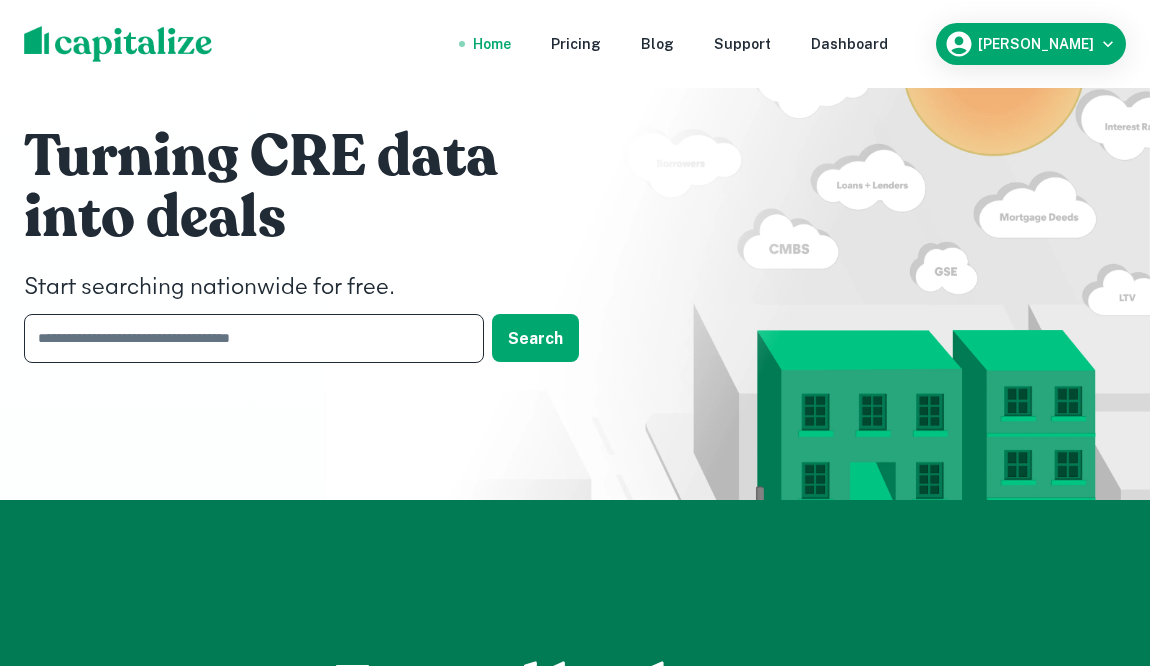 click at bounding box center (247, 338) 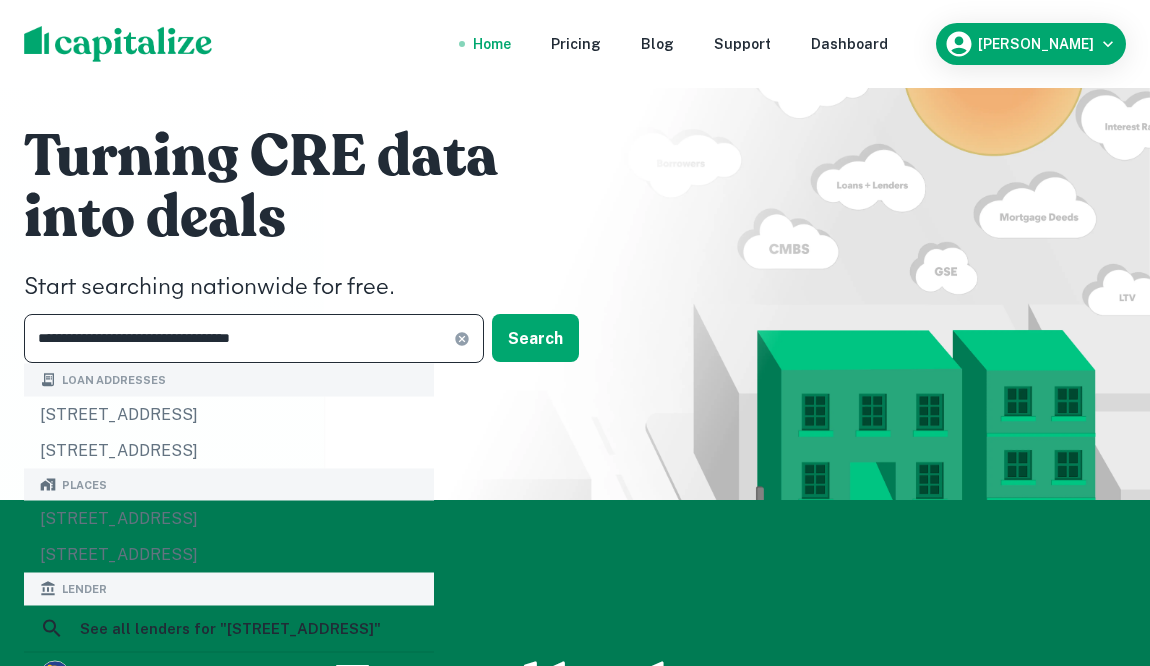 type on "**********" 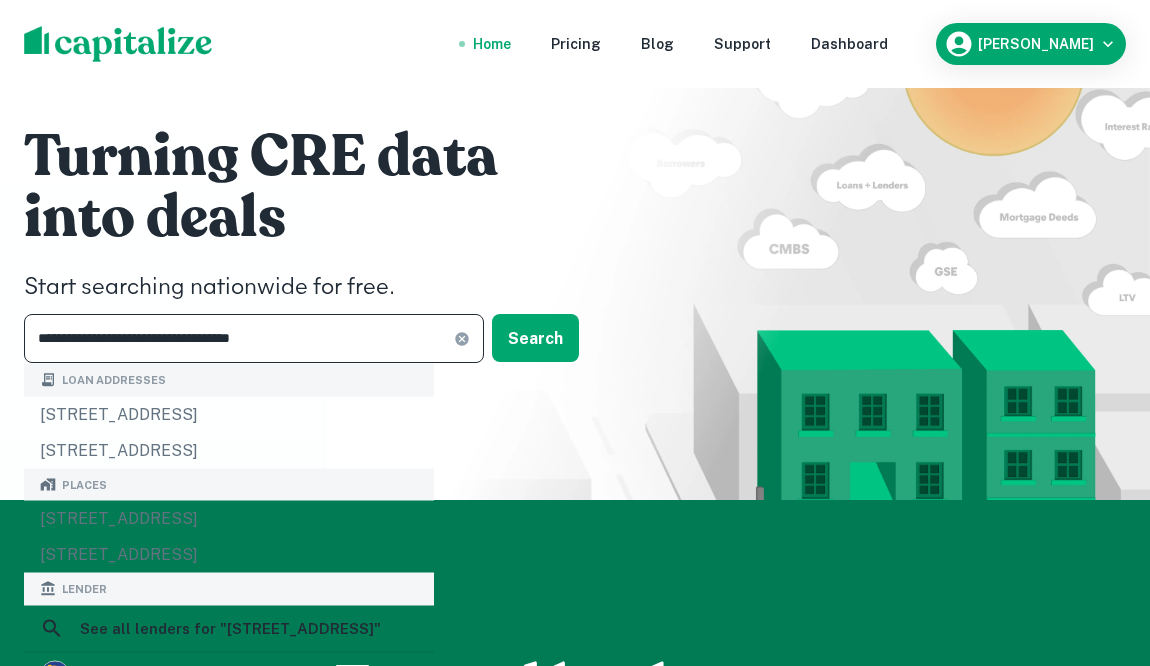 click 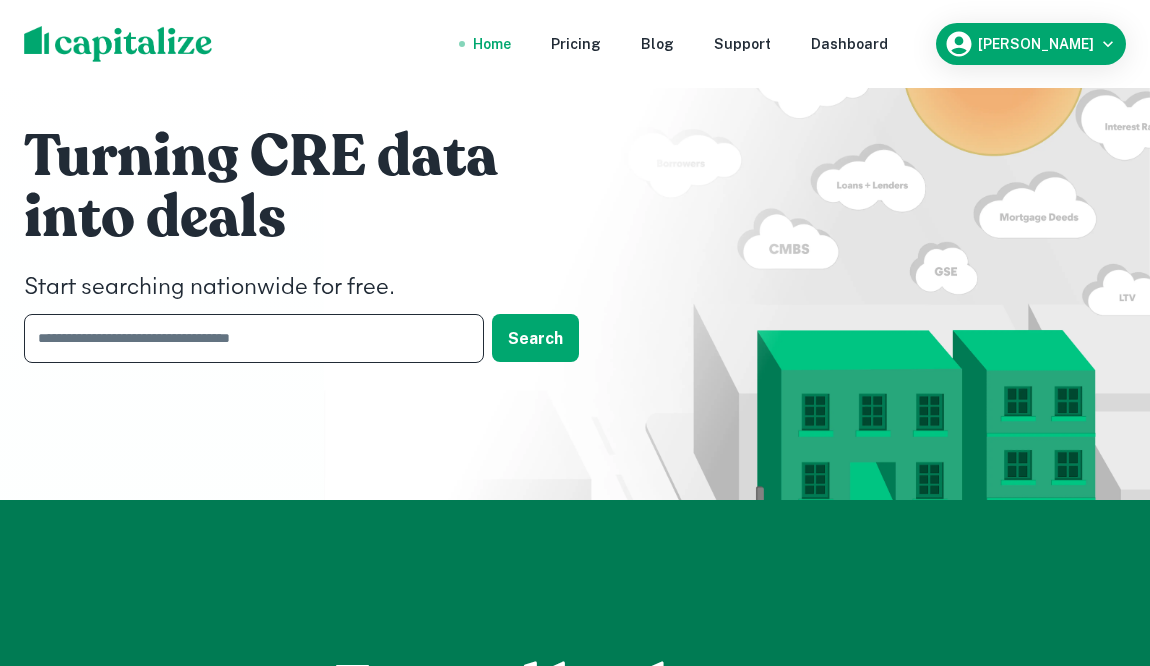 click at bounding box center (247, 338) 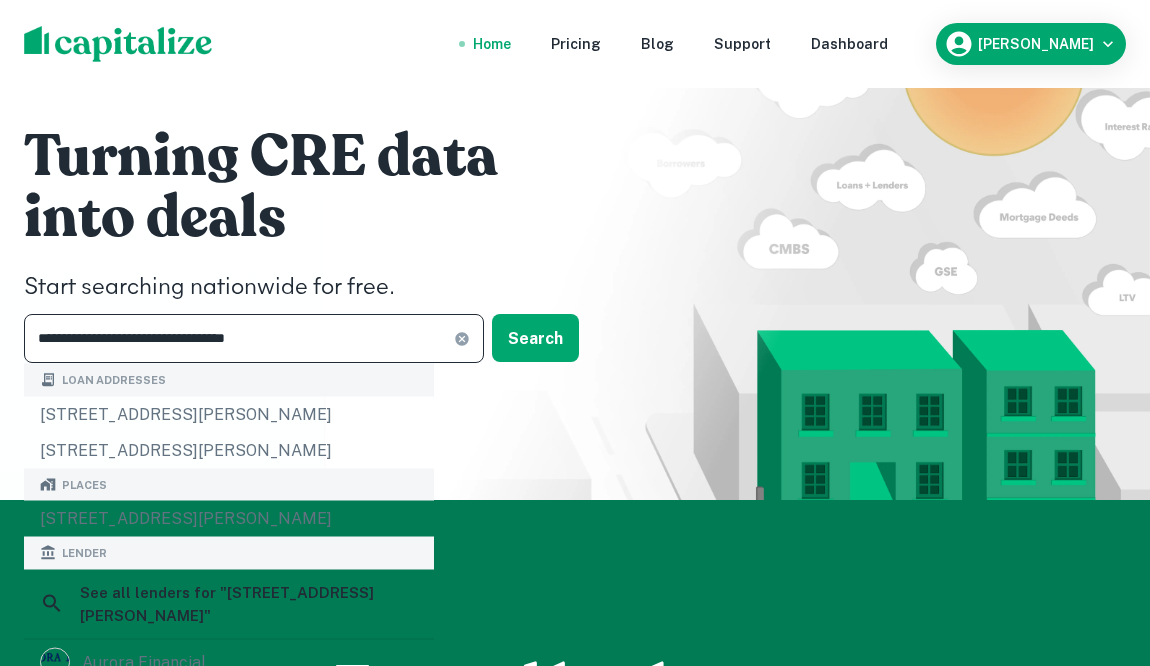 type on "**********" 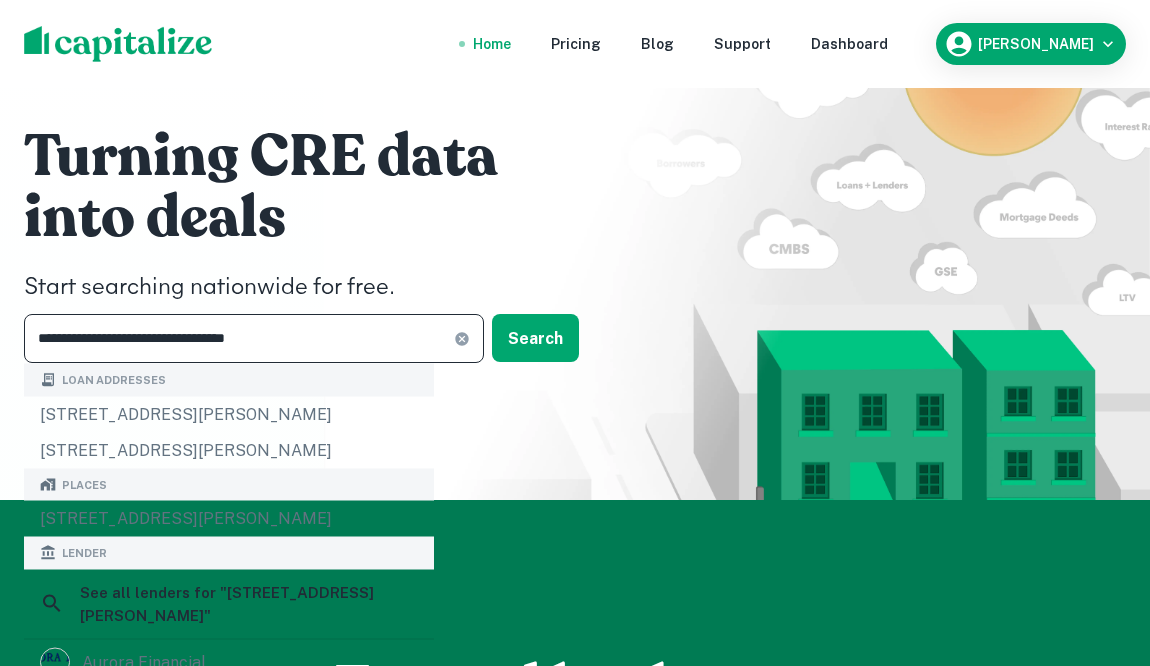 click 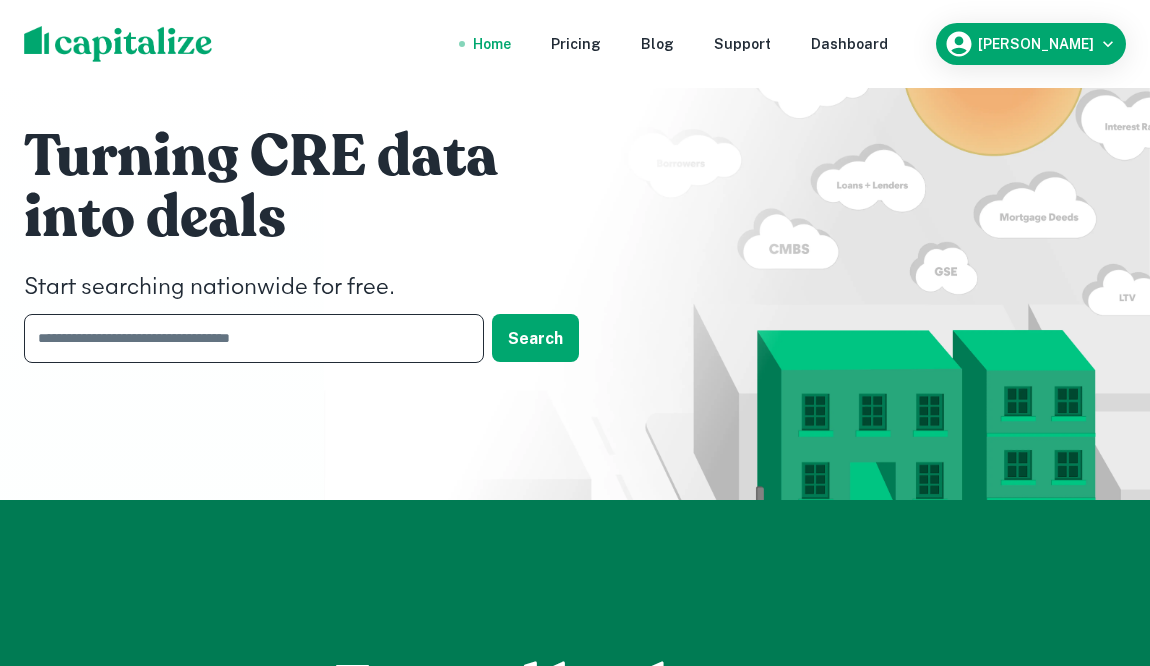 click at bounding box center (247, 338) 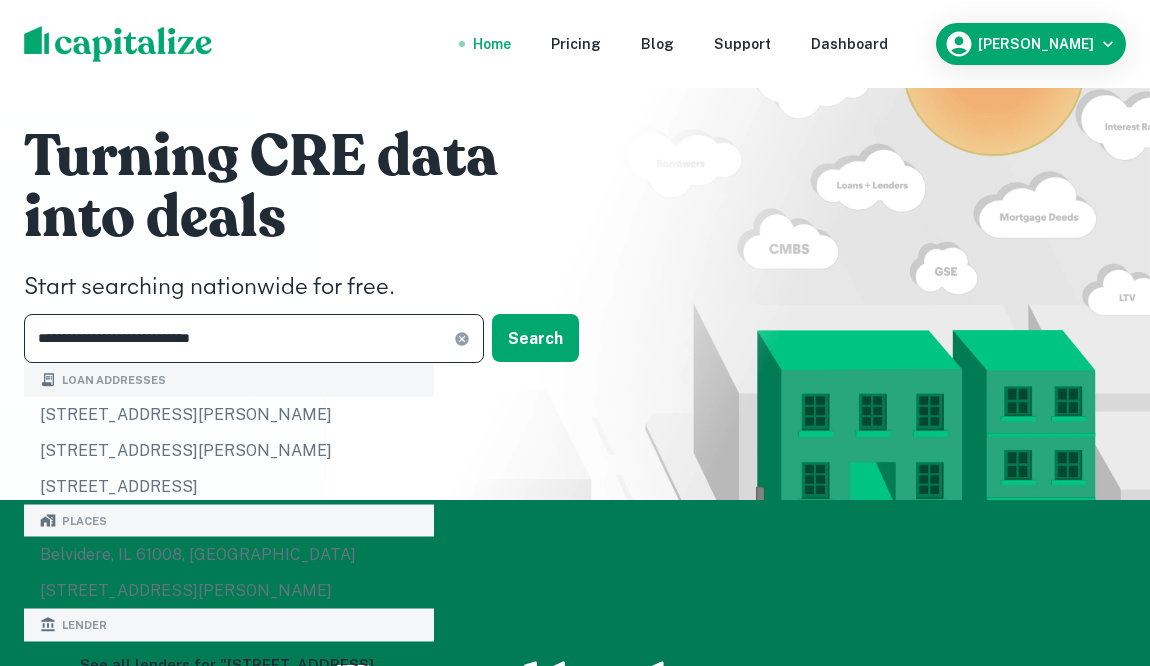 type on "**********" 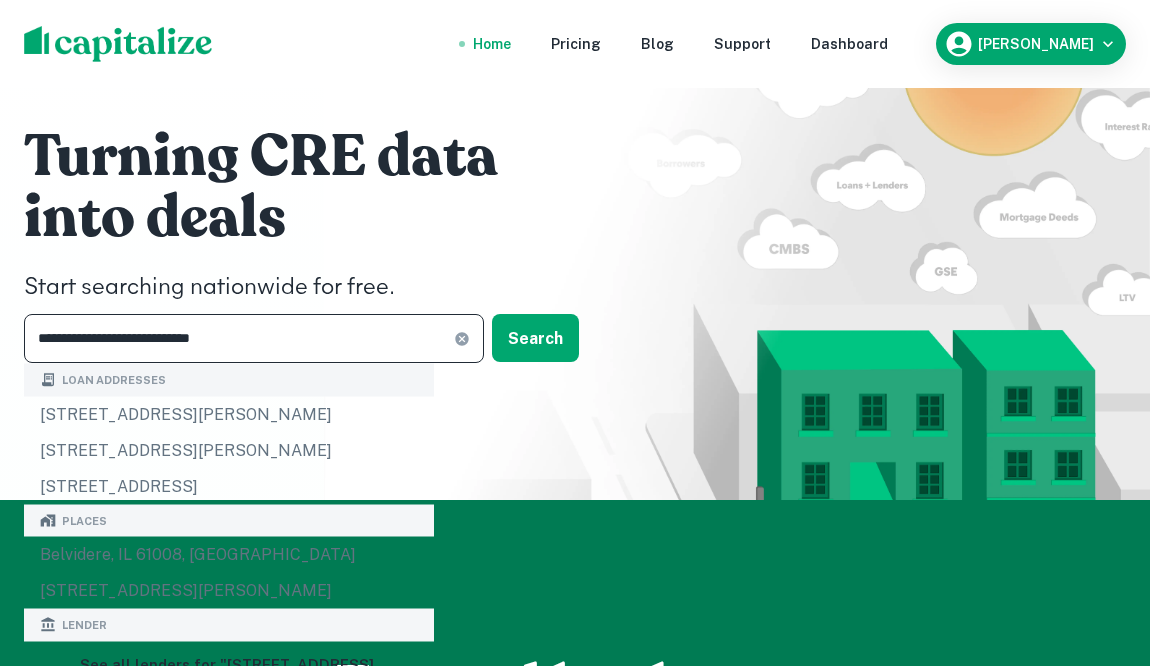 click 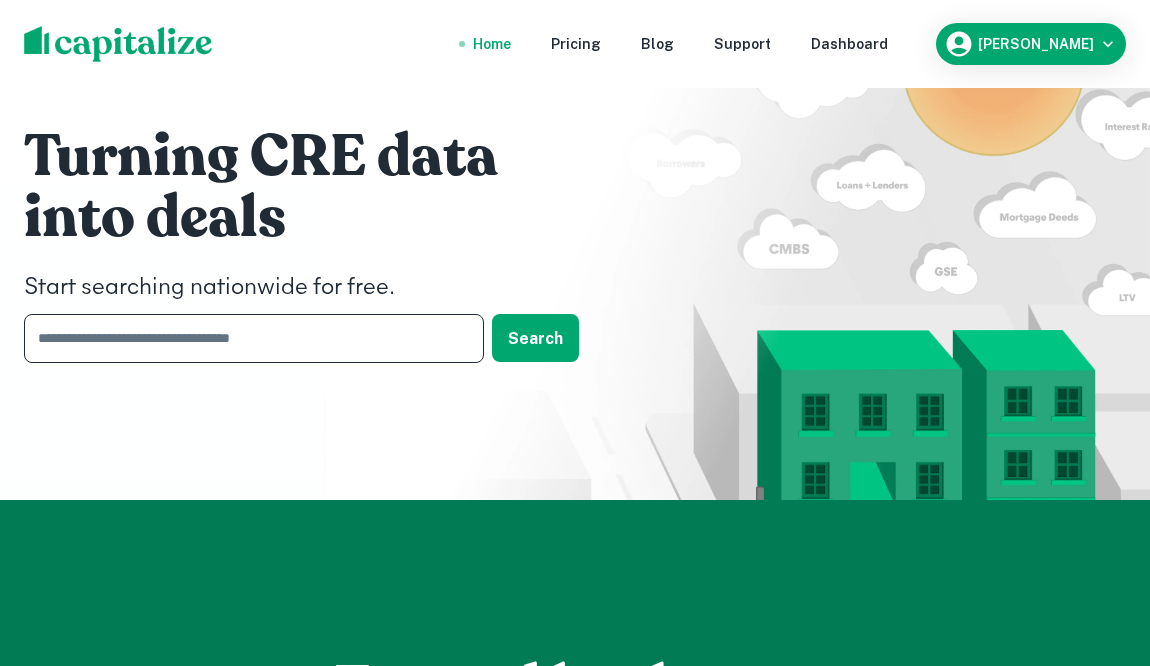 click at bounding box center (247, 338) 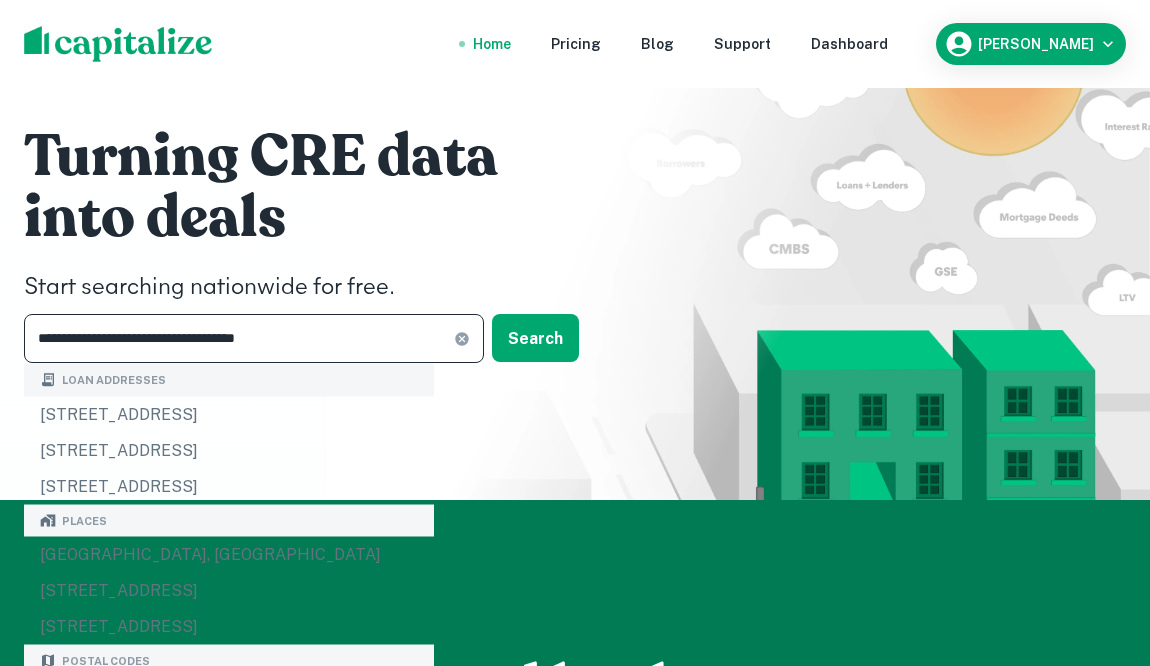 type on "**********" 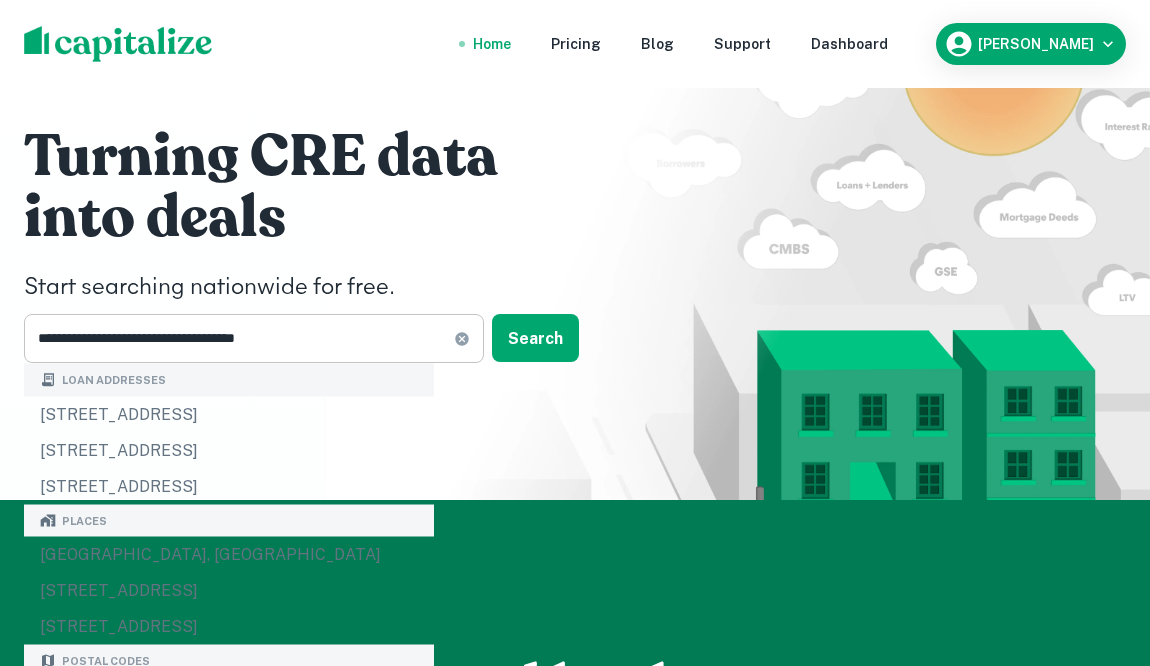click on "**********" at bounding box center (254, 338) 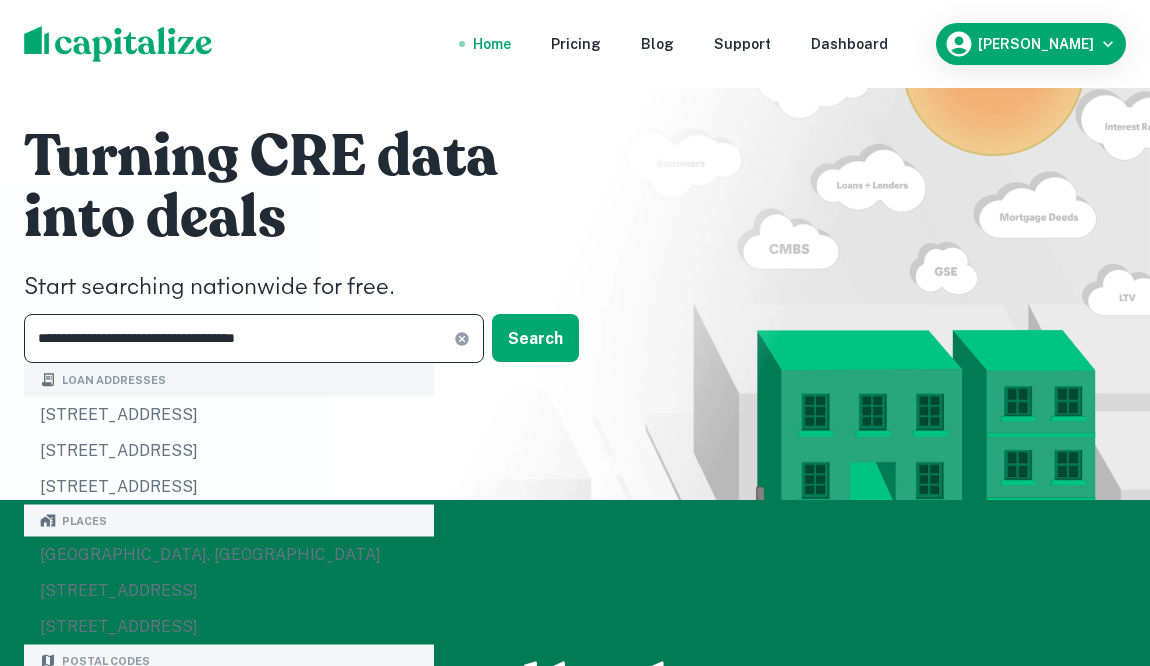 click 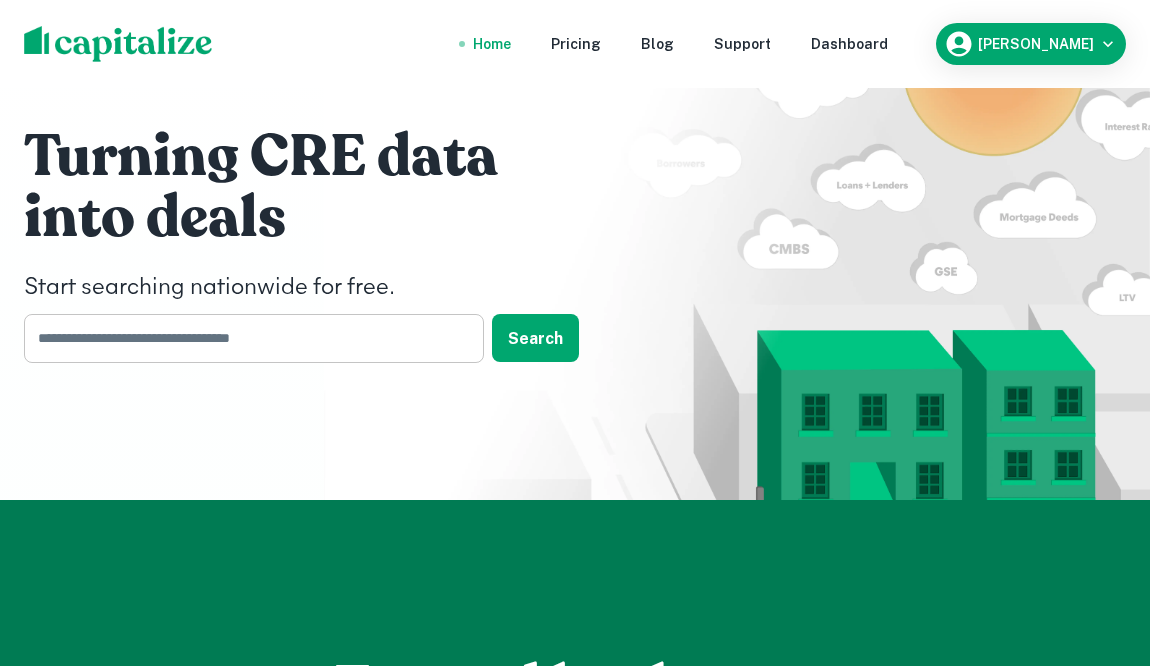 click at bounding box center [247, 338] 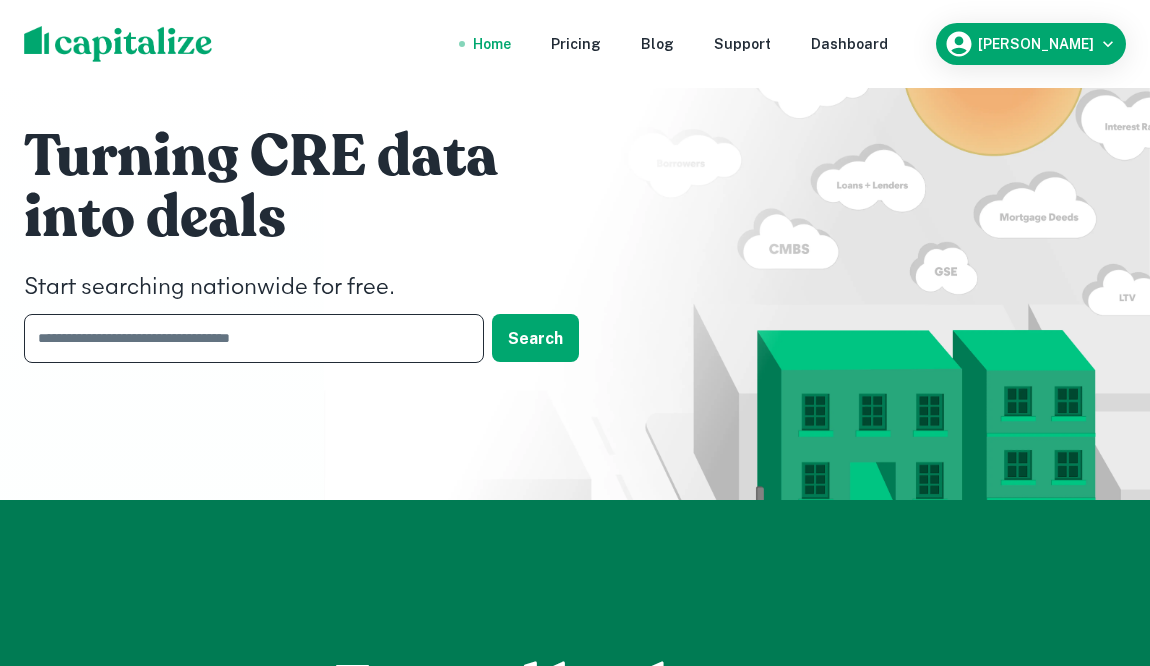 paste on "**********" 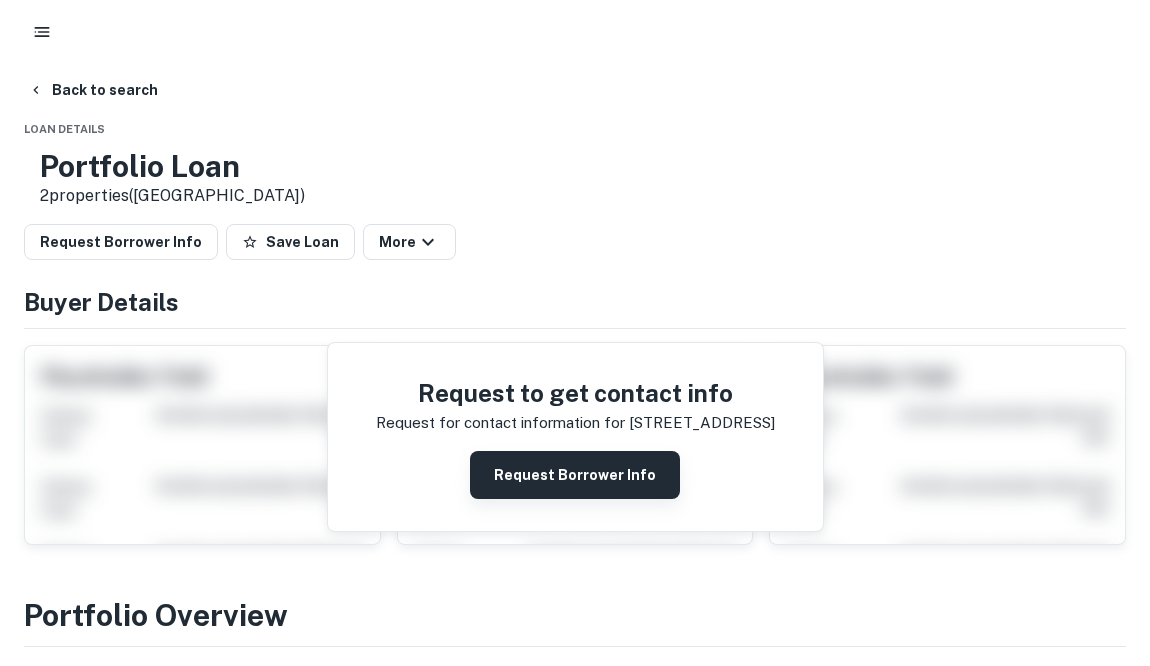 click on "Request Borrower Info" at bounding box center (575, 475) 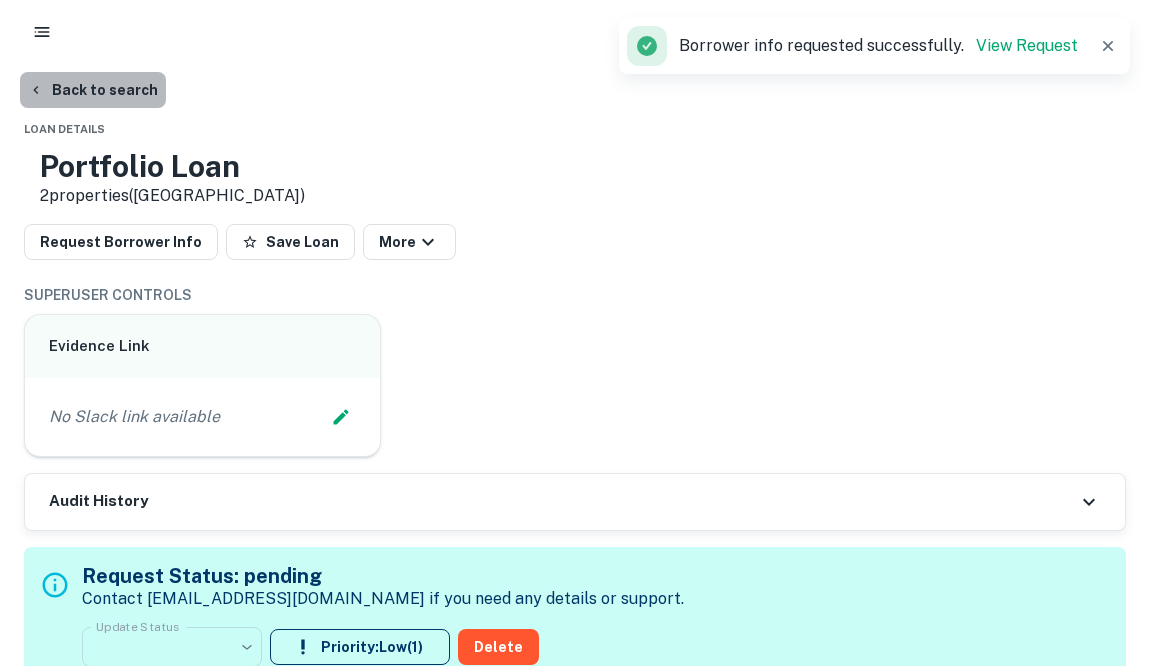 click on "Back to search" at bounding box center (93, 90) 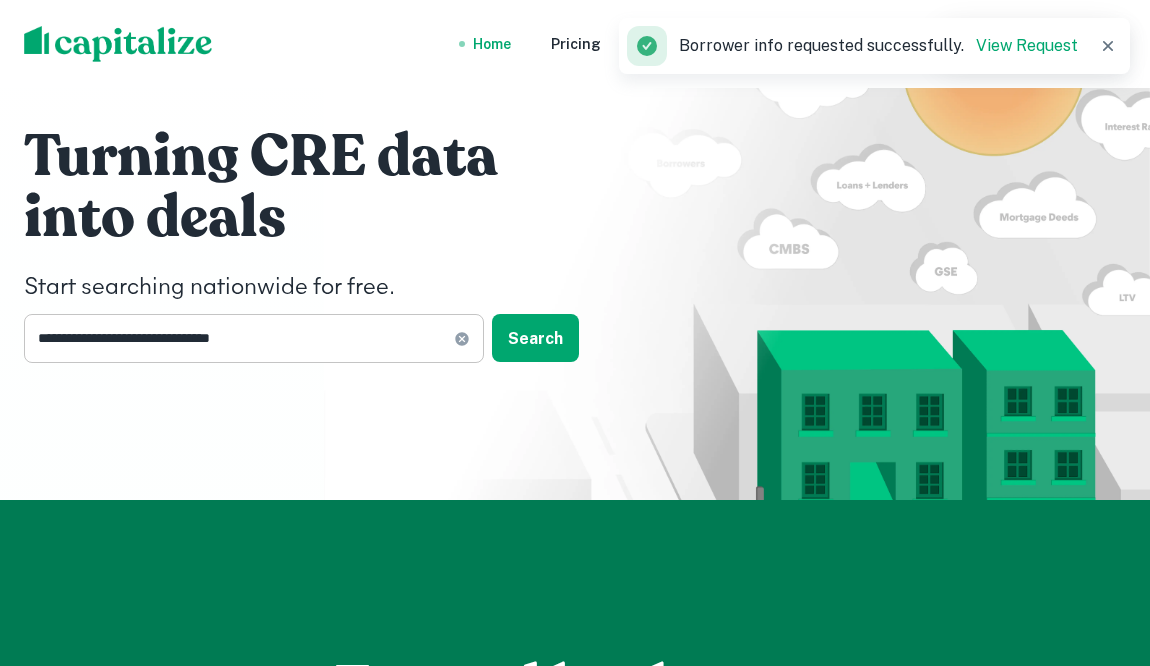 click 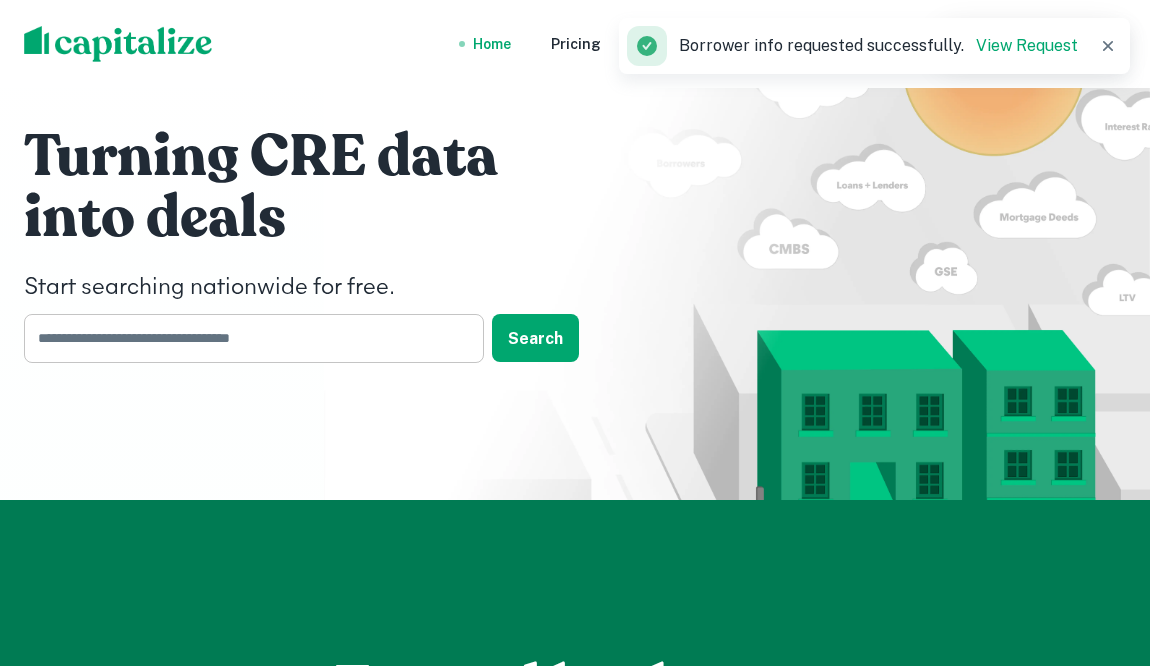 click at bounding box center (247, 338) 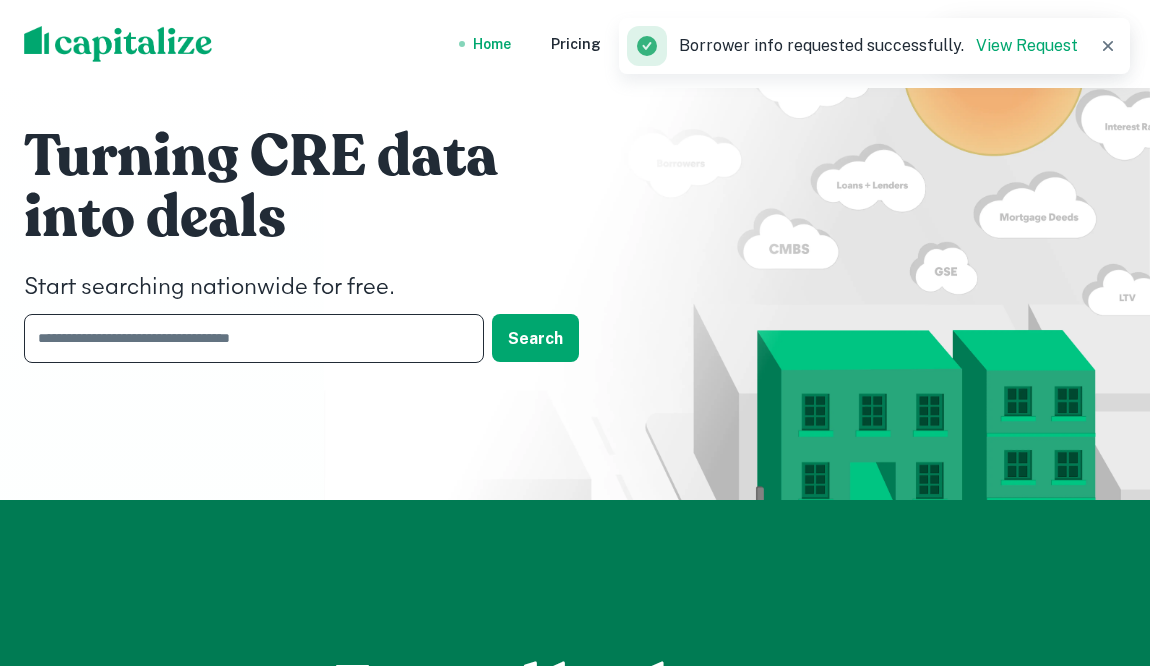 paste on "**********" 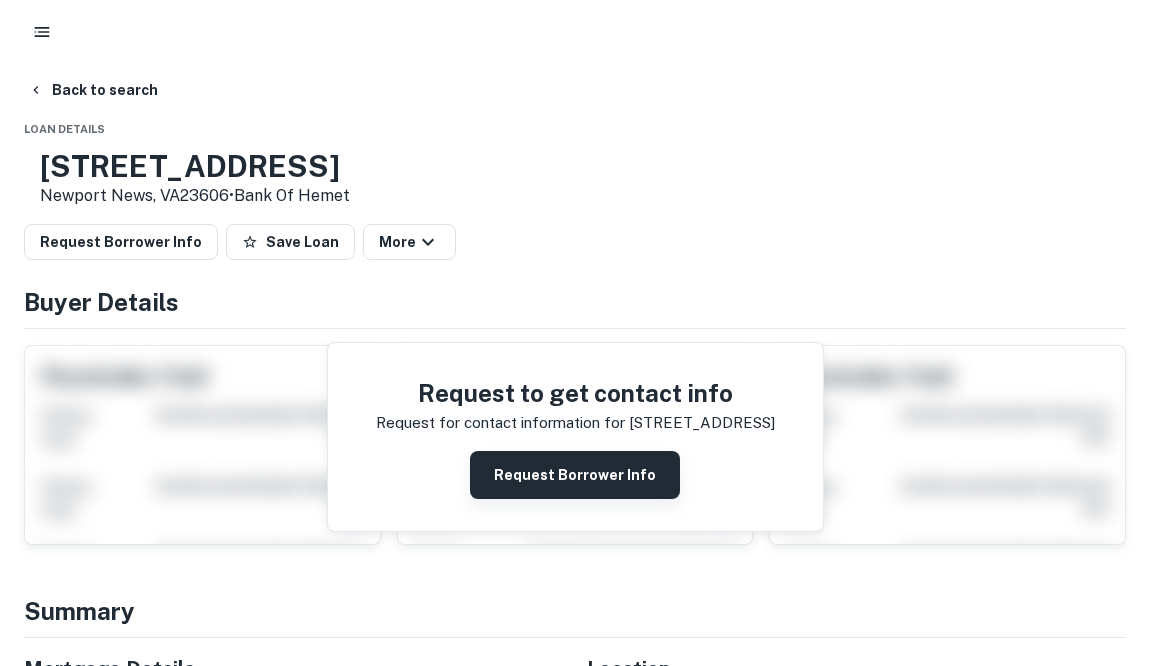 click on "Request Borrower Info" at bounding box center [575, 475] 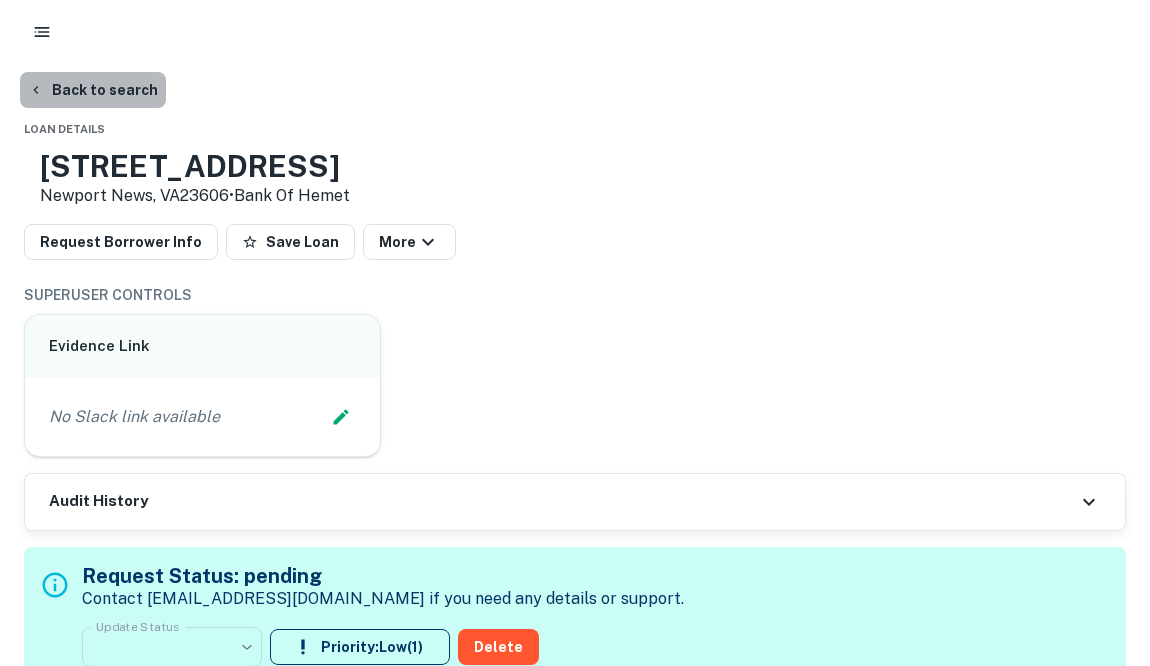 click on "Back to search" at bounding box center (93, 90) 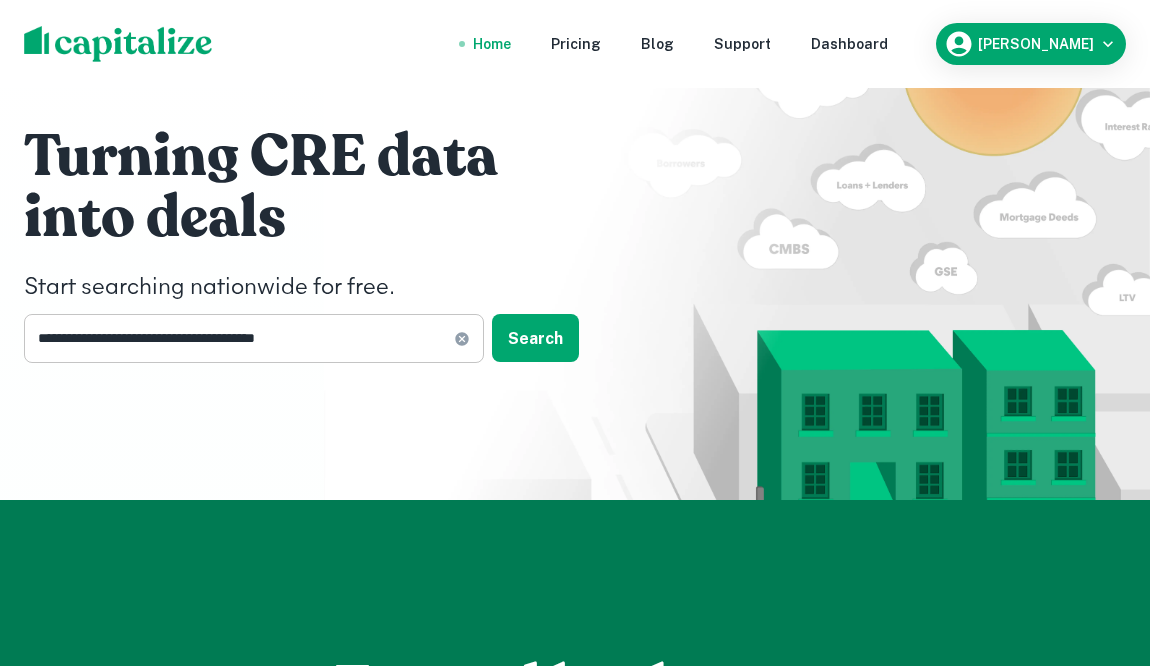 click 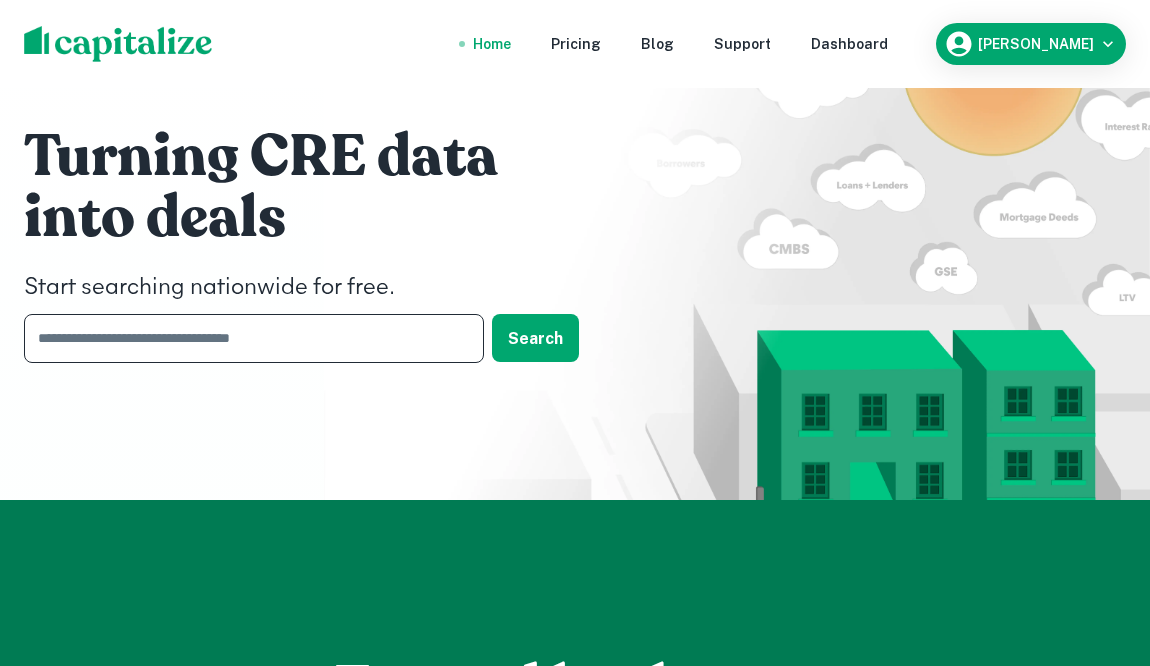 click at bounding box center (247, 338) 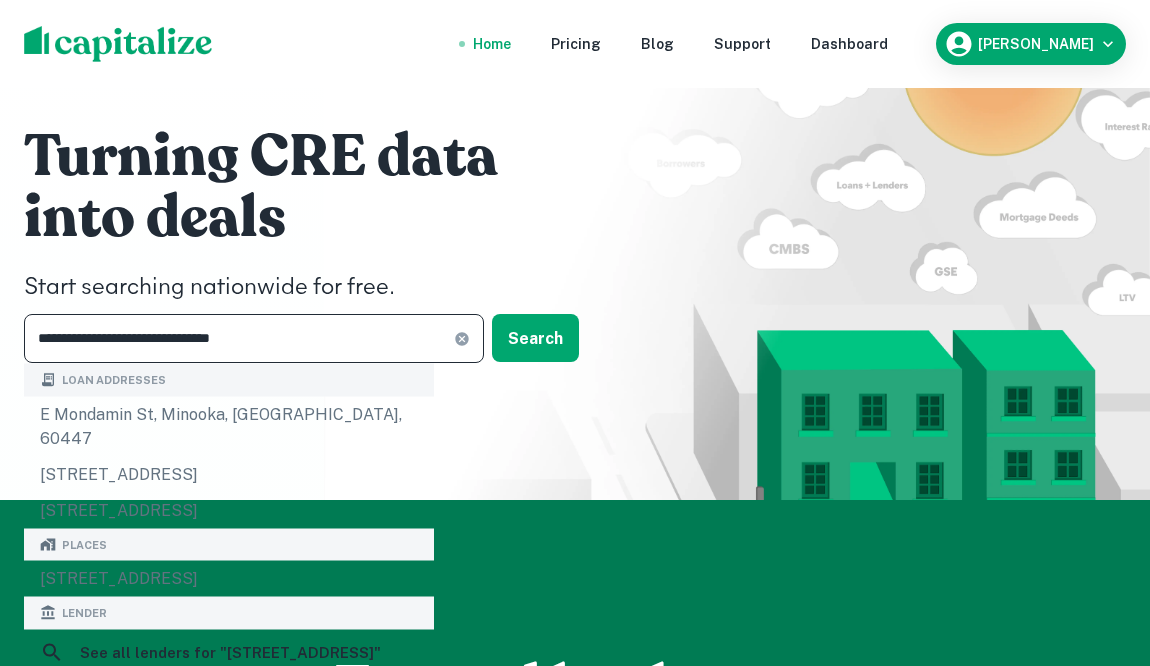 type on "**********" 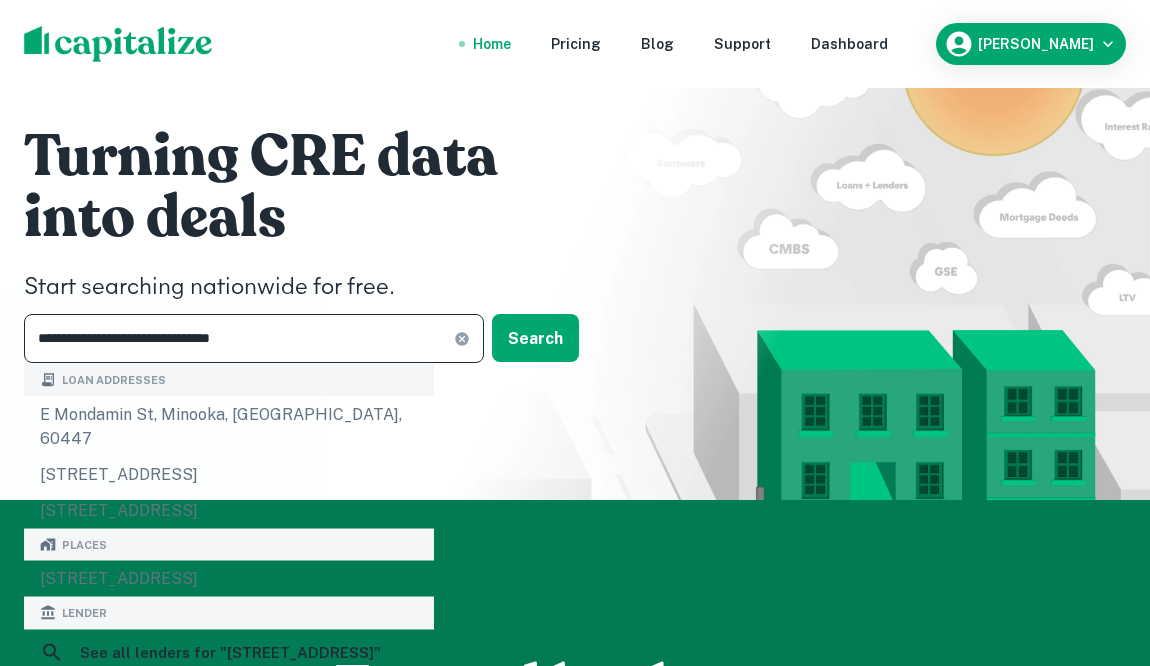 click 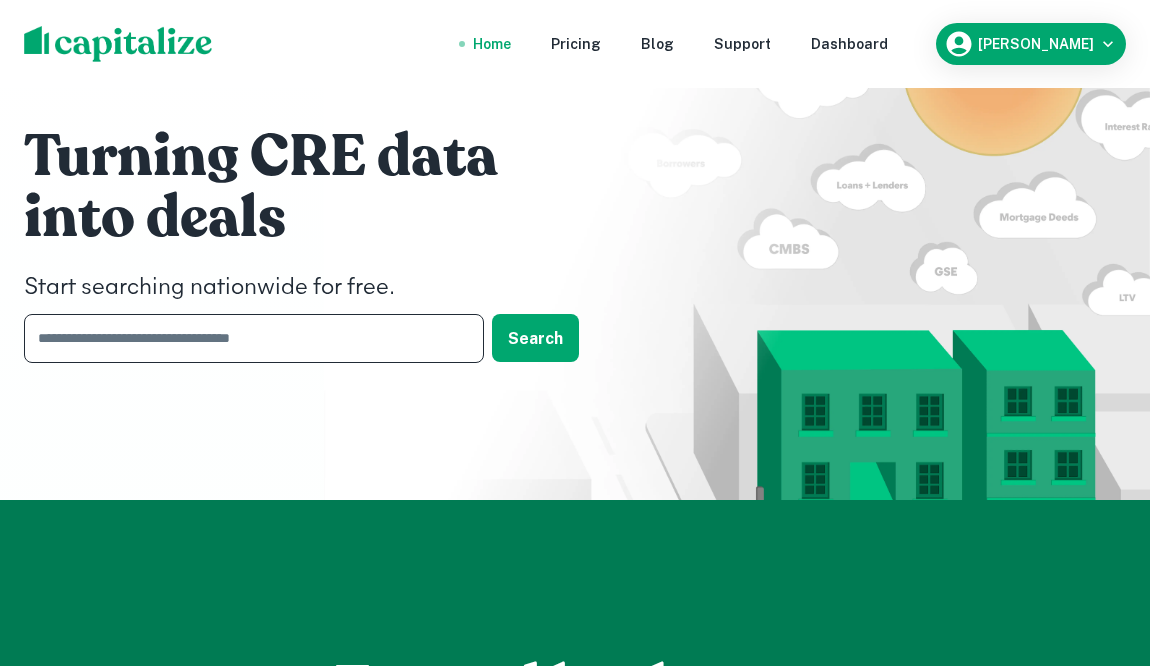 click at bounding box center (247, 338) 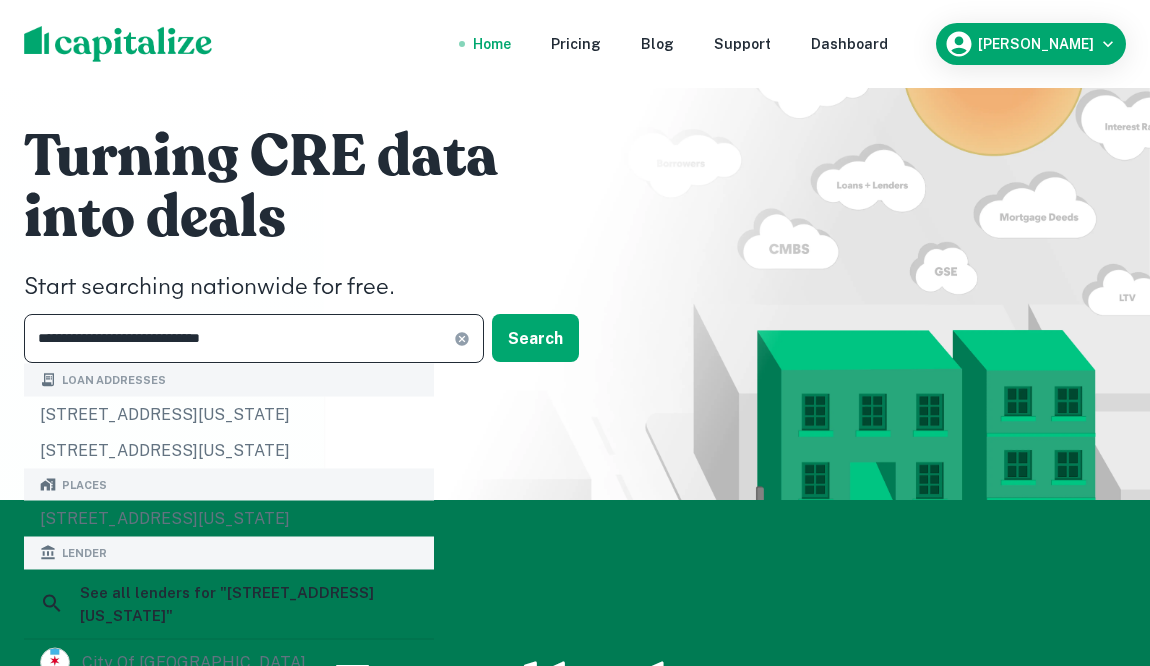 type on "**********" 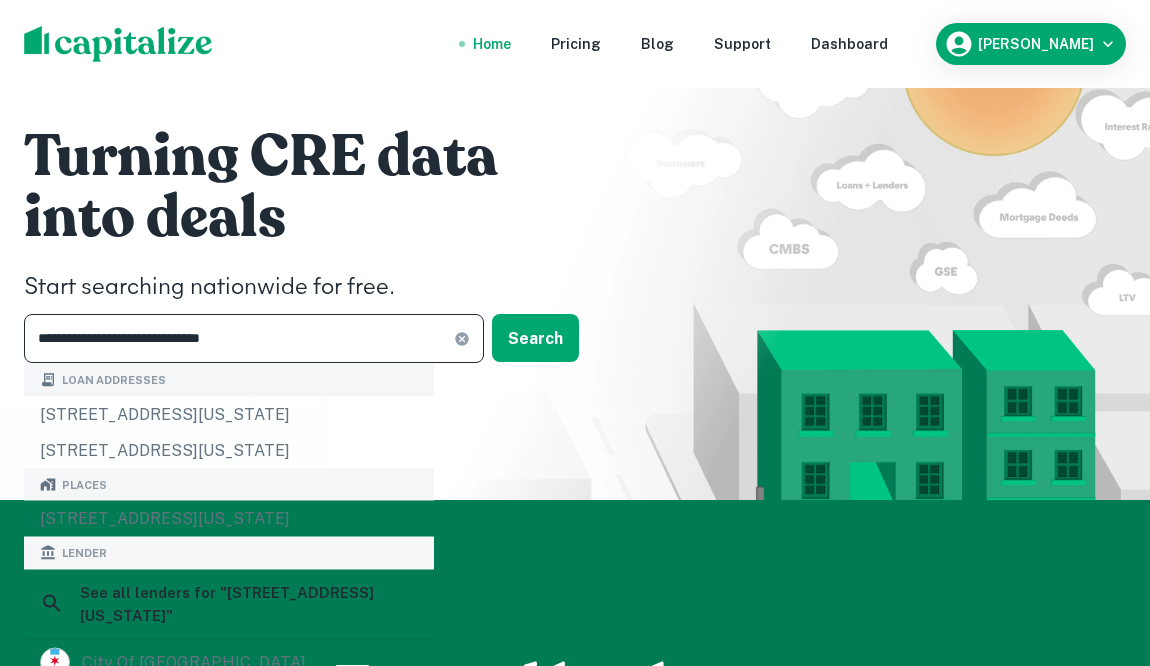 click 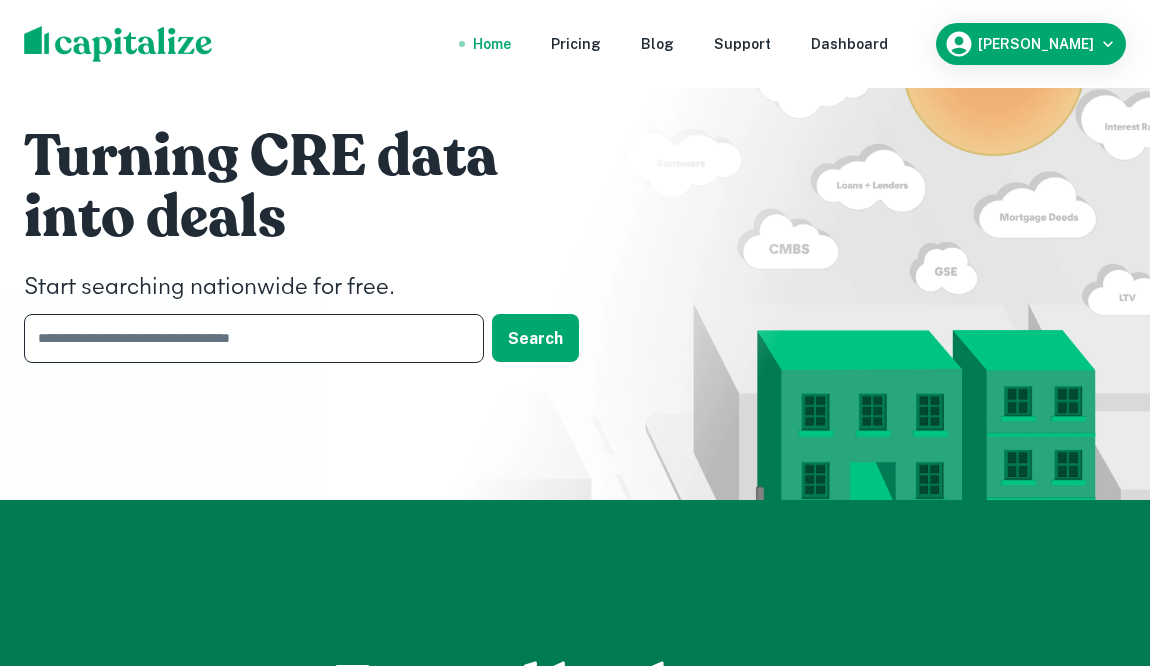 click at bounding box center [247, 338] 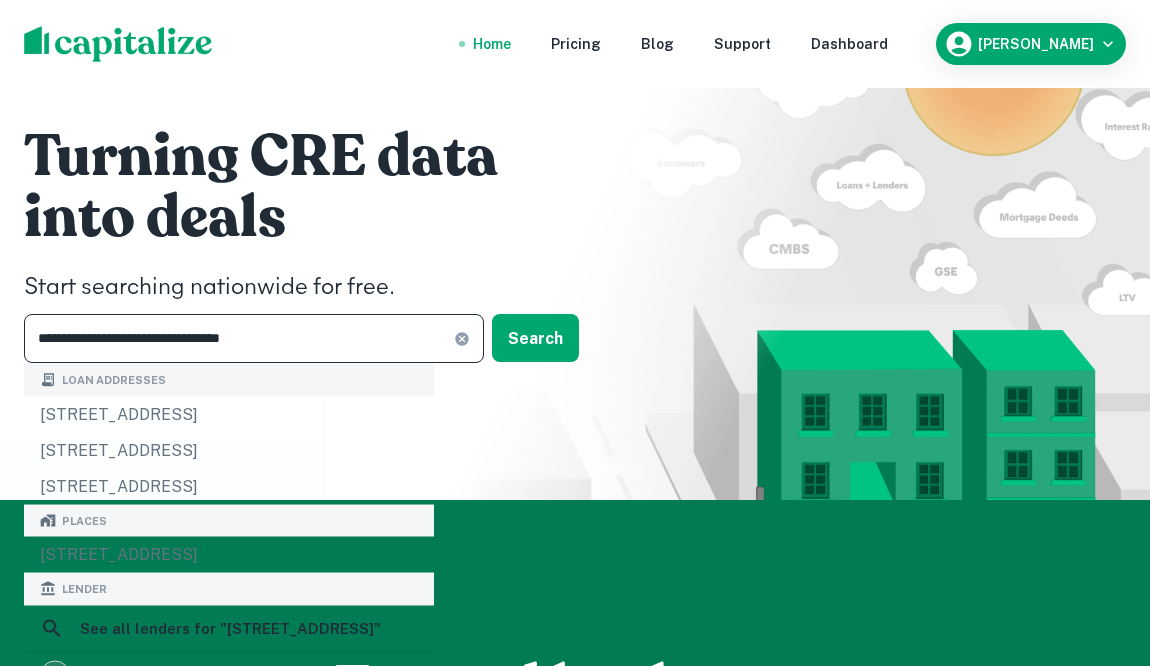 type on "**********" 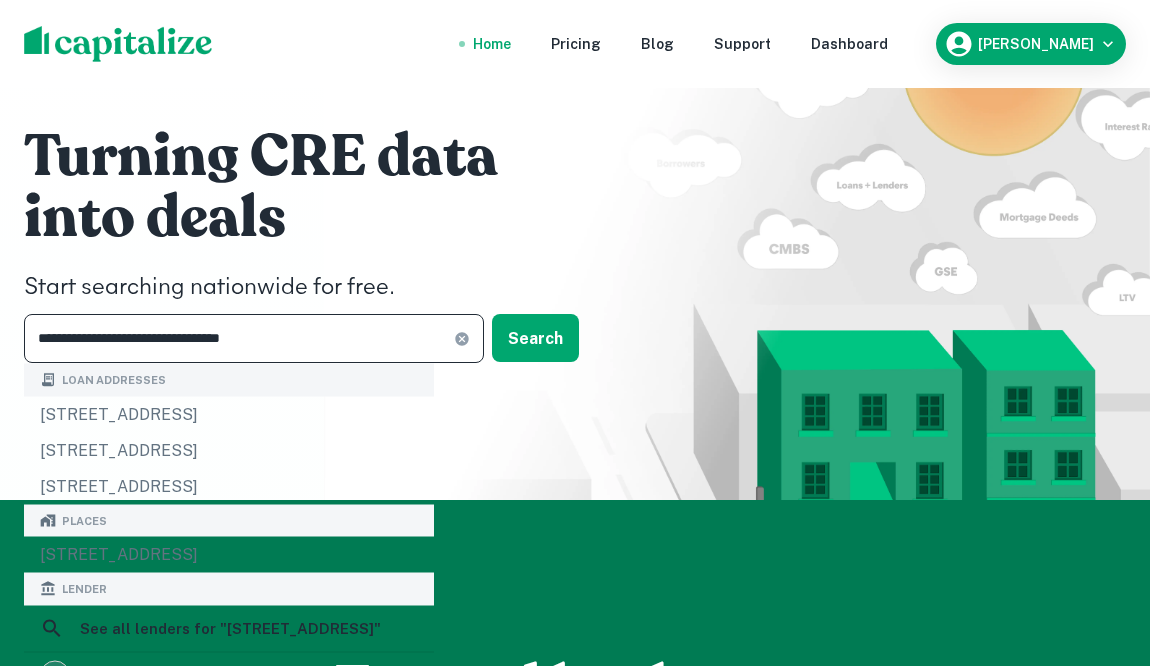 click 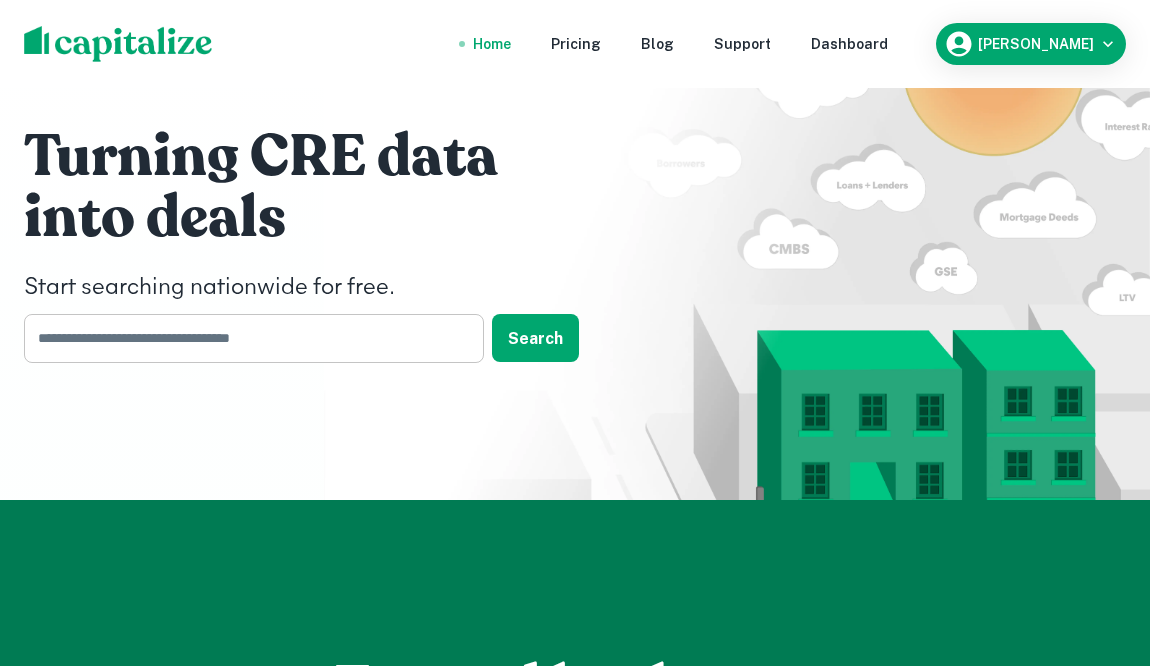 click at bounding box center [247, 338] 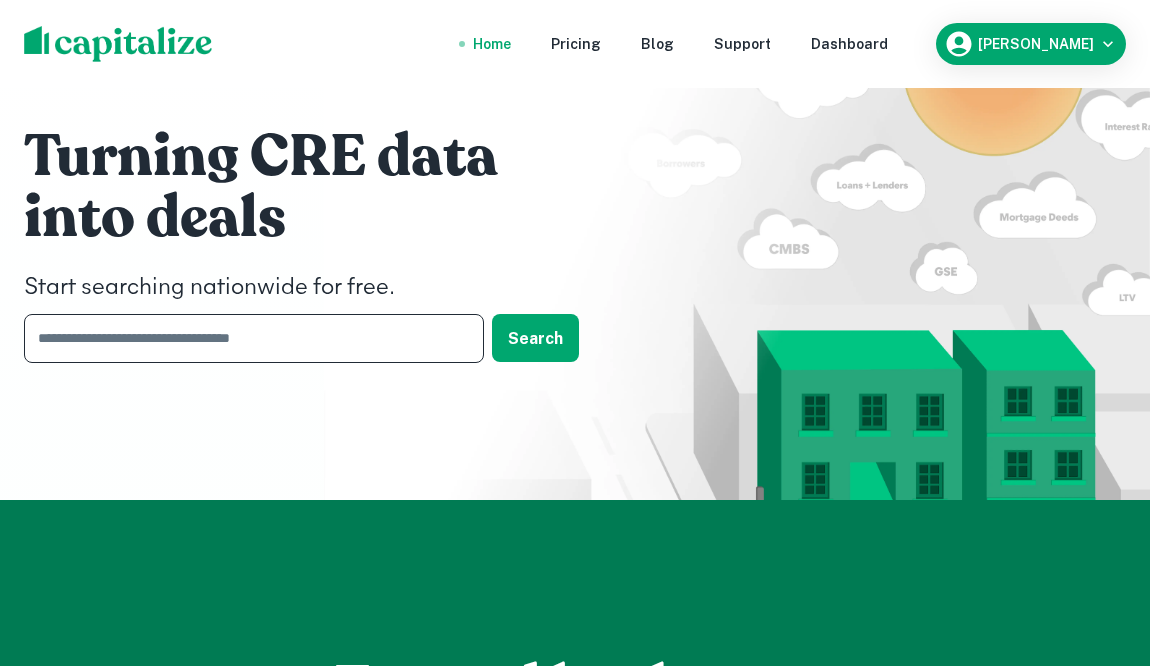 paste on "**********" 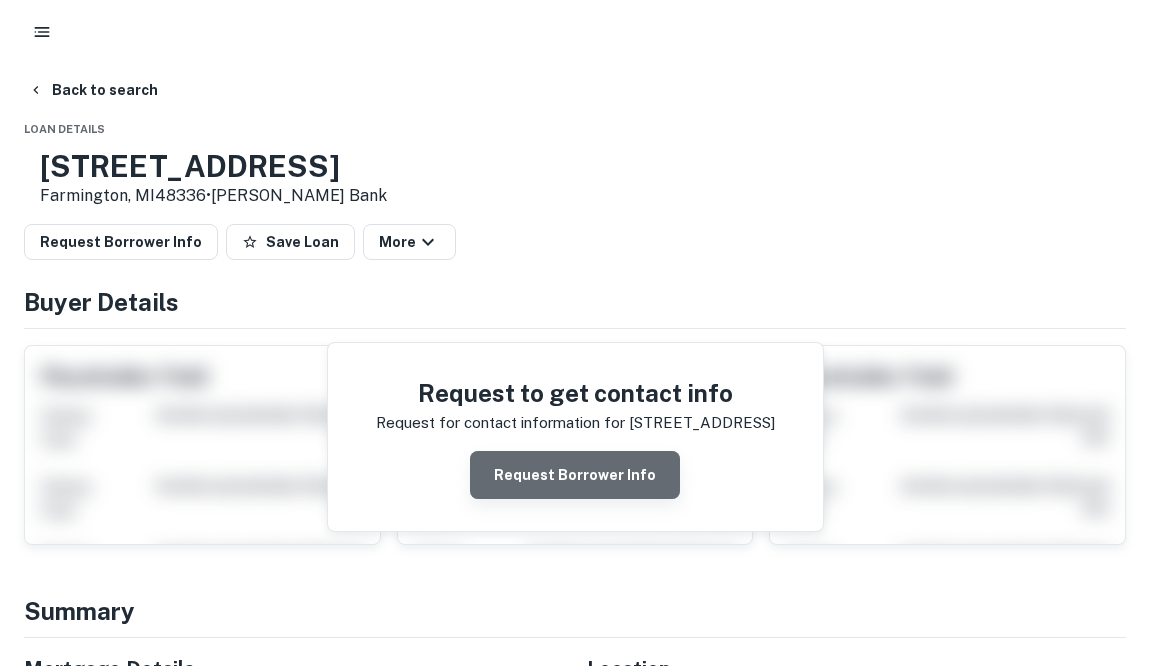 click on "Request Borrower Info" at bounding box center (575, 475) 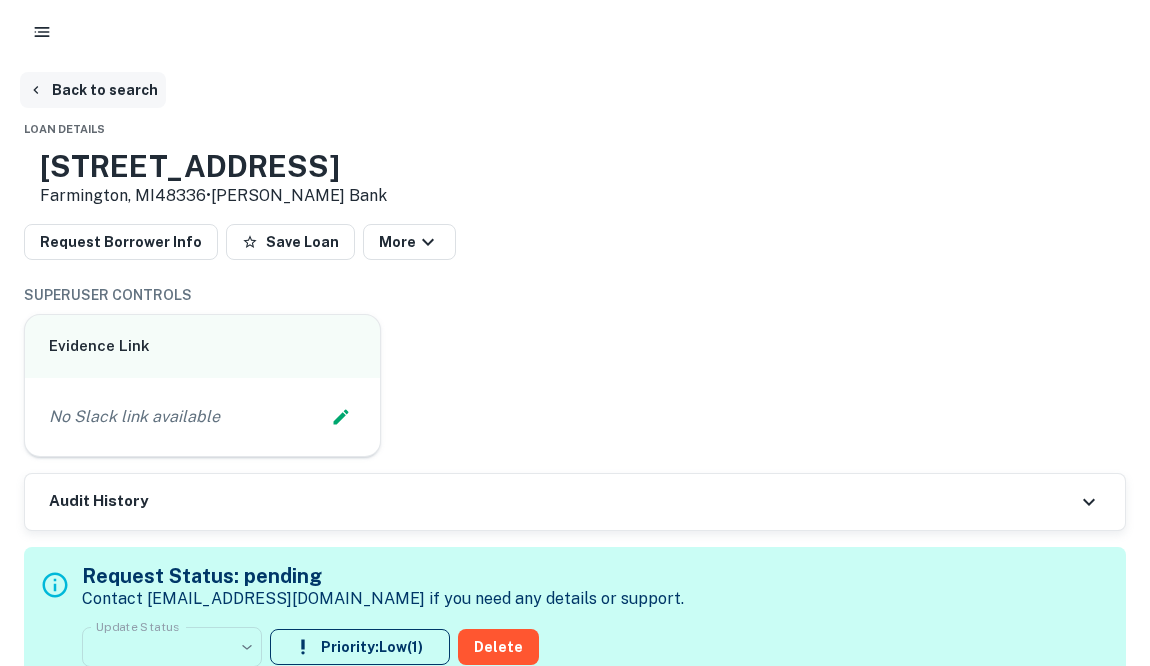 click on "Back to search" at bounding box center [93, 90] 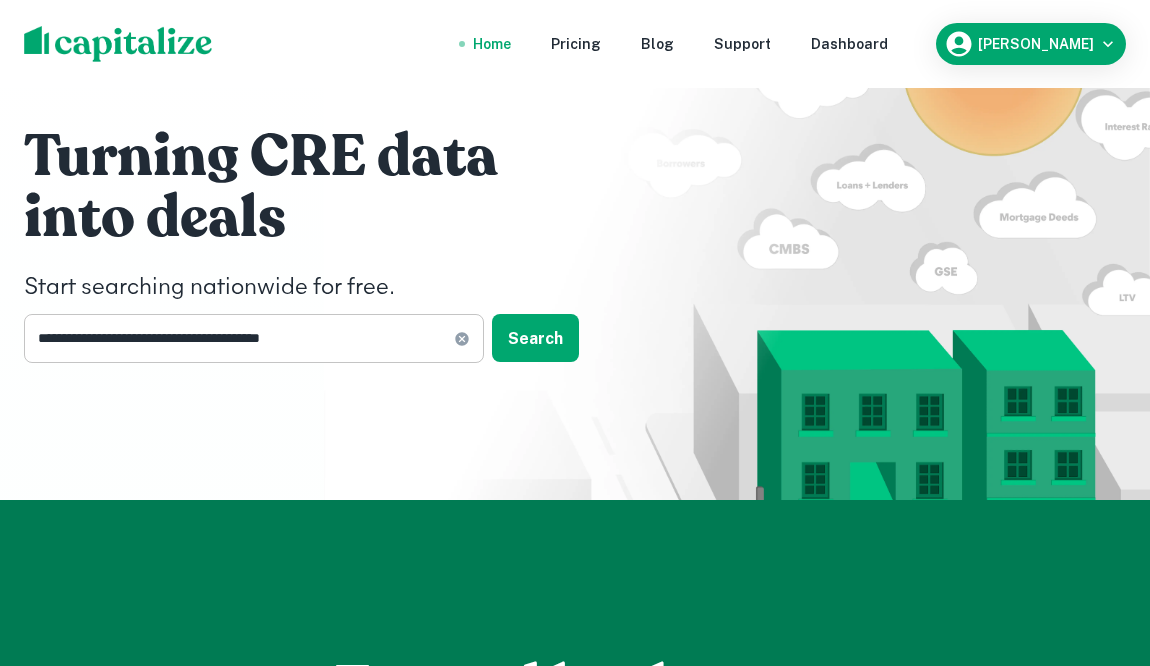 click 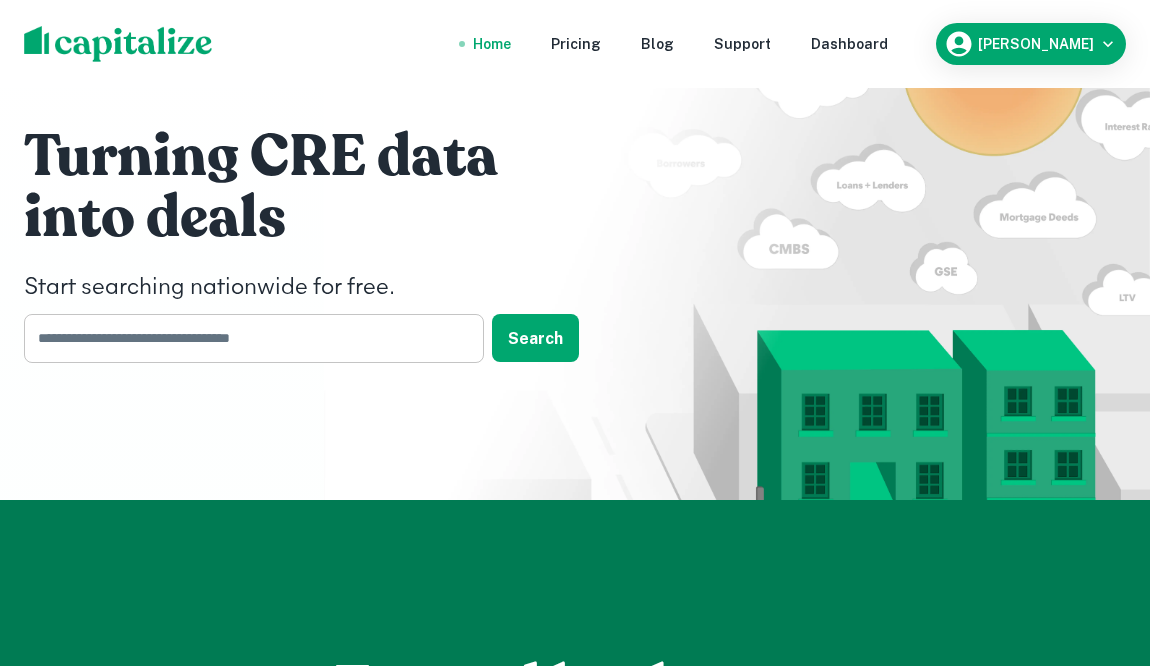 click at bounding box center (247, 338) 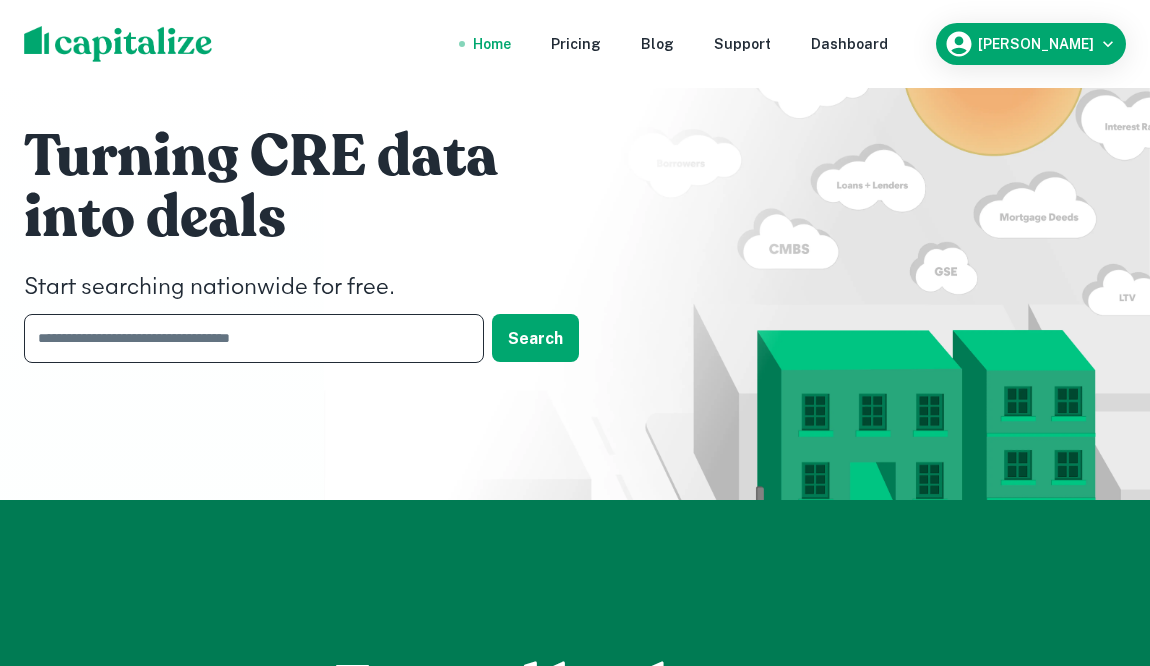 paste on "**********" 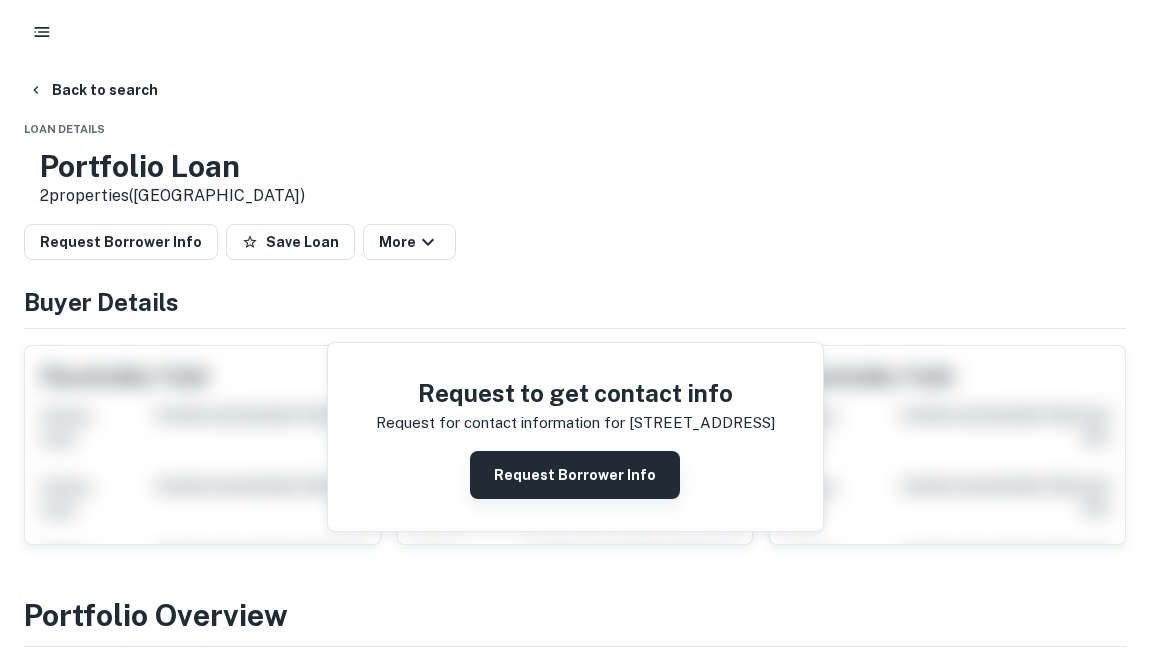 click on "Request Borrower Info" at bounding box center (575, 475) 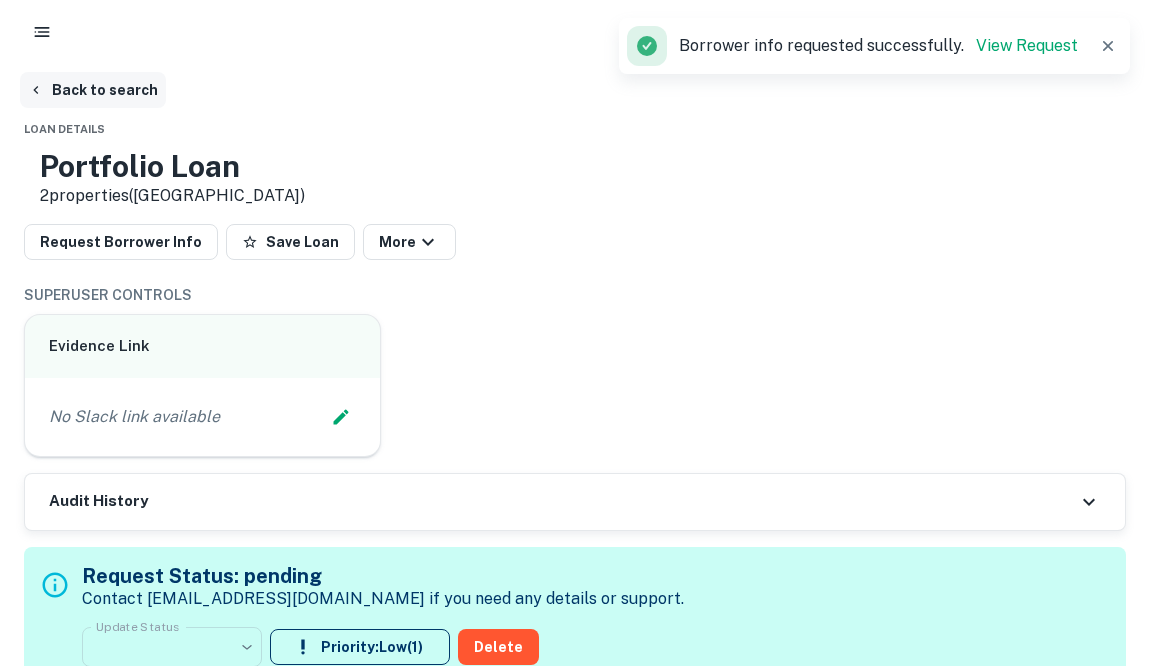 click on "Back to search" at bounding box center (93, 90) 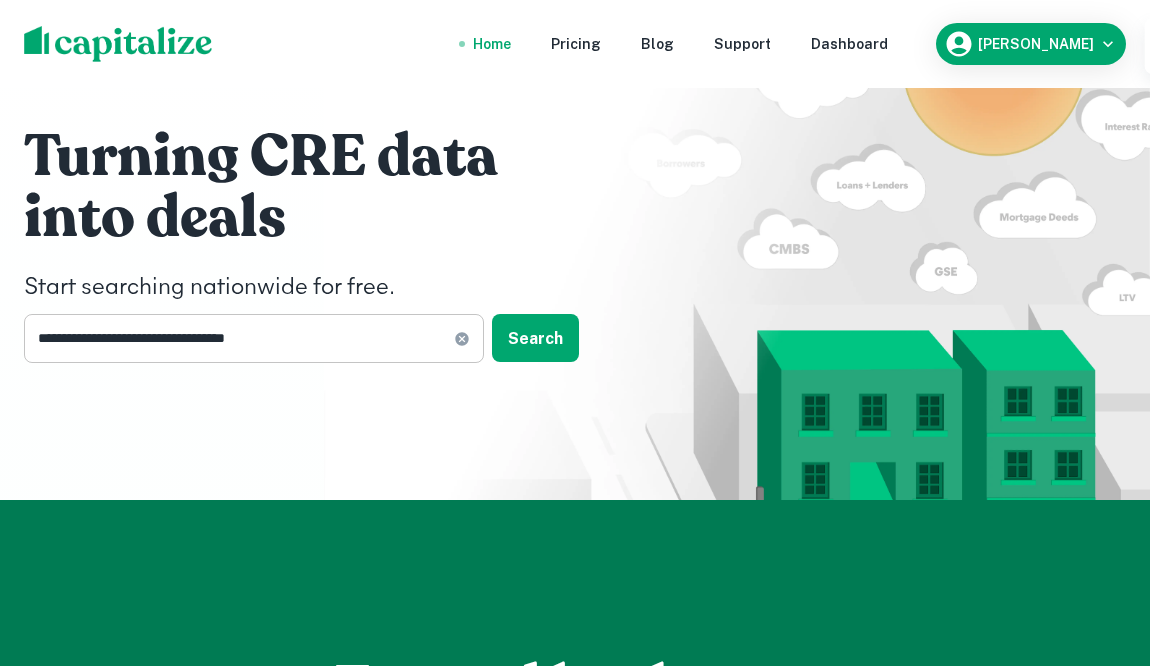 click on "**********" at bounding box center [254, 338] 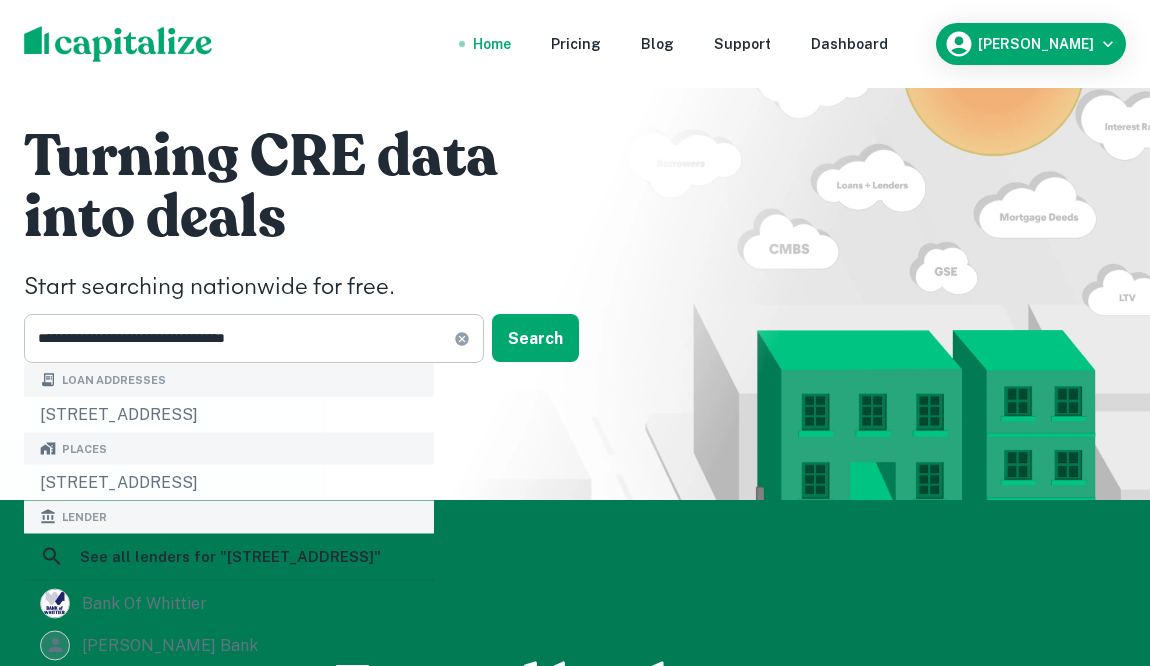 click 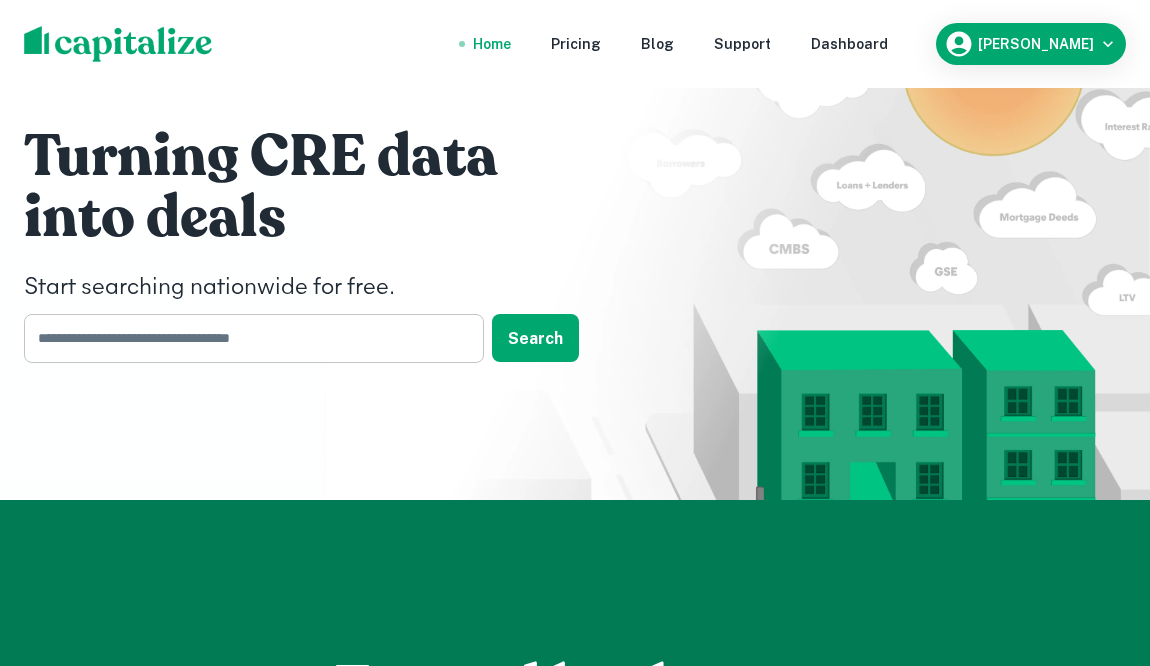 click at bounding box center [247, 338] 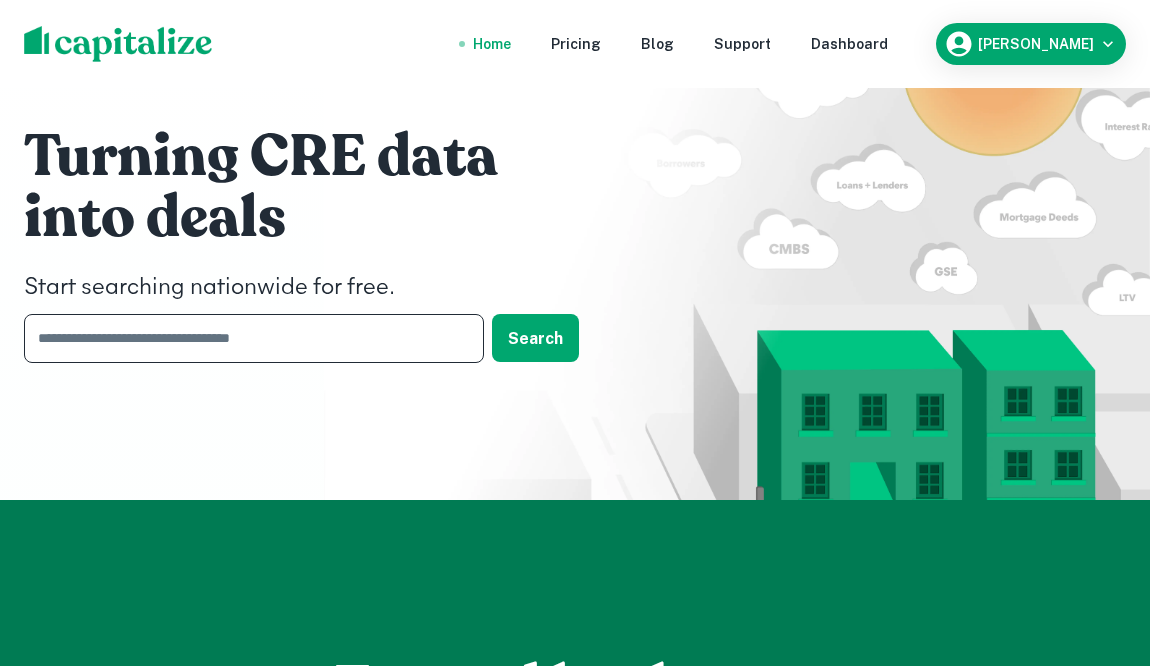 paste on "**********" 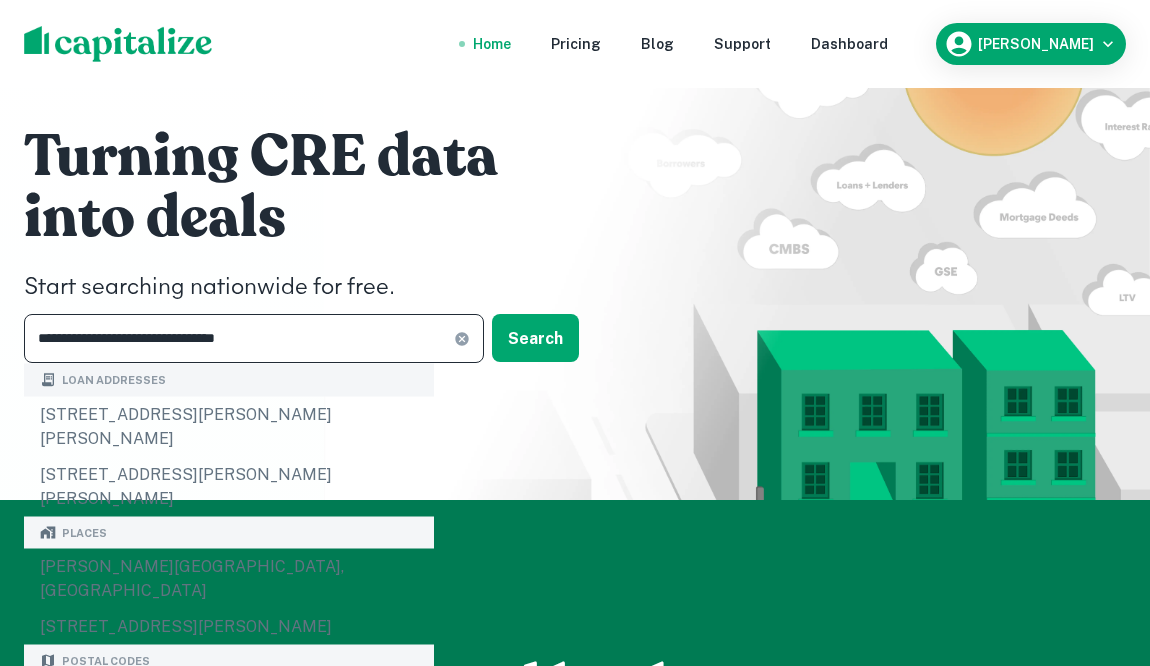 type on "**********" 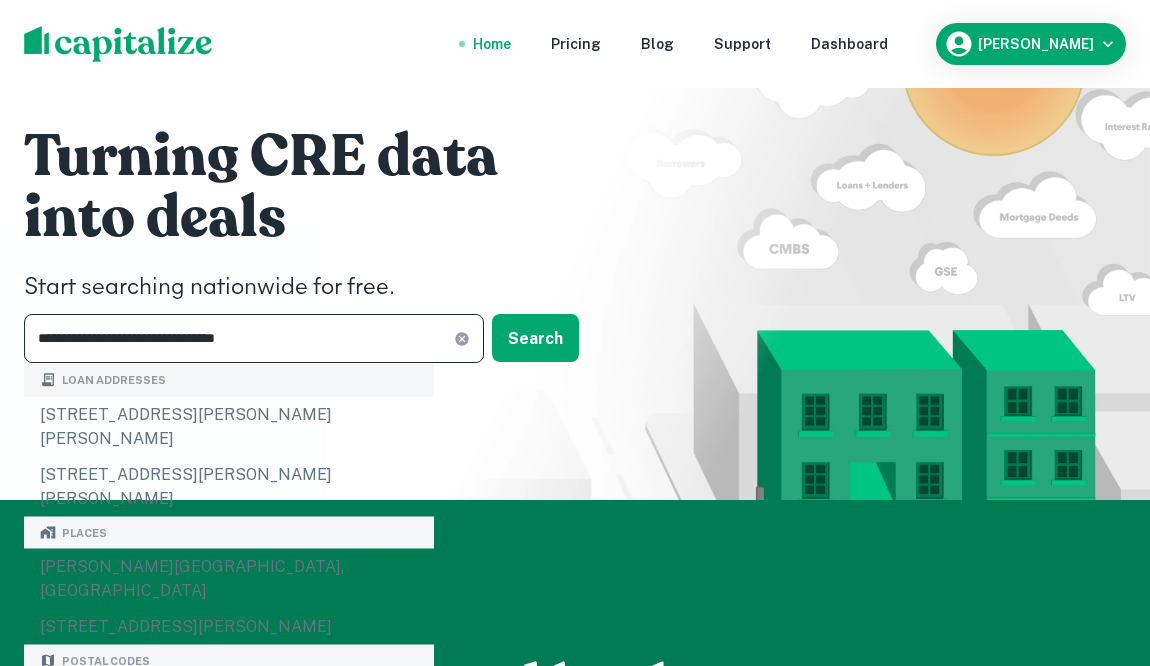 click on "**********" at bounding box center (254, 338) 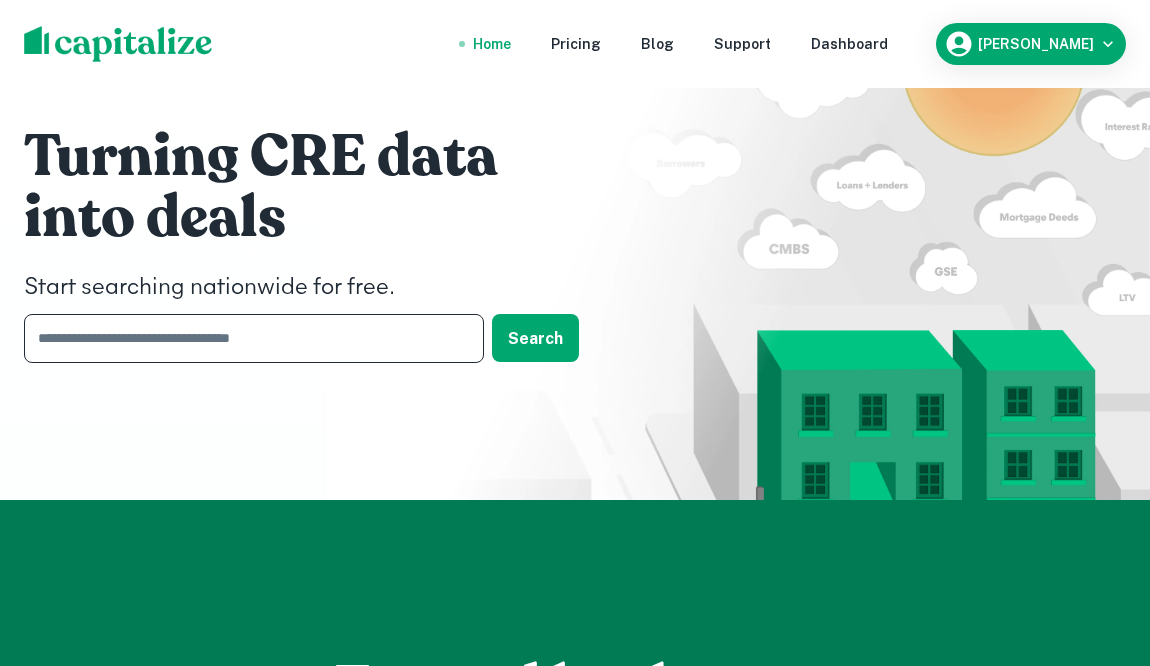 click at bounding box center [247, 338] 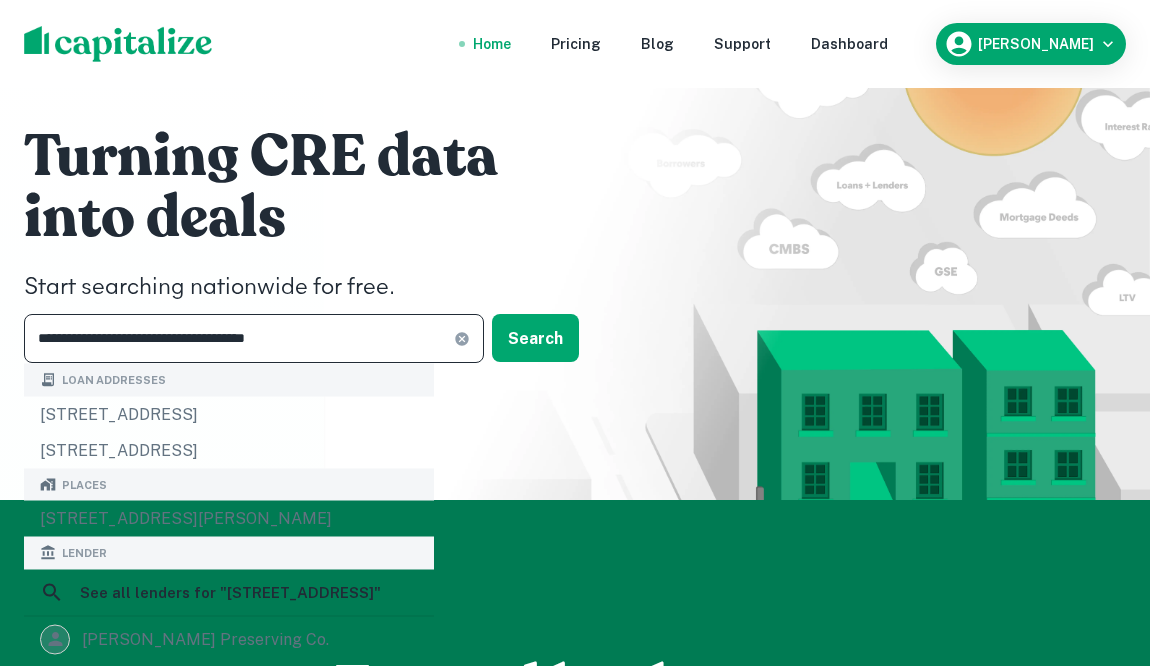 type on "**********" 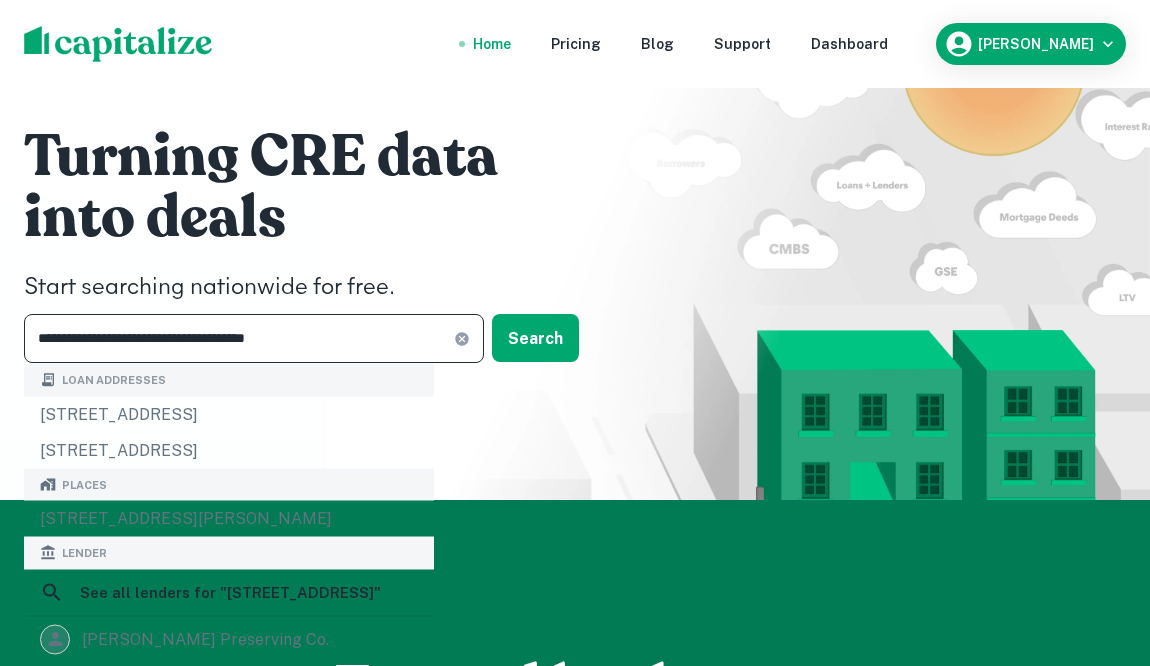 click on "**********" at bounding box center [254, 338] 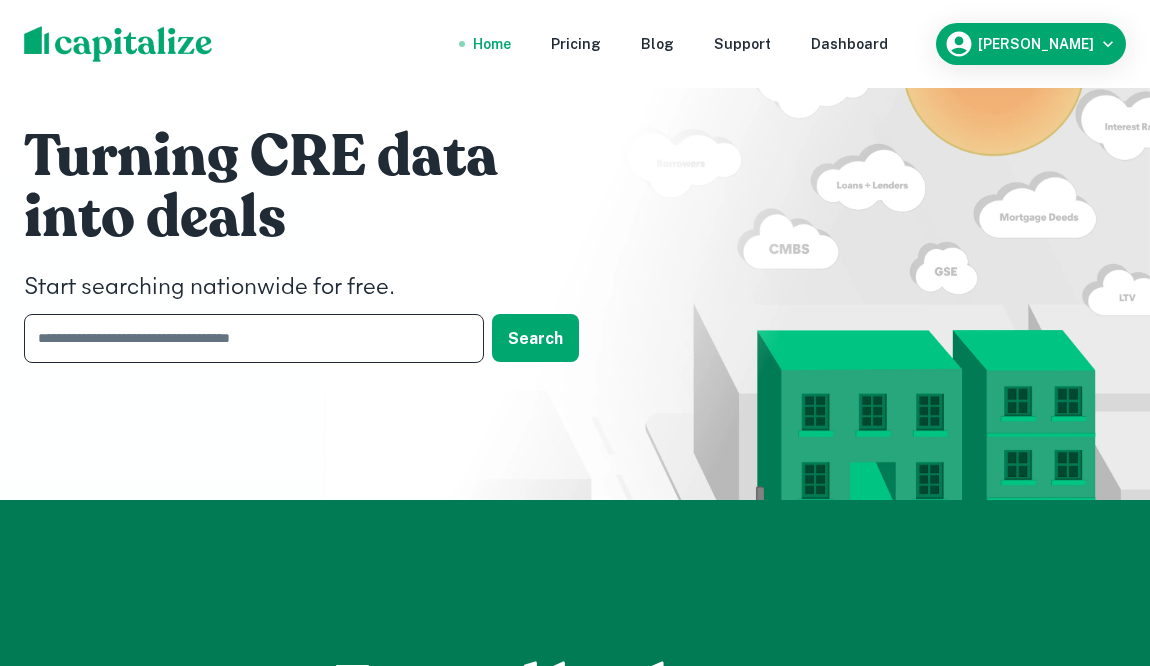 click at bounding box center (247, 338) 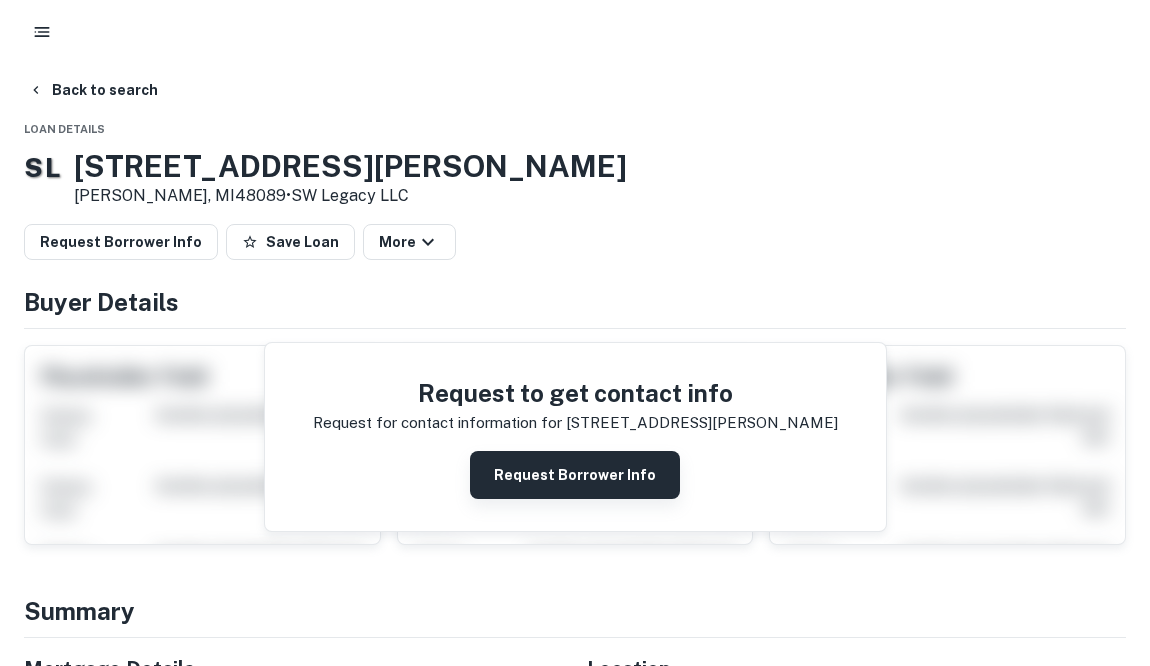 click on "Request Borrower Info" at bounding box center (575, 475) 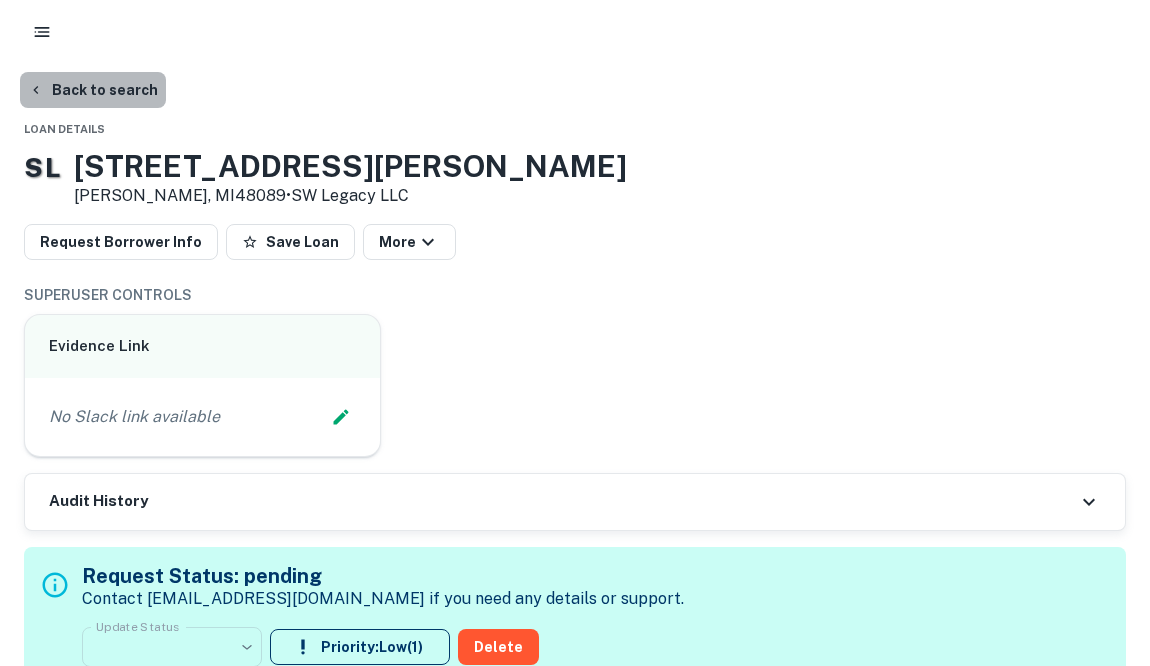click on "Back to search" at bounding box center (93, 90) 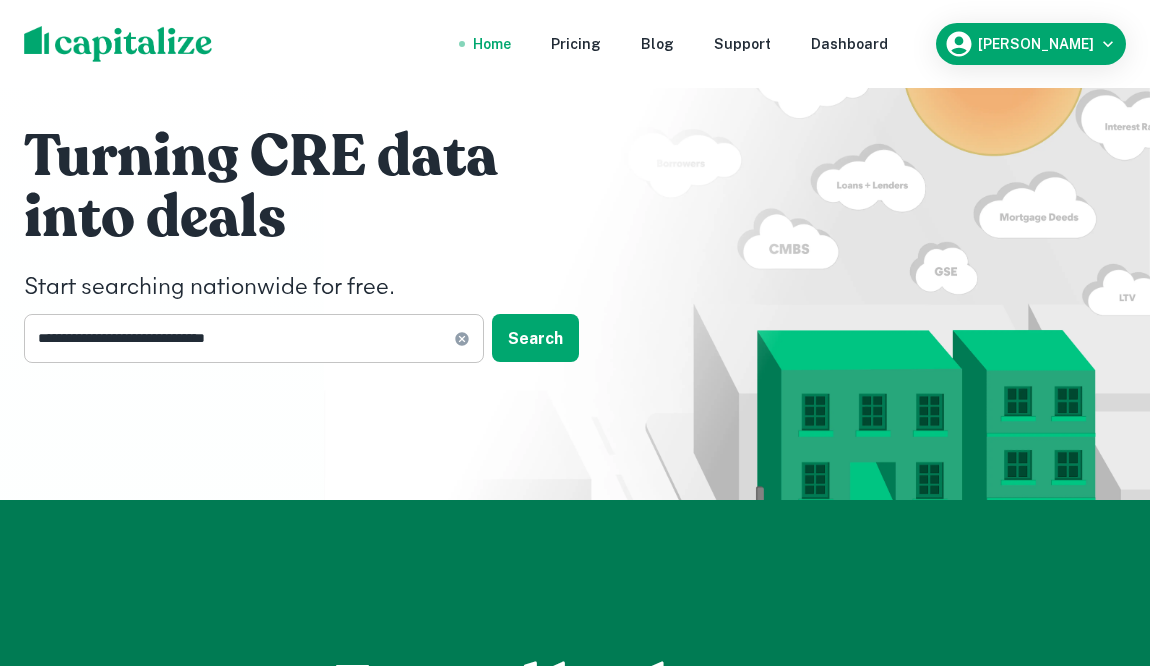 click 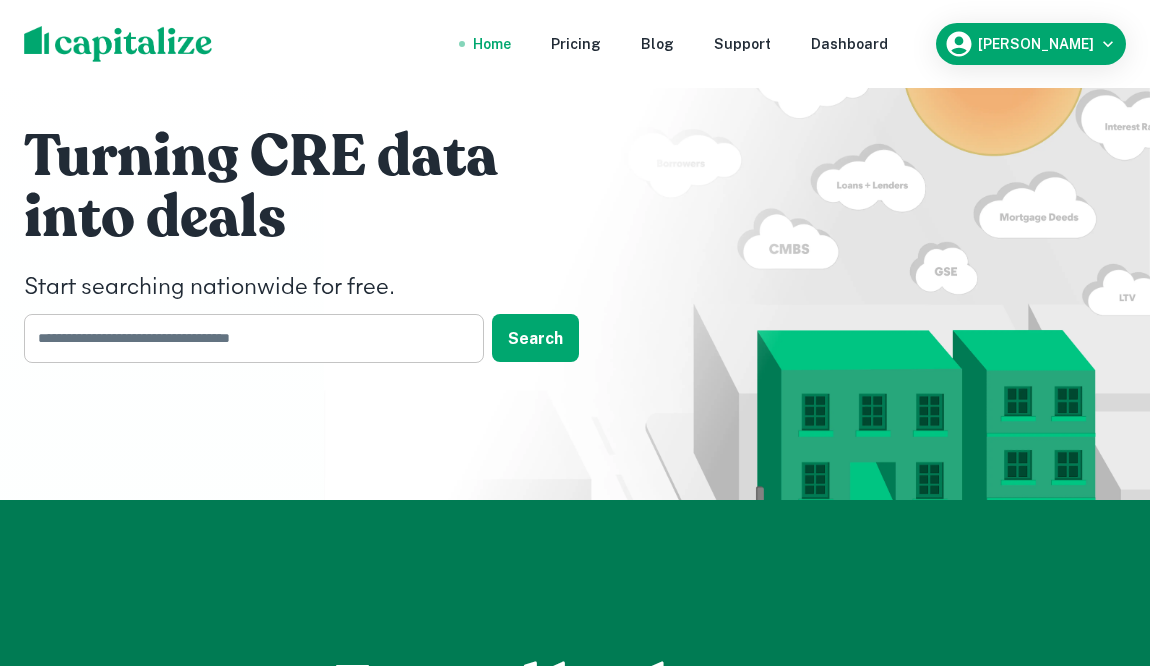 click at bounding box center [247, 338] 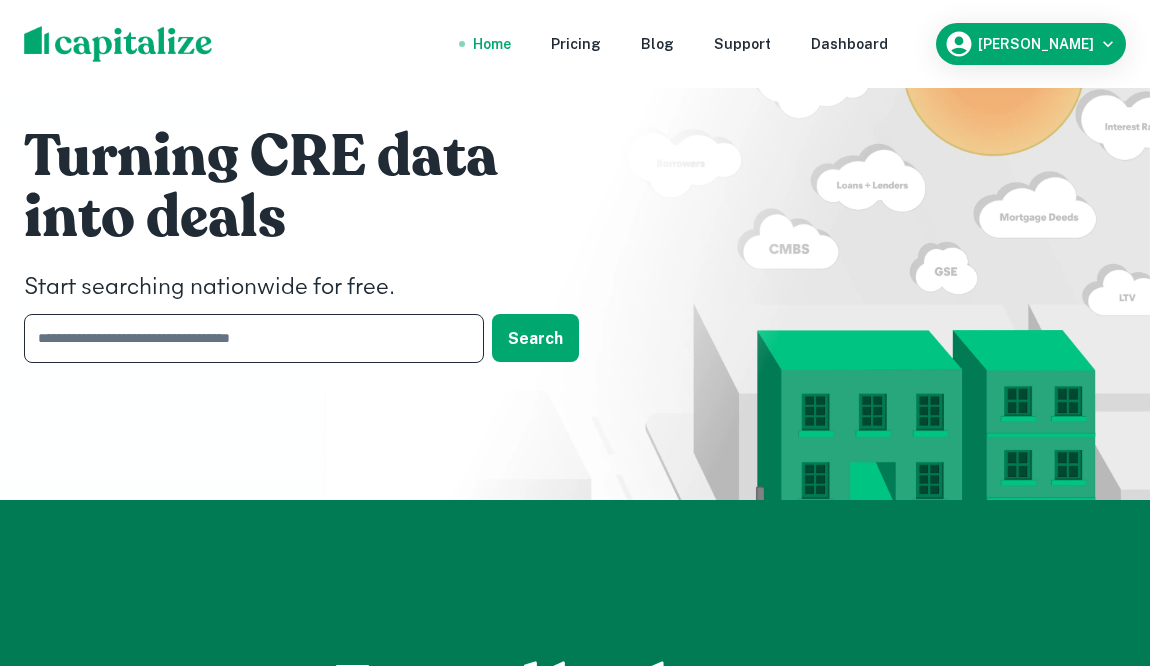 paste on "**********" 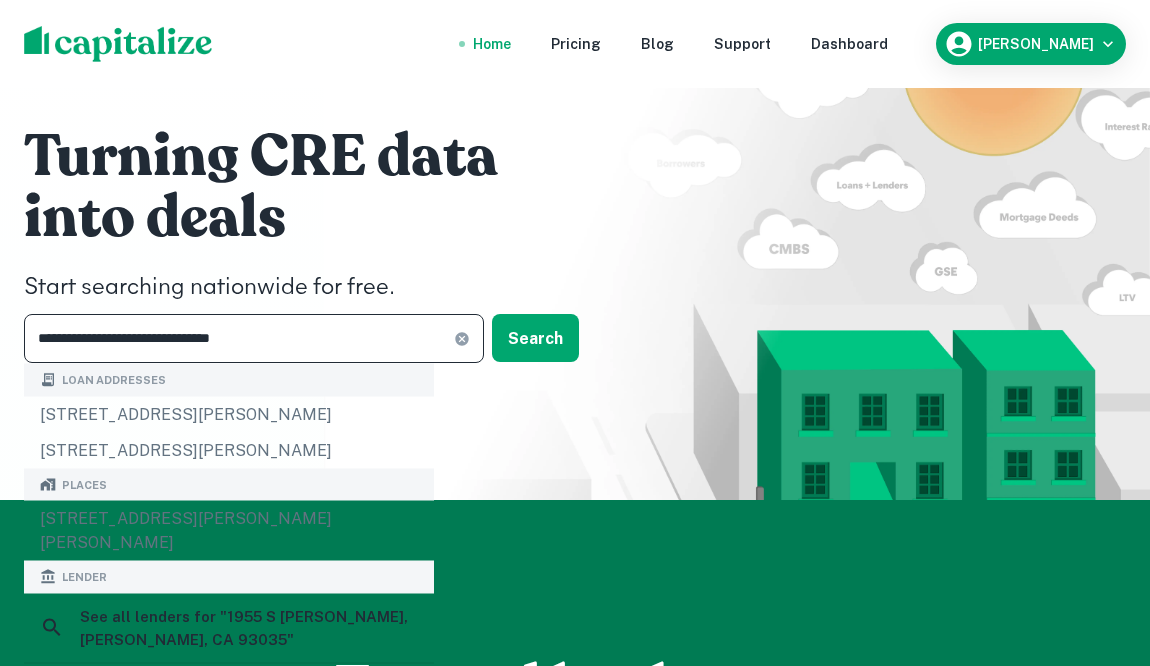 type on "**********" 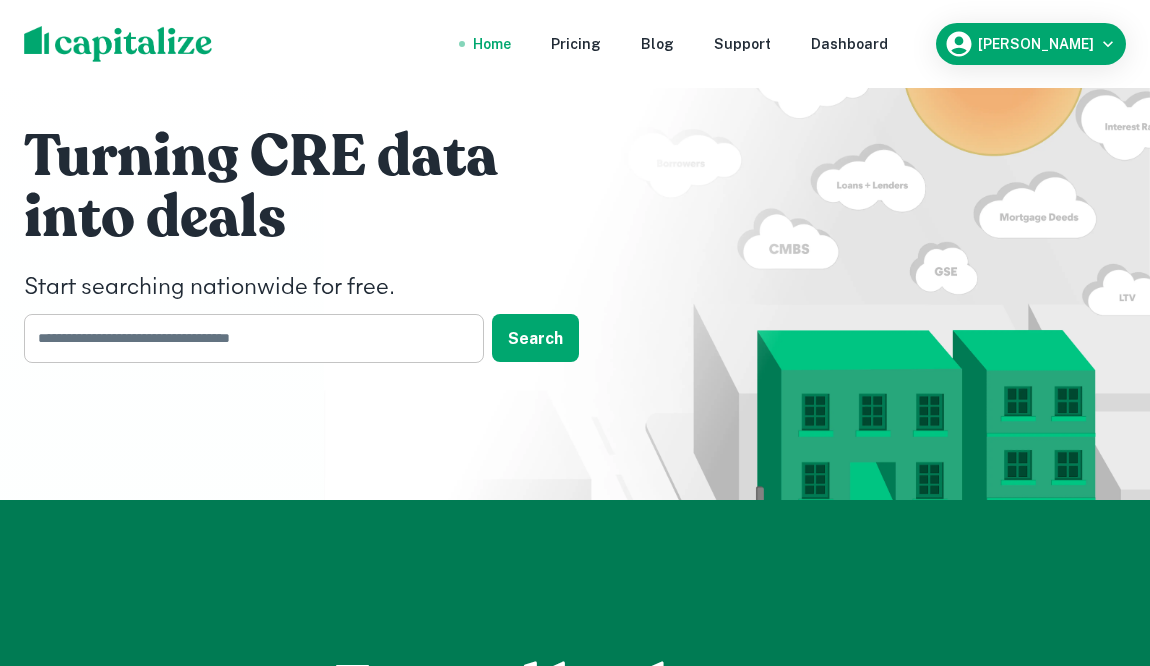click at bounding box center [247, 338] 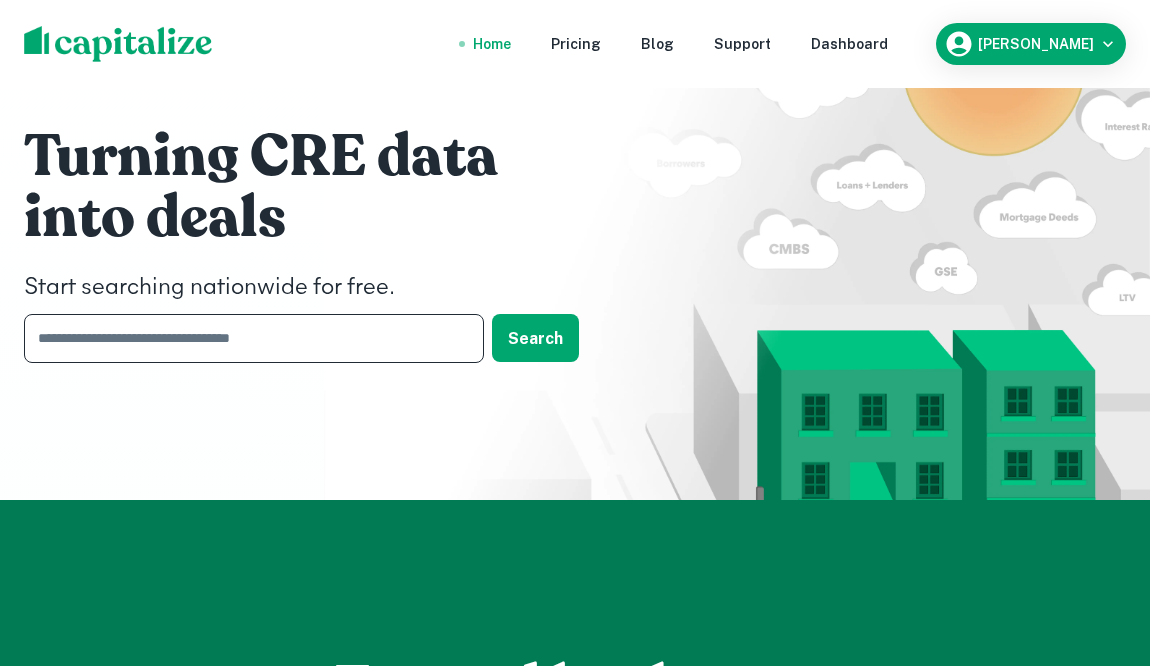 paste on "**********" 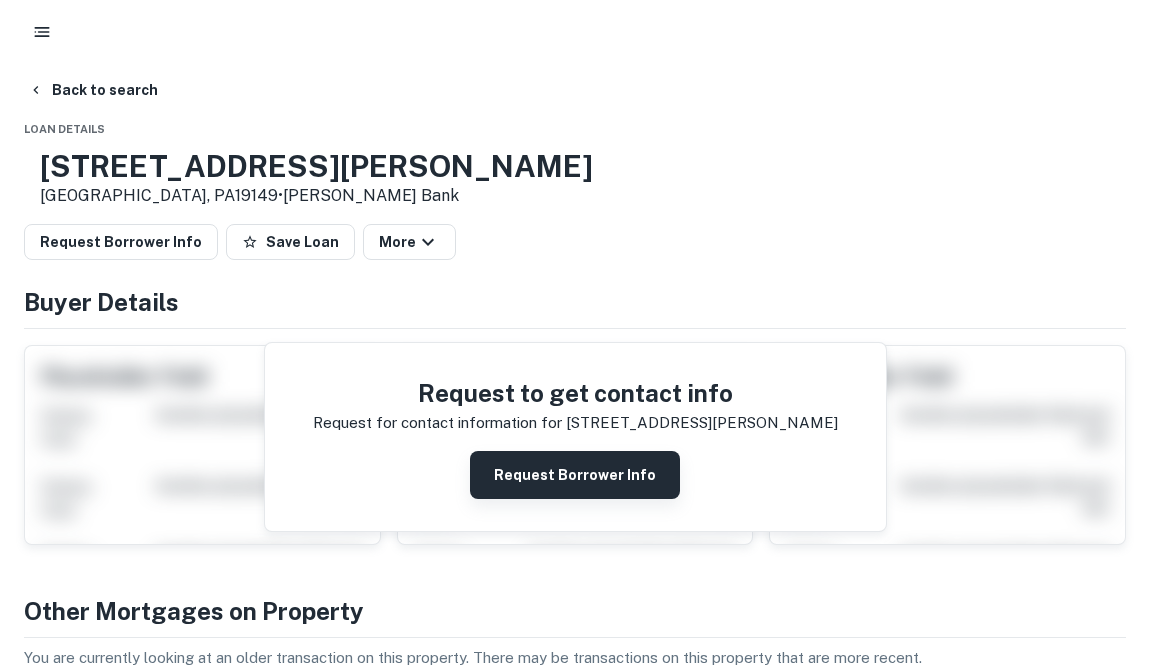 click on "Request Borrower Info" at bounding box center (575, 475) 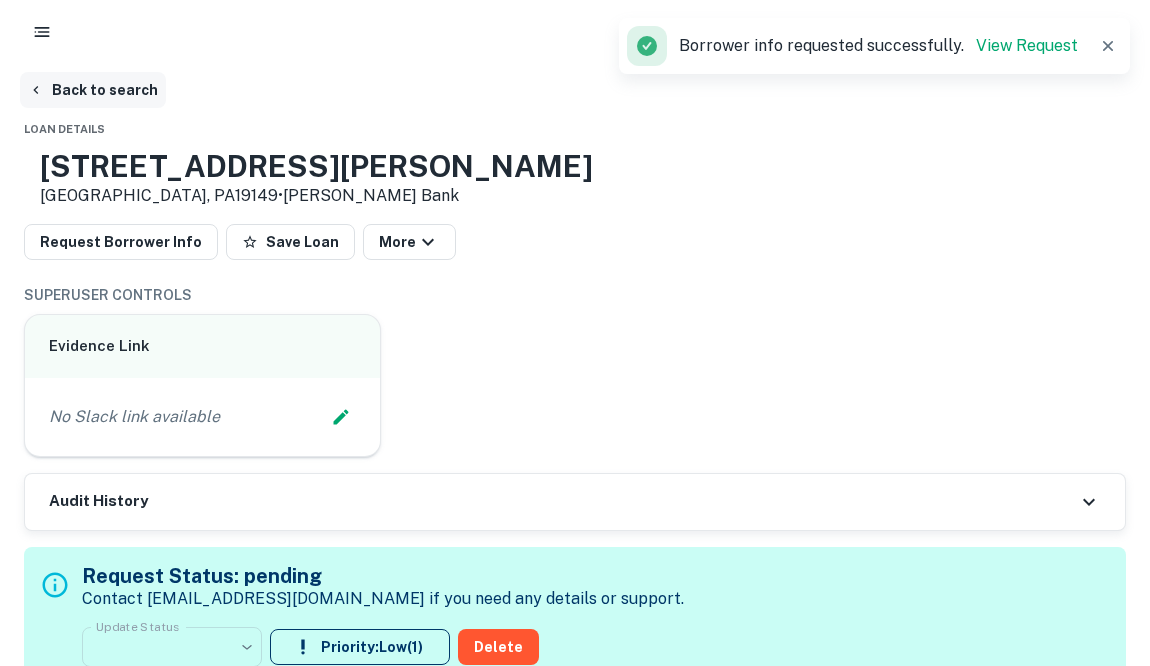 click on "Back to search" at bounding box center [93, 90] 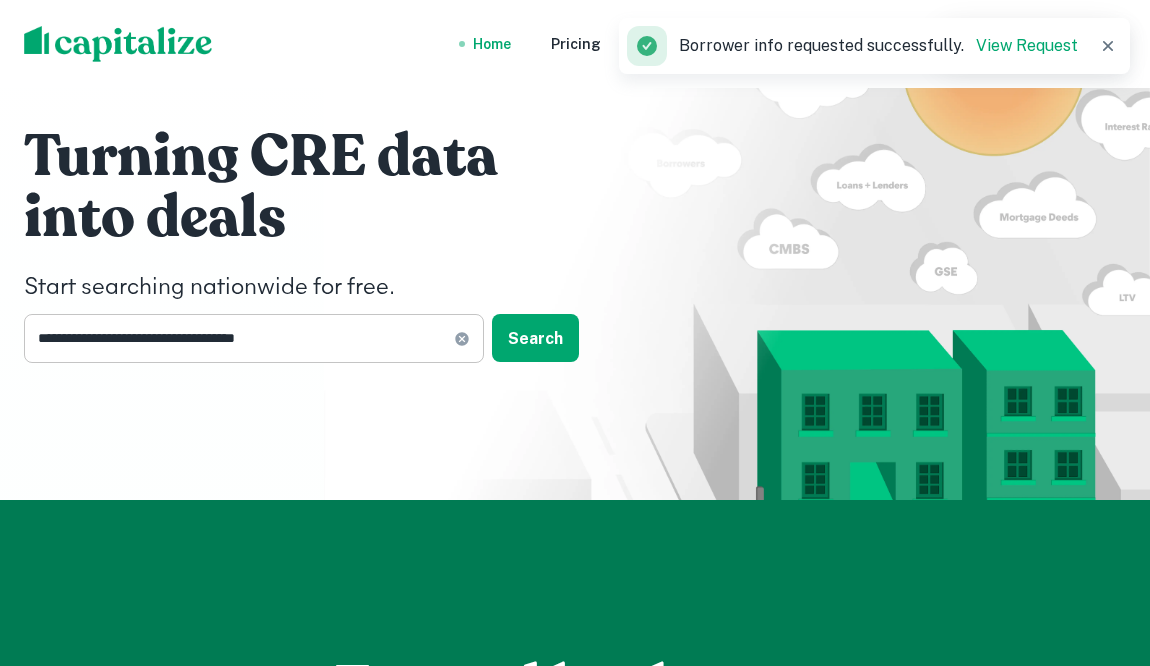 click on "**********" at bounding box center (254, 338) 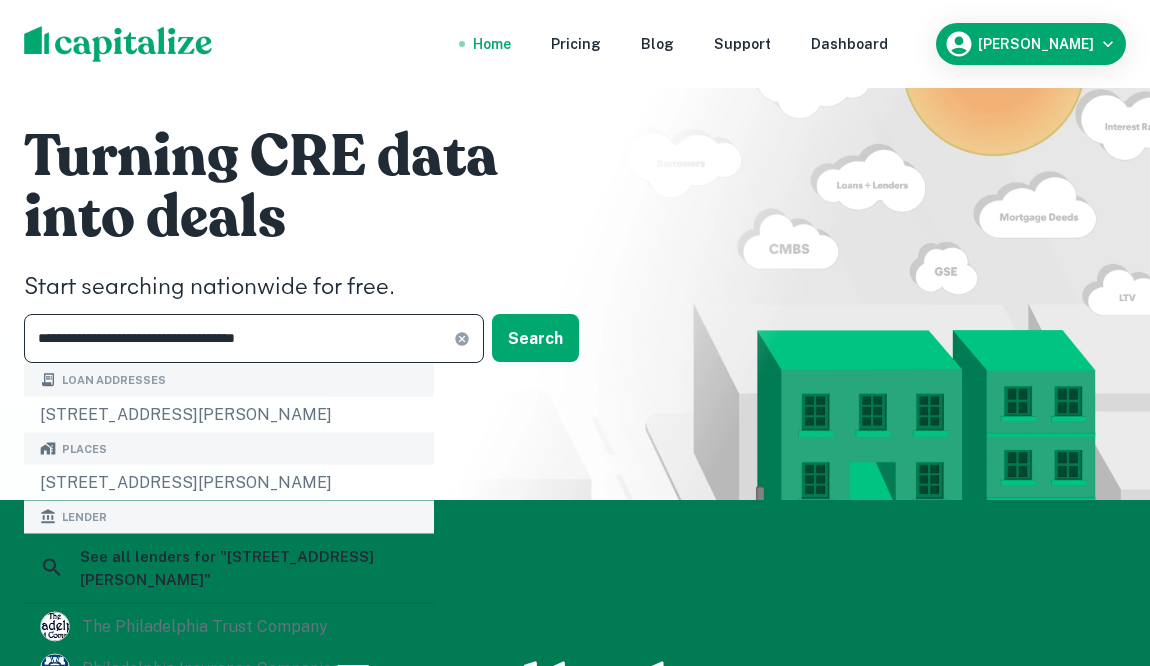 click 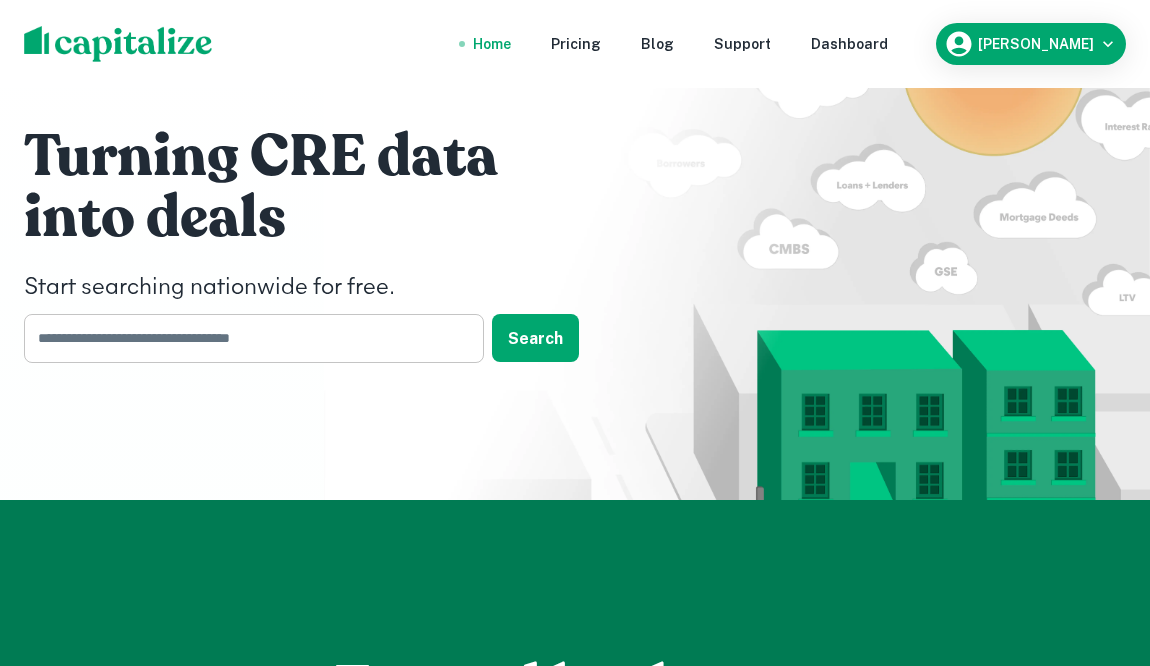 click at bounding box center (247, 338) 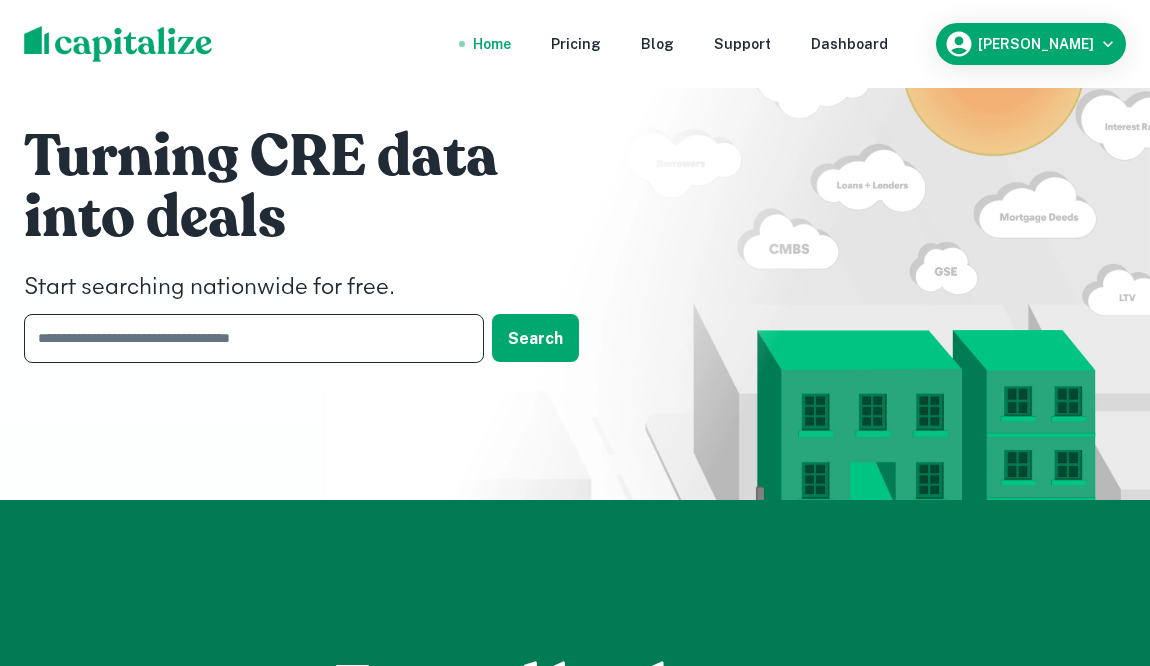 paste on "**********" 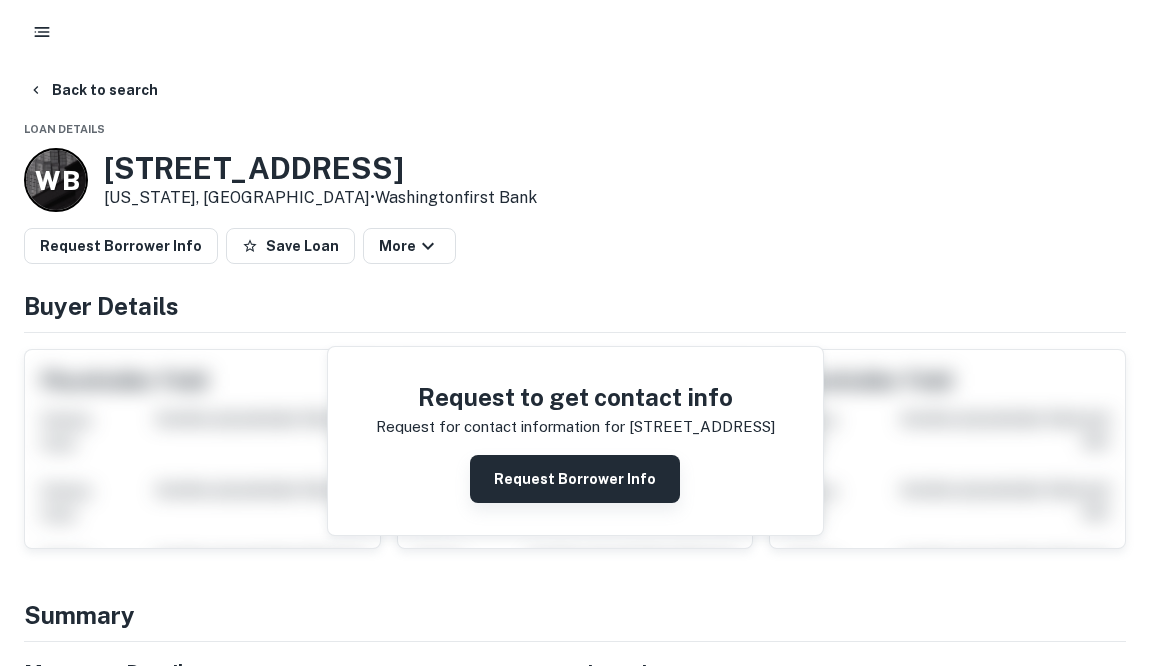 click on "Request Borrower Info" at bounding box center (575, 479) 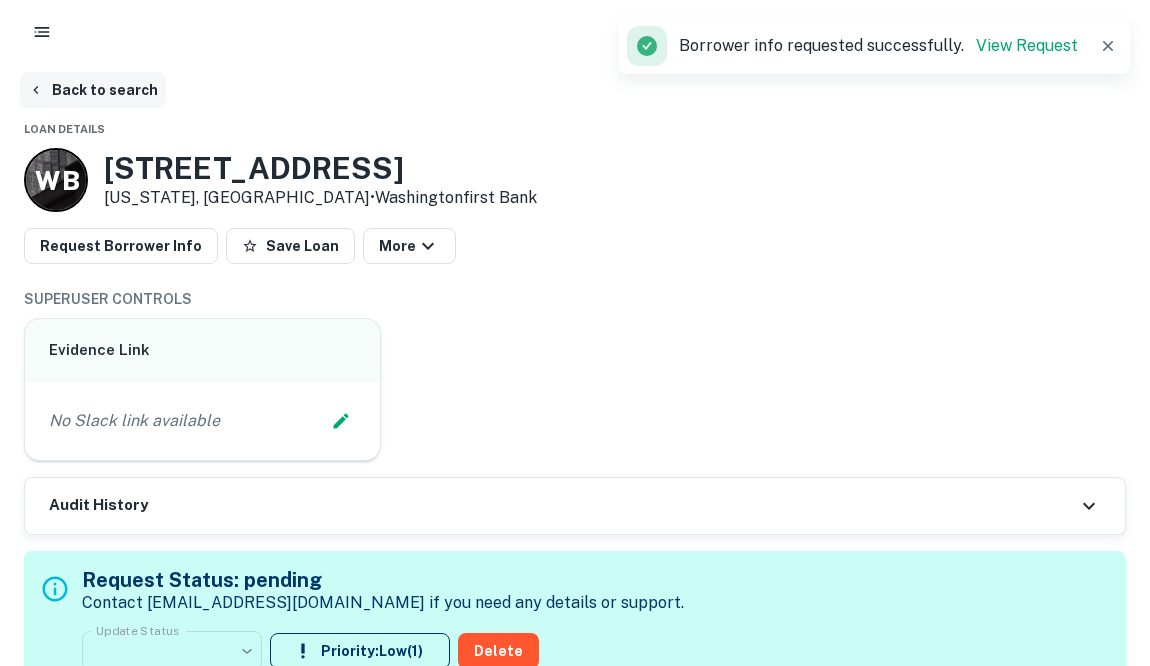 click on "Back to search" at bounding box center [93, 90] 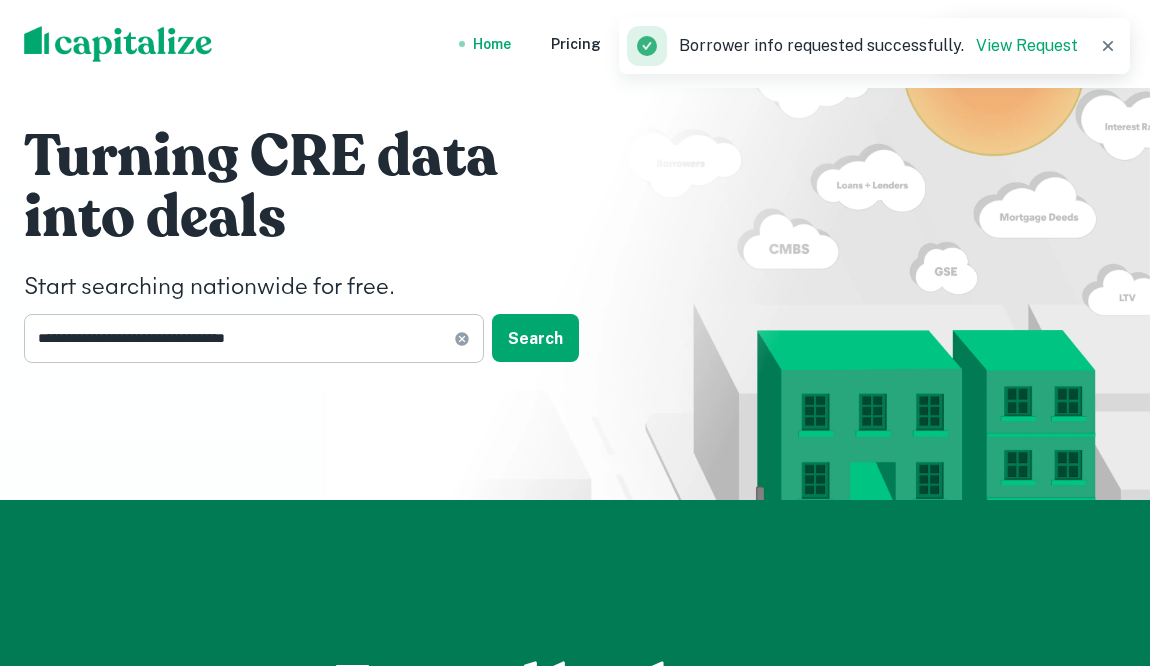 click 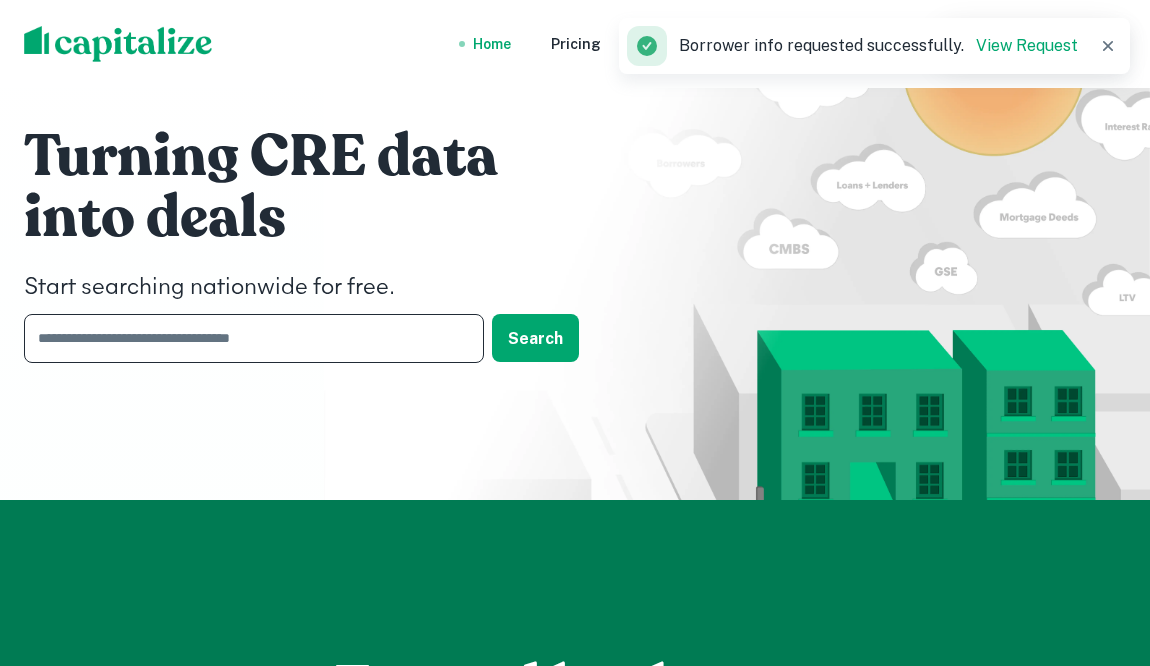click at bounding box center [247, 338] 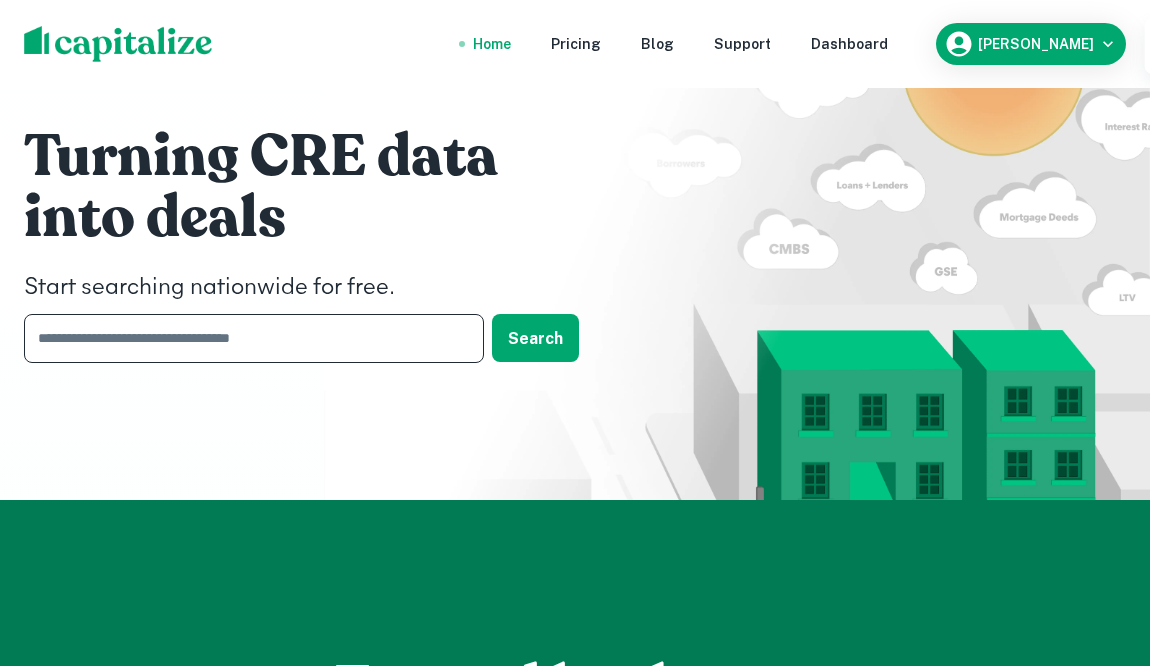 paste on "**********" 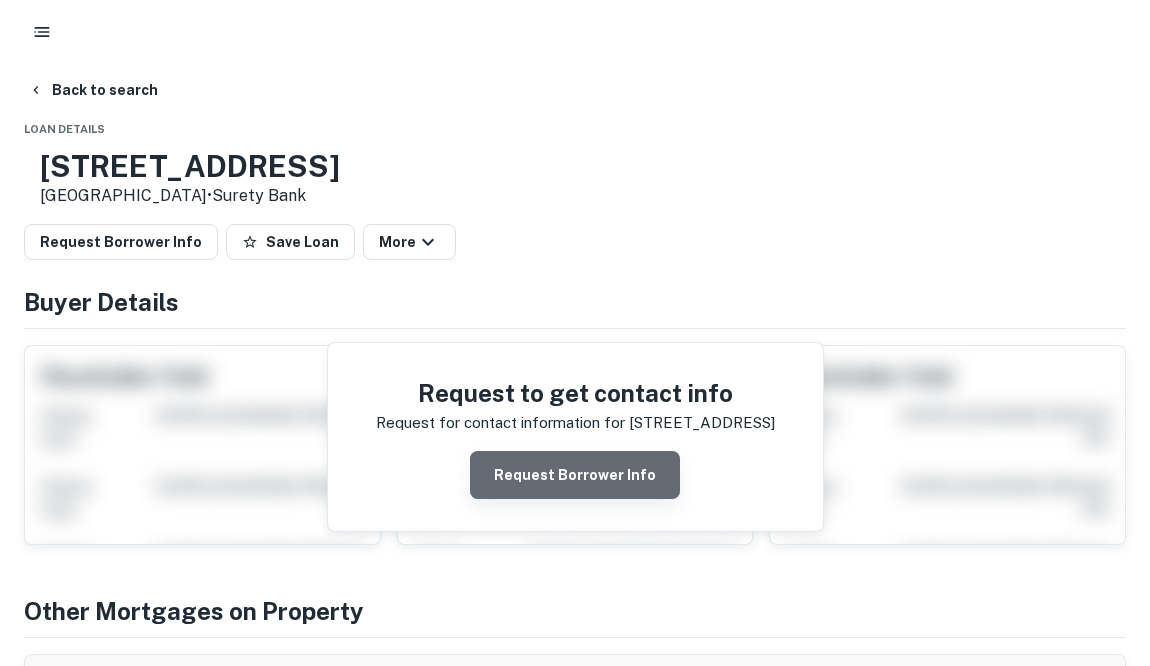 click on "Request Borrower Info" at bounding box center (575, 475) 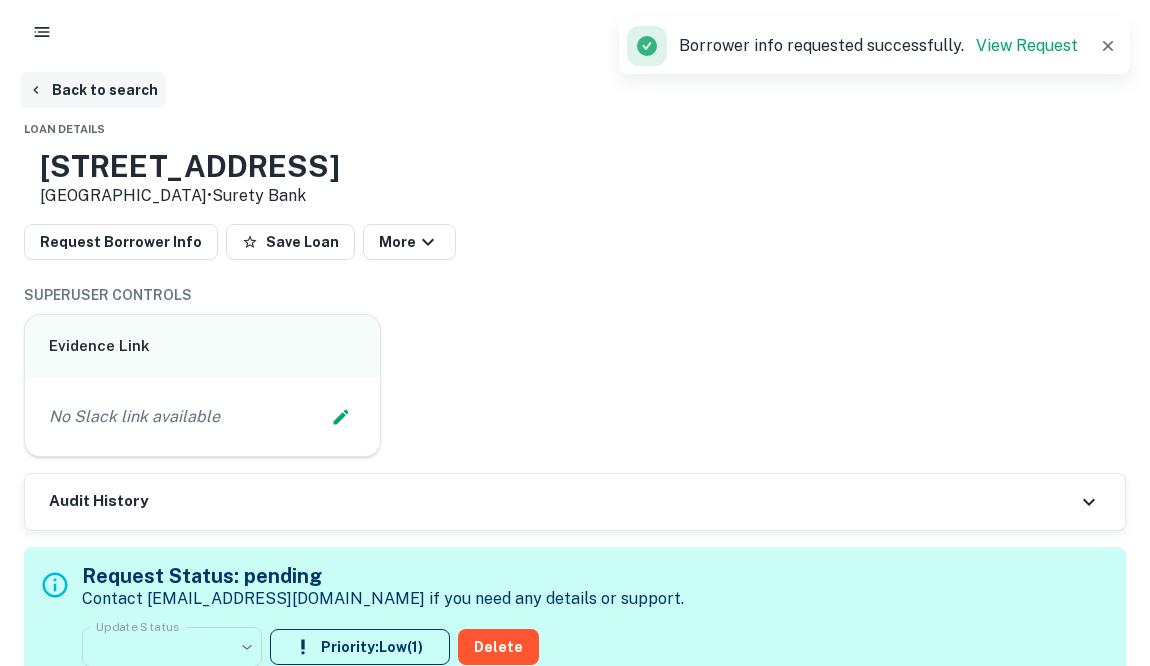 click on "Back to search" at bounding box center (93, 90) 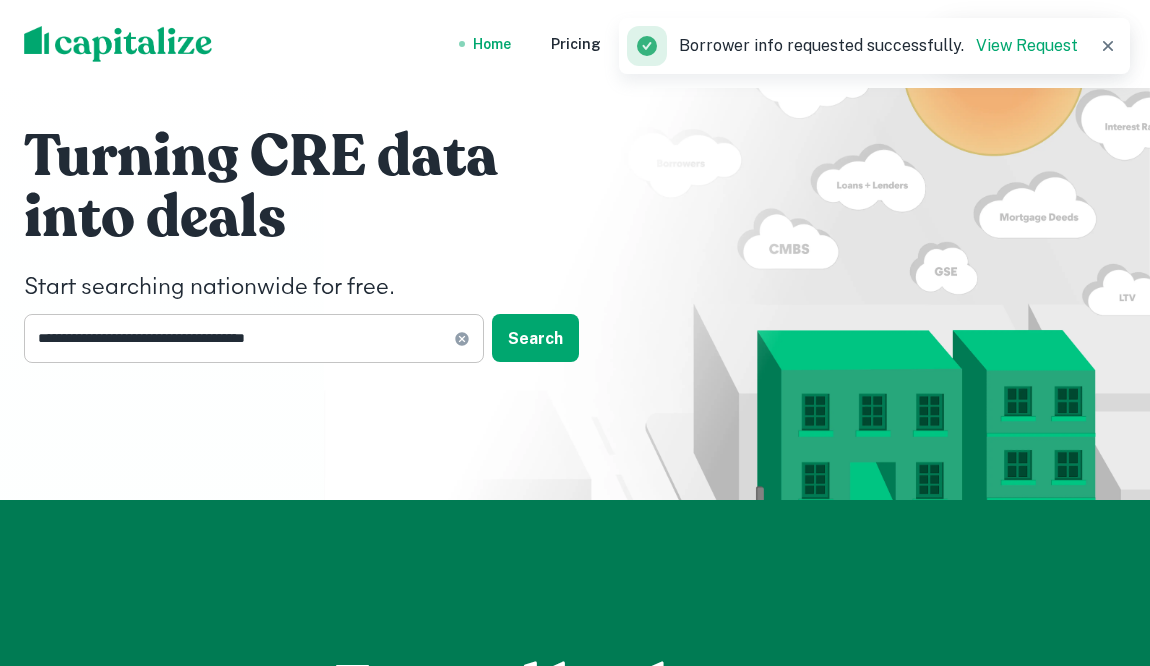 click 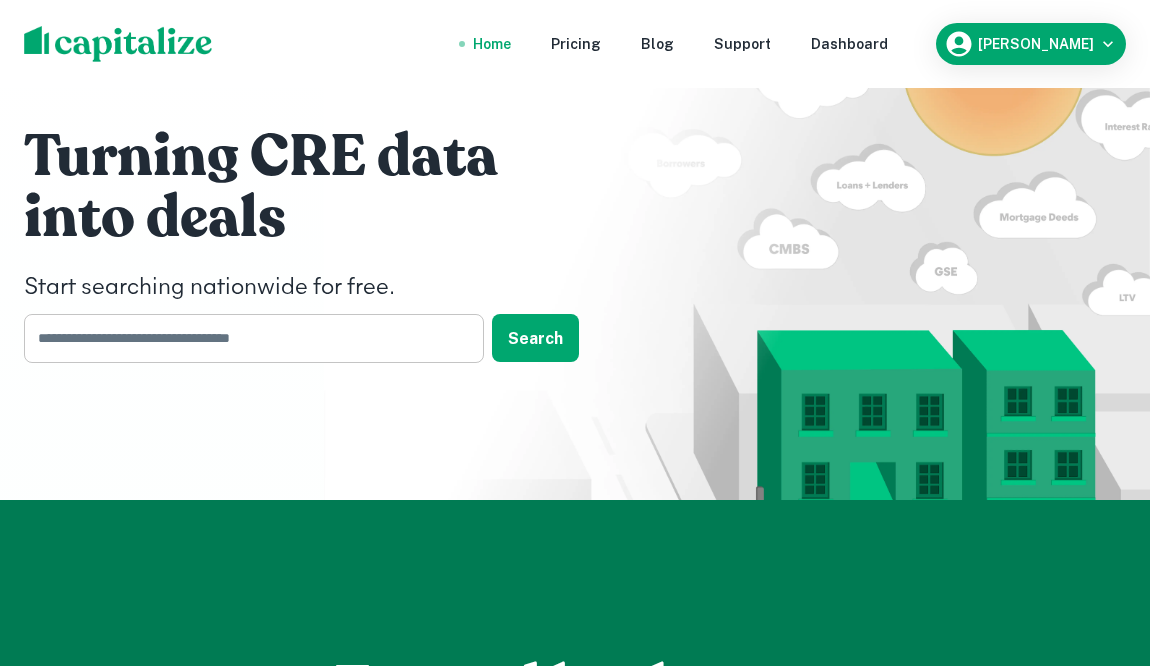 click at bounding box center [247, 338] 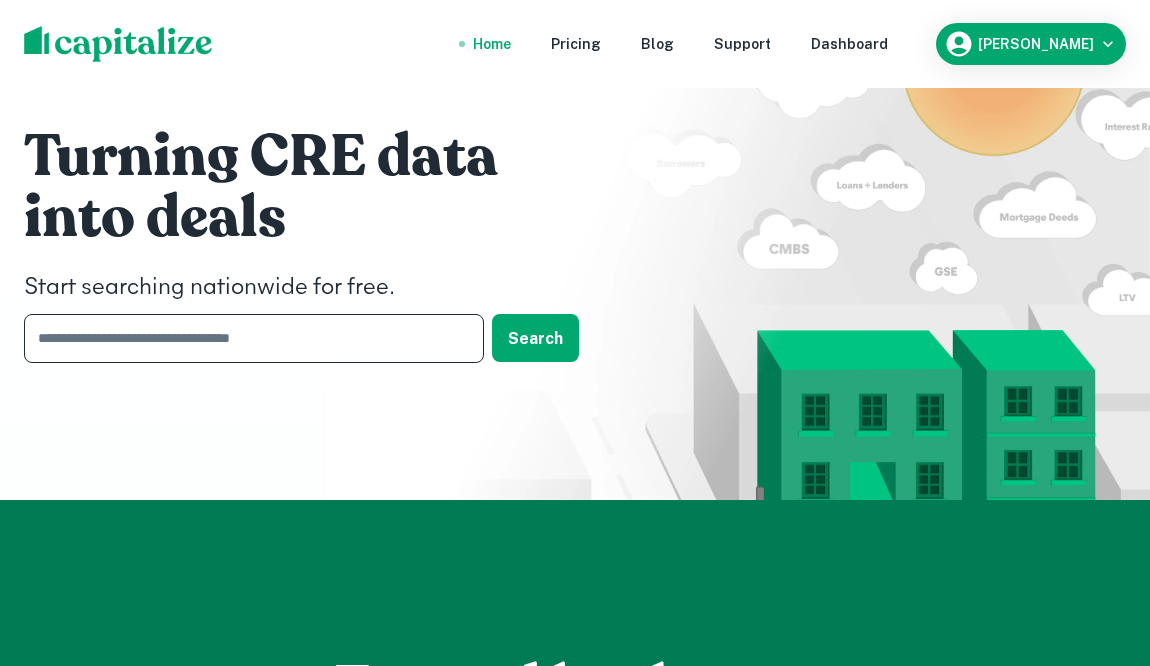 paste on "**********" 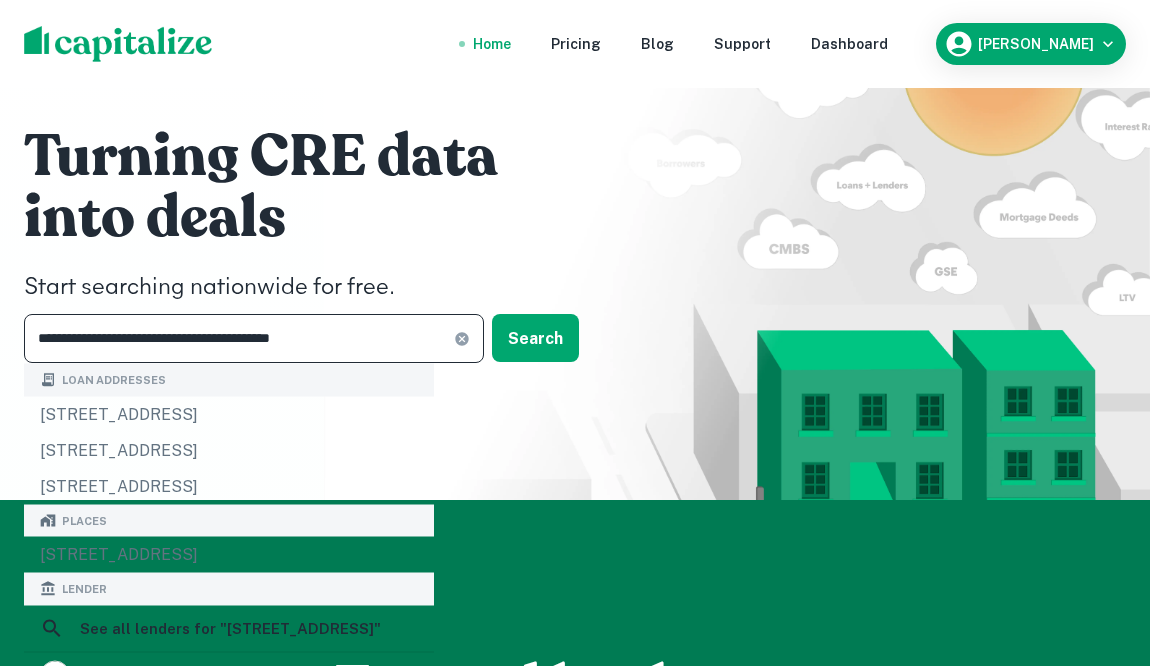 type on "**********" 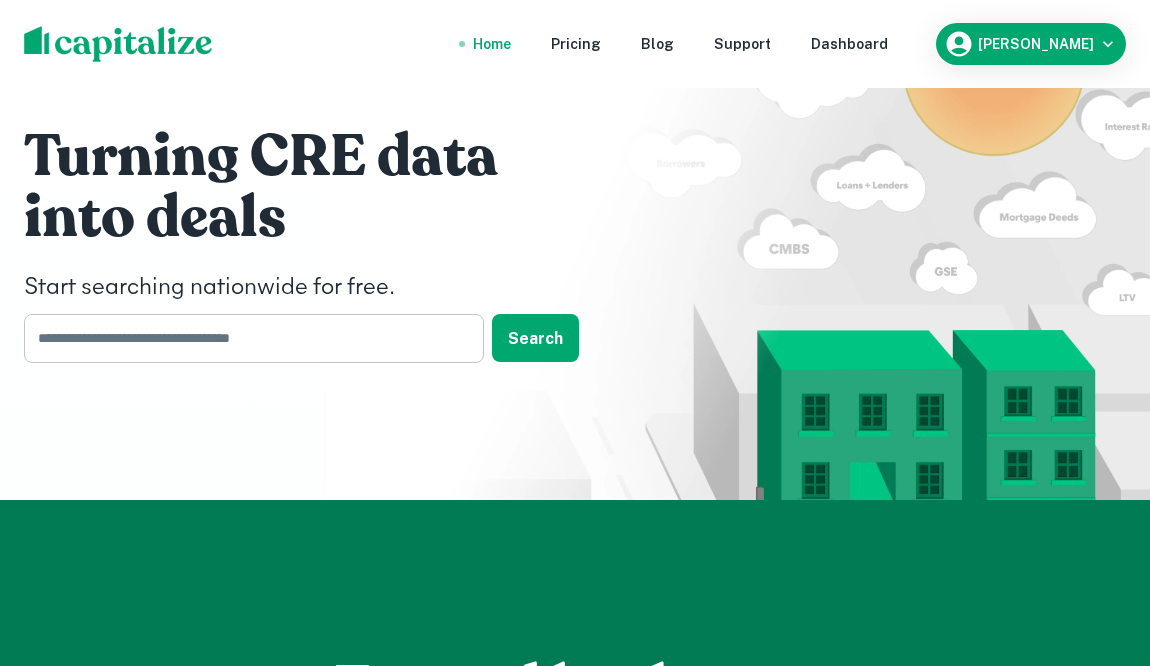 click at bounding box center [247, 338] 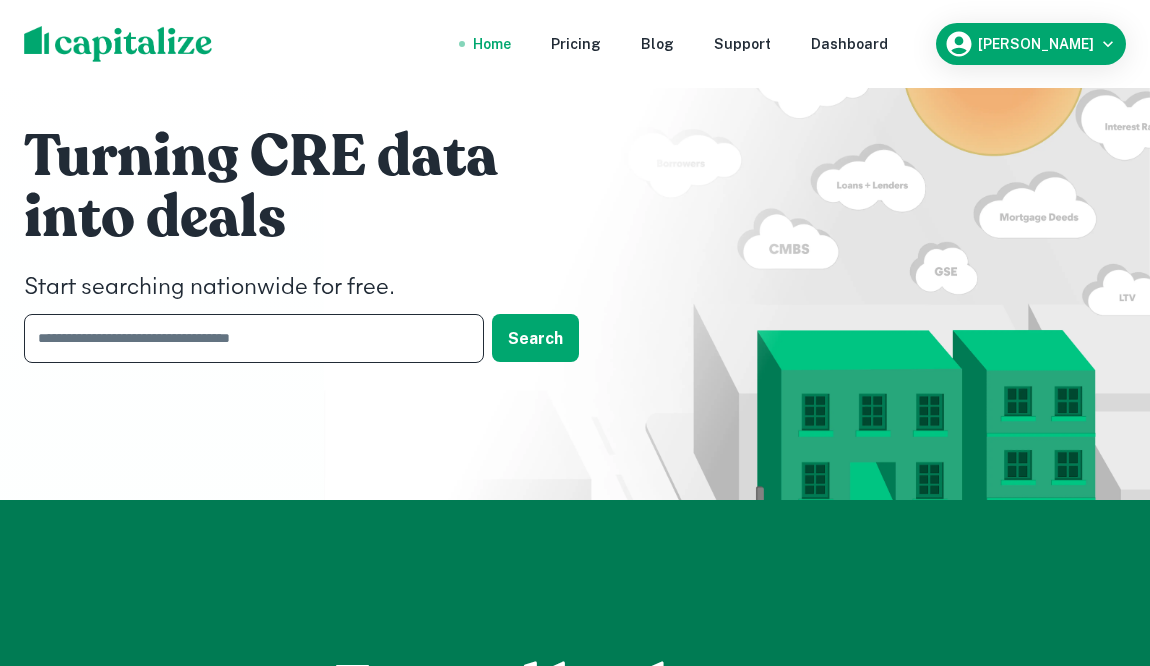 paste on "**********" 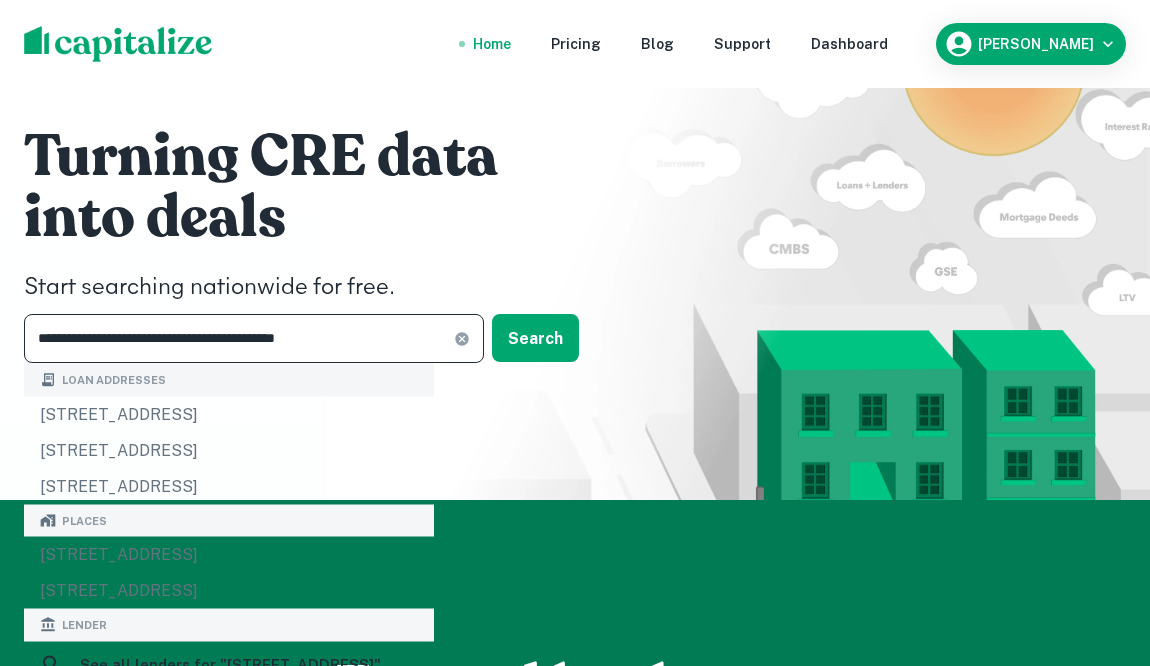 type on "**********" 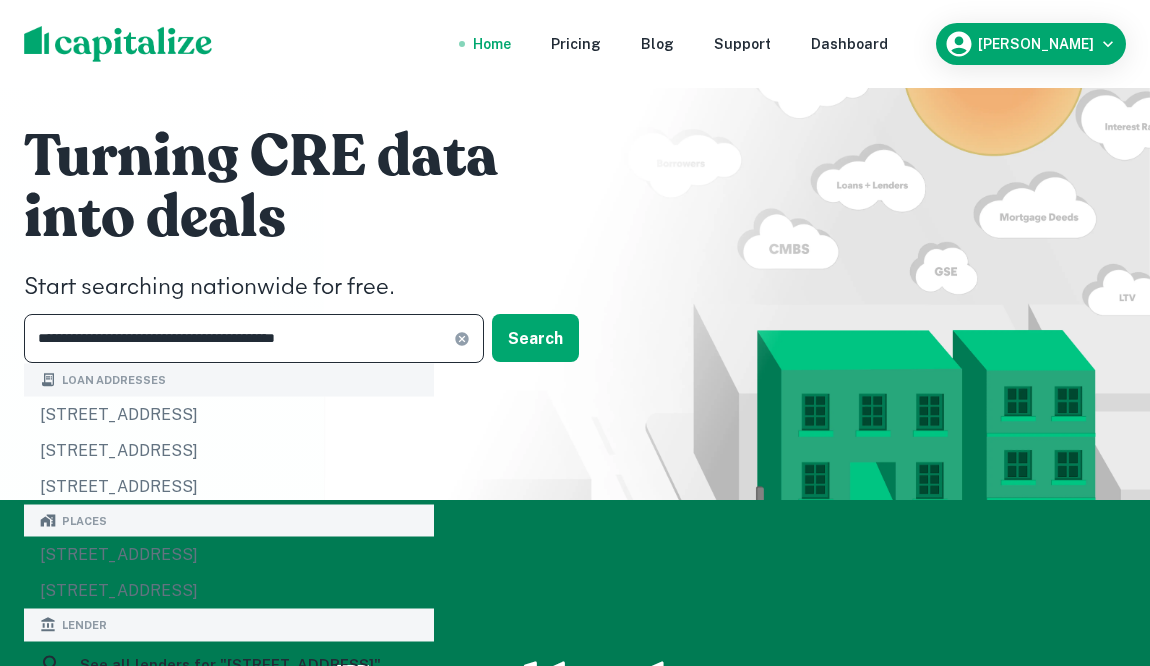 click 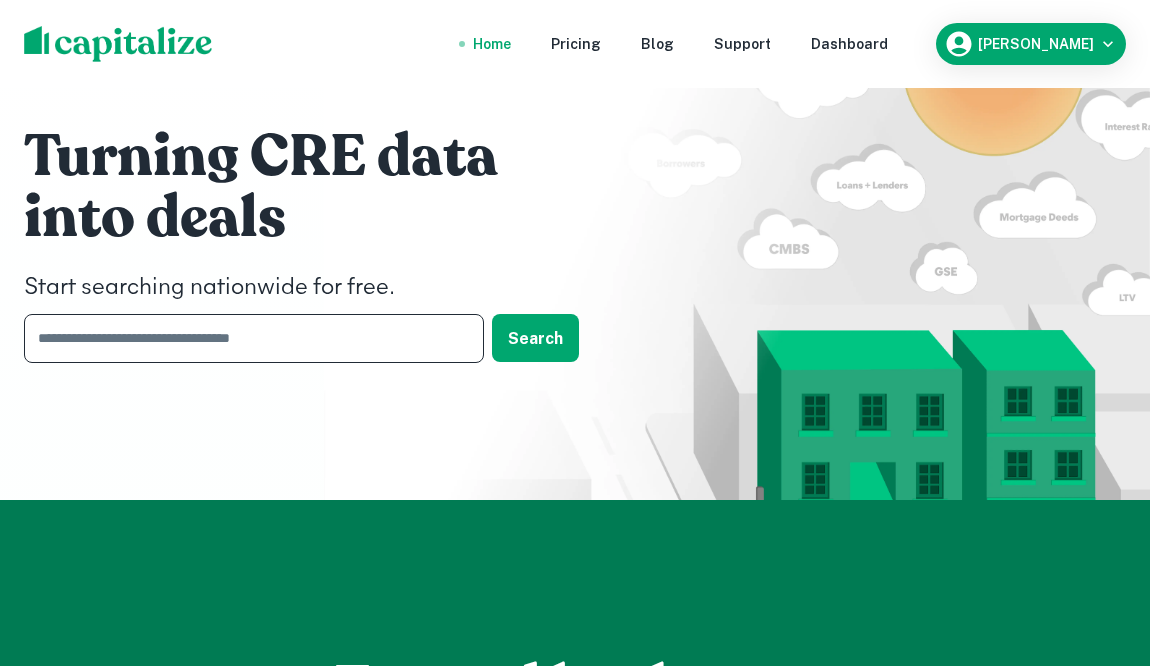 click at bounding box center (247, 338) 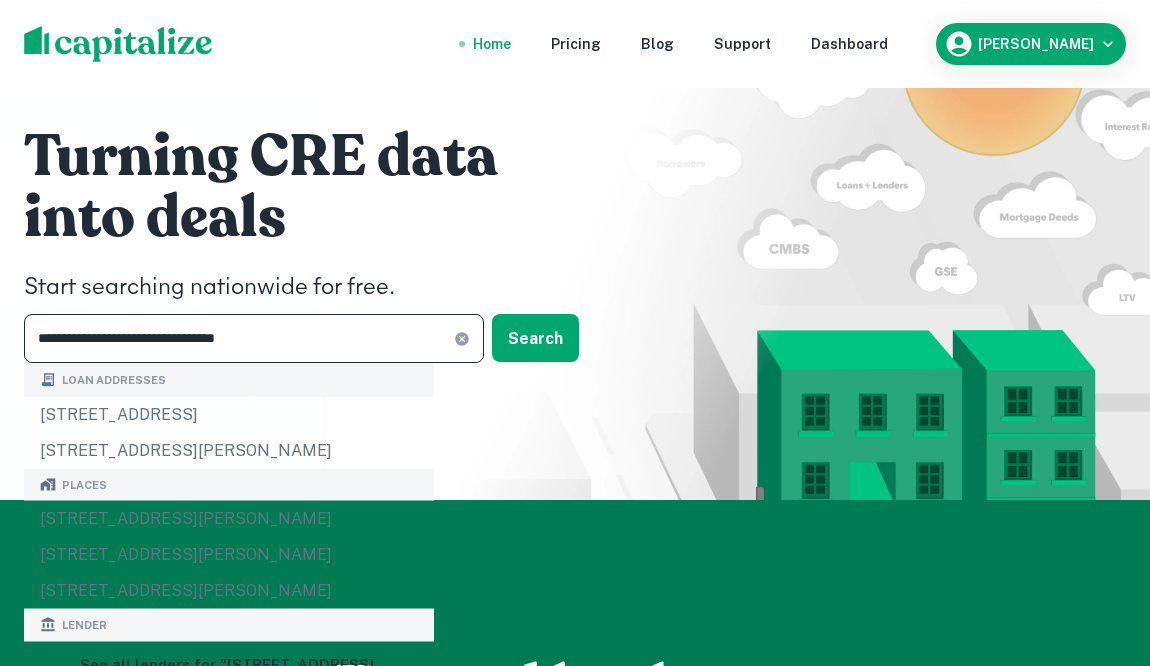 type on "**********" 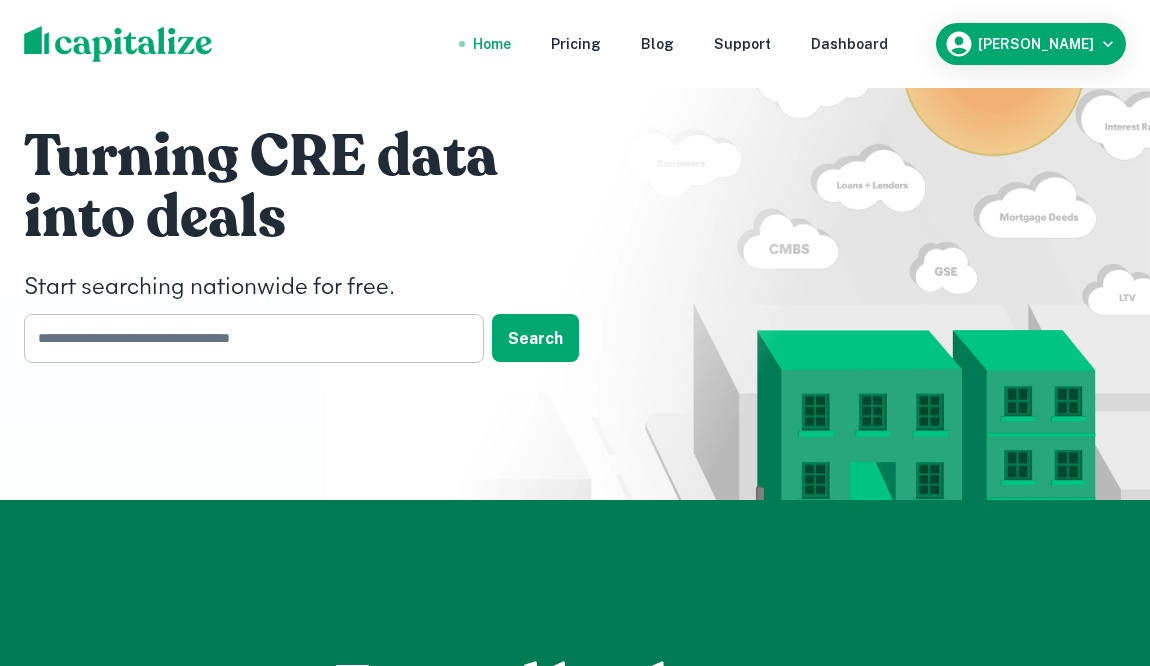 click at bounding box center (247, 338) 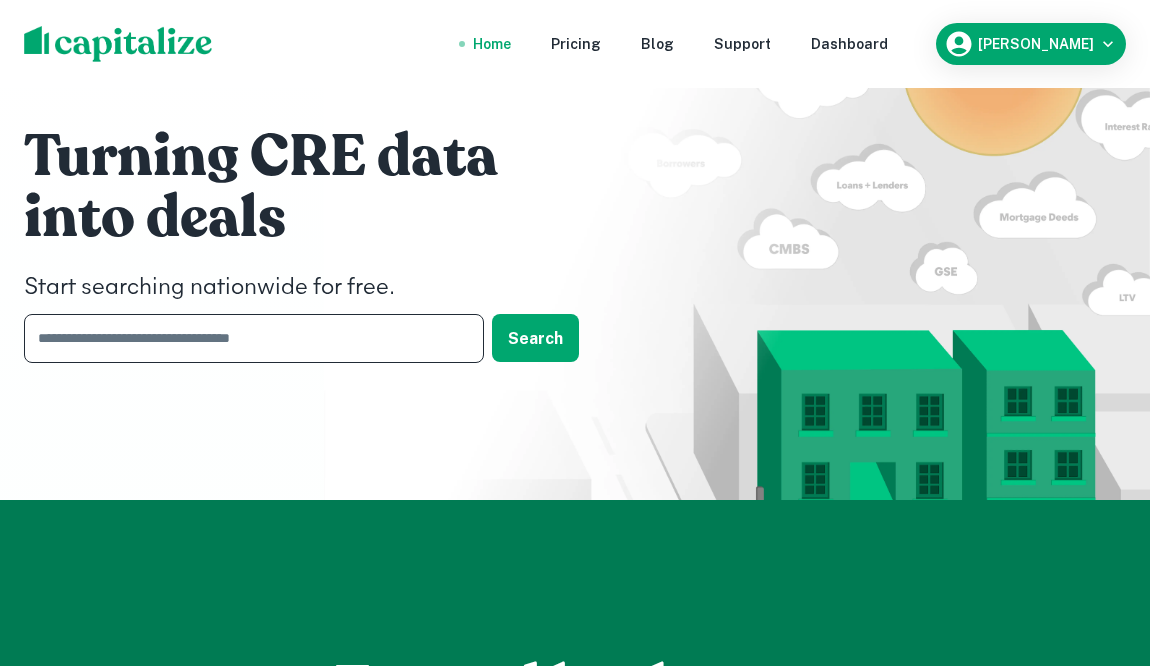 paste on "**********" 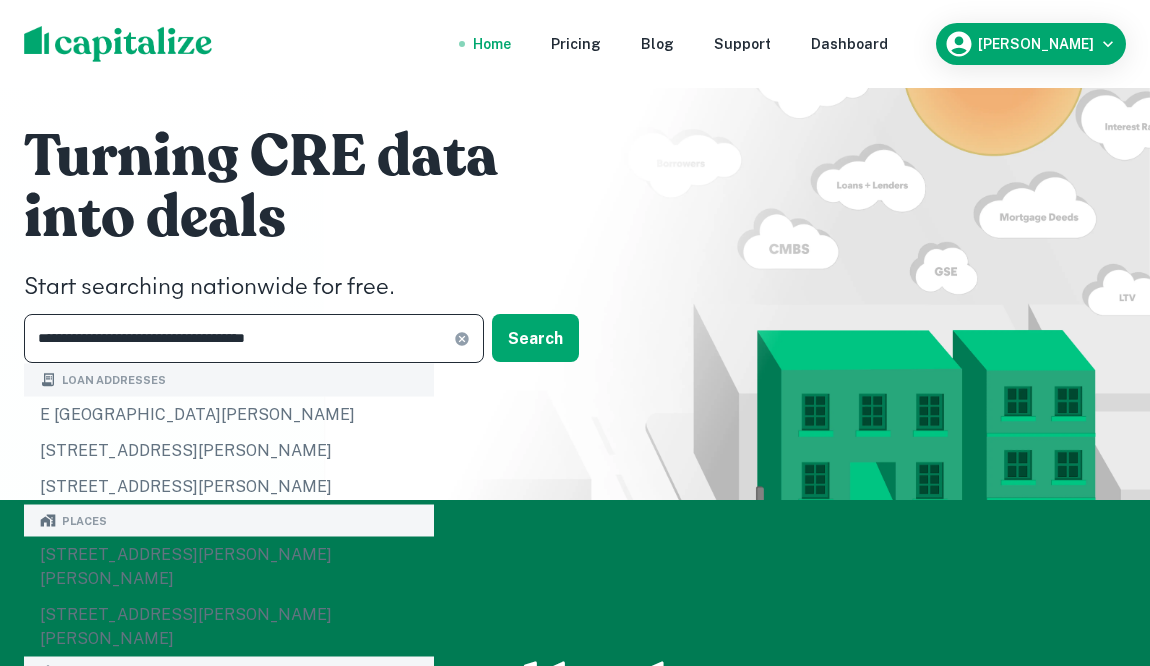 type on "**********" 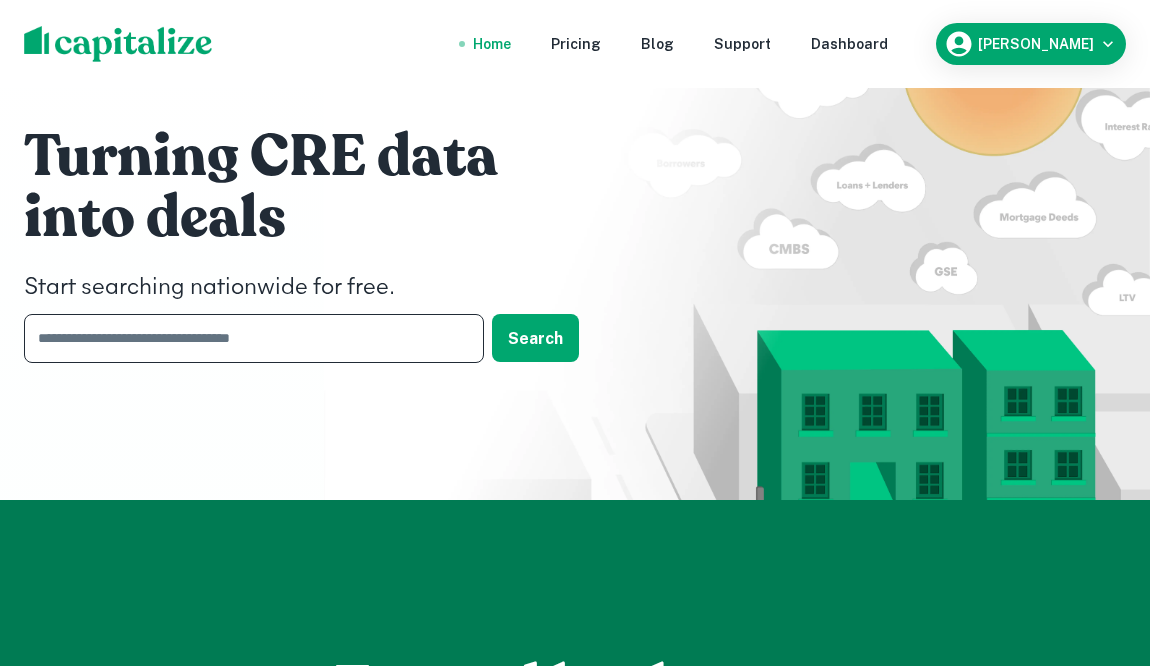 click at bounding box center (247, 338) 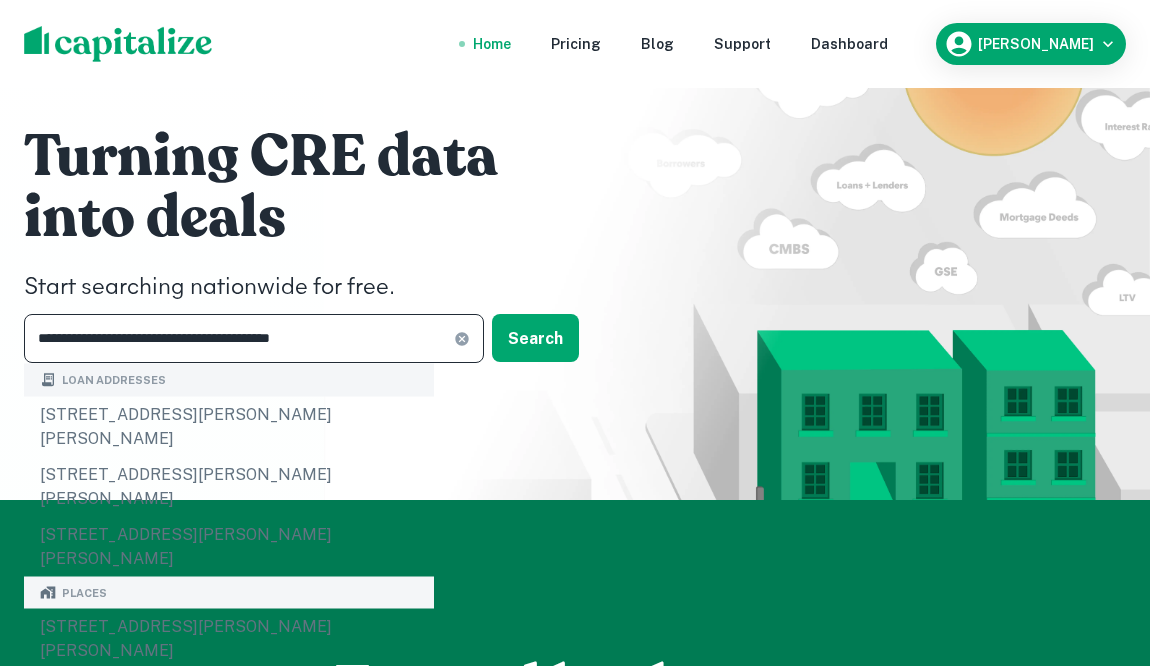 type on "**********" 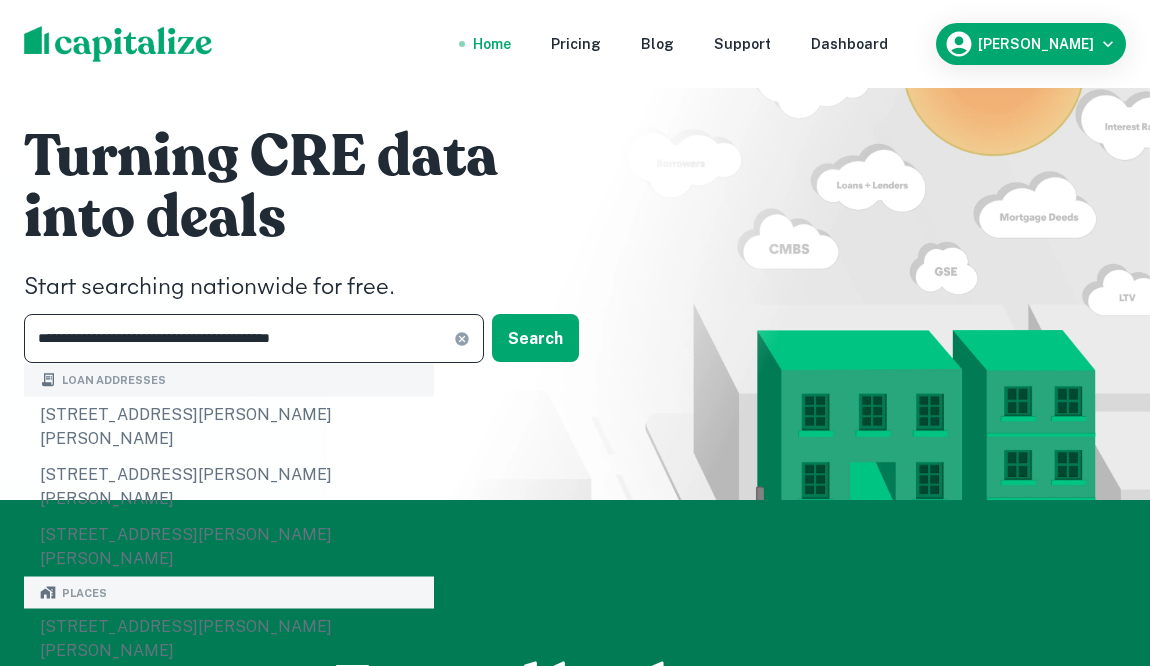 click 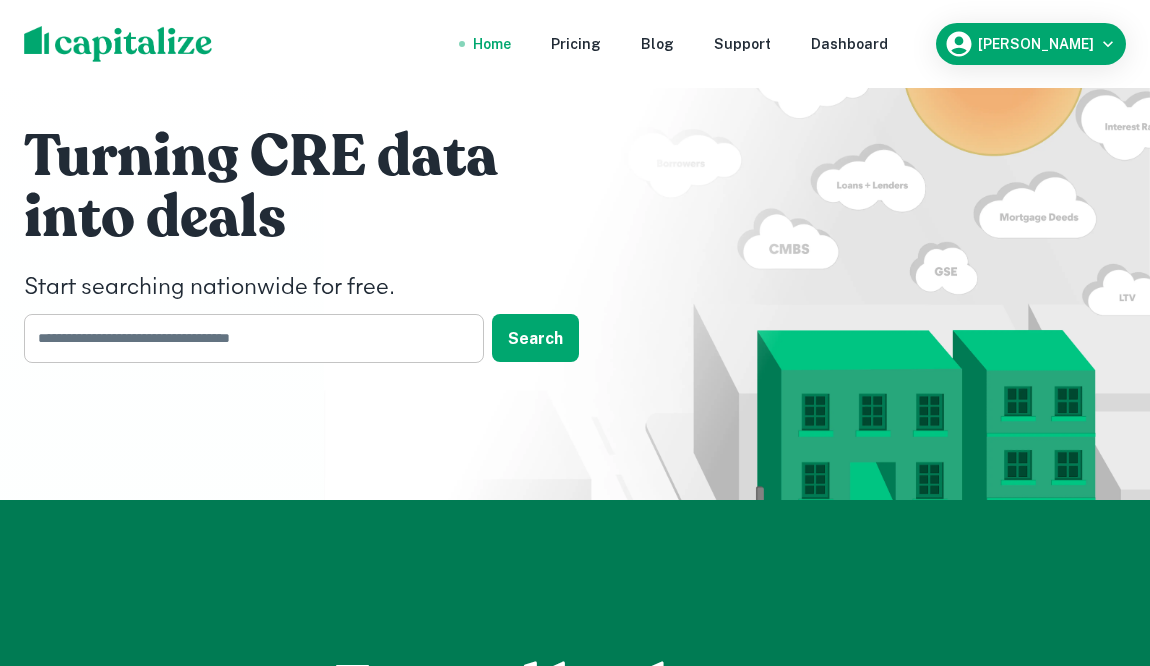 click at bounding box center [247, 338] 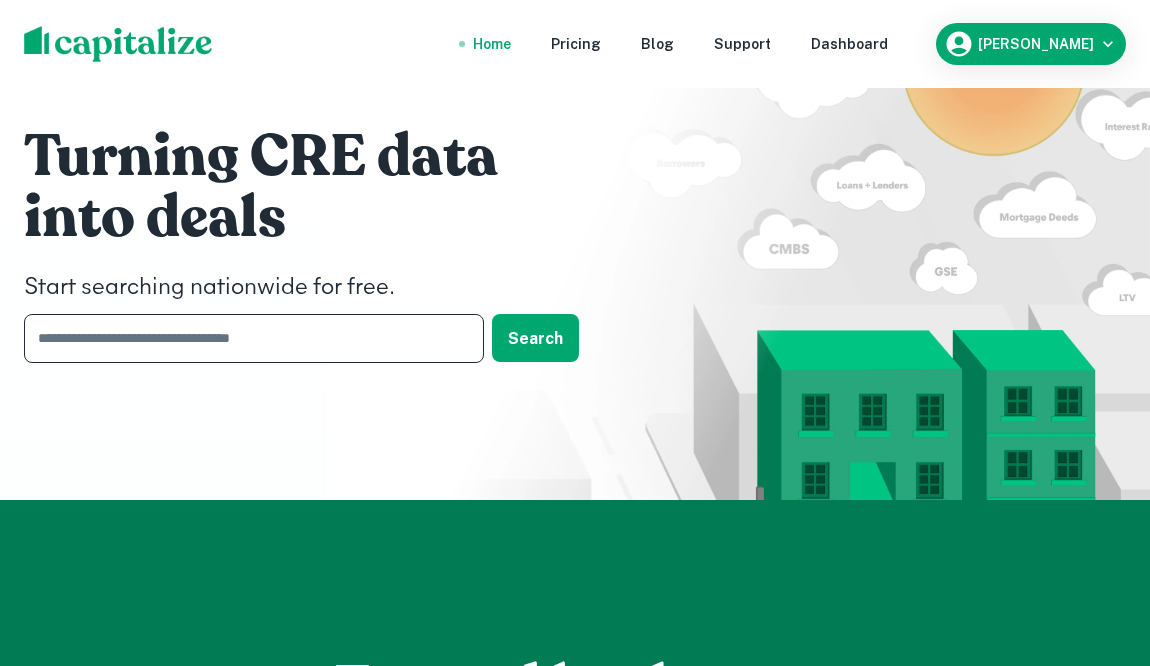 paste on "**********" 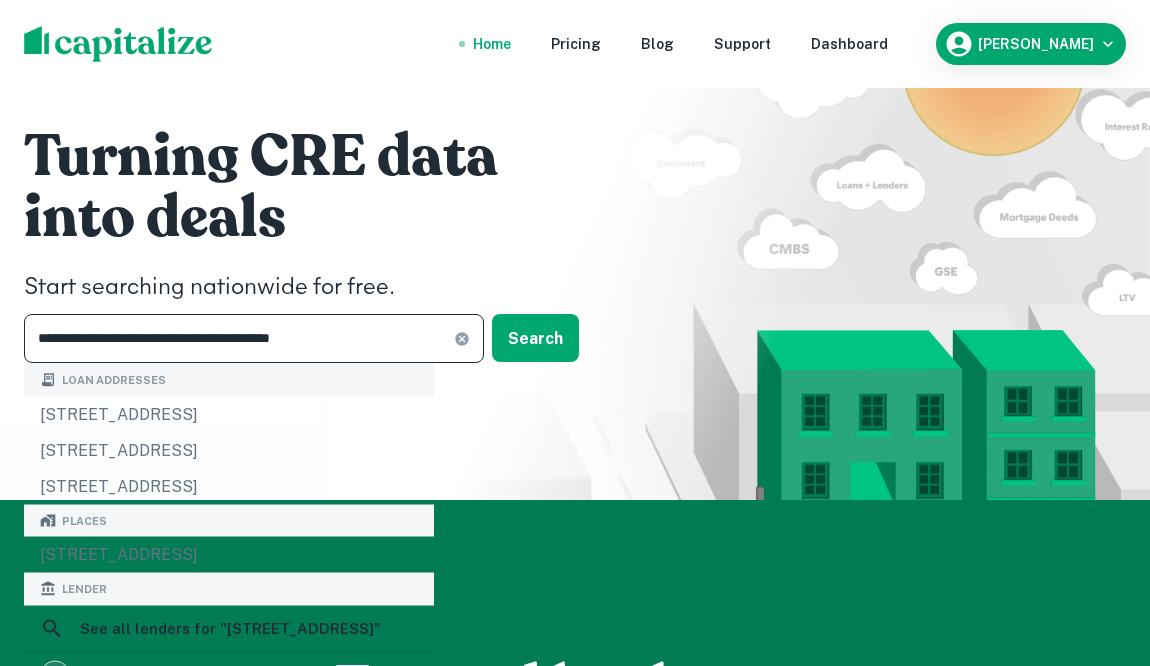 type on "**********" 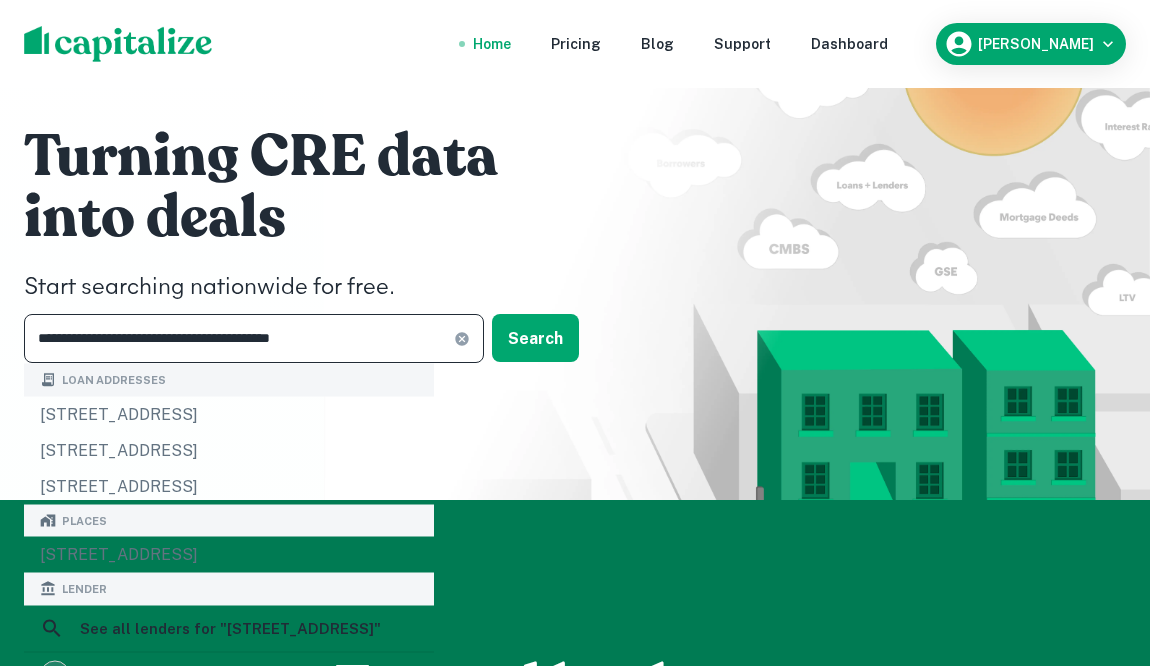click 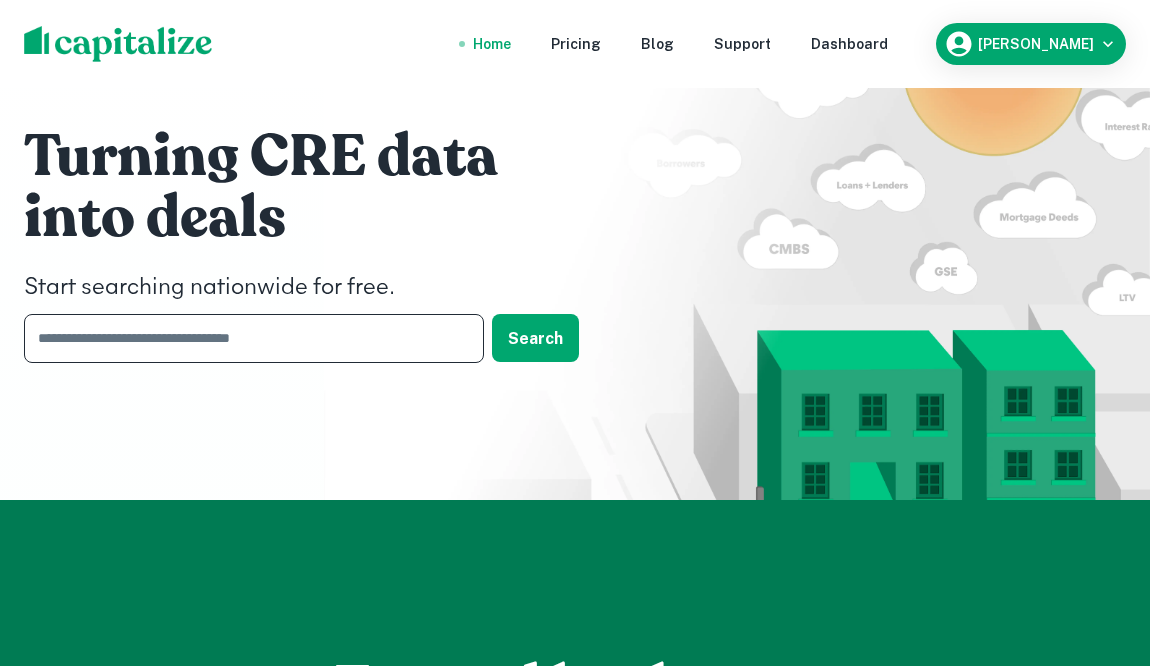 click at bounding box center (247, 338) 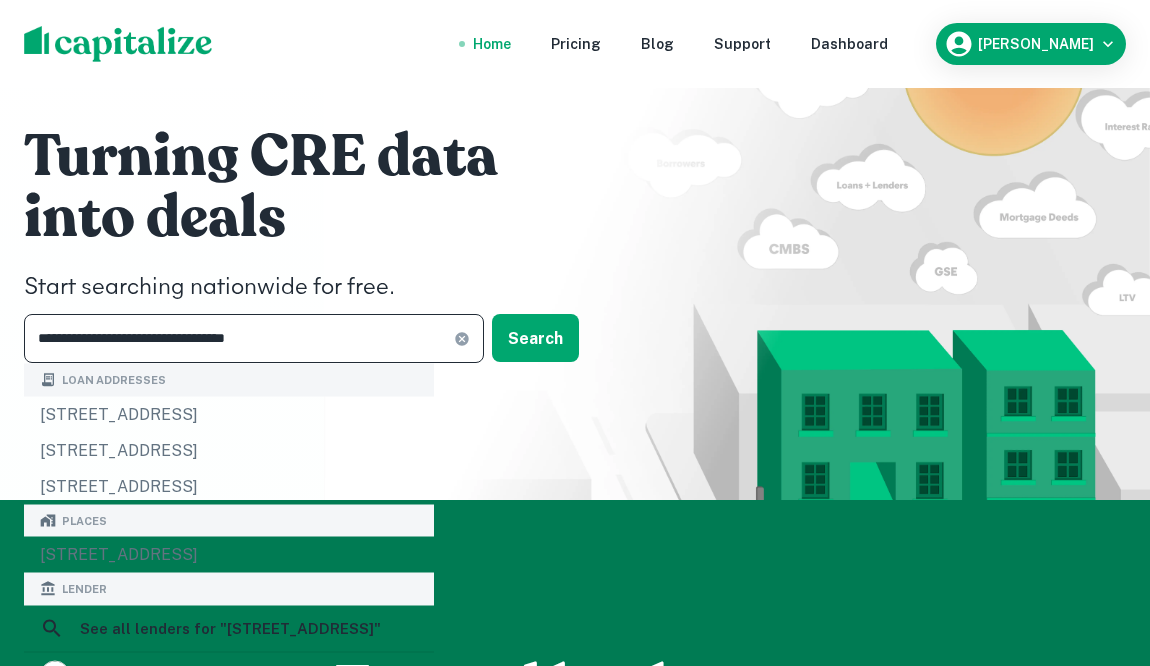 type on "**********" 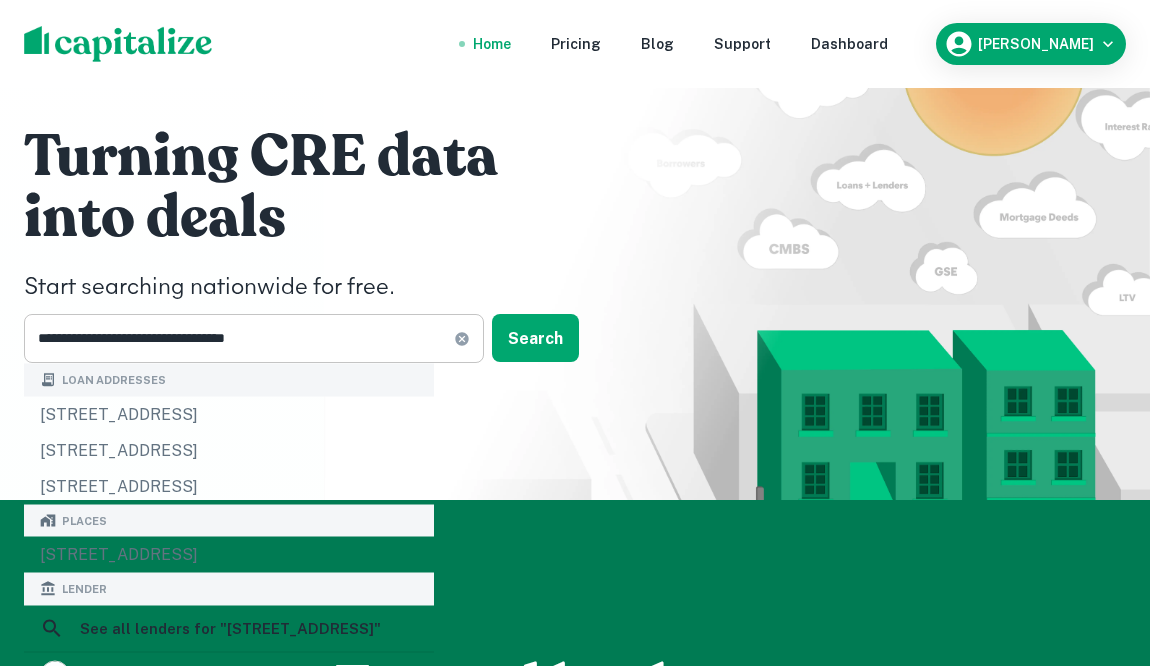 click 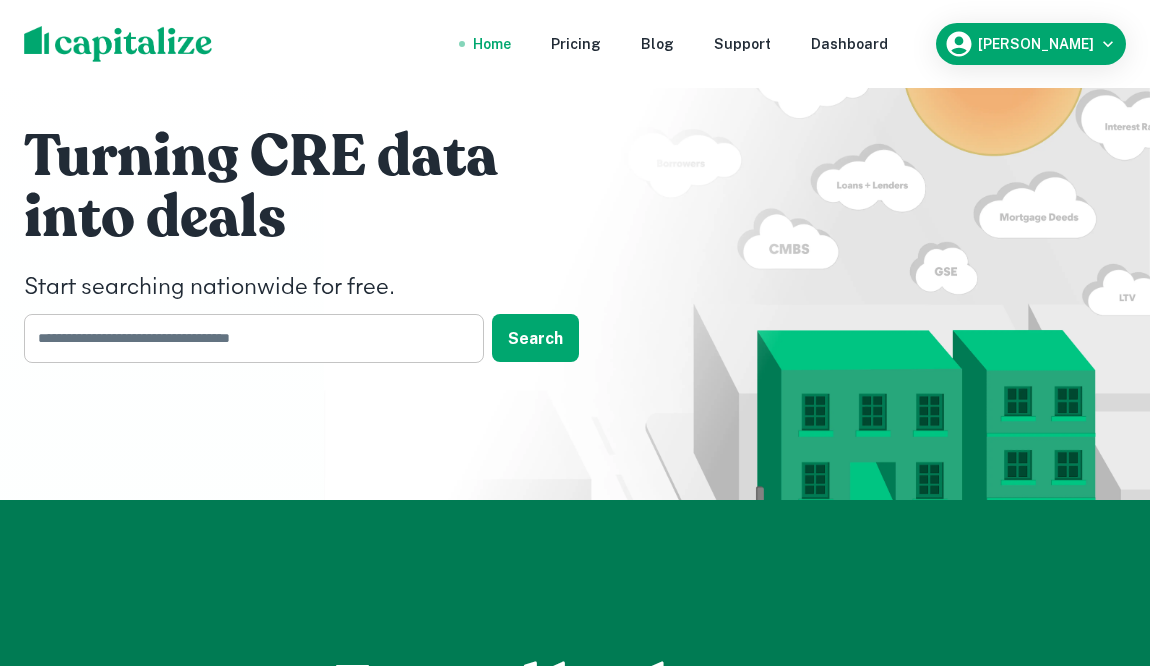 click at bounding box center [247, 338] 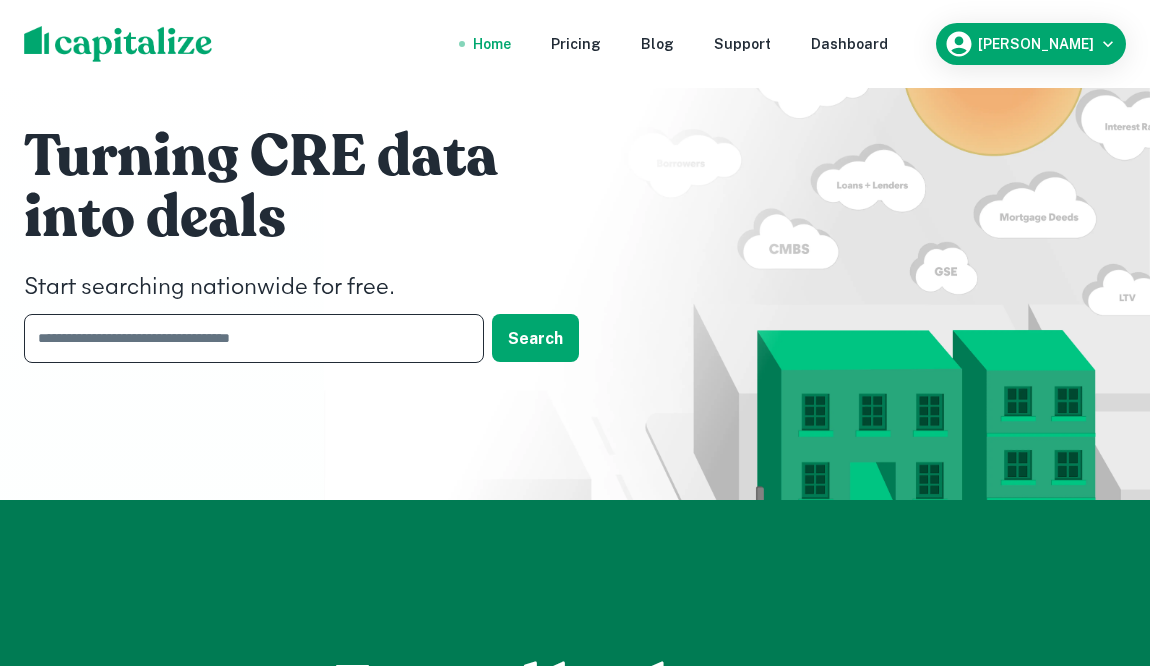 paste on "**********" 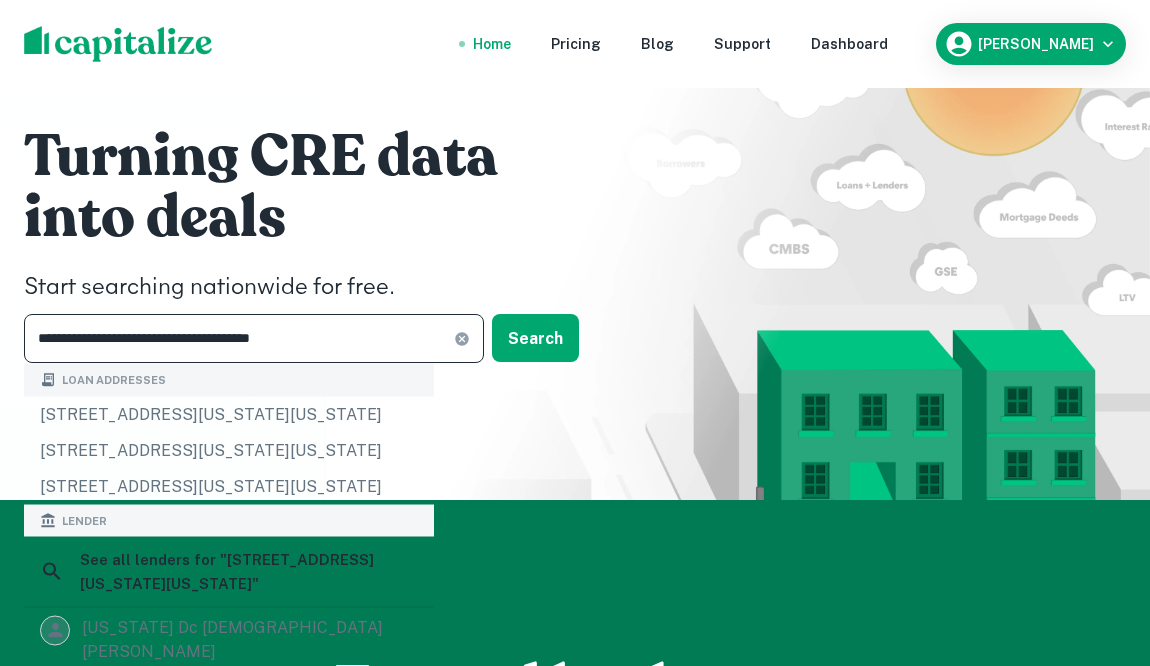 type on "**********" 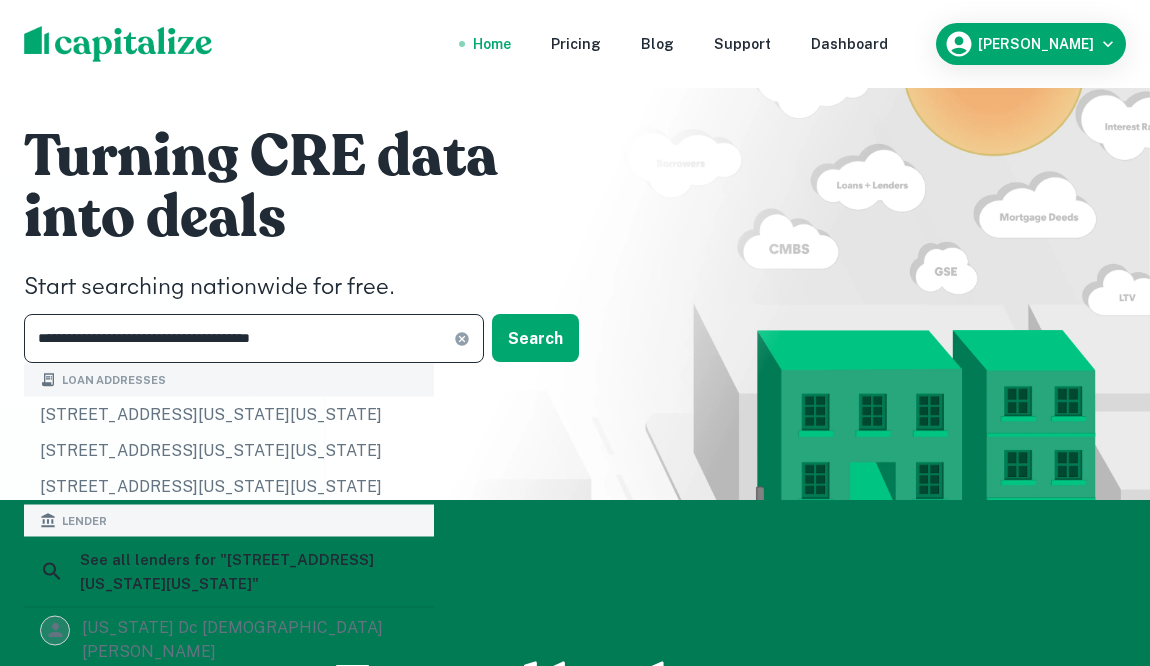 click 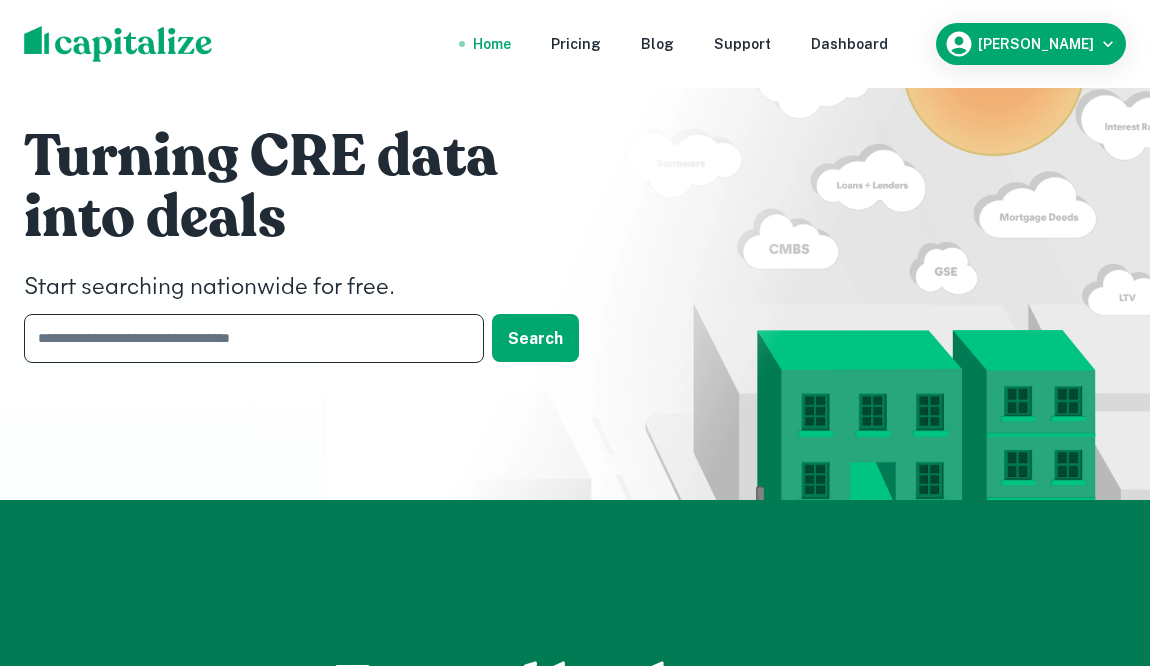 click at bounding box center (247, 338) 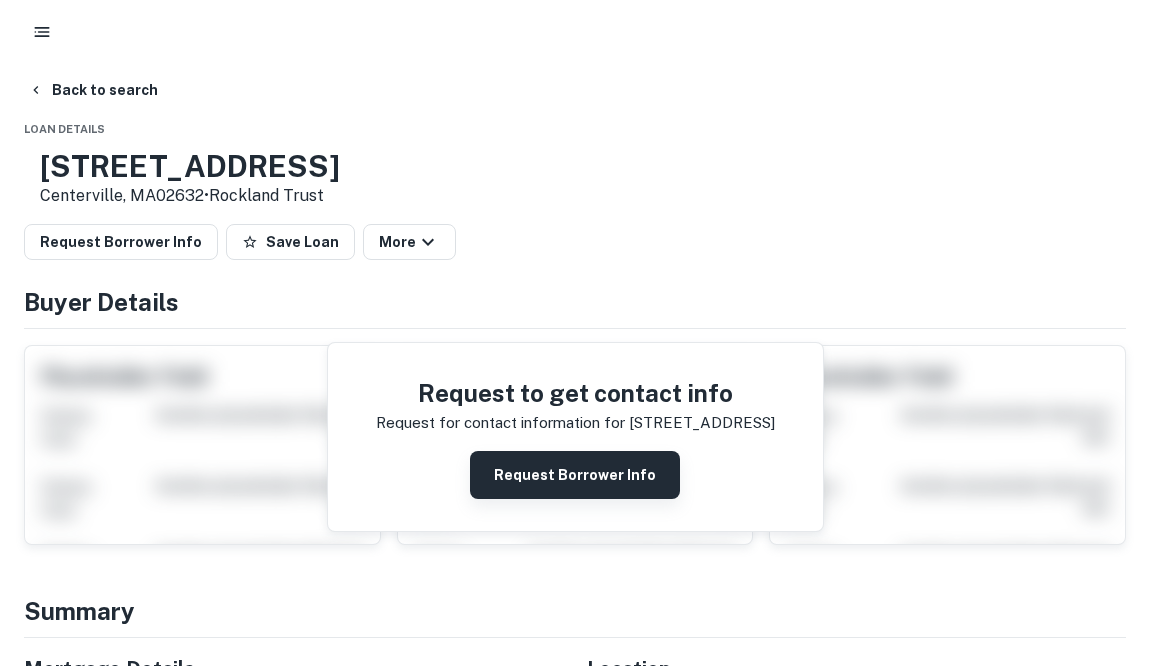 click on "Request Borrower Info" at bounding box center (575, 475) 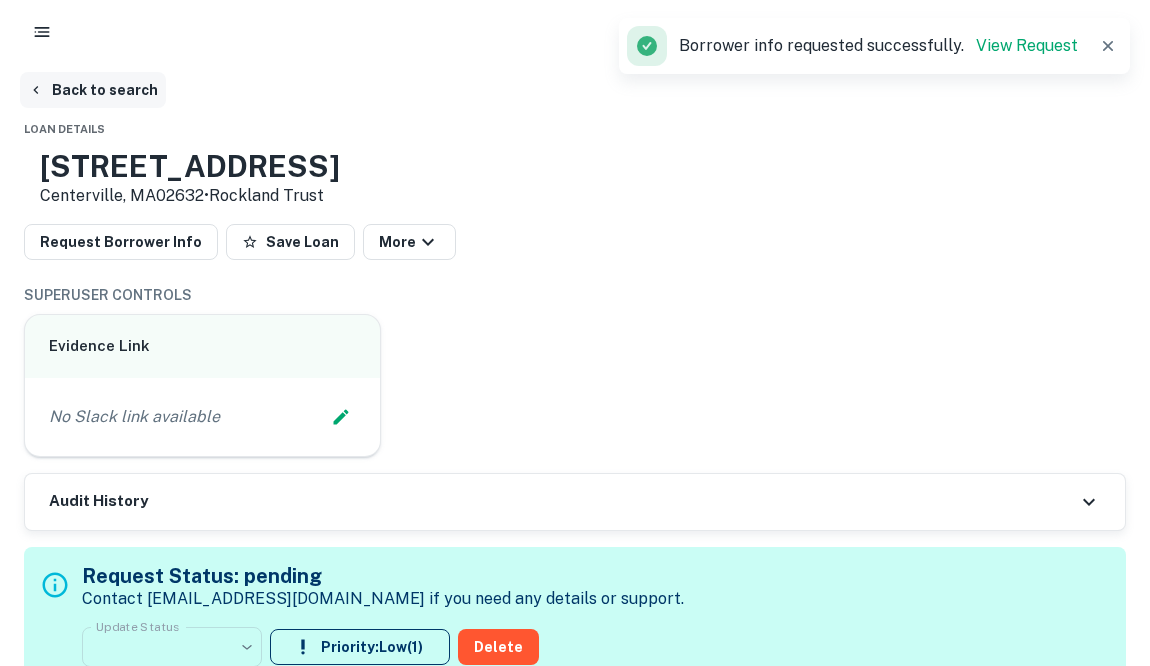 click on "Back to search" at bounding box center (93, 90) 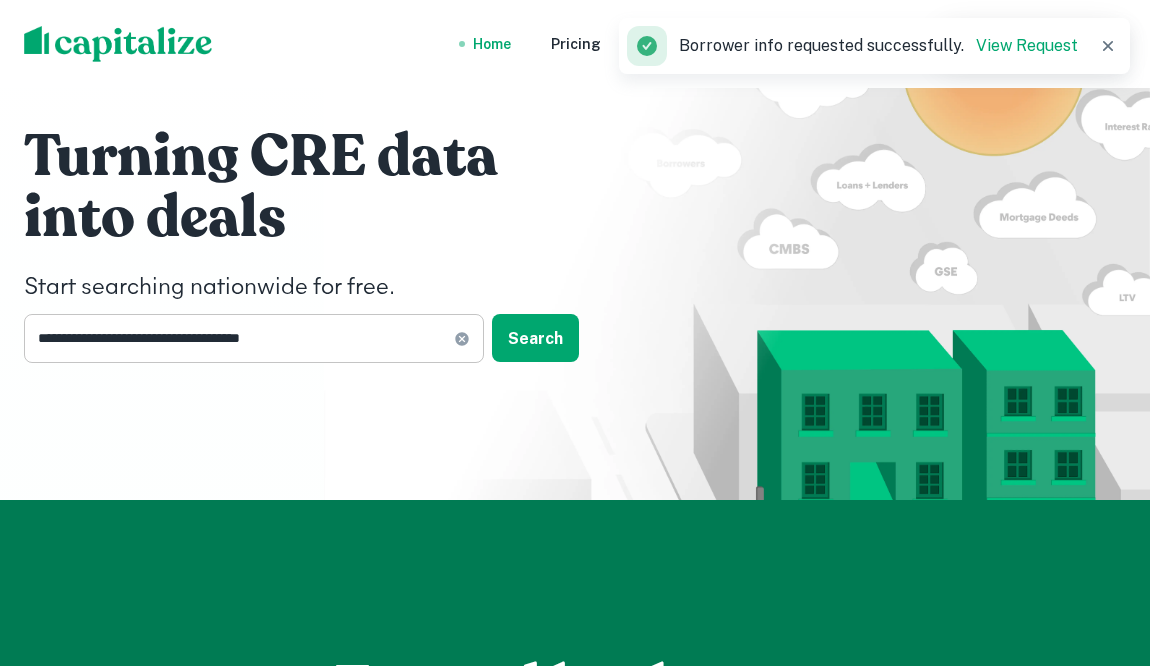 click 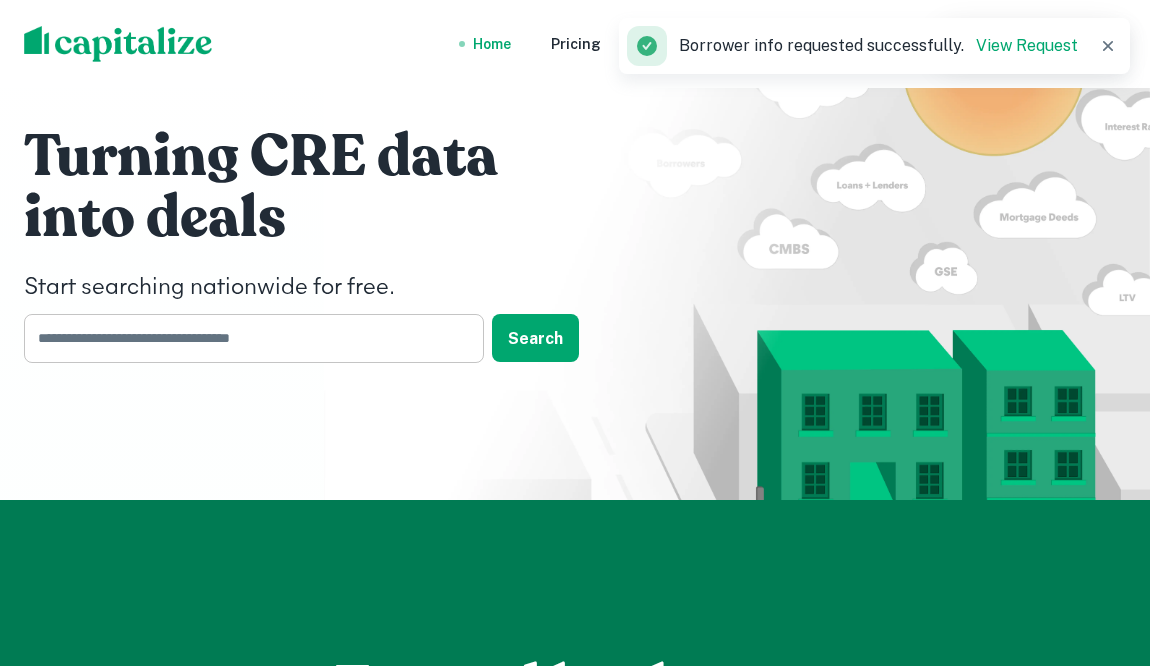 click at bounding box center [247, 338] 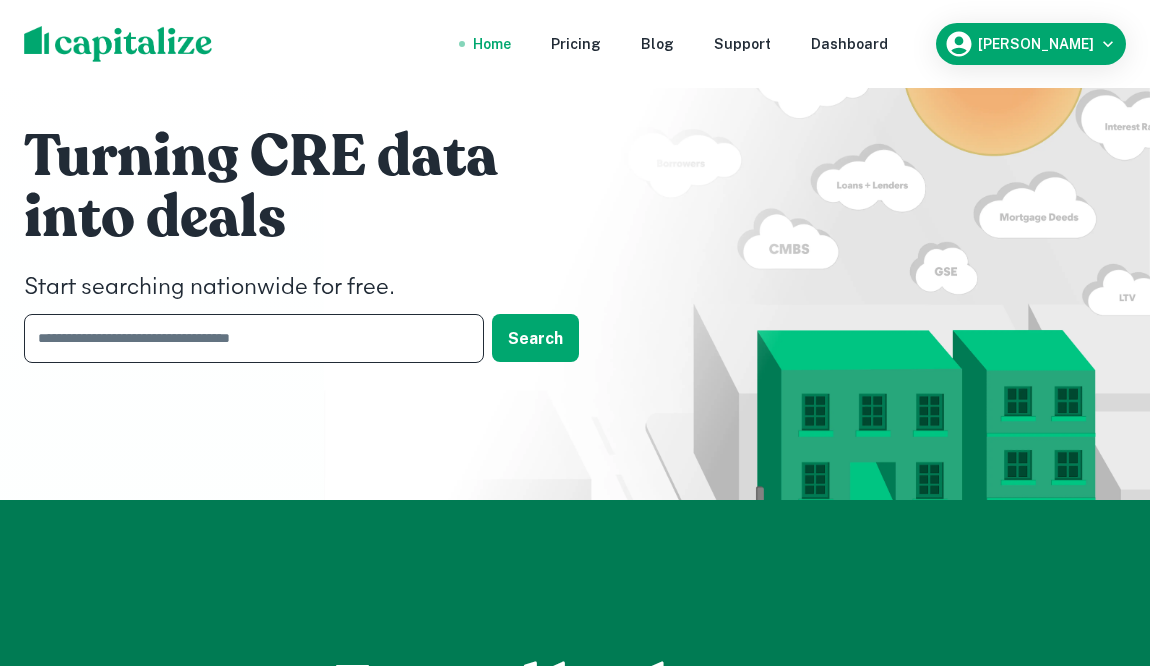 paste on "**********" 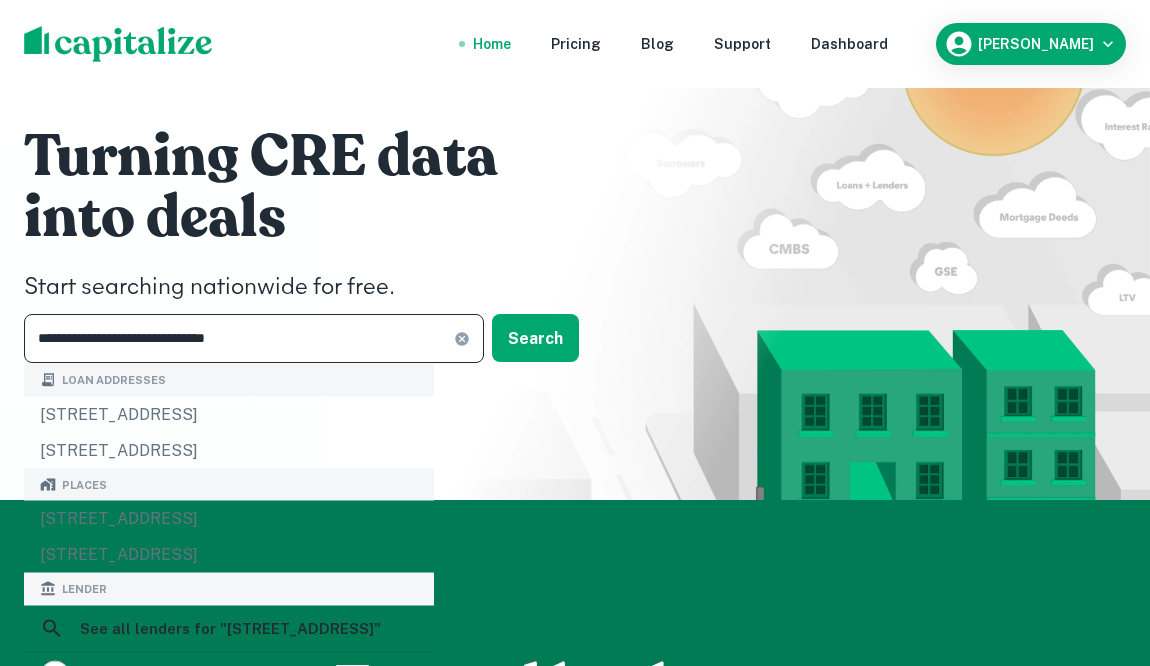 type on "**********" 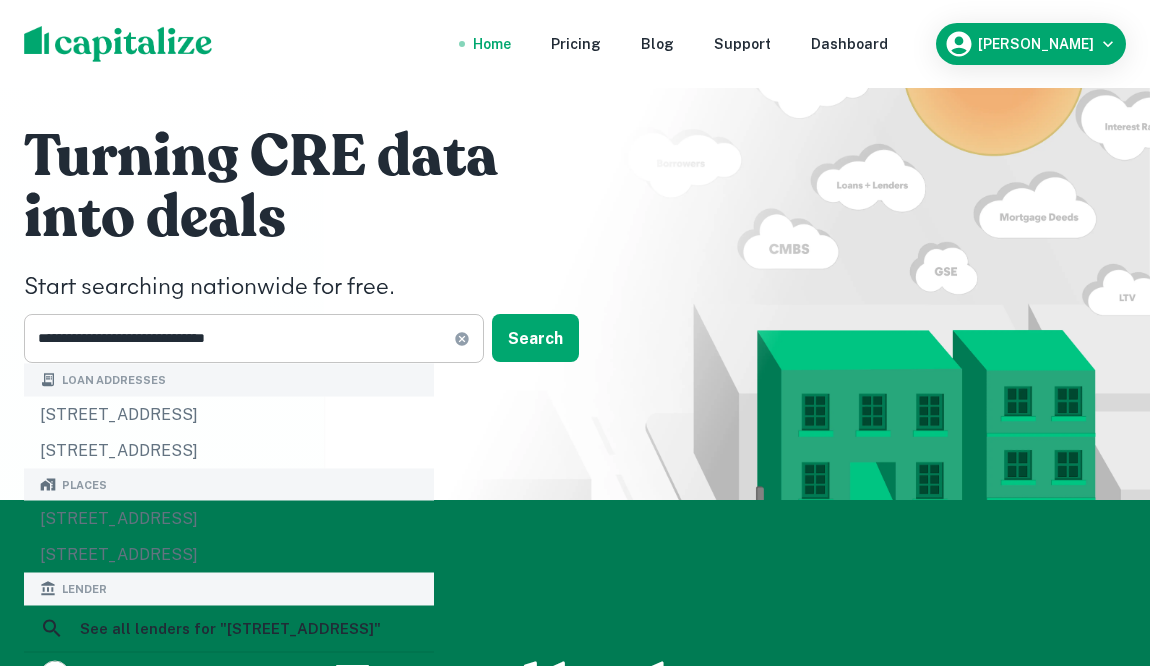 click 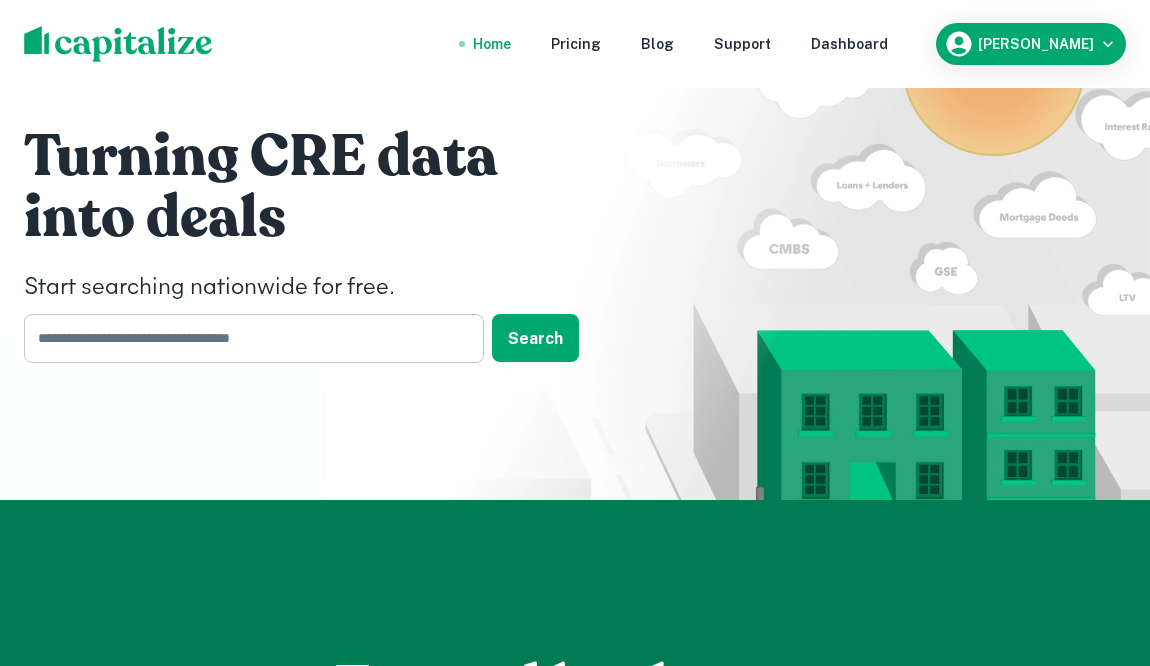 click at bounding box center [247, 338] 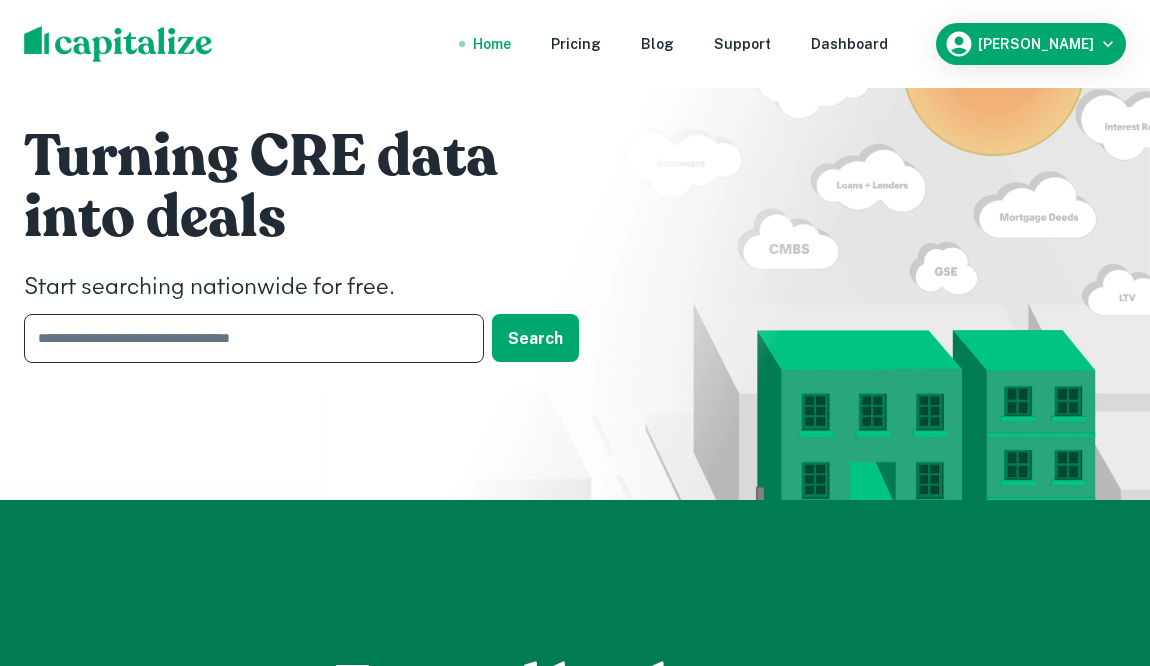 paste on "**********" 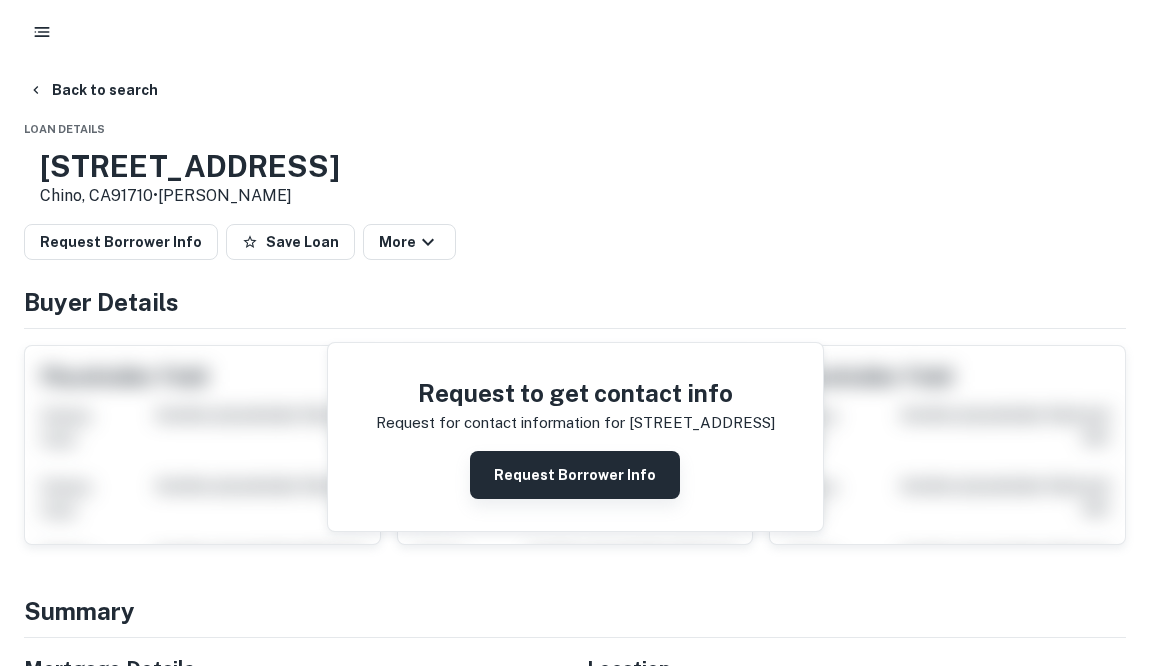 click on "Request Borrower Info" at bounding box center [575, 475] 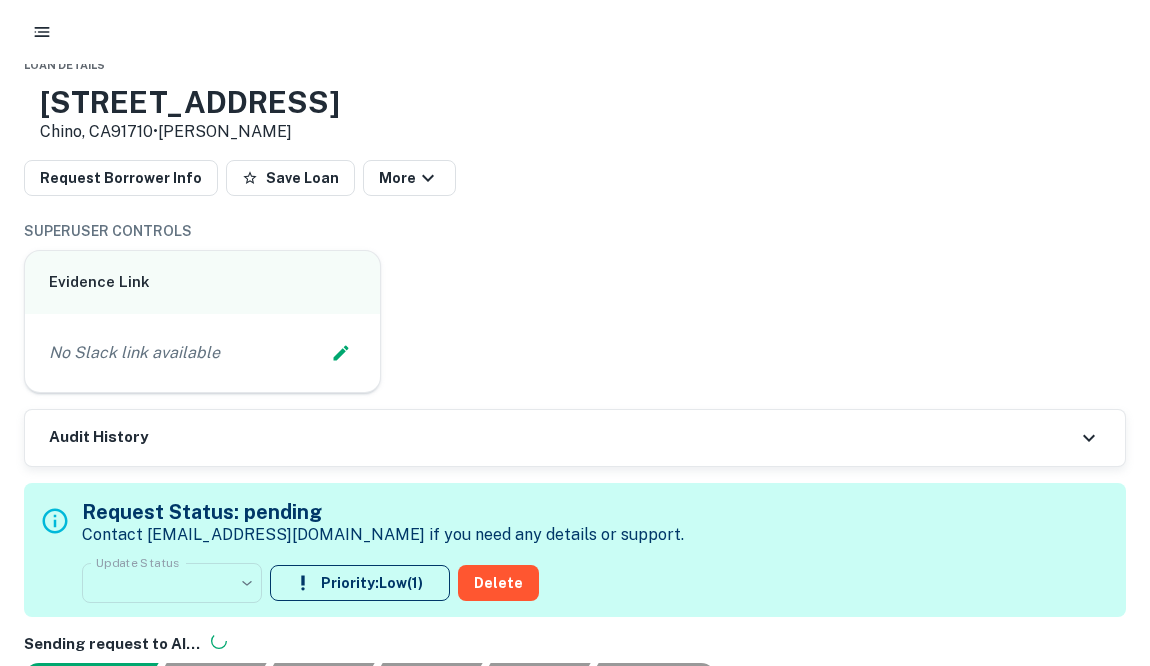 scroll, scrollTop: 0, scrollLeft: 0, axis: both 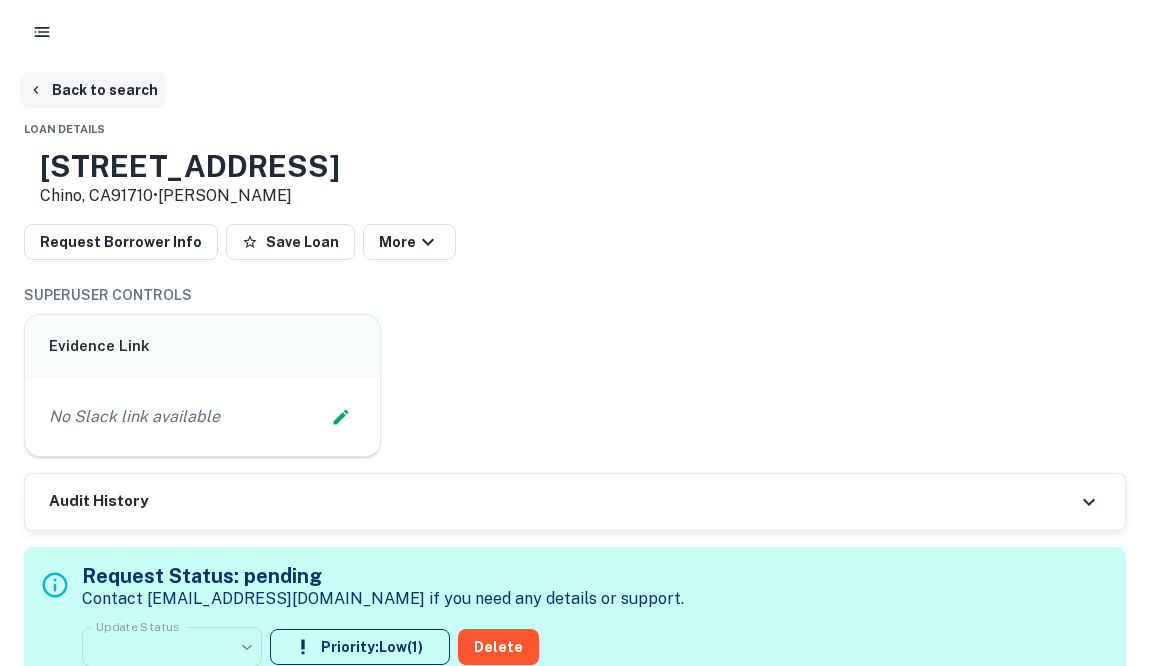 click on "Back to search" at bounding box center (93, 90) 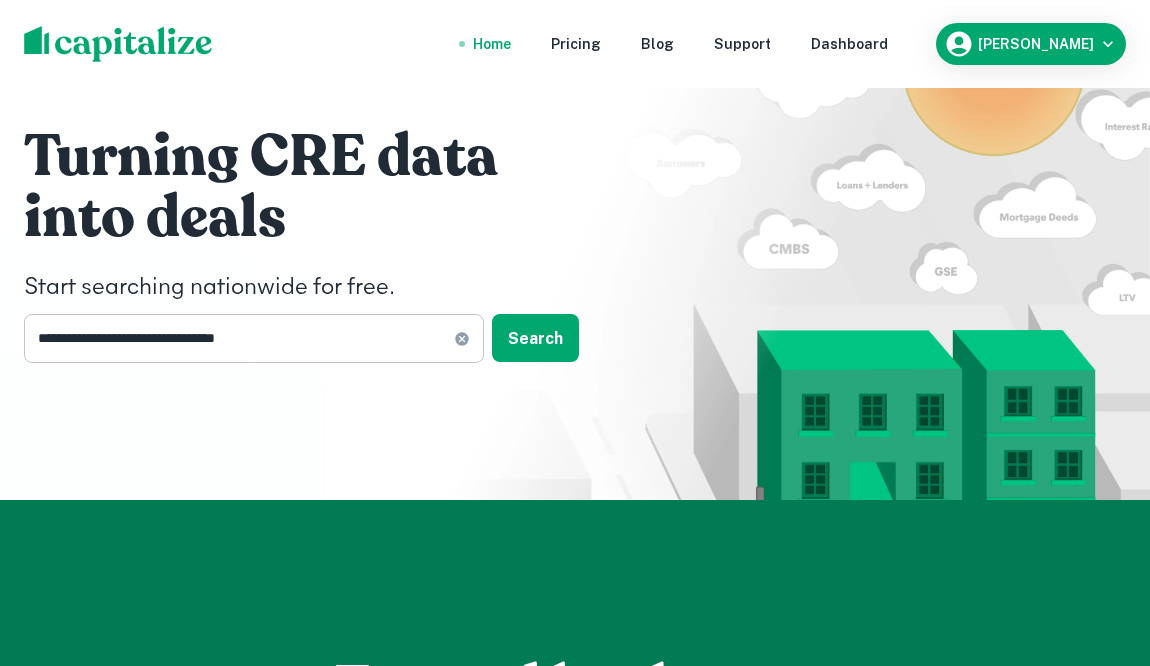 click on "**********" at bounding box center [239, 338] 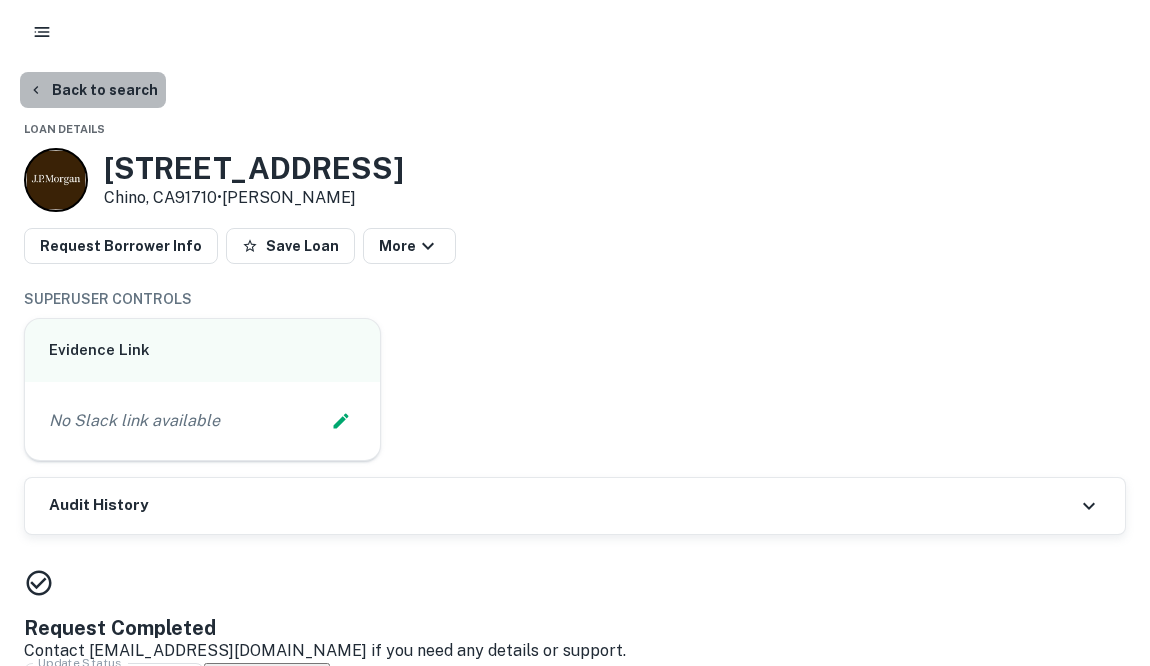 click on "Back to search" at bounding box center [93, 90] 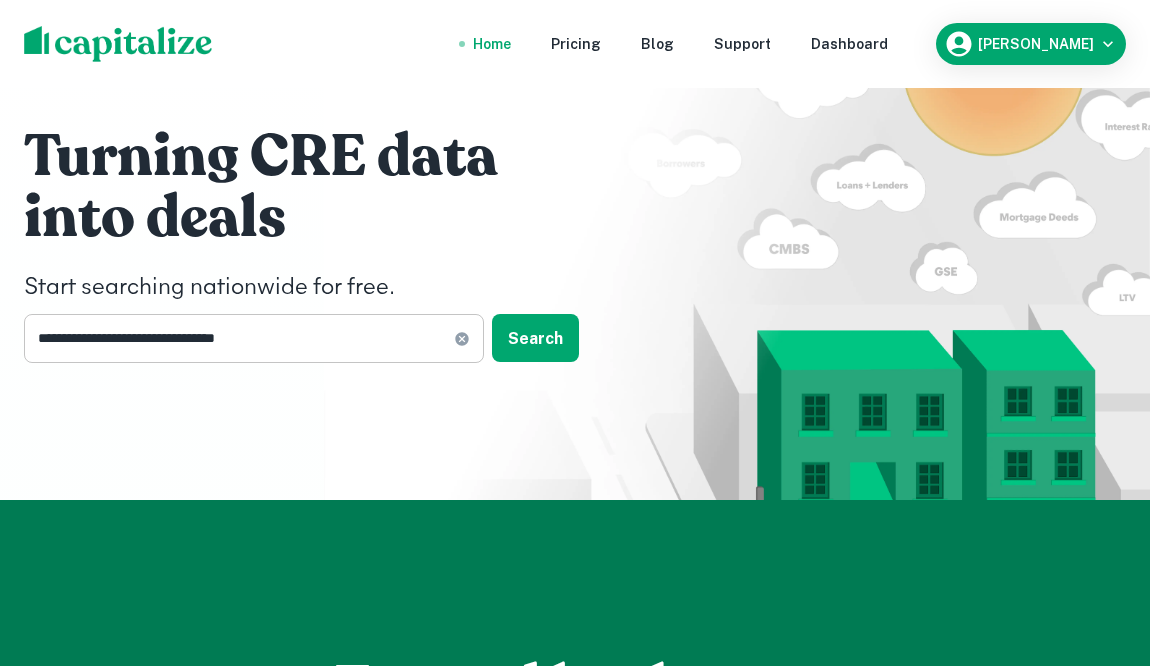 click 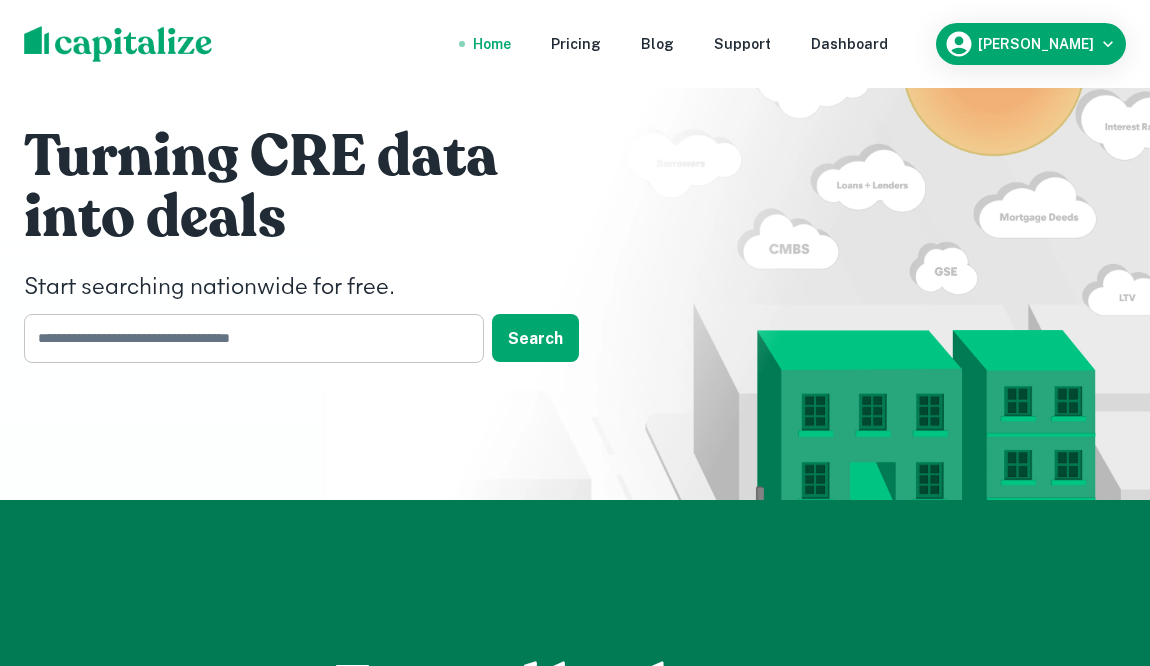 click at bounding box center (247, 338) 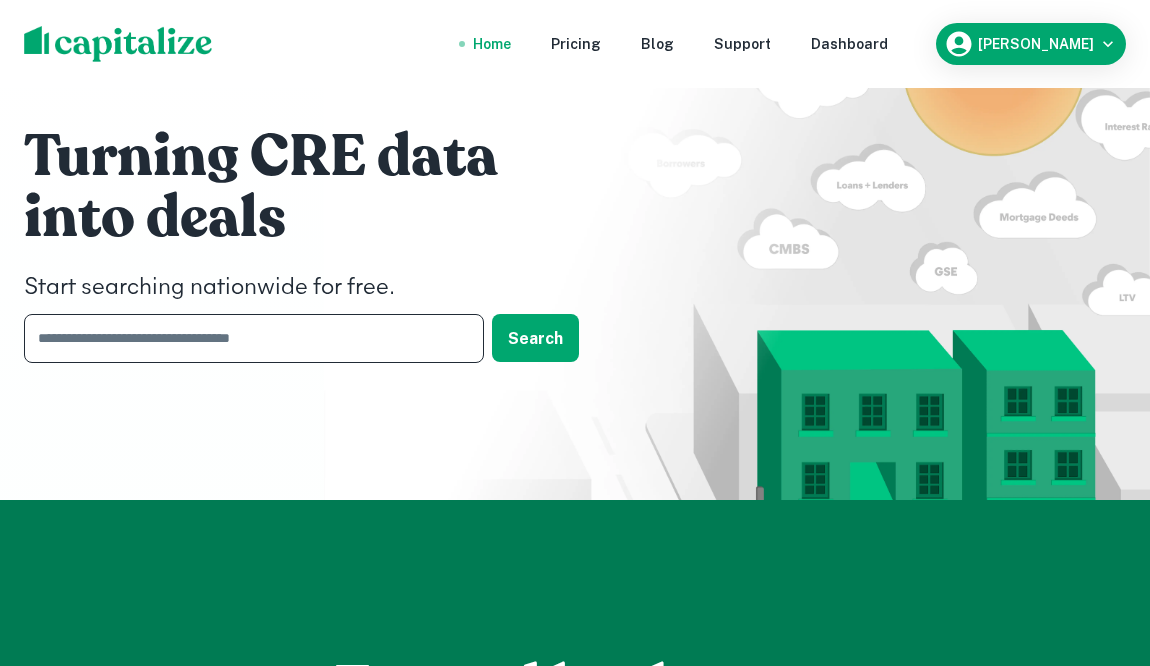 paste on "**********" 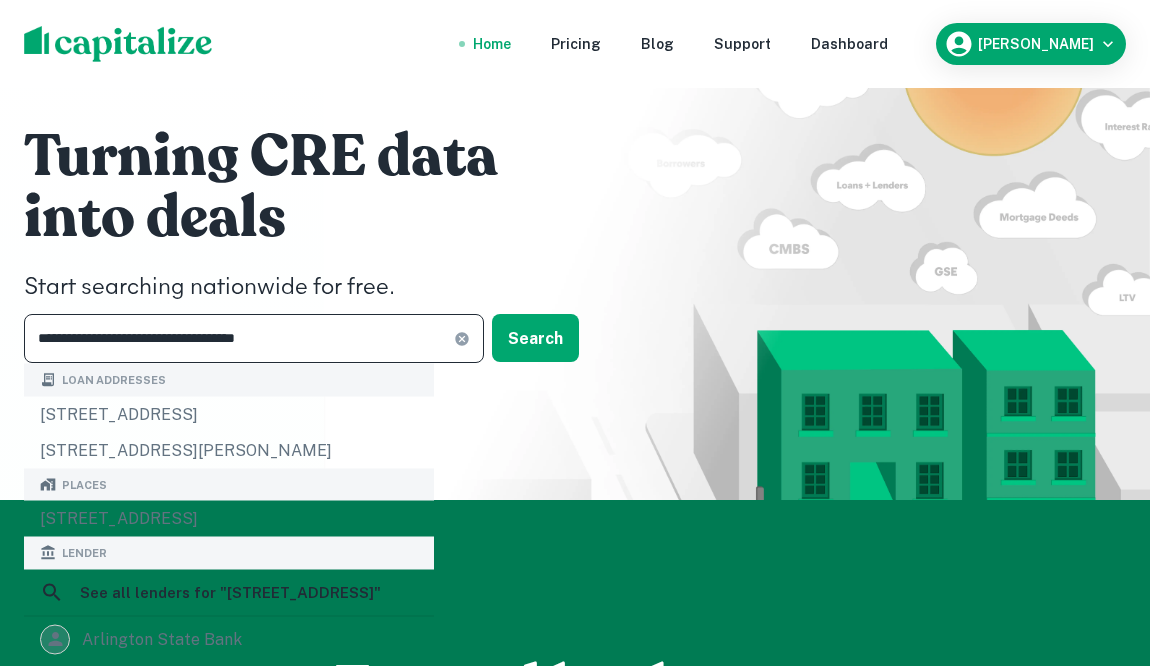 type on "**********" 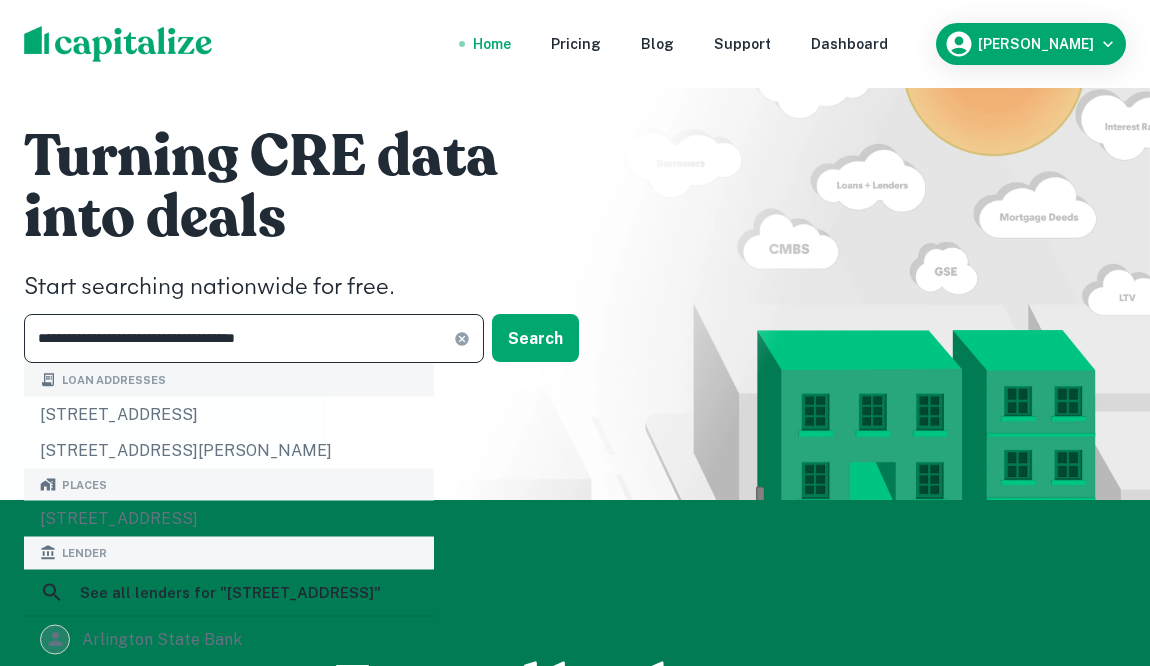 click on "**********" at bounding box center (254, 338) 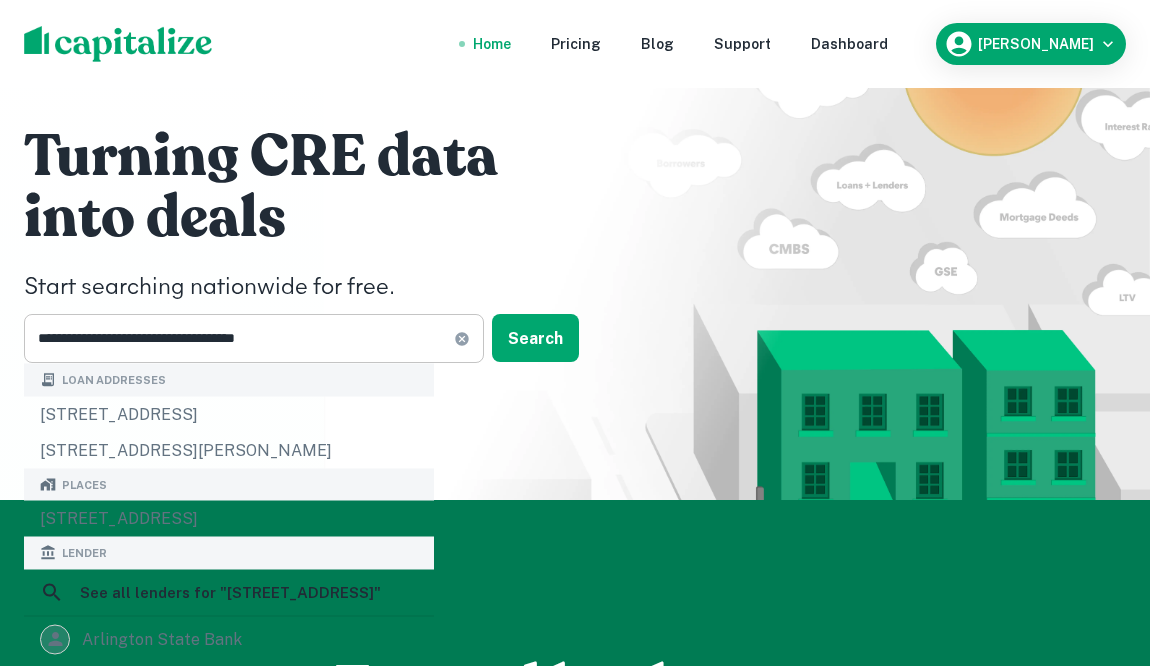 click 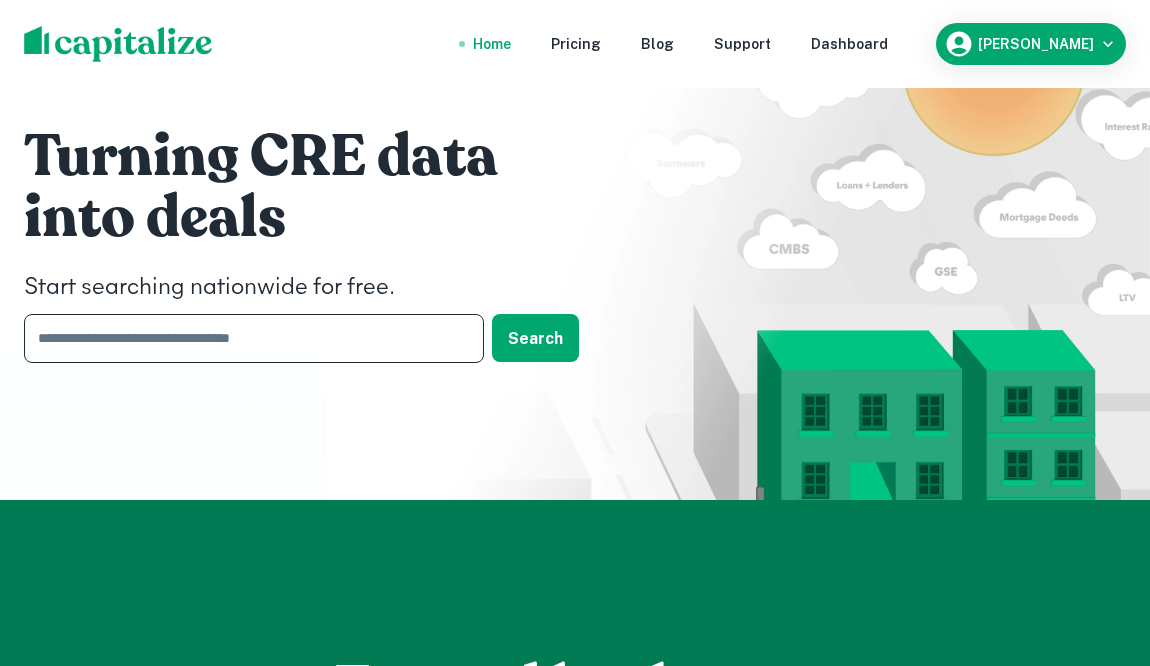 click at bounding box center [247, 338] 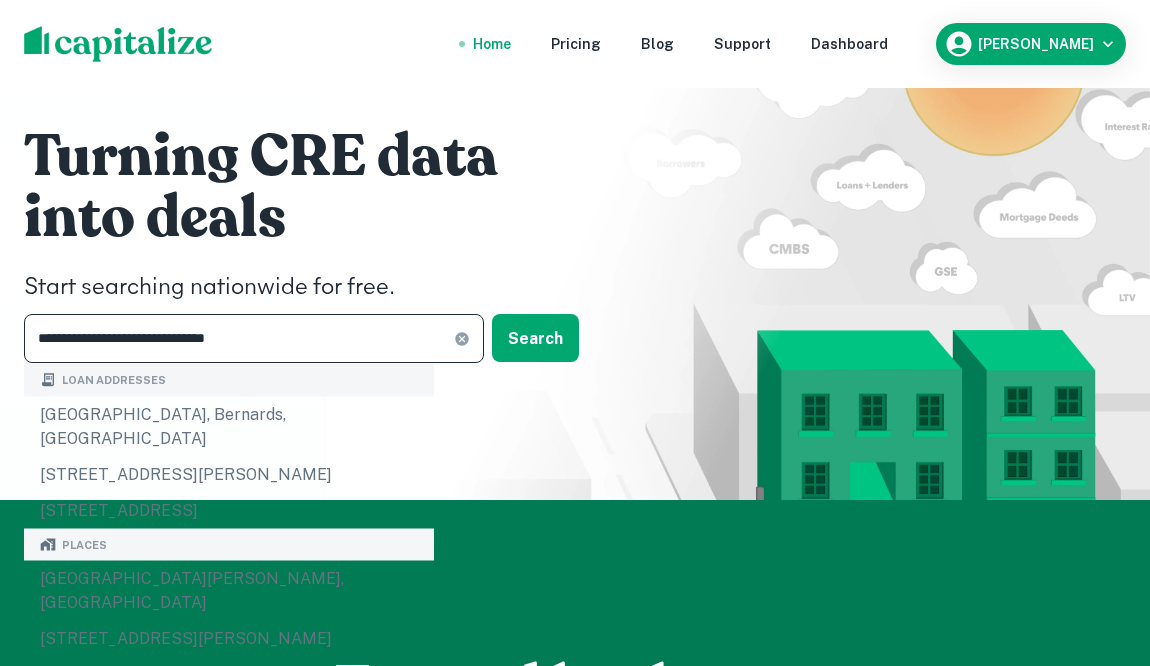 type on "**********" 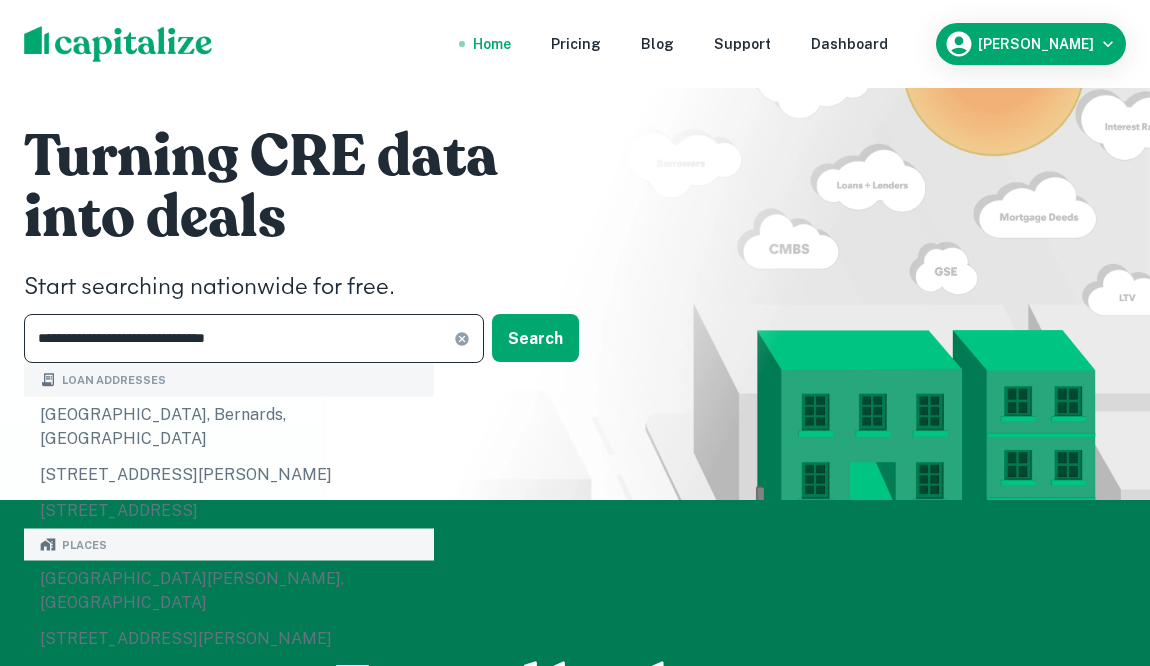 click 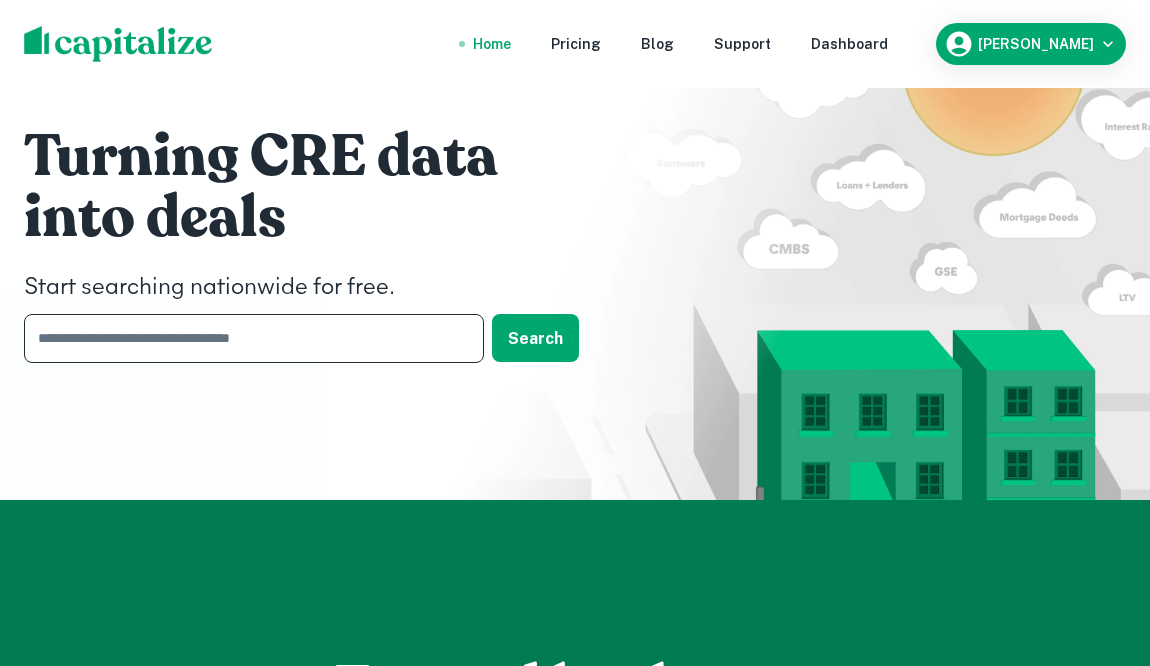 click at bounding box center [247, 338] 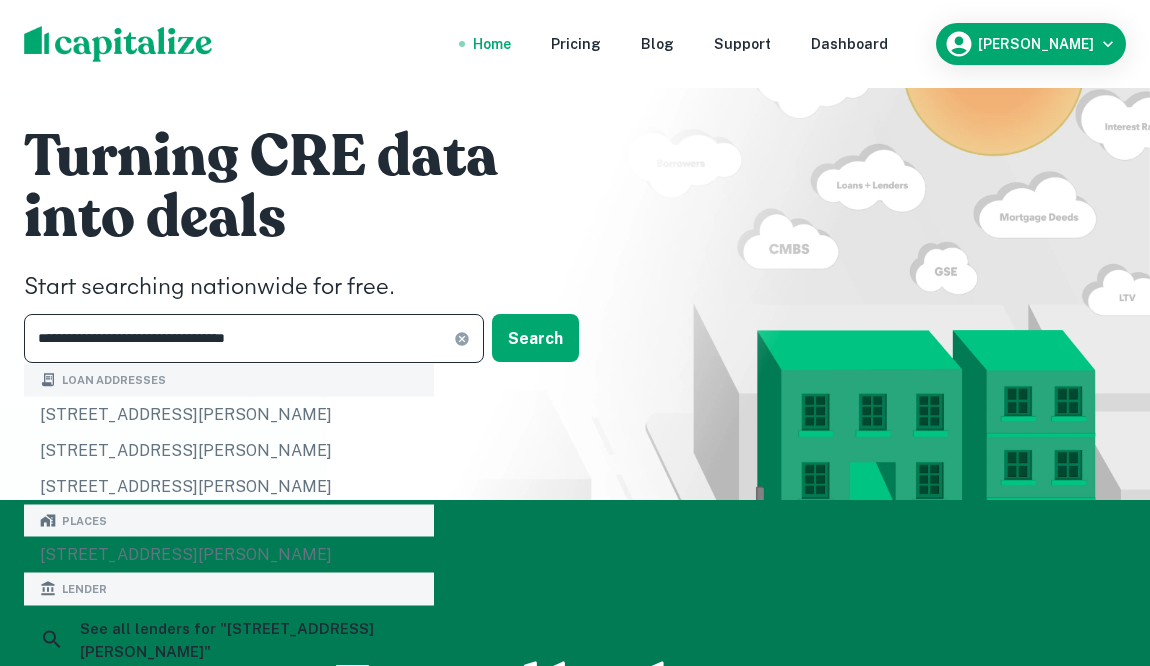 type on "**********" 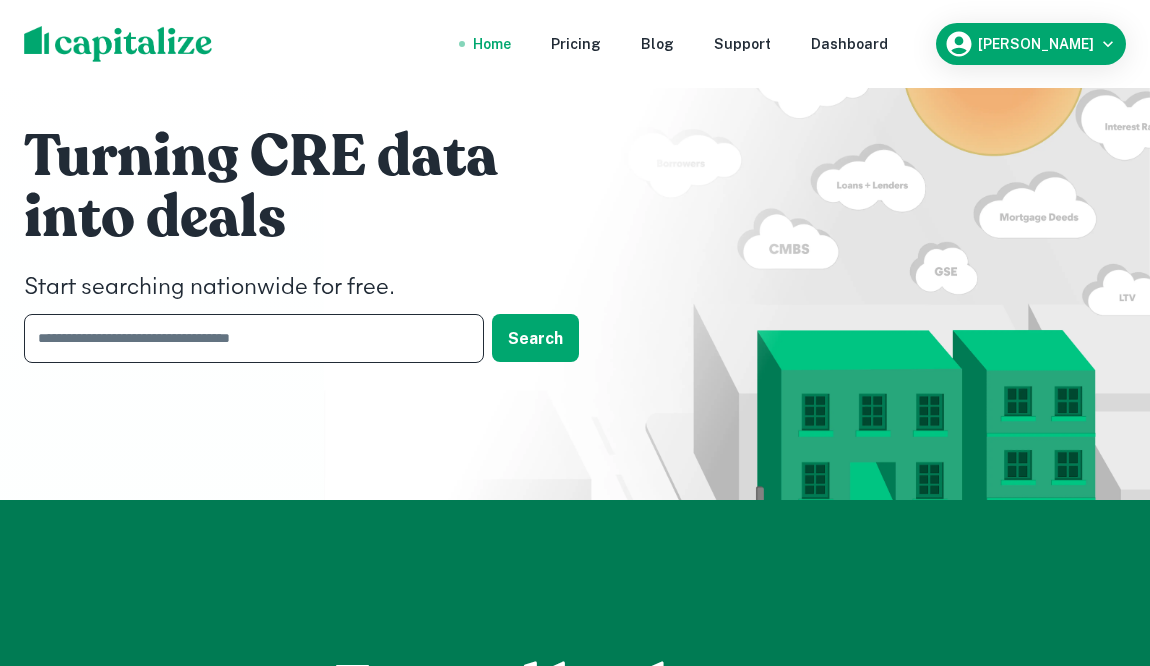 click at bounding box center [247, 338] 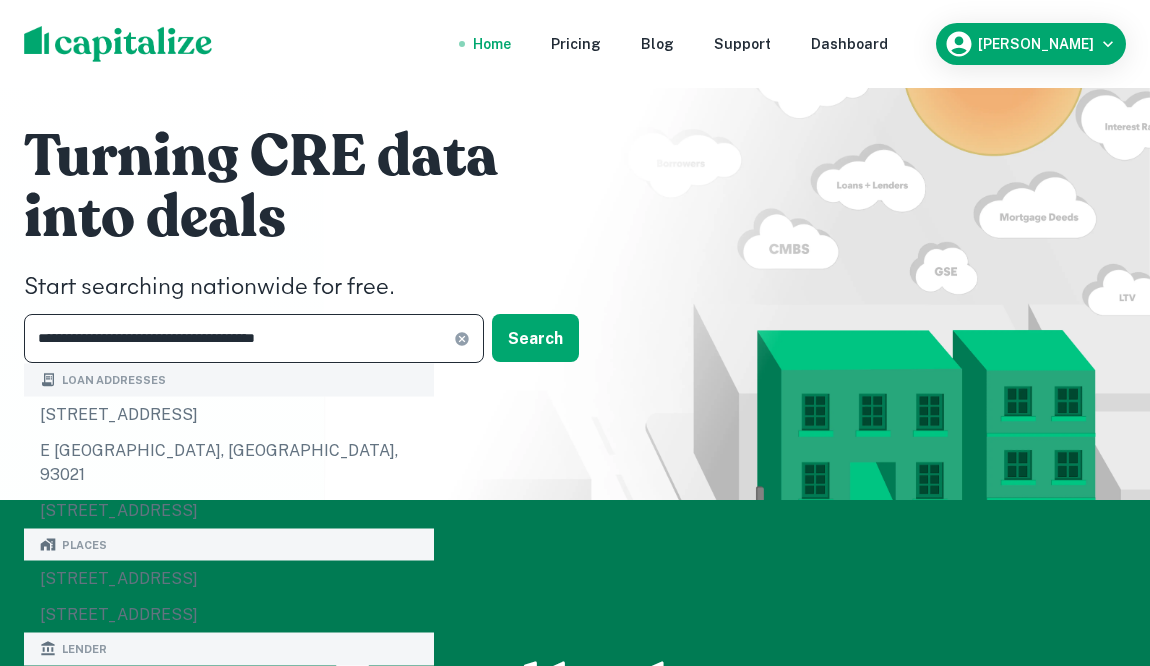 type on "**********" 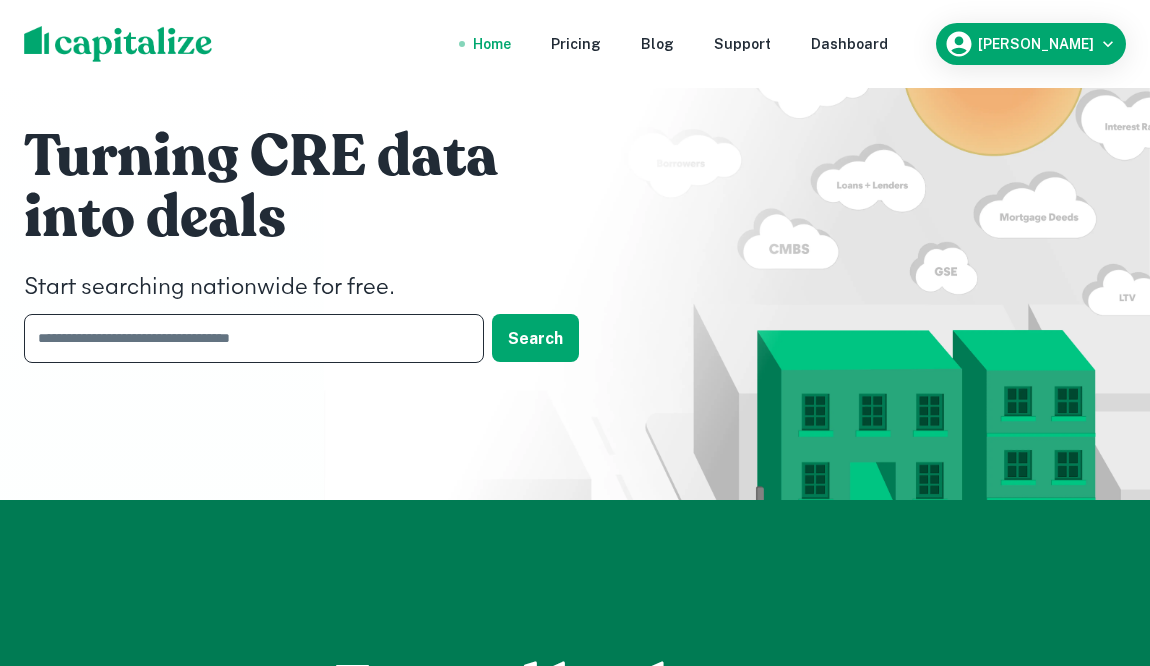 click at bounding box center [247, 338] 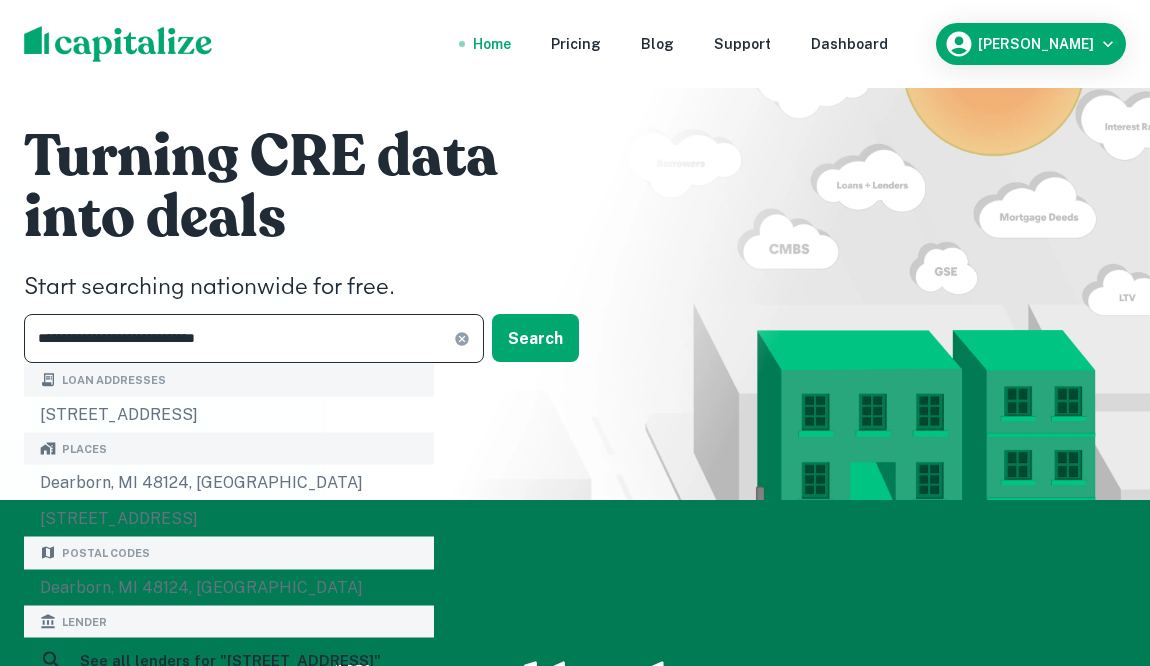 type on "**********" 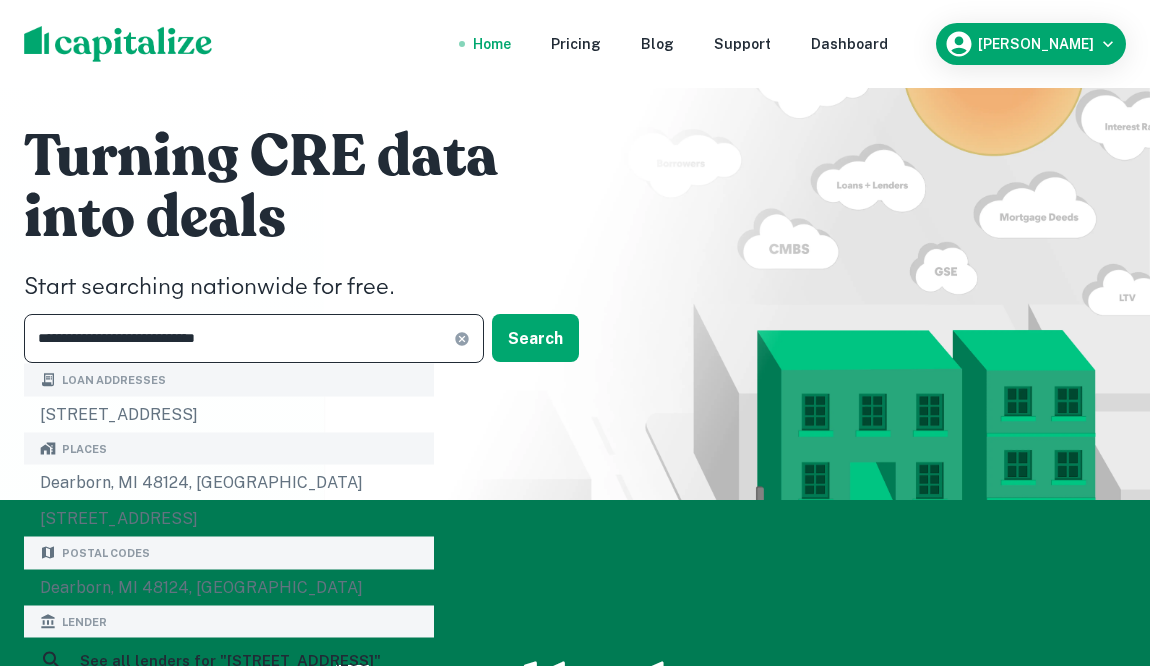 click 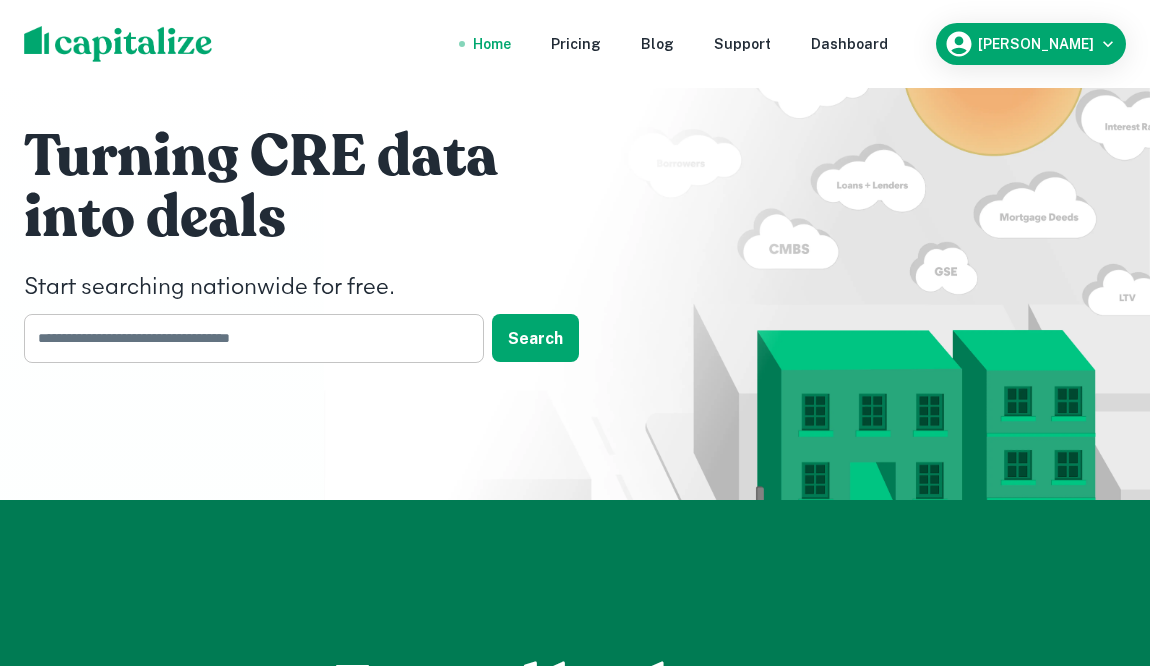 click at bounding box center [247, 338] 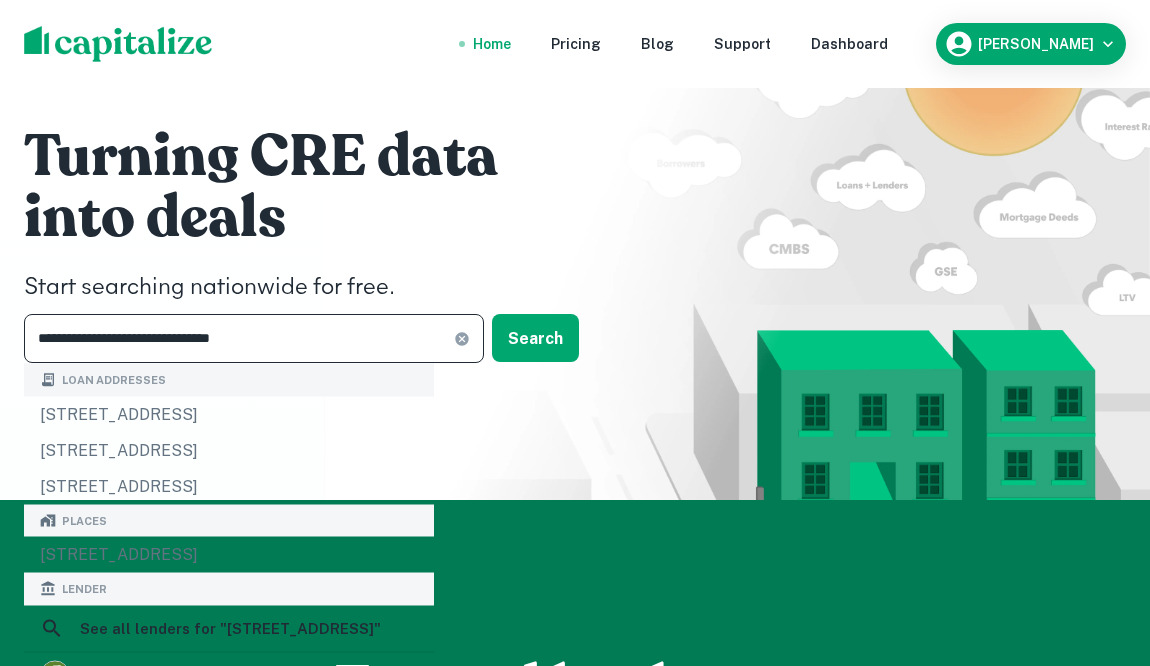 type on "**********" 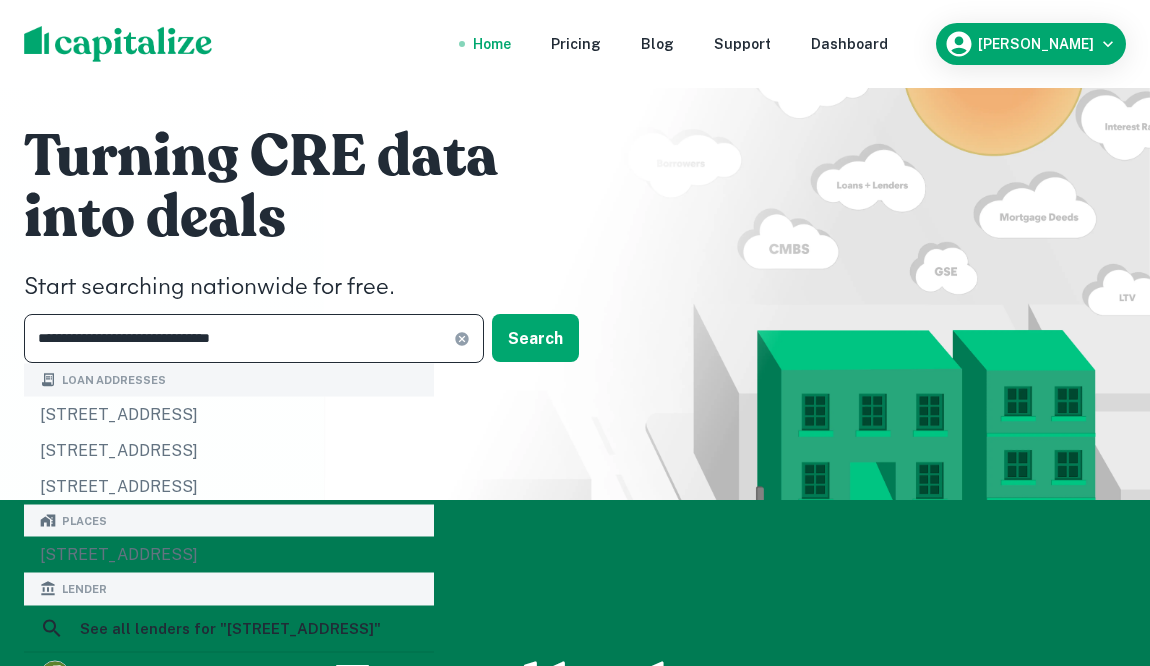 click 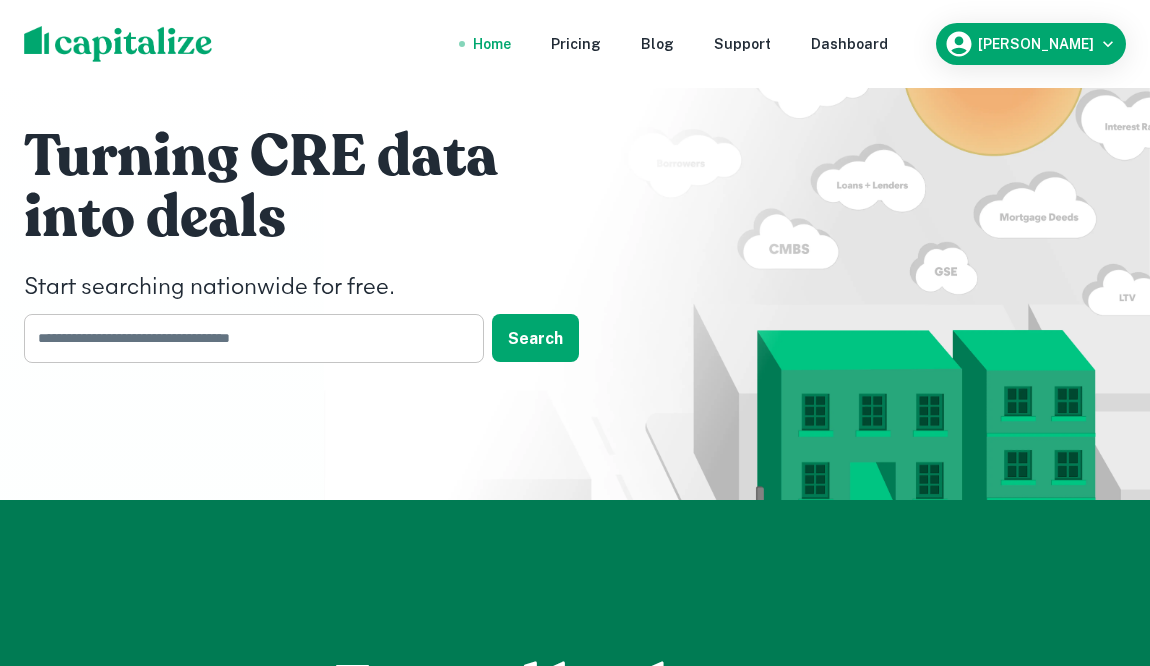 click at bounding box center (247, 338) 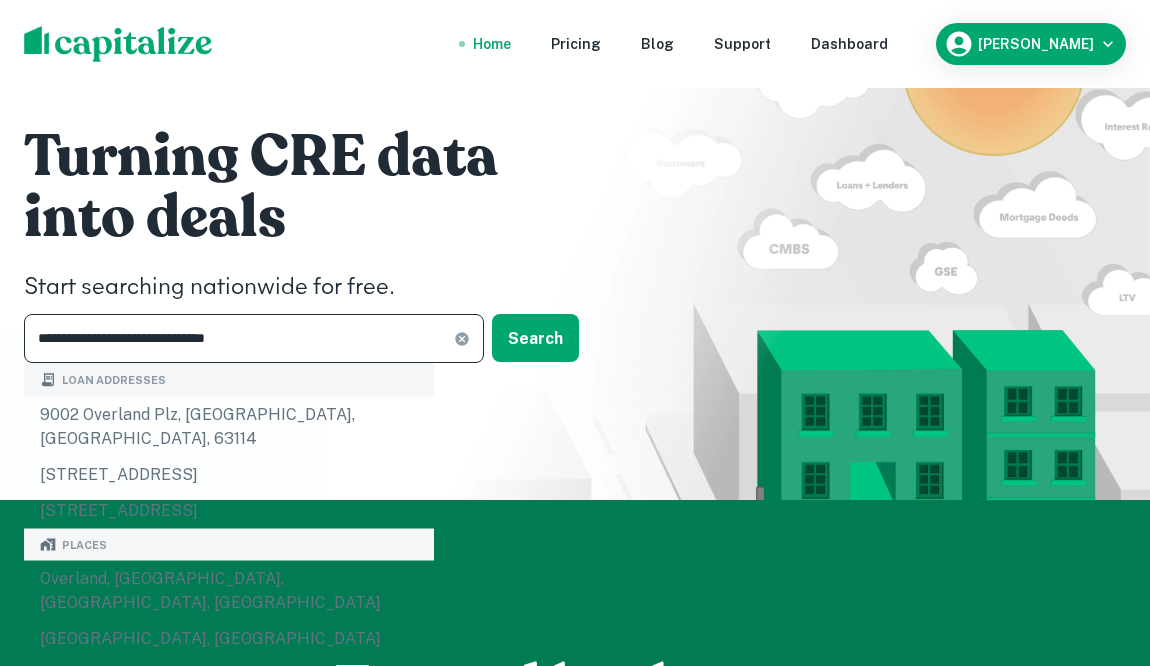 type on "**********" 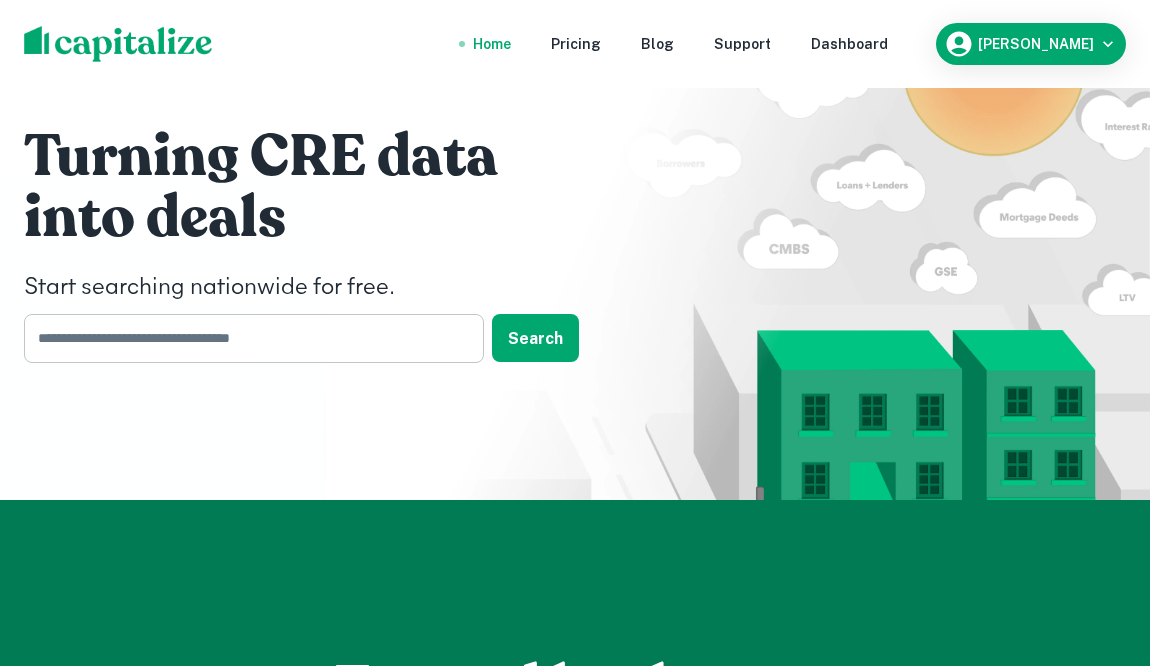 click at bounding box center [247, 338] 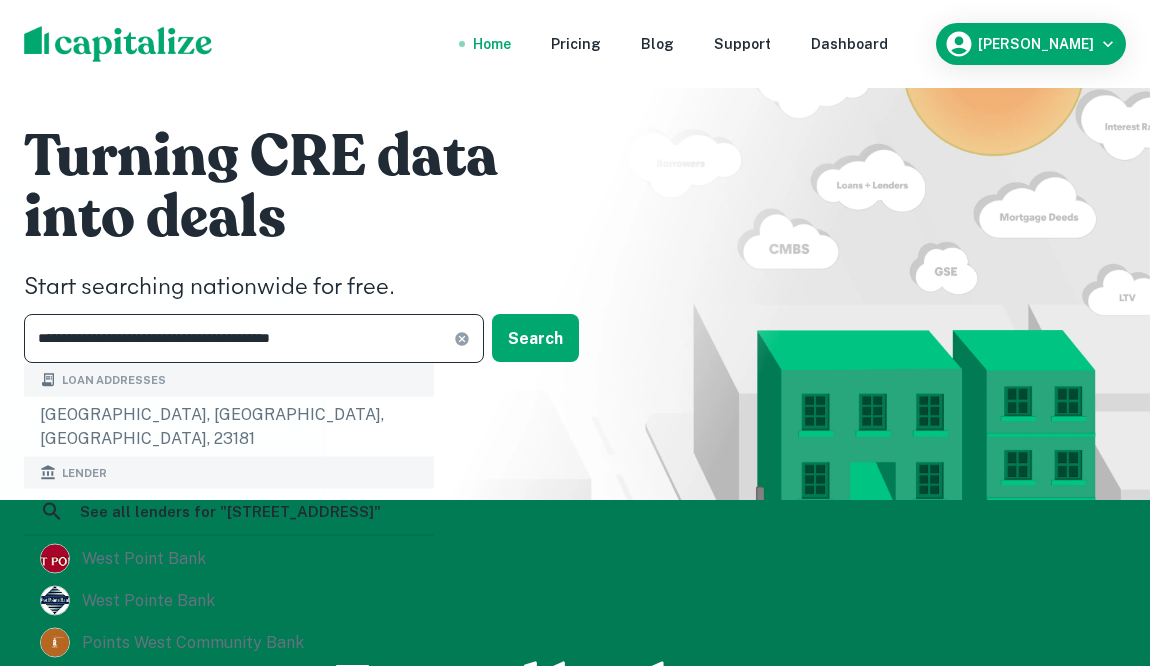 type on "**********" 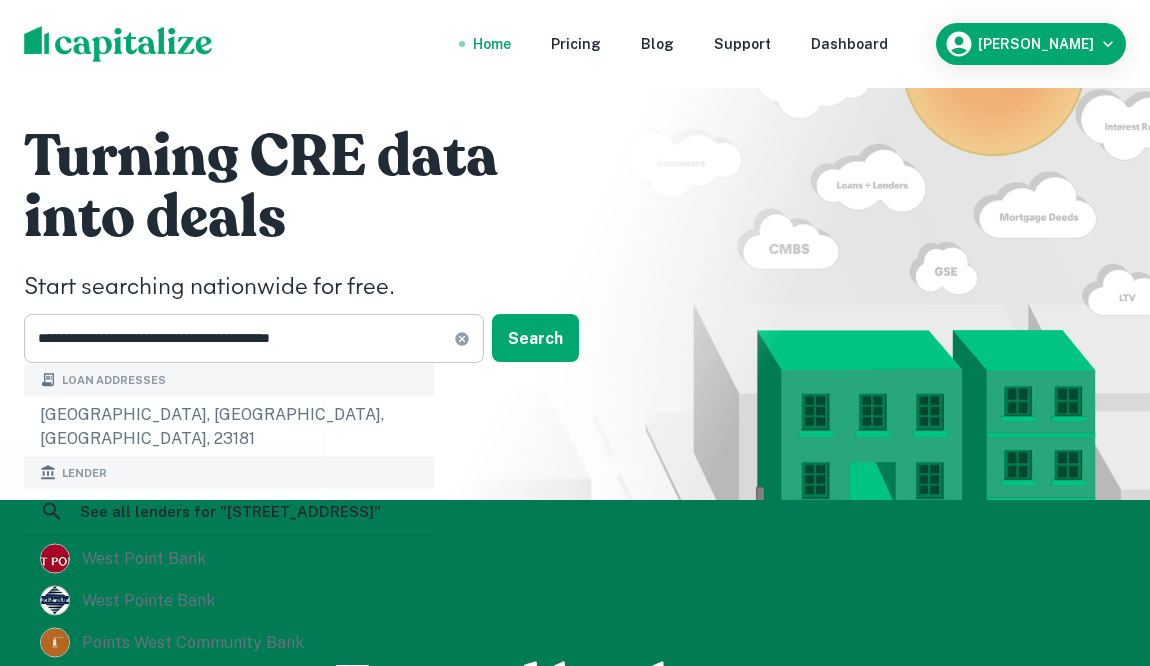 click 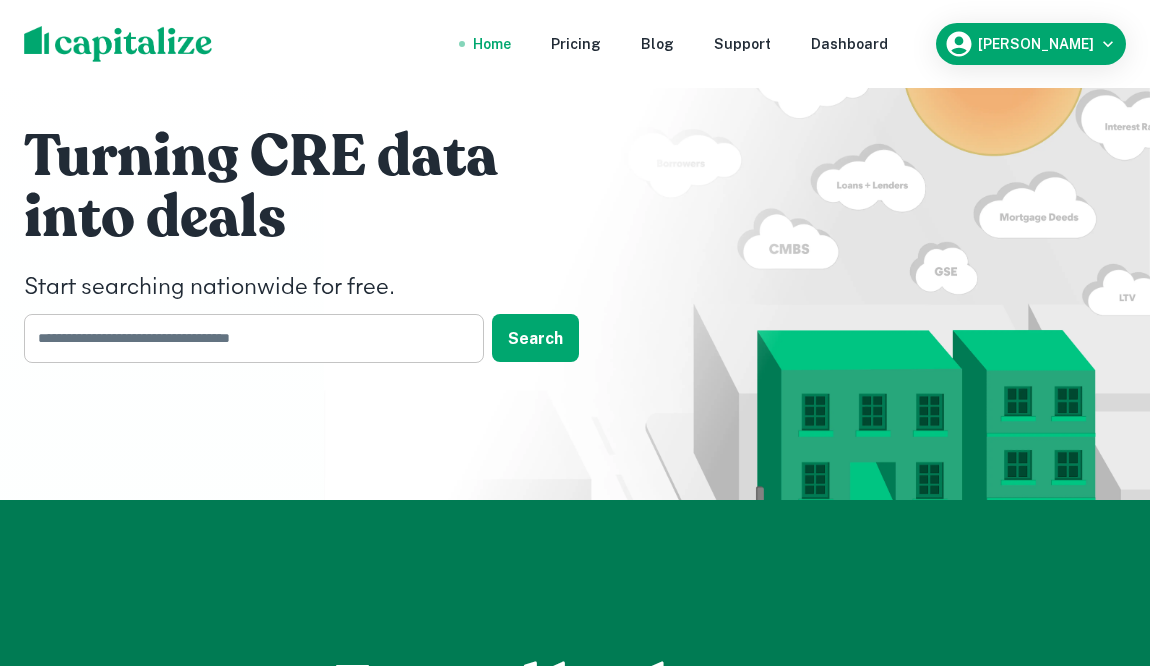 click at bounding box center (247, 338) 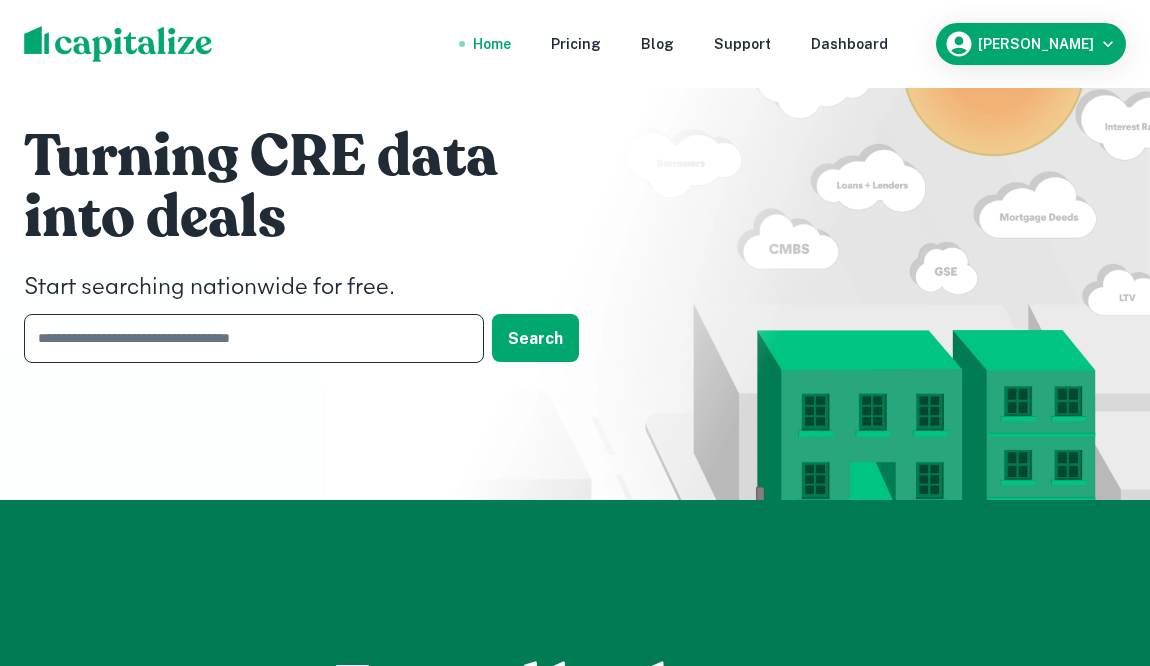 type on "**********" 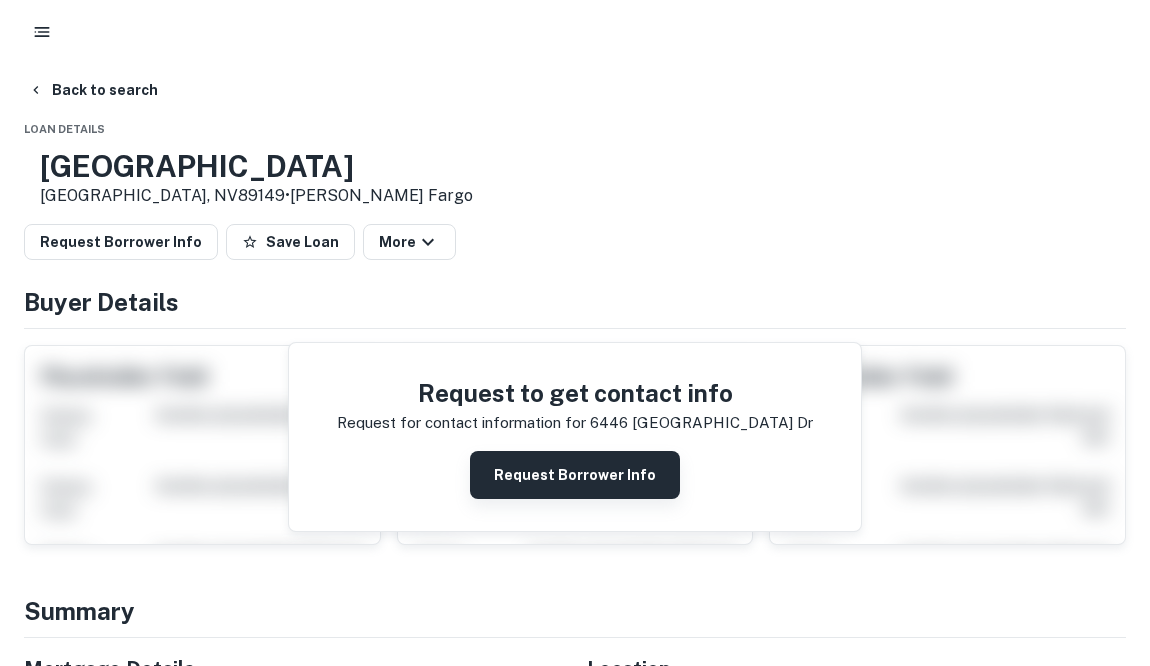 click on "Request Borrower Info" at bounding box center [575, 475] 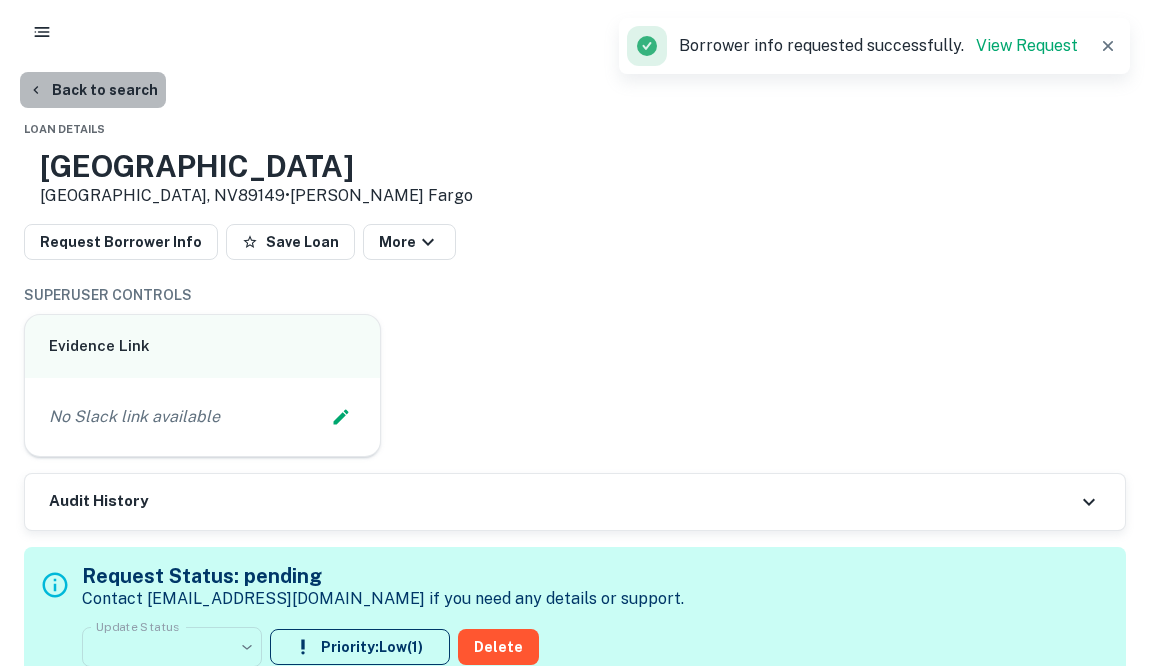click on "Back to search" at bounding box center (93, 90) 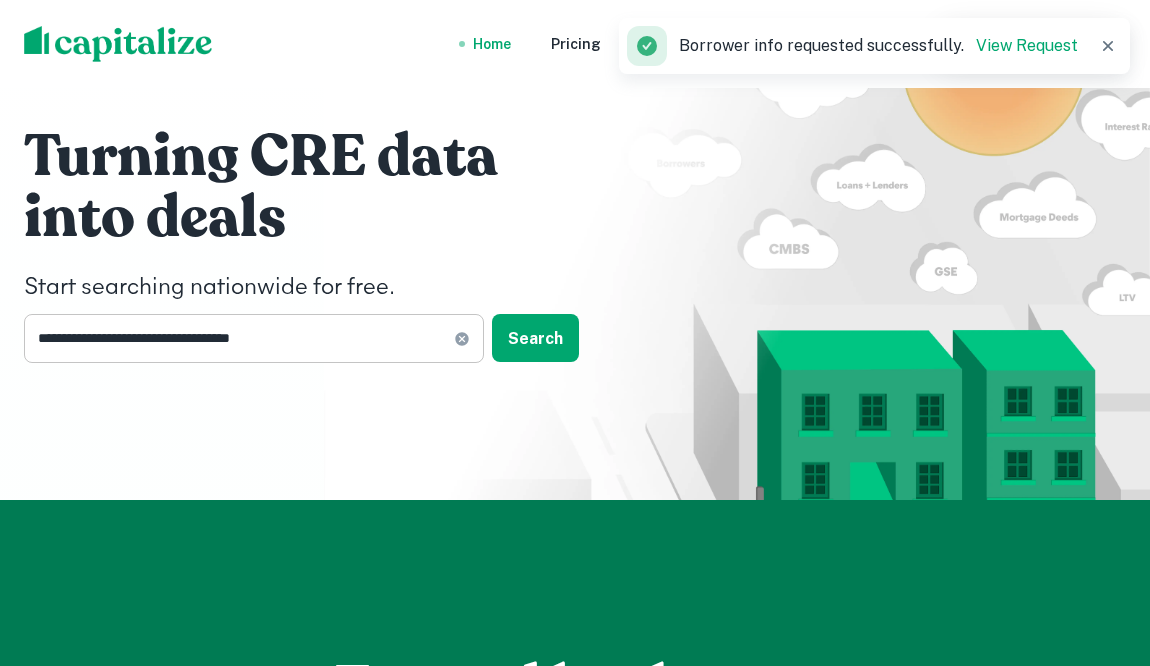 click 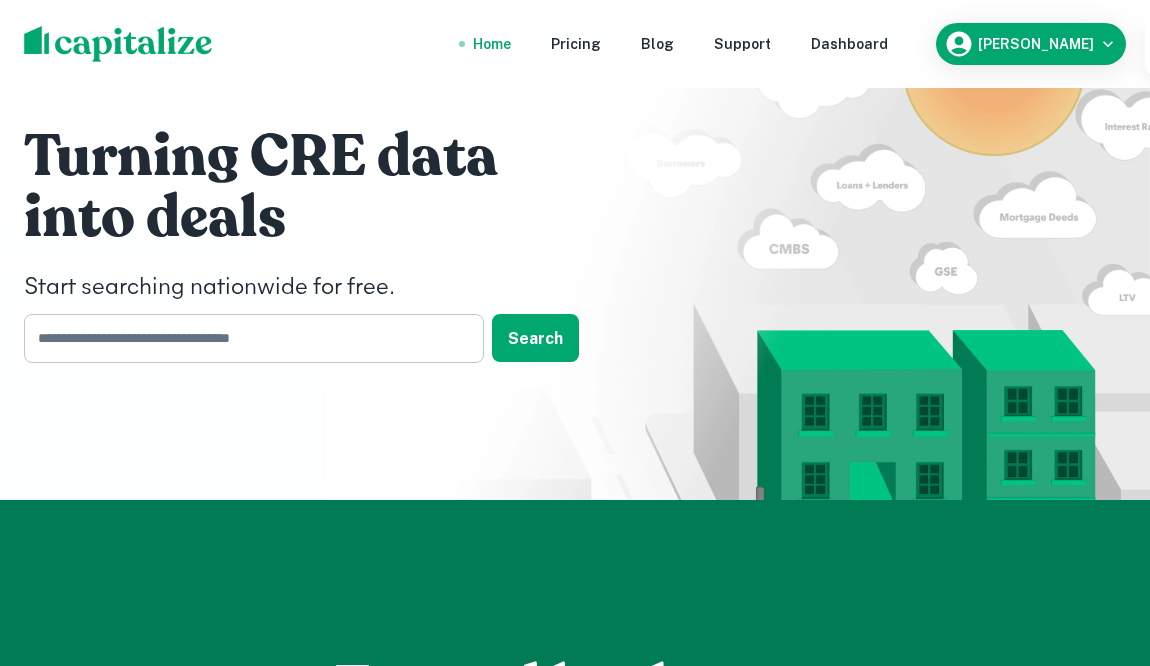 click at bounding box center [247, 338] 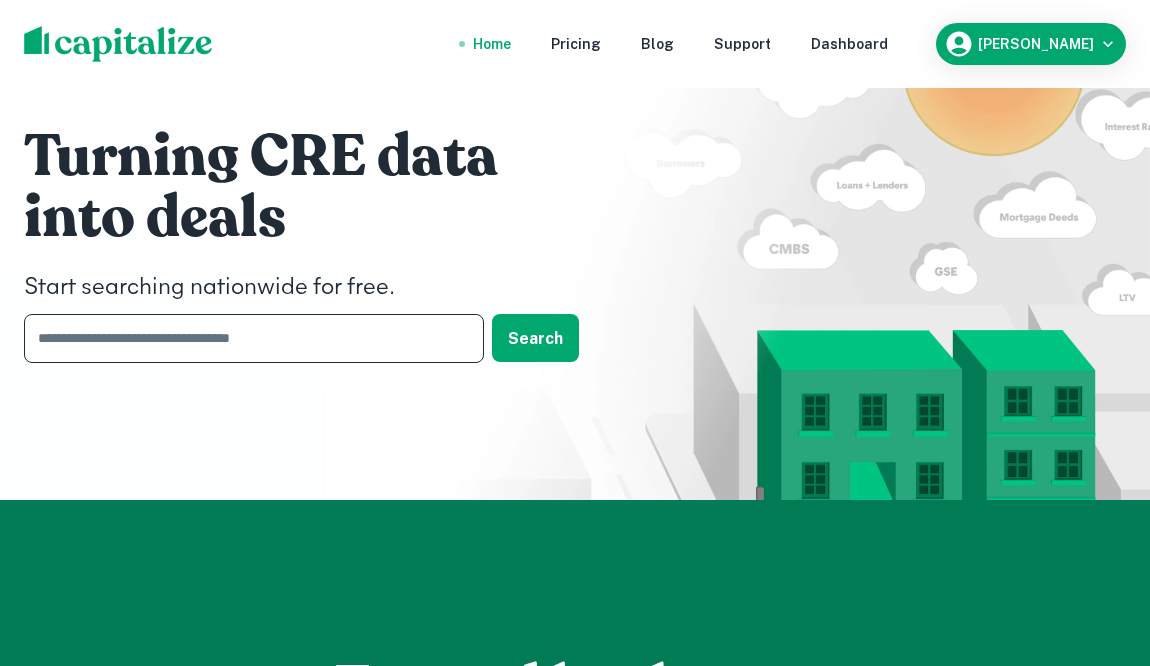 type on "**********" 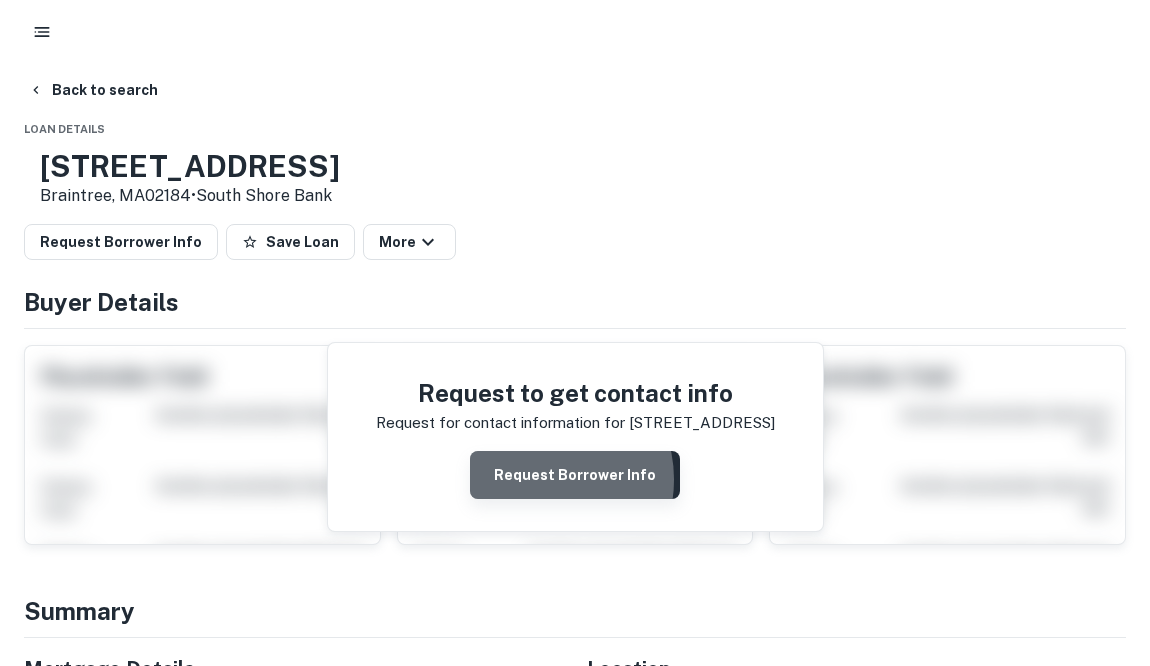 click on "Request Borrower Info" at bounding box center [575, 475] 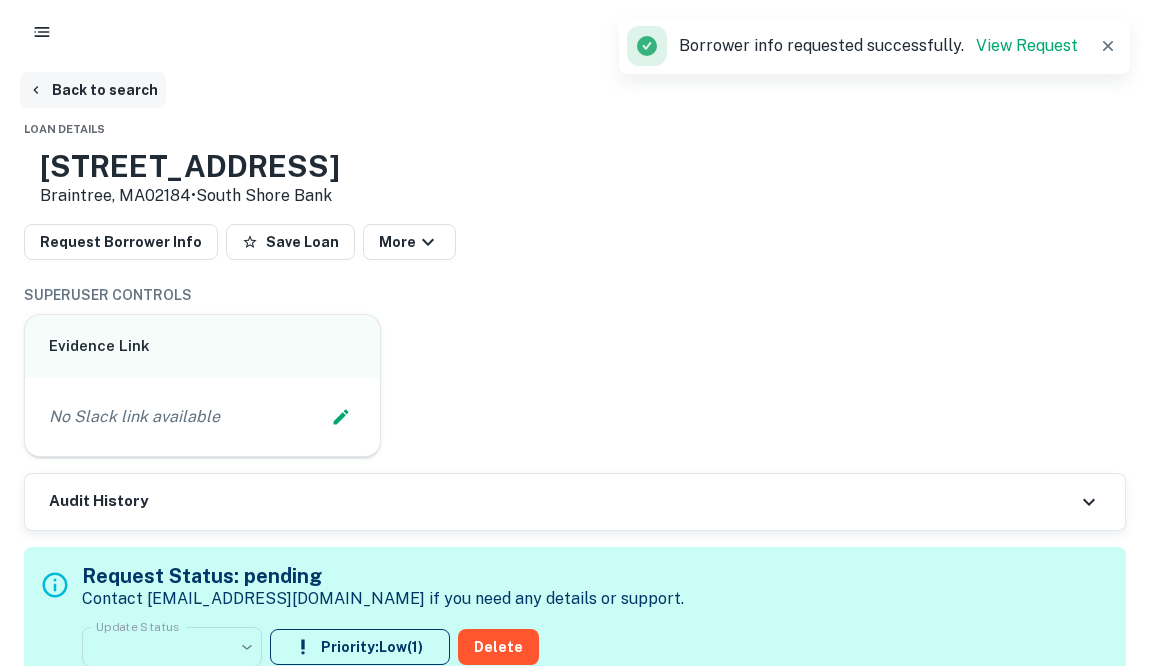 click on "Back to search" at bounding box center [93, 90] 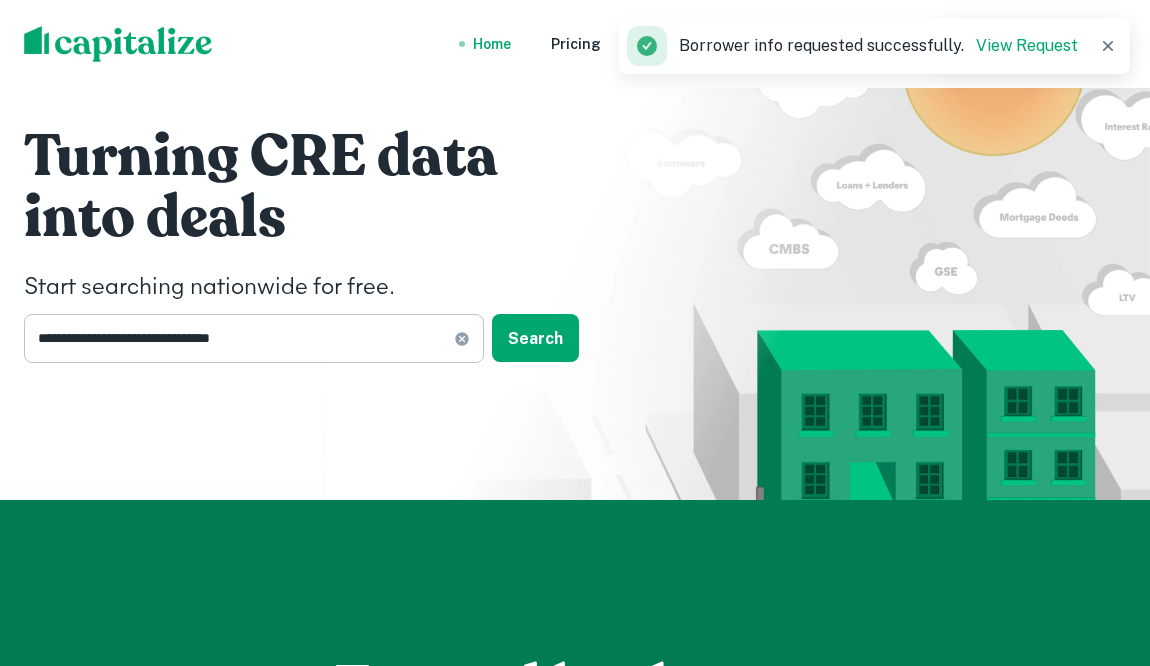 click 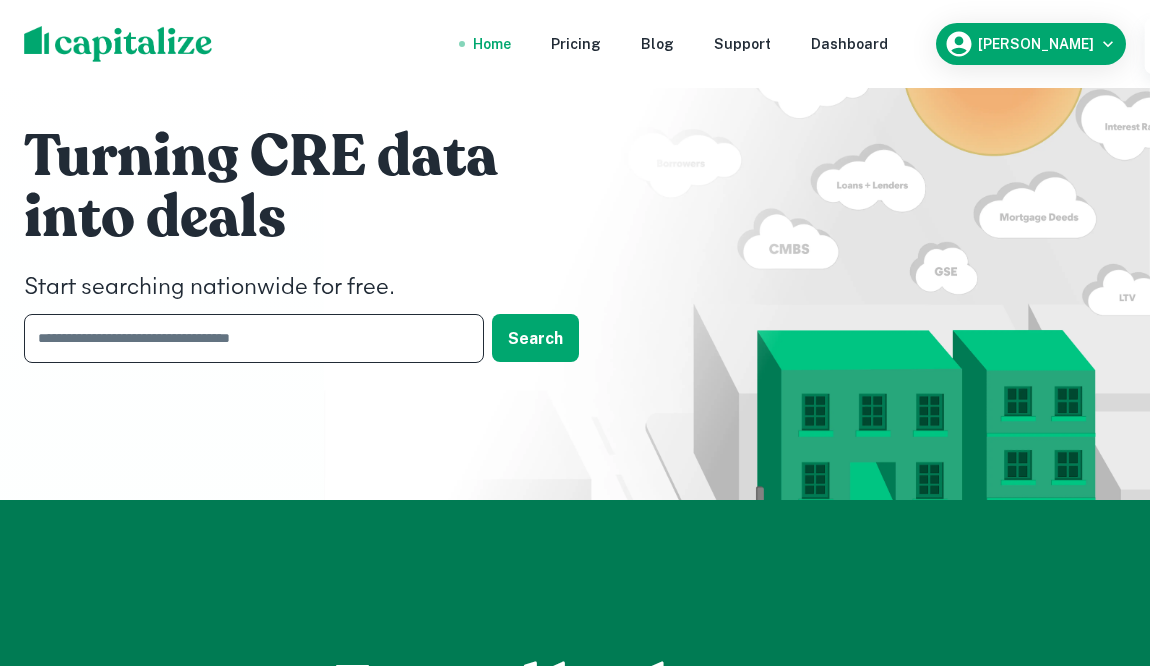 click at bounding box center (247, 338) 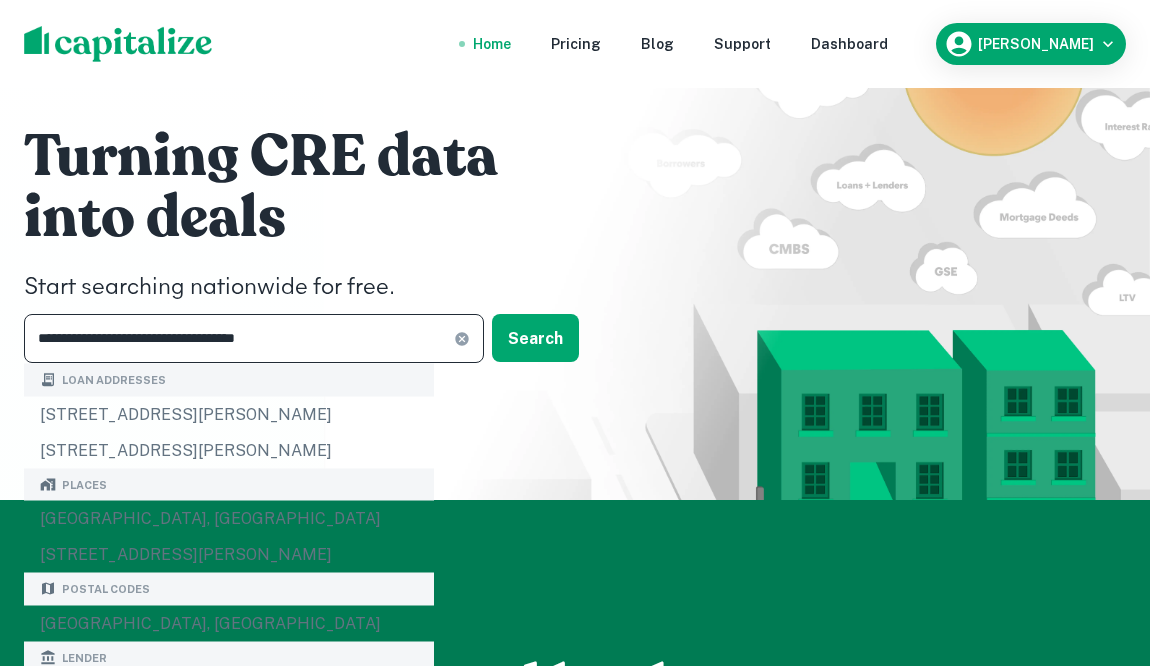 type on "**********" 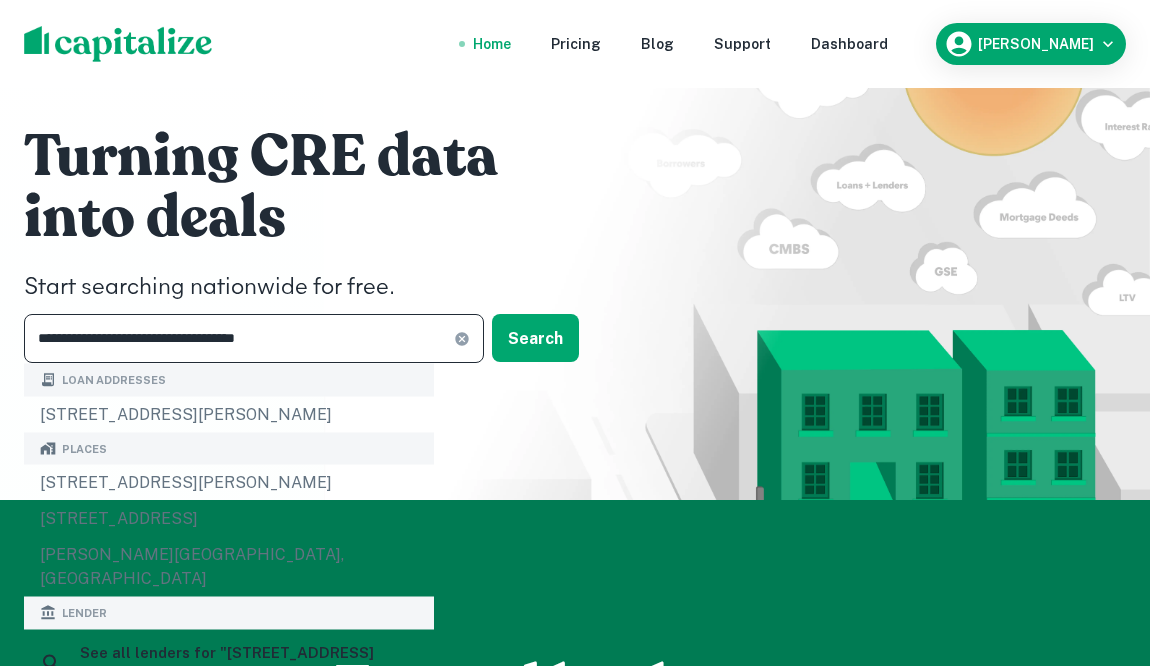 type on "**********" 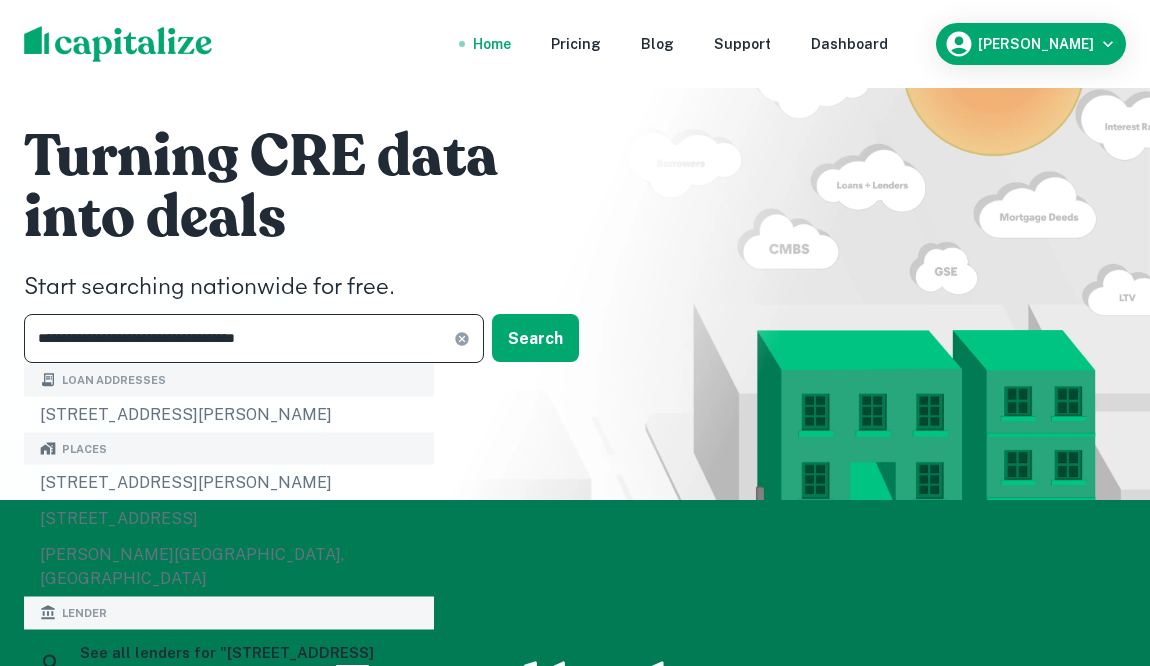 click on "**********" at bounding box center [254, 338] 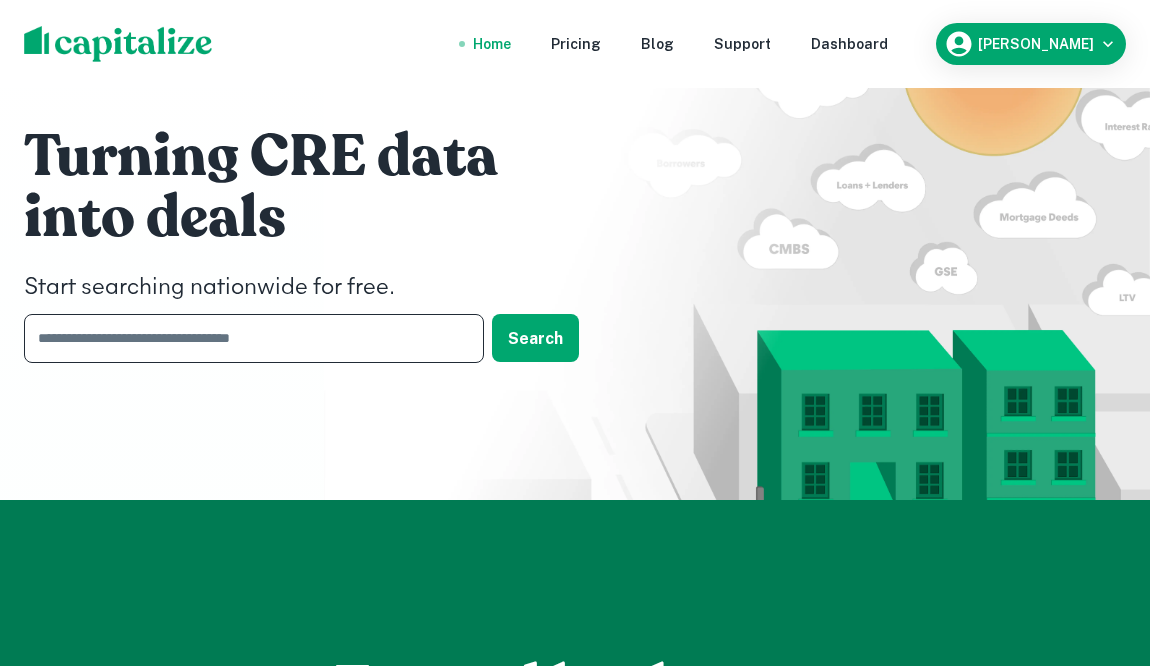 click at bounding box center [247, 338] 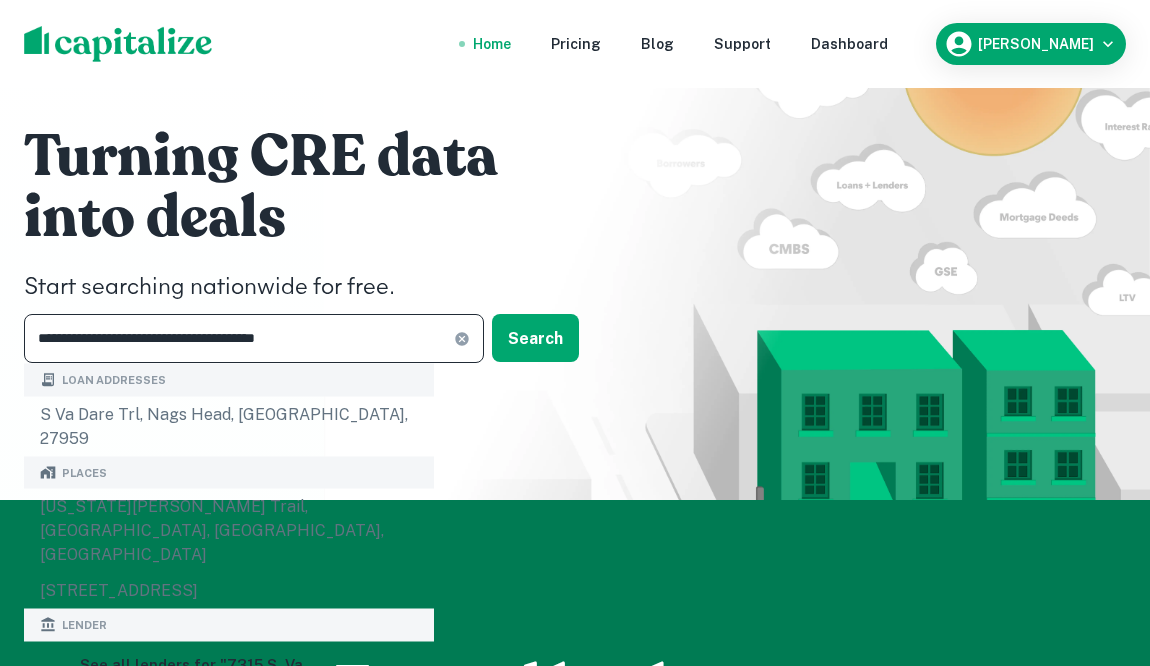 type on "**********" 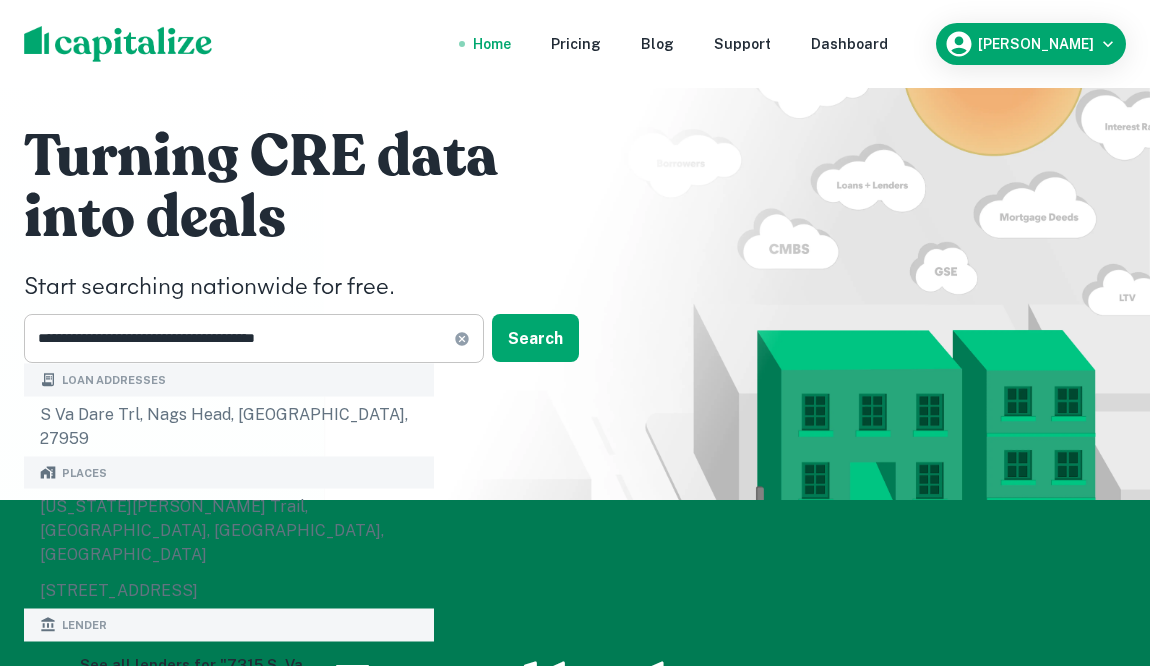 click 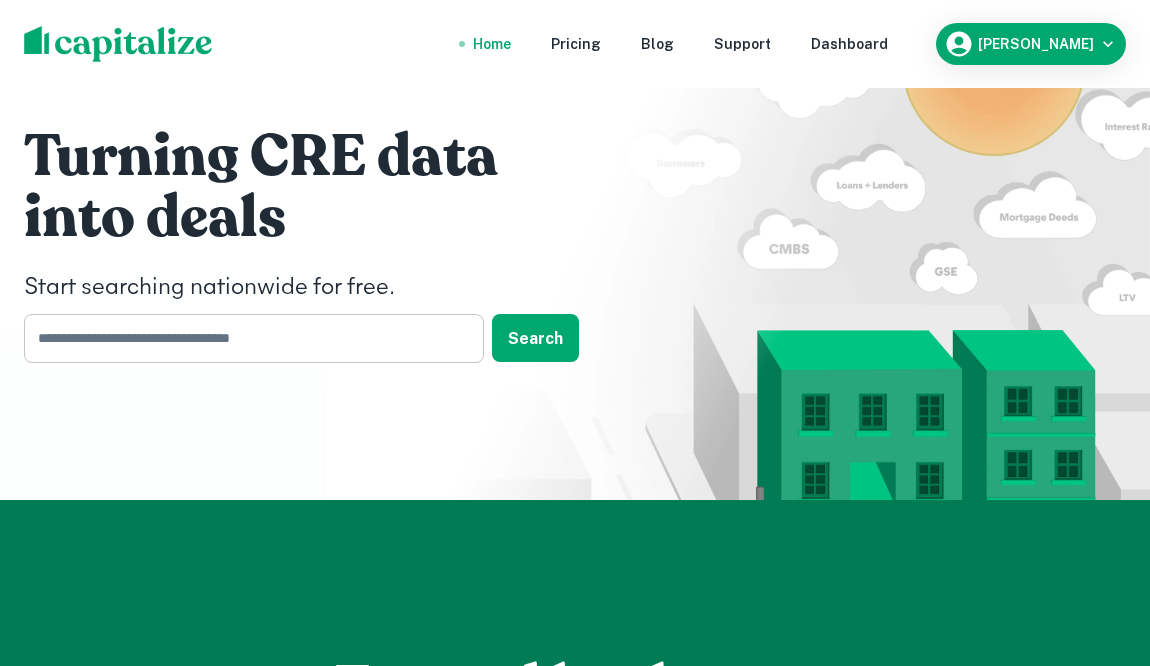 click at bounding box center [247, 338] 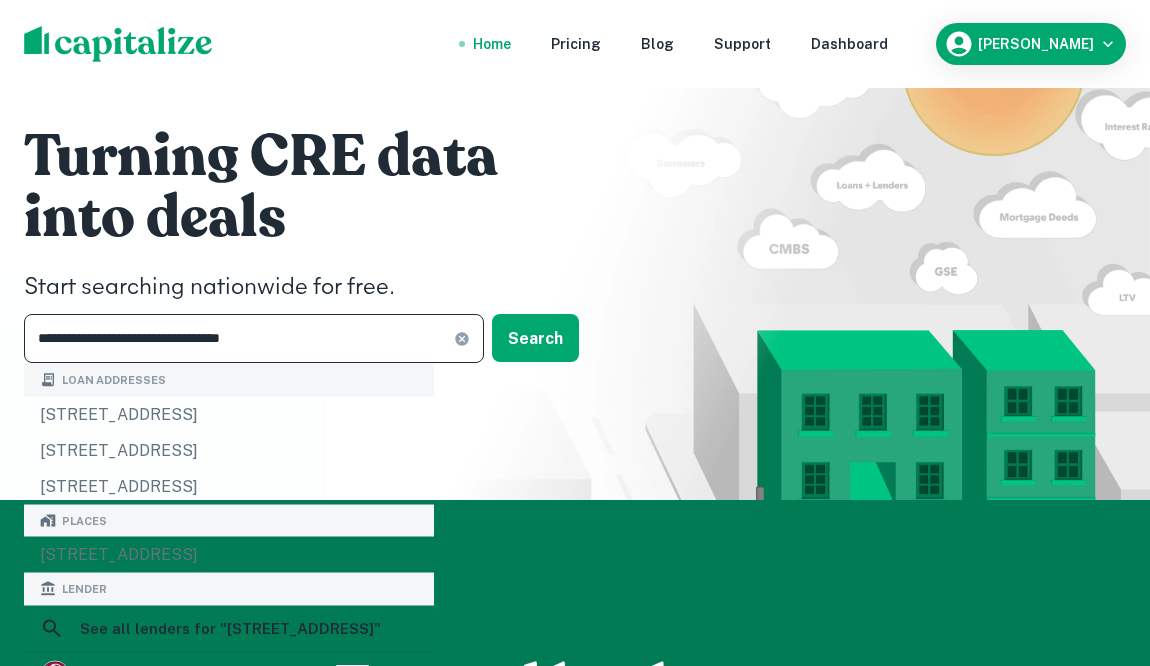 type on "**********" 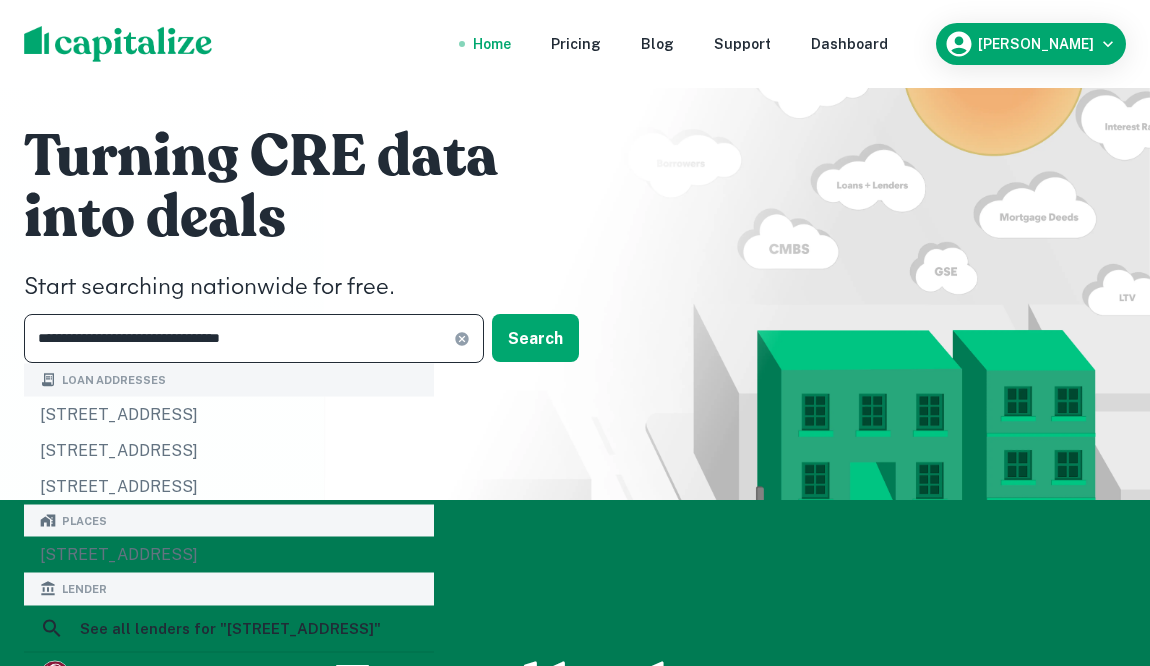 click 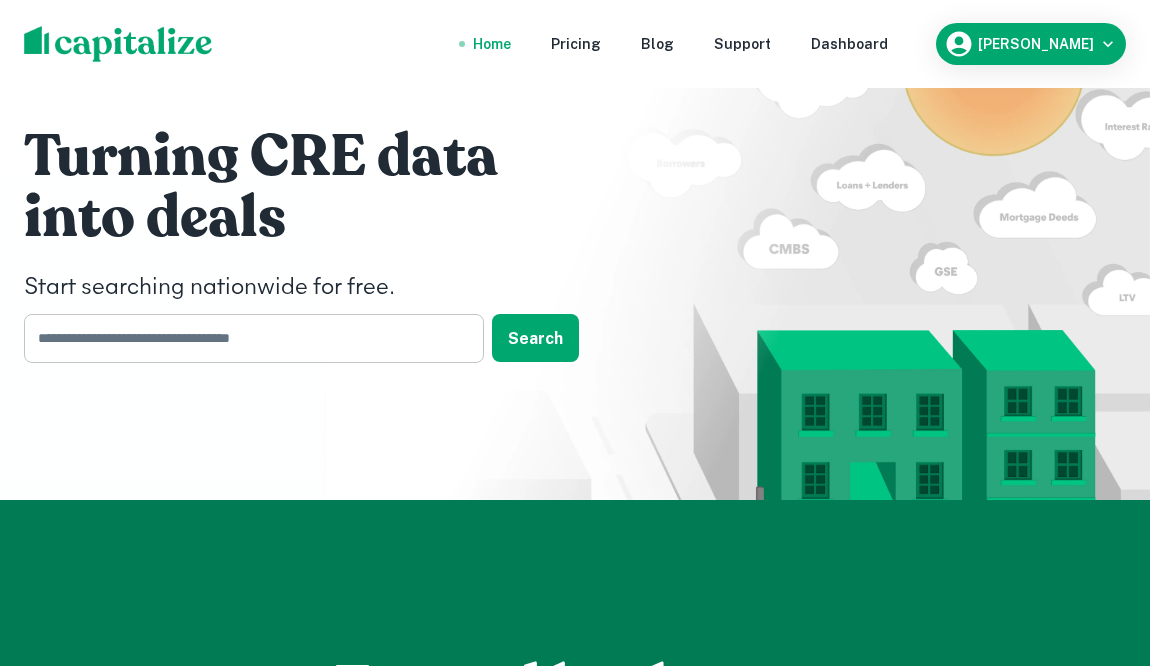 click at bounding box center [247, 338] 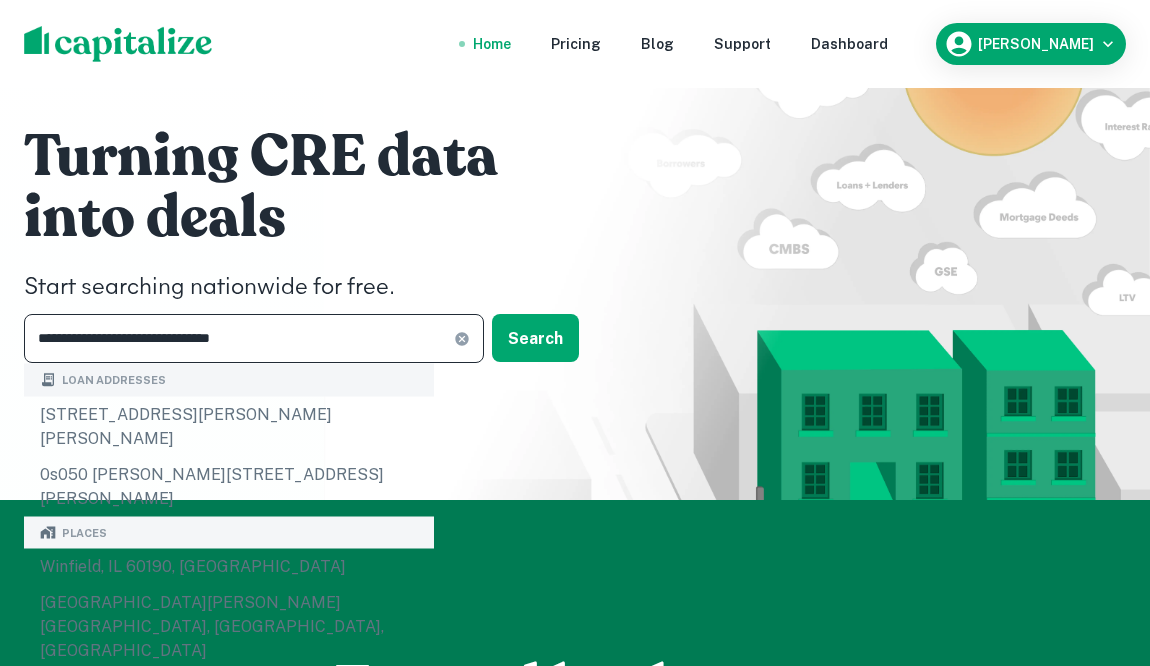 type on "**********" 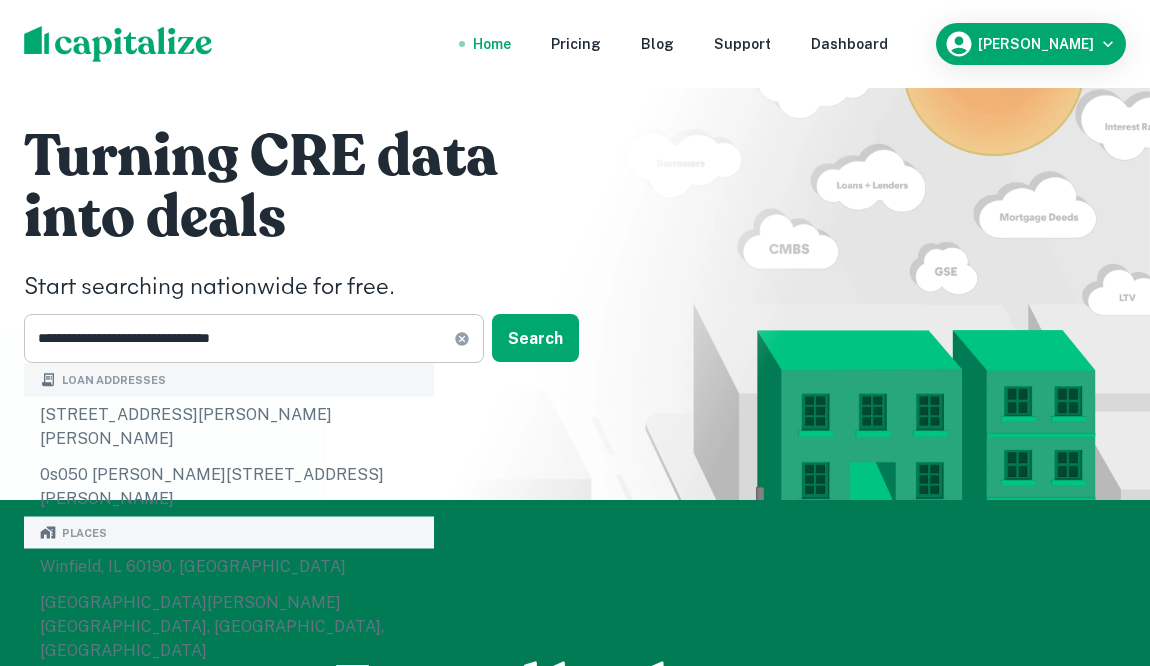 click 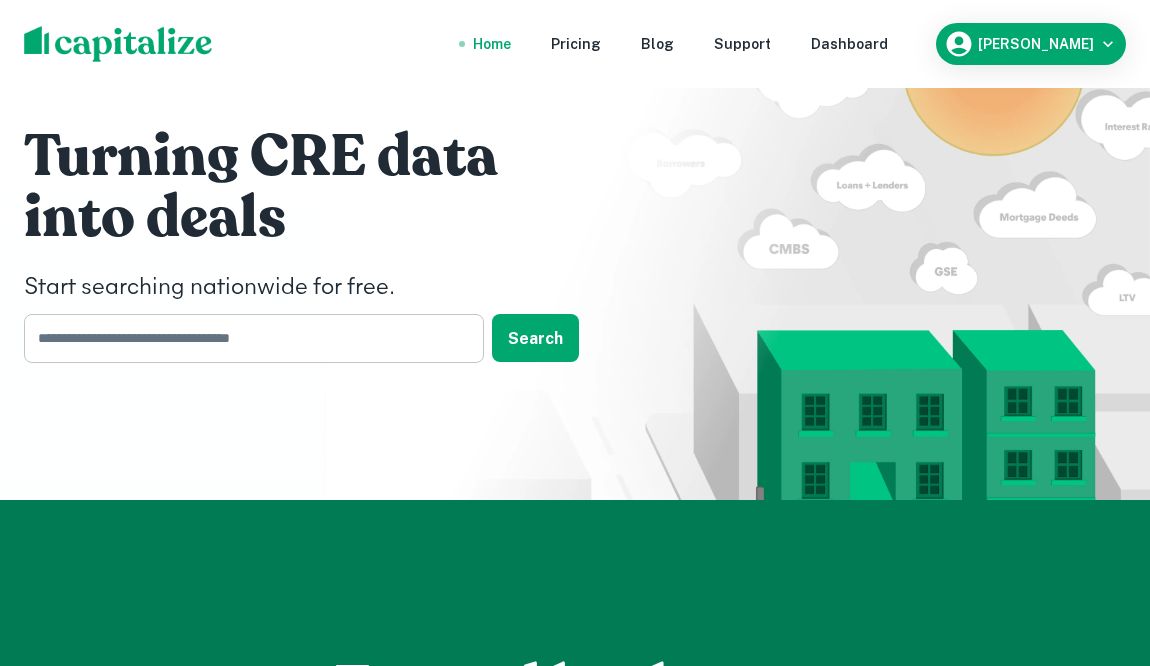 click at bounding box center [247, 338] 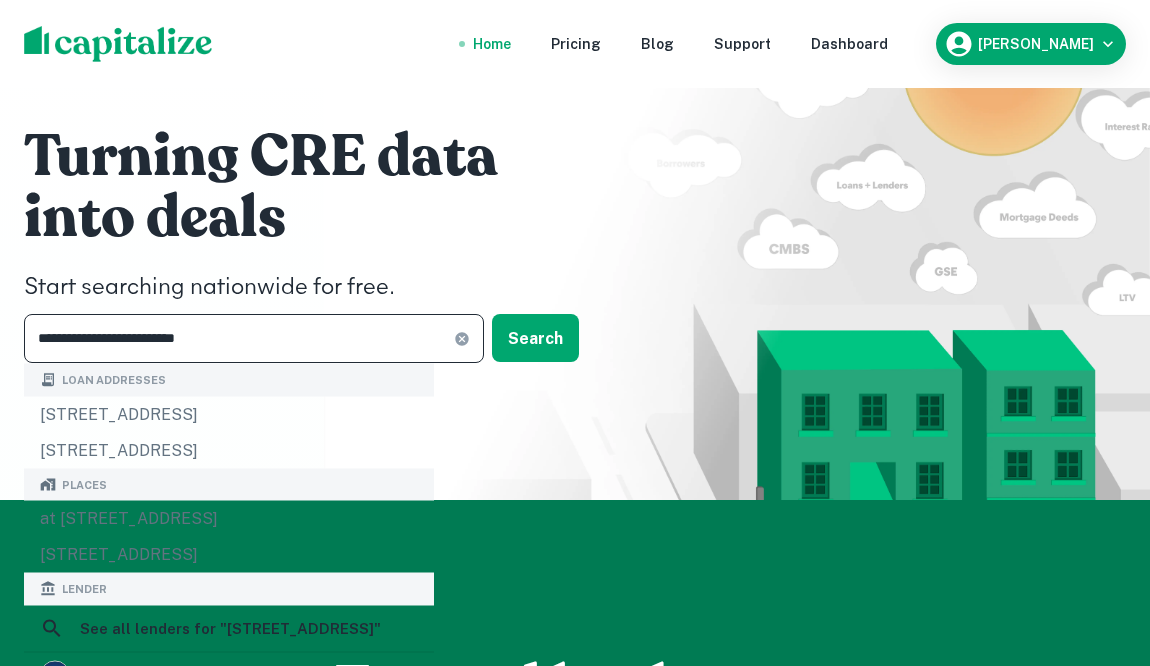 type on "**********" 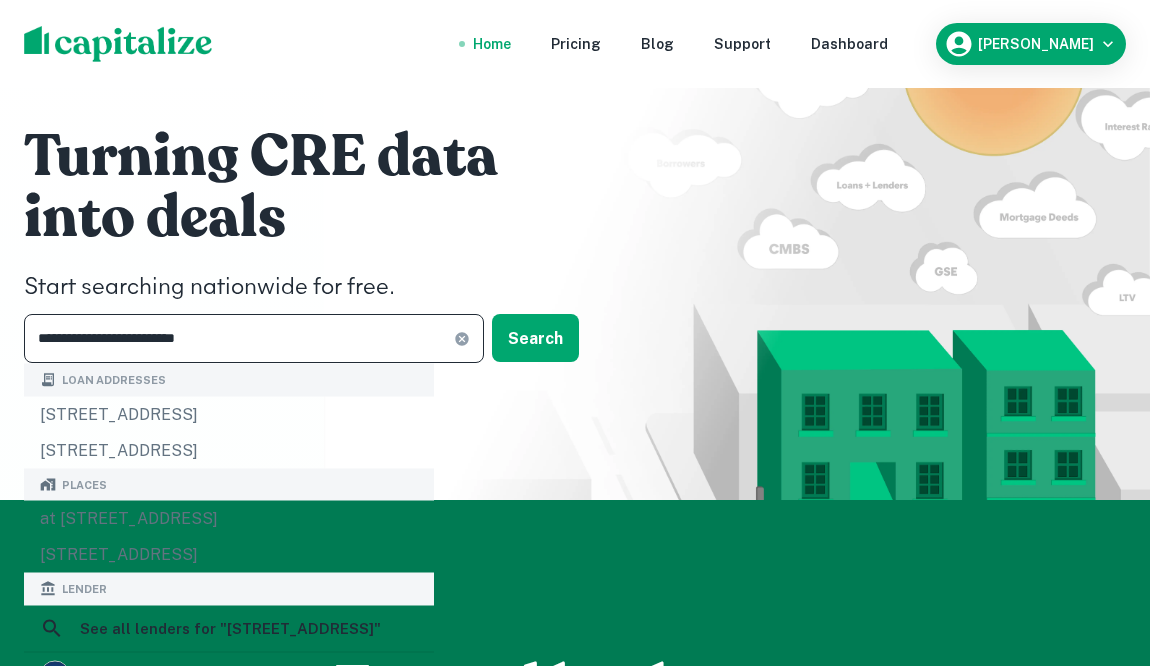 click 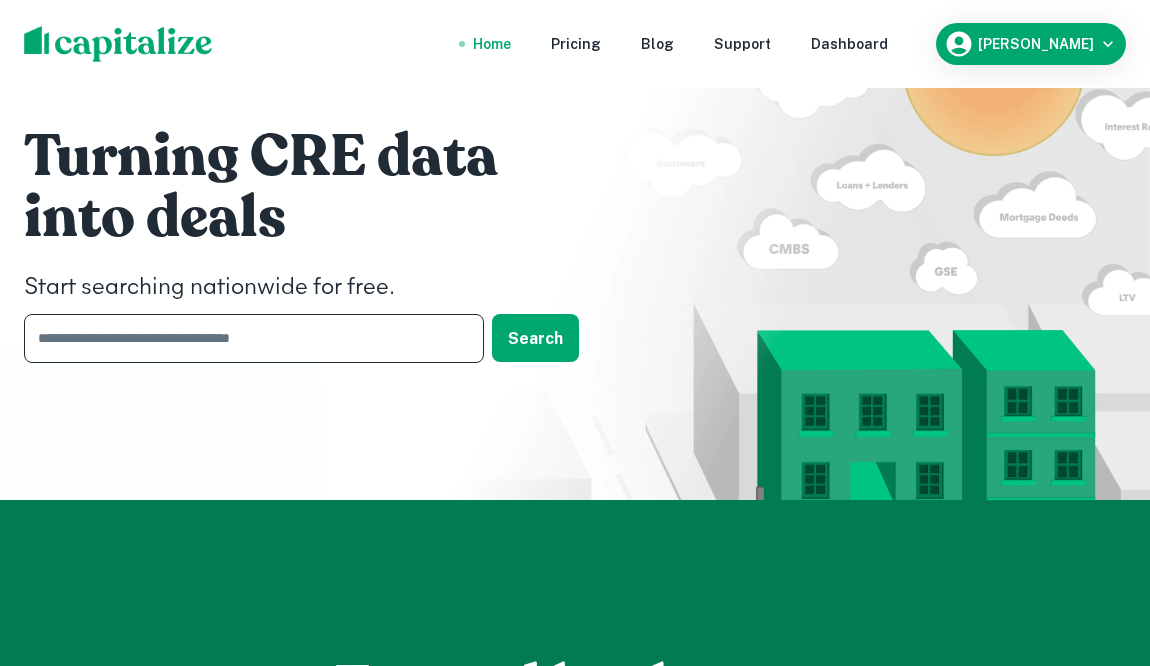 click at bounding box center (247, 338) 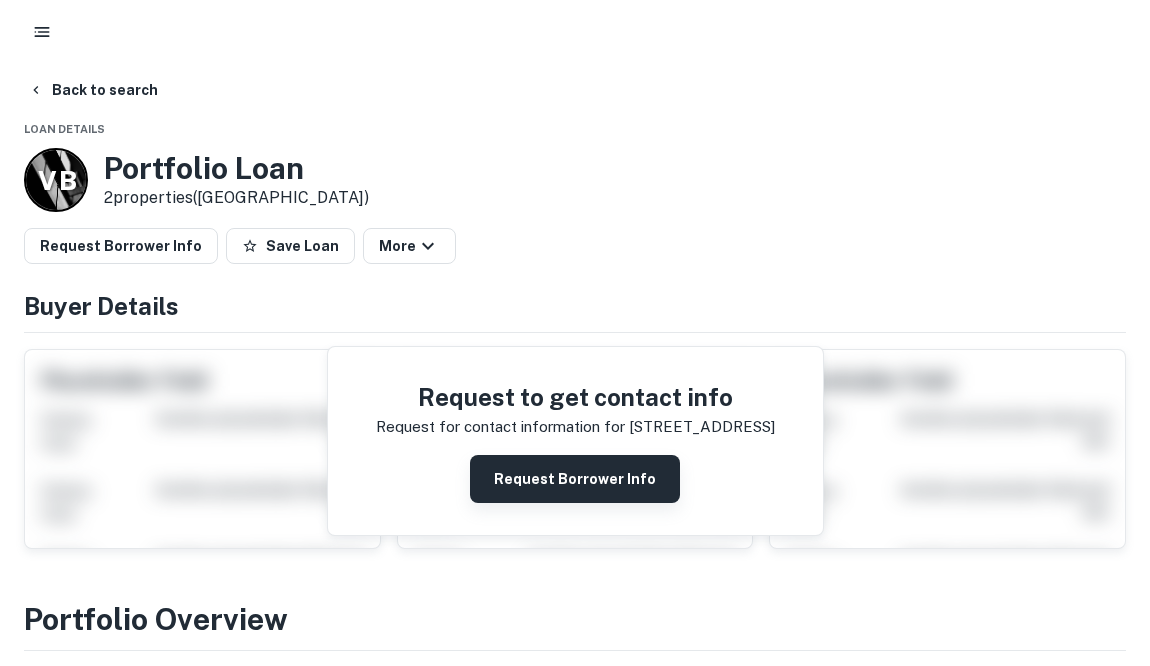 click on "Request Borrower Info" at bounding box center [575, 479] 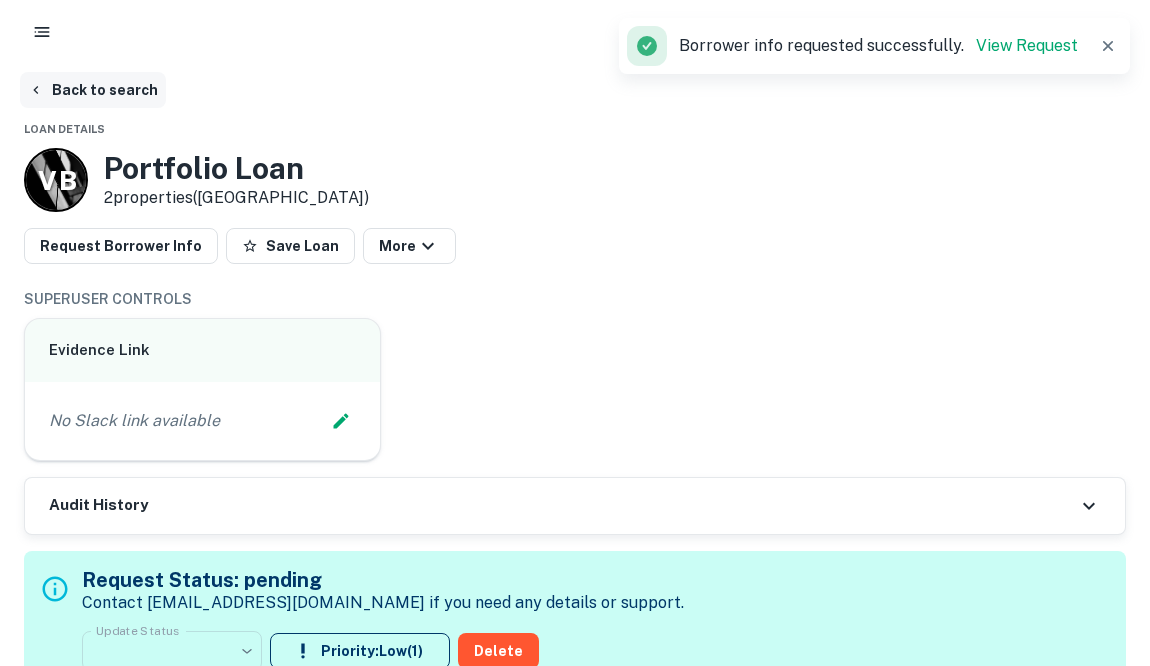 click on "Back to search" at bounding box center [93, 90] 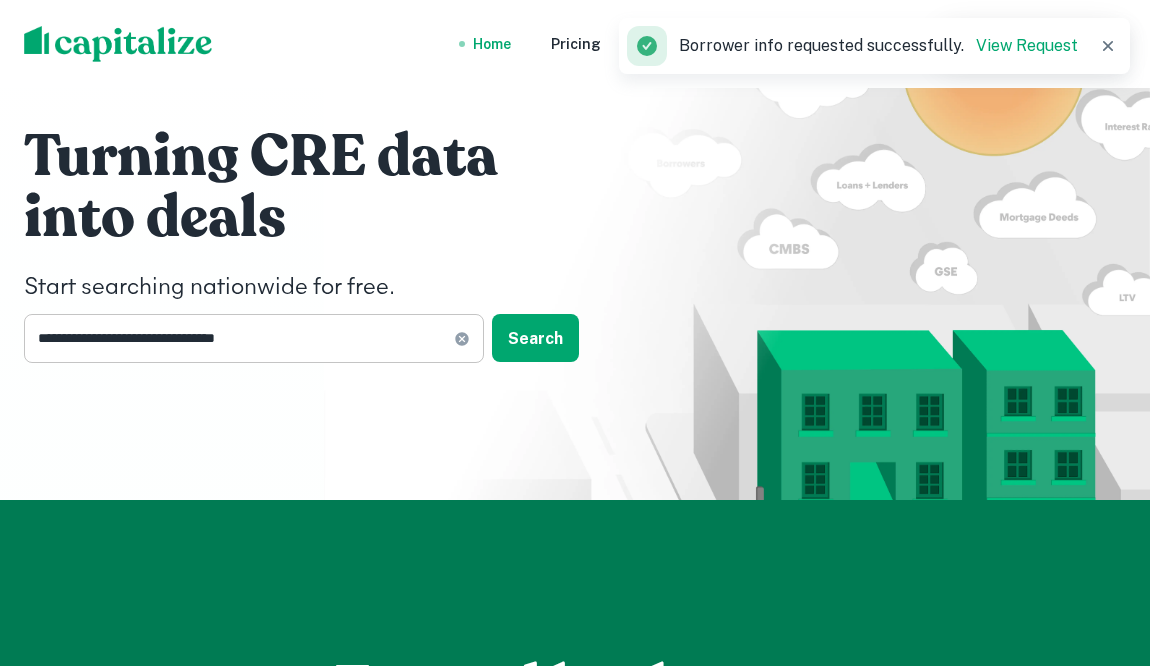 click 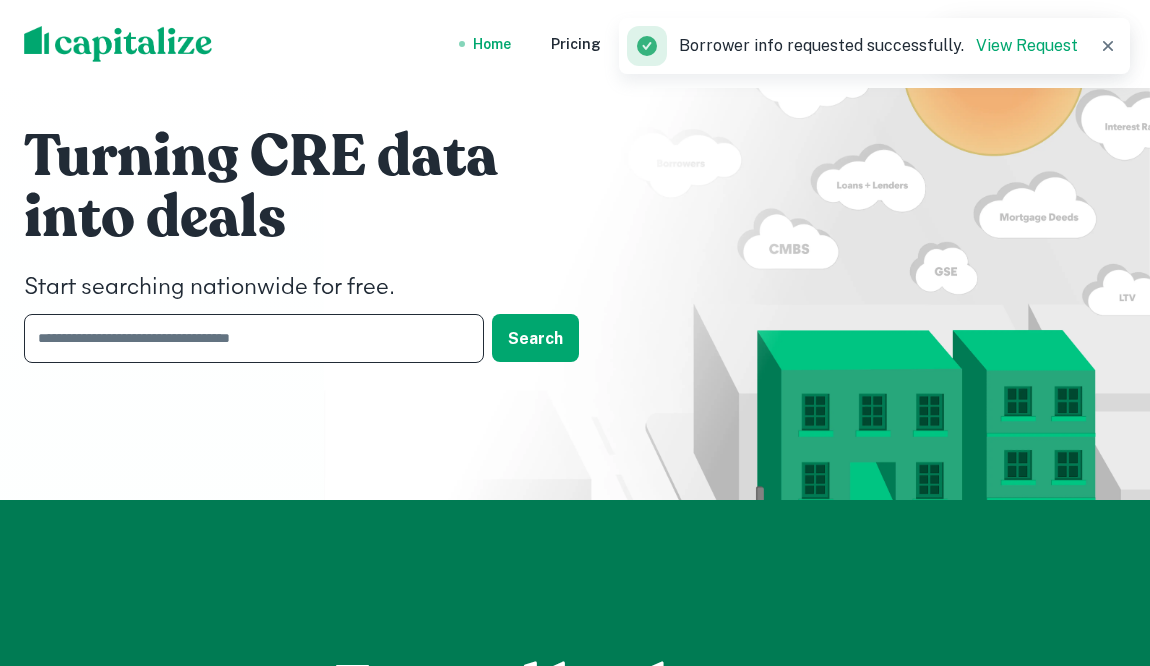 click at bounding box center [247, 338] 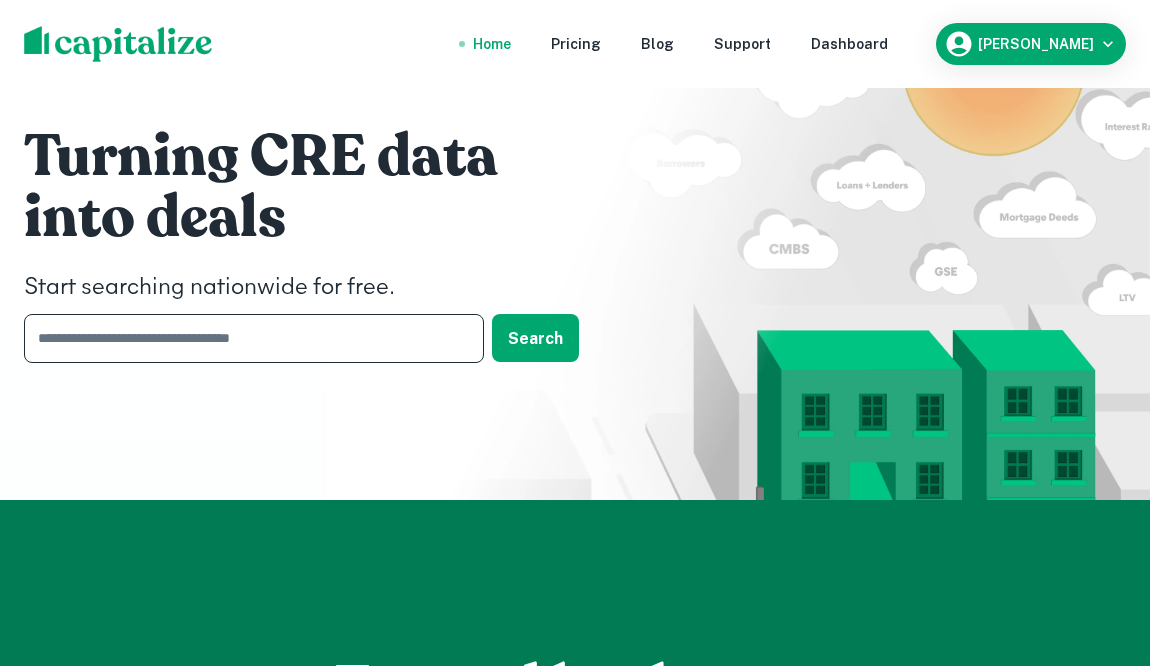 type on "**********" 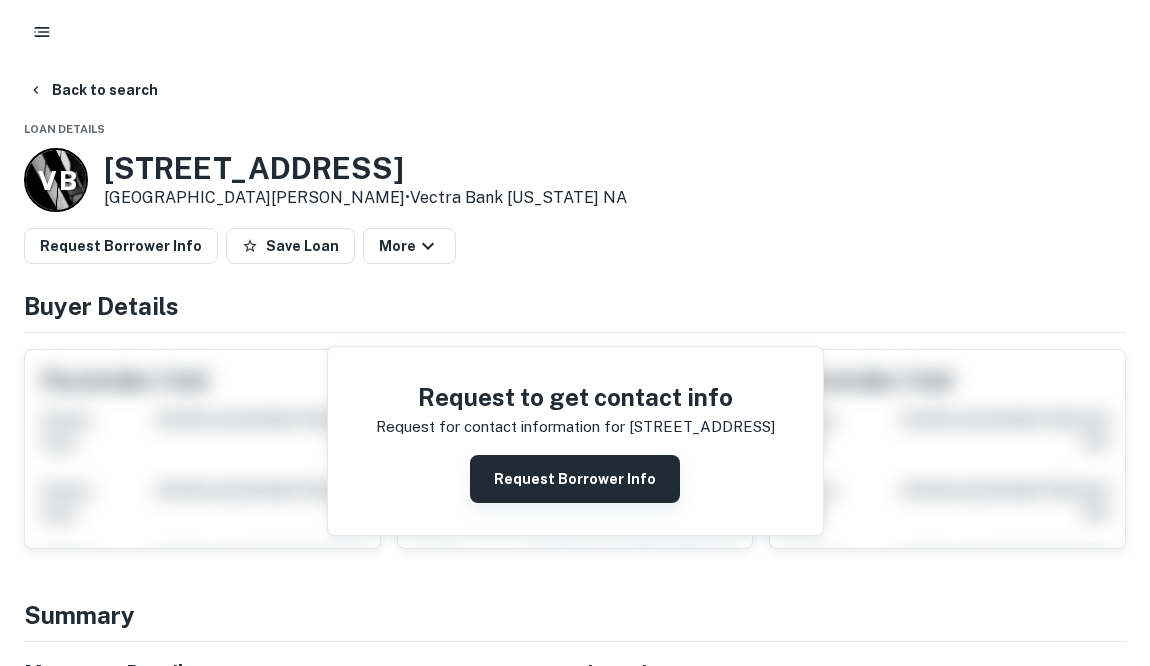 click on "Request Borrower Info" at bounding box center [575, 479] 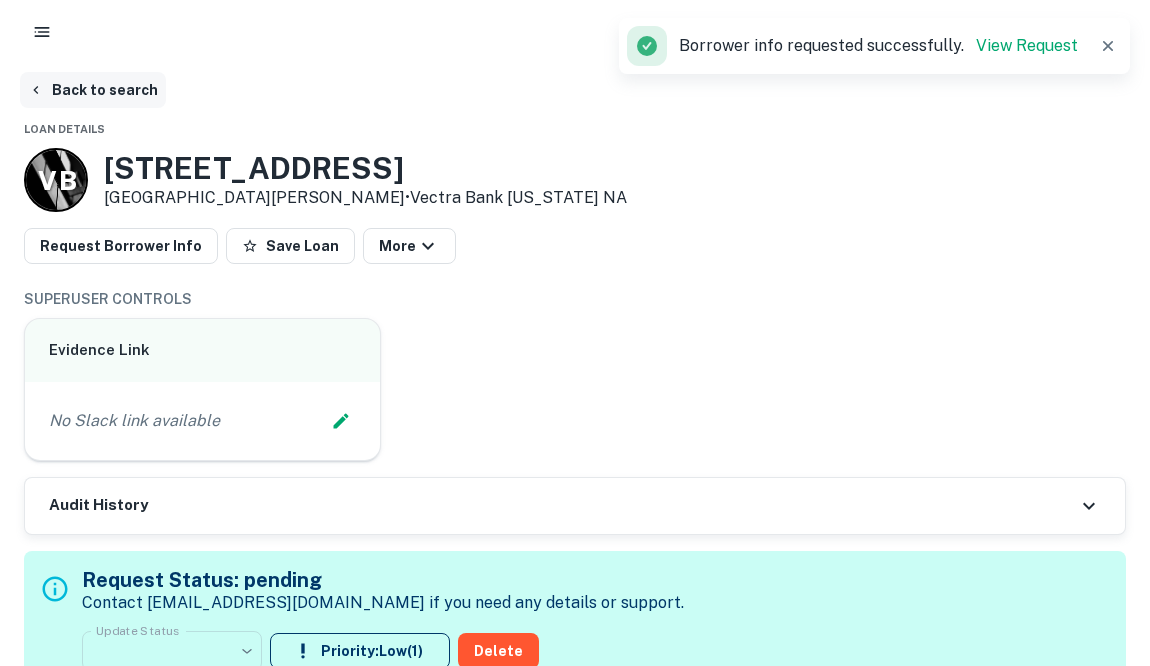 click on "Back to search" at bounding box center [93, 90] 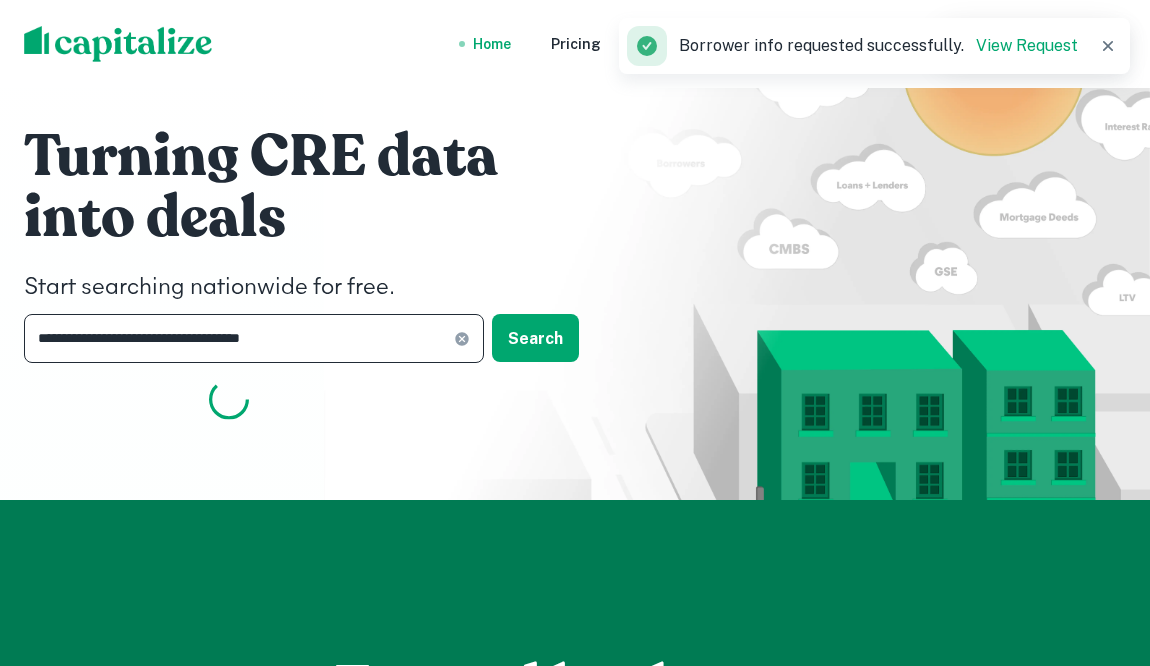 click on "**********" at bounding box center (239, 338) 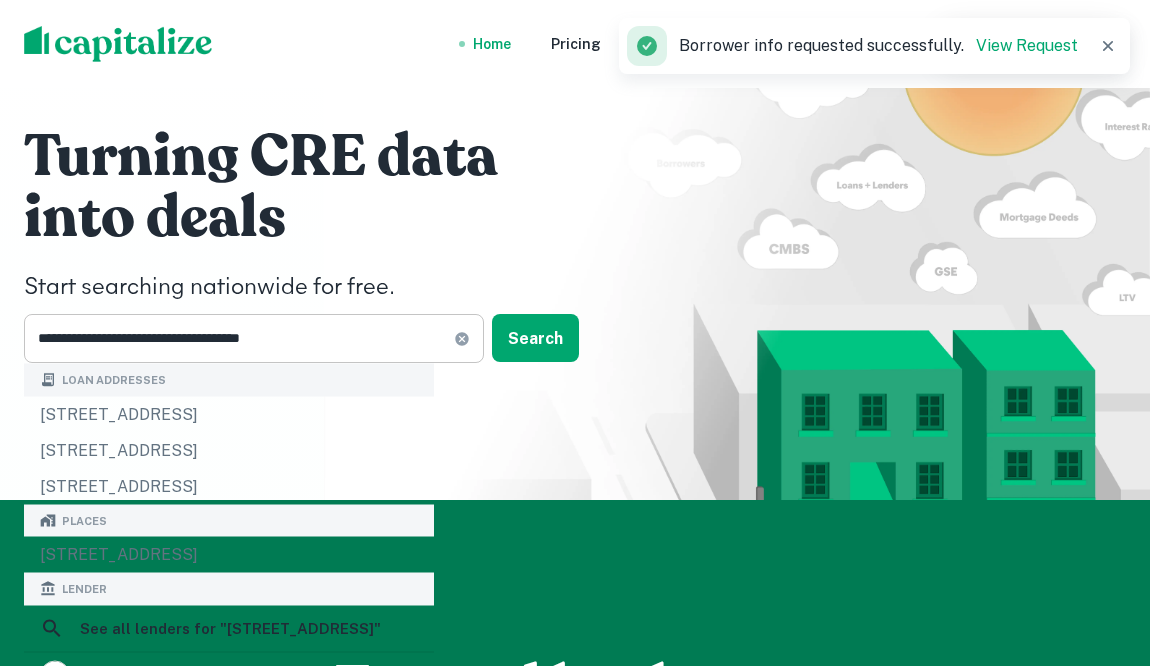click 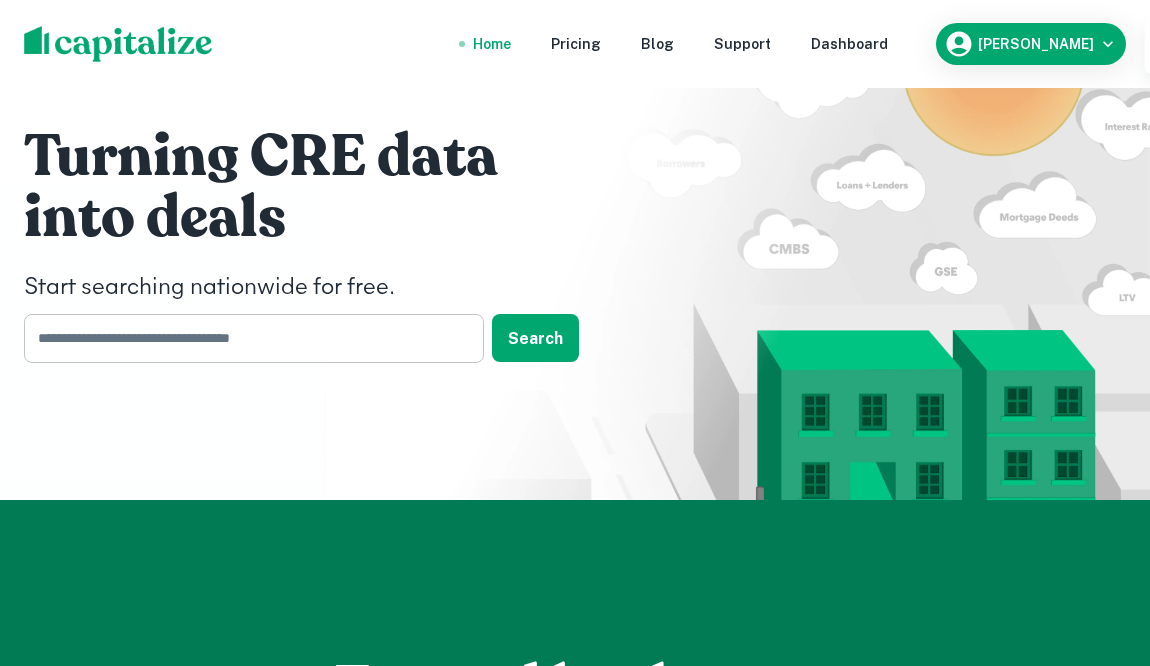 click at bounding box center [247, 338] 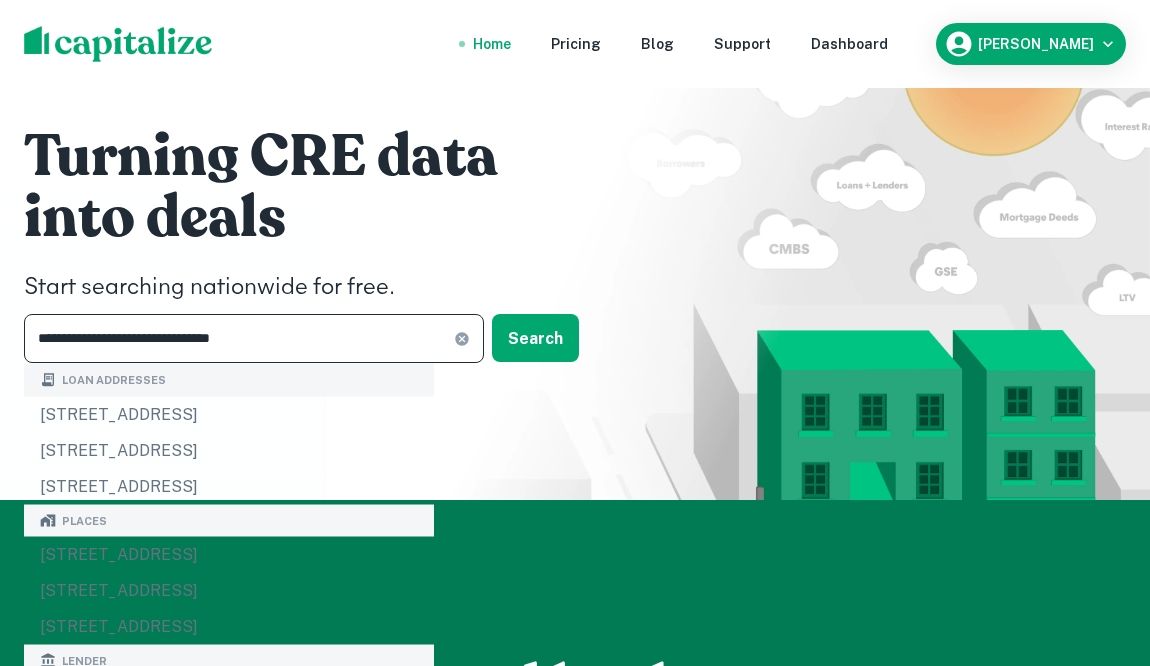 type on "**********" 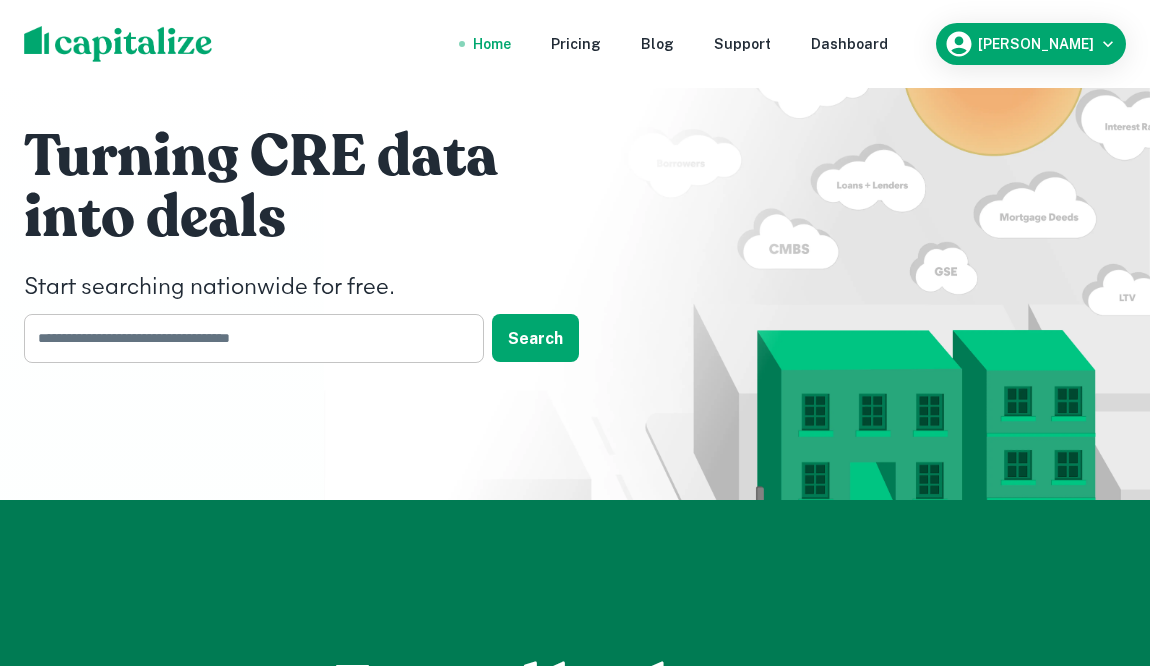 click at bounding box center (247, 338) 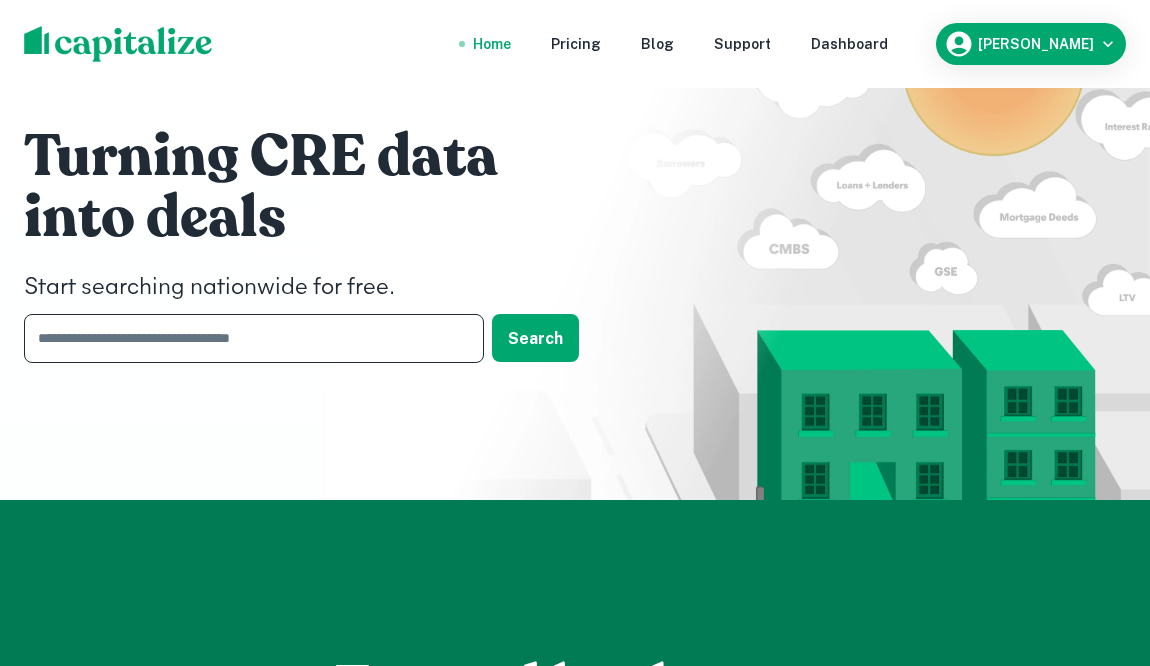 type on "**********" 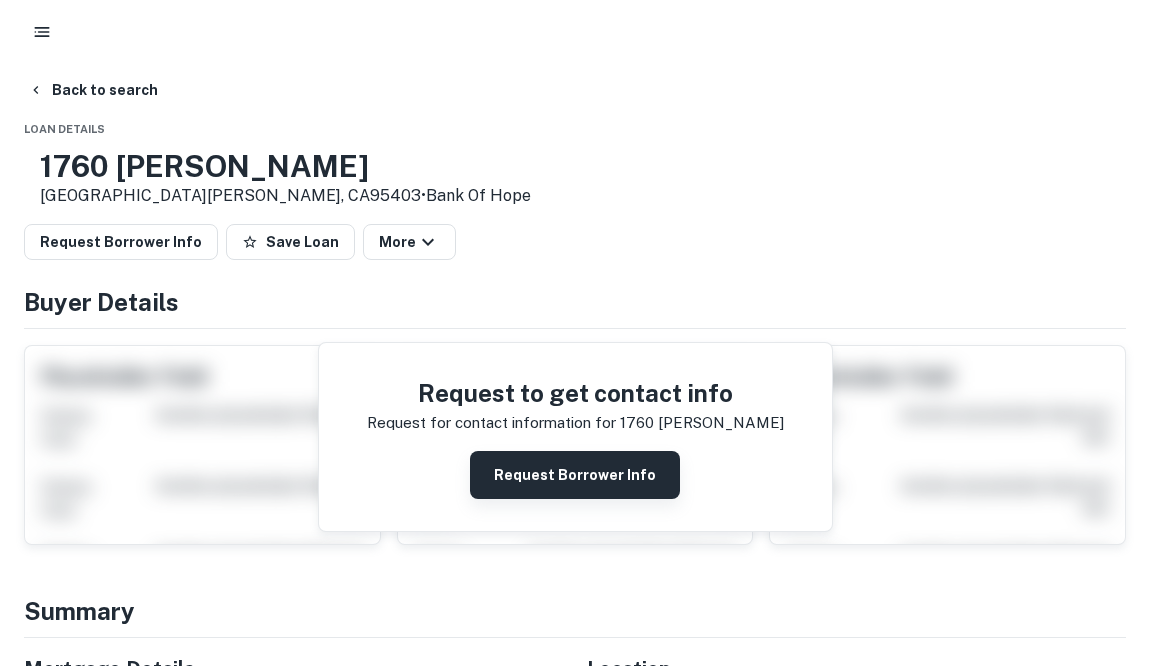 click on "Request Borrower Info" at bounding box center (575, 475) 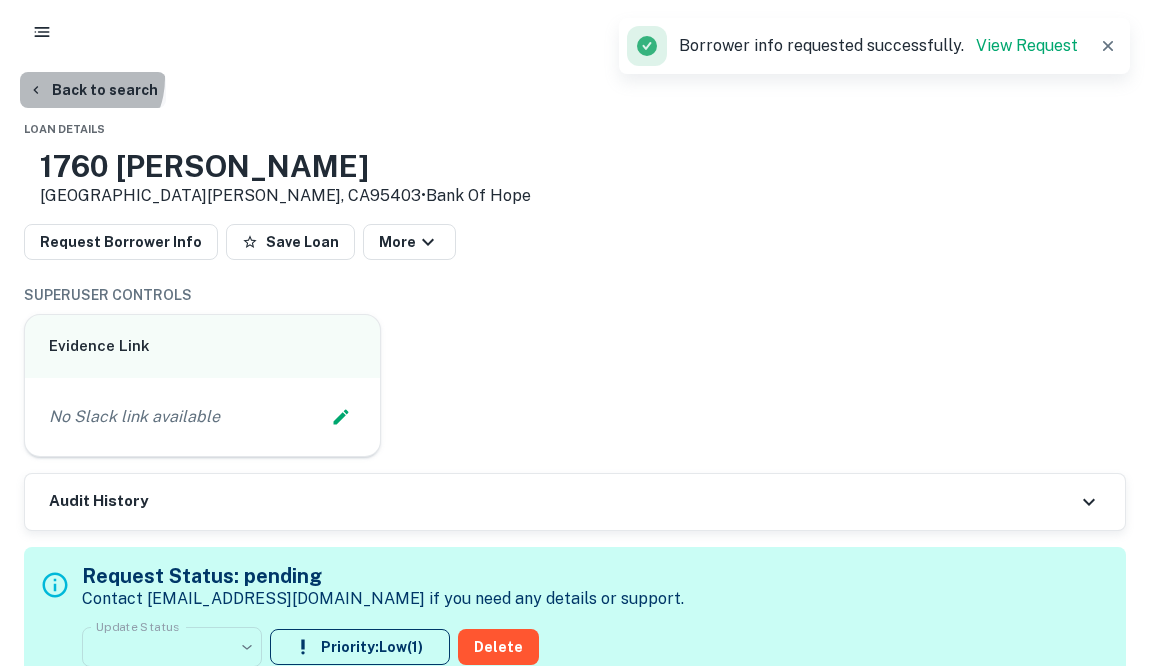 click on "Back to search" at bounding box center (93, 90) 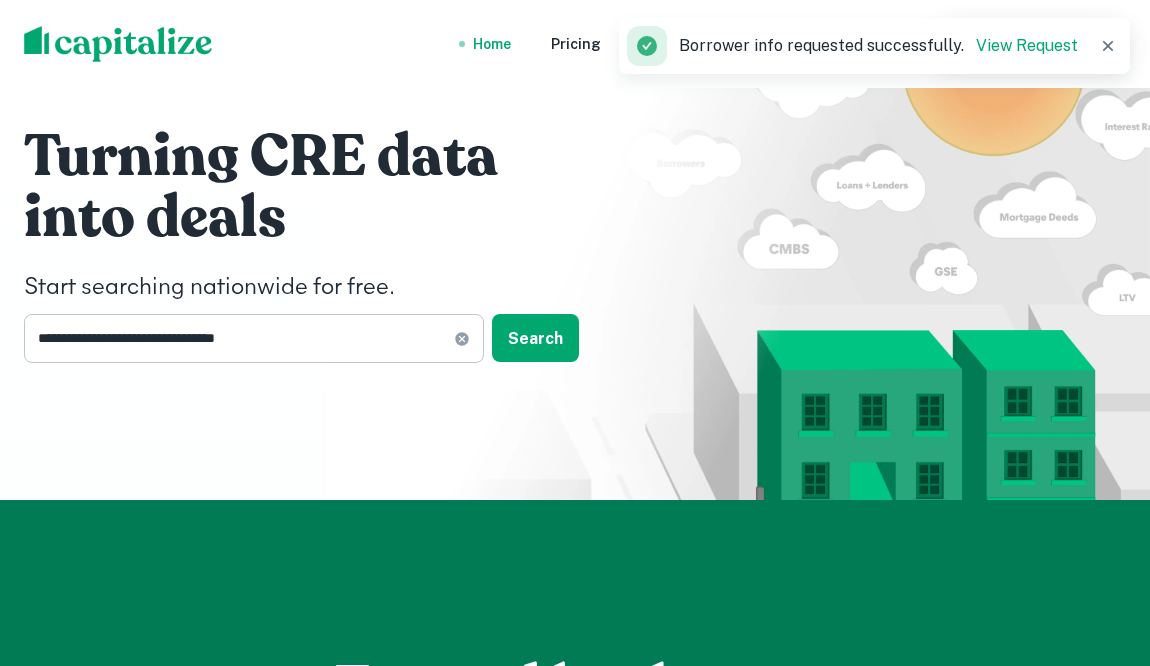 click 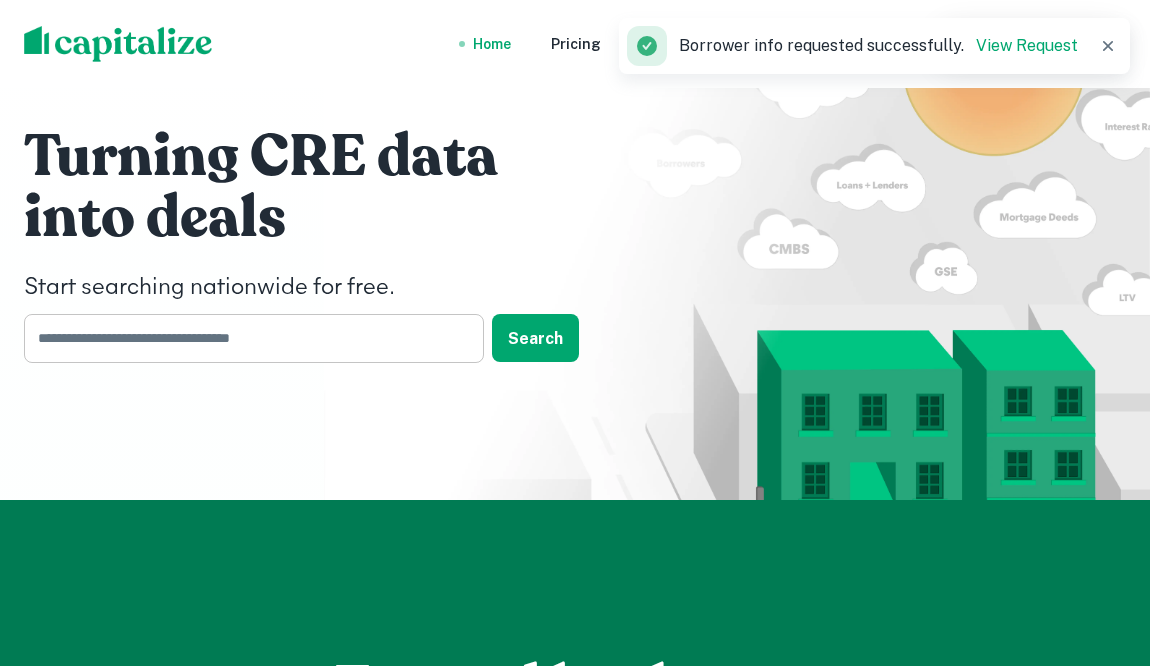 click at bounding box center [247, 338] 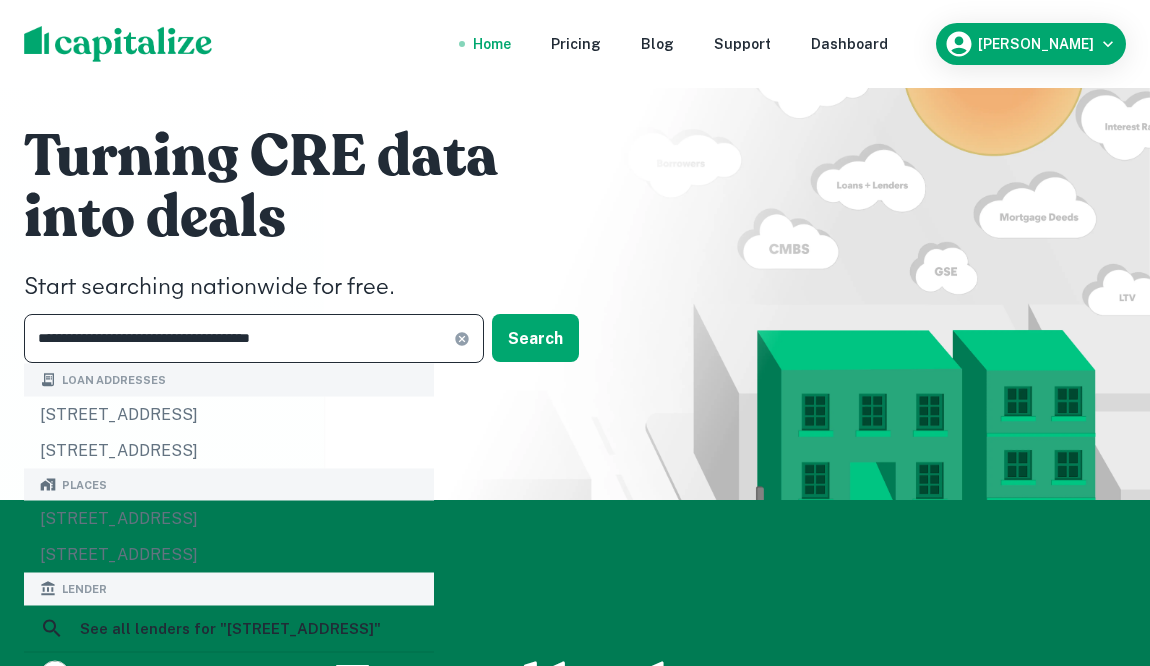 type on "**********" 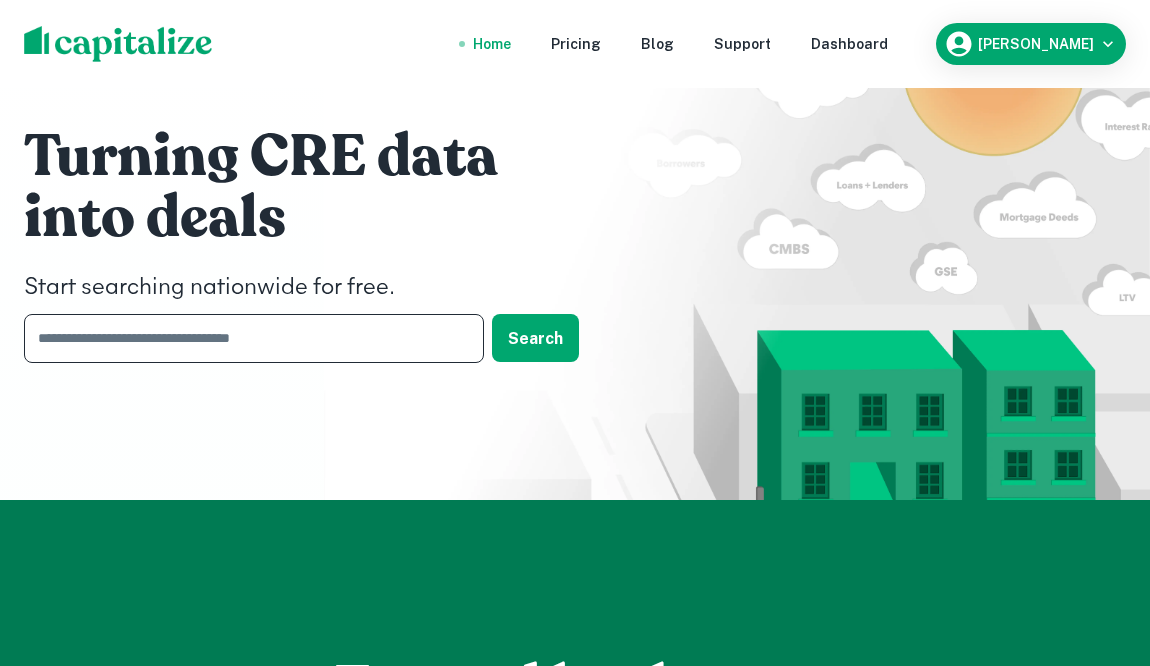 click at bounding box center [247, 338] 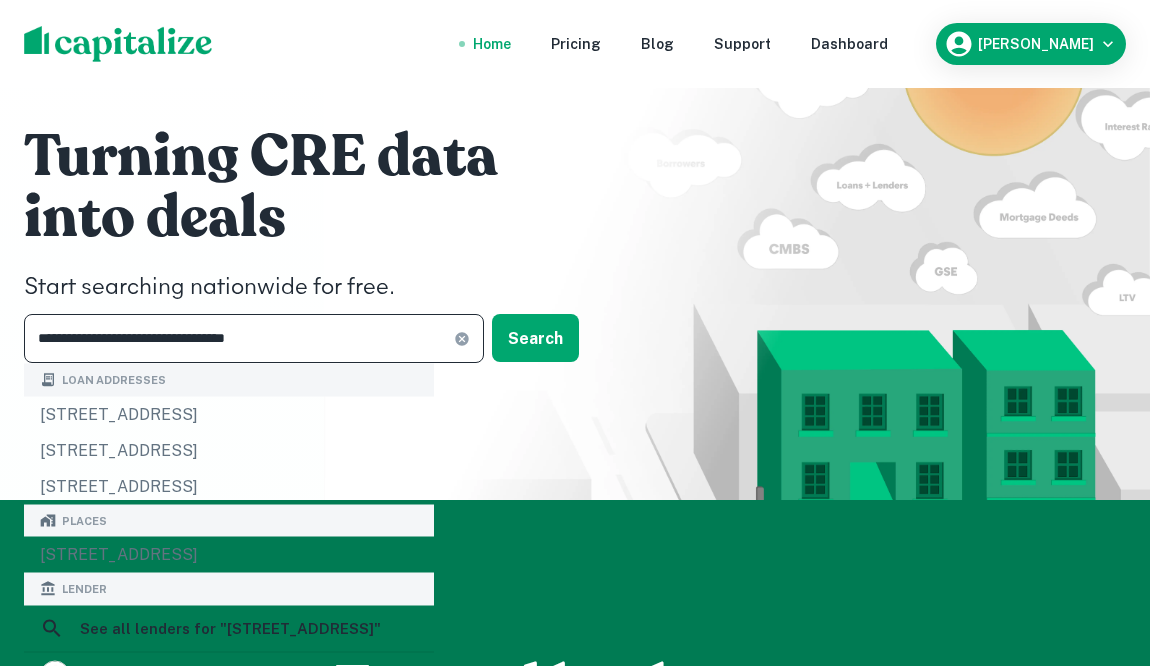 type on "**********" 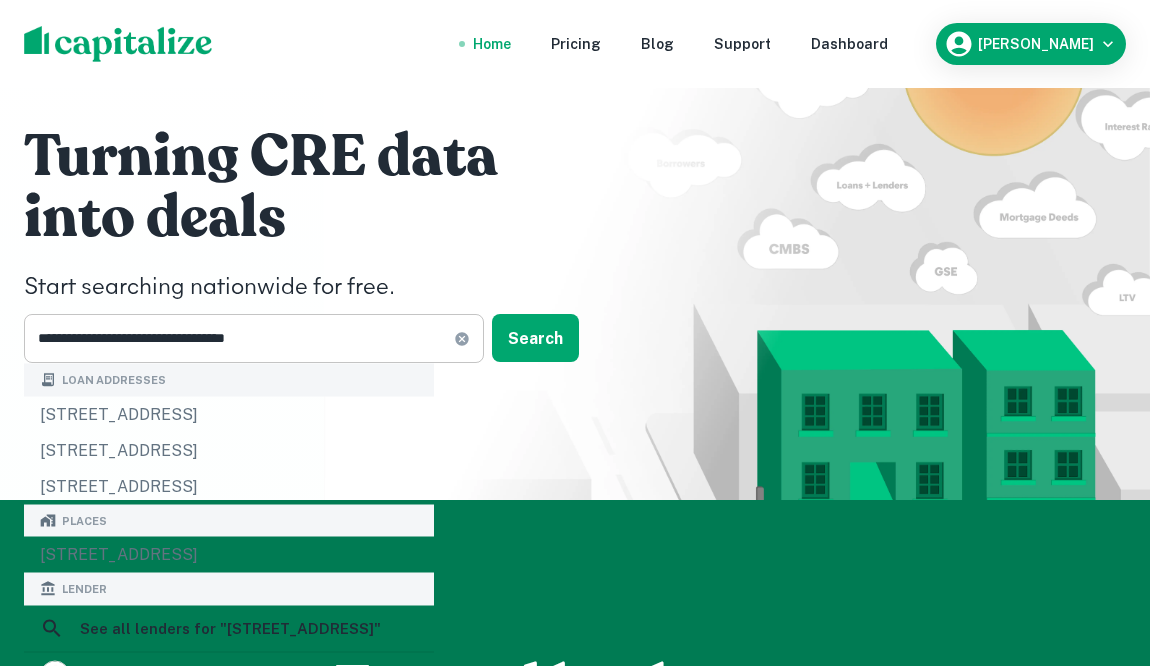 click 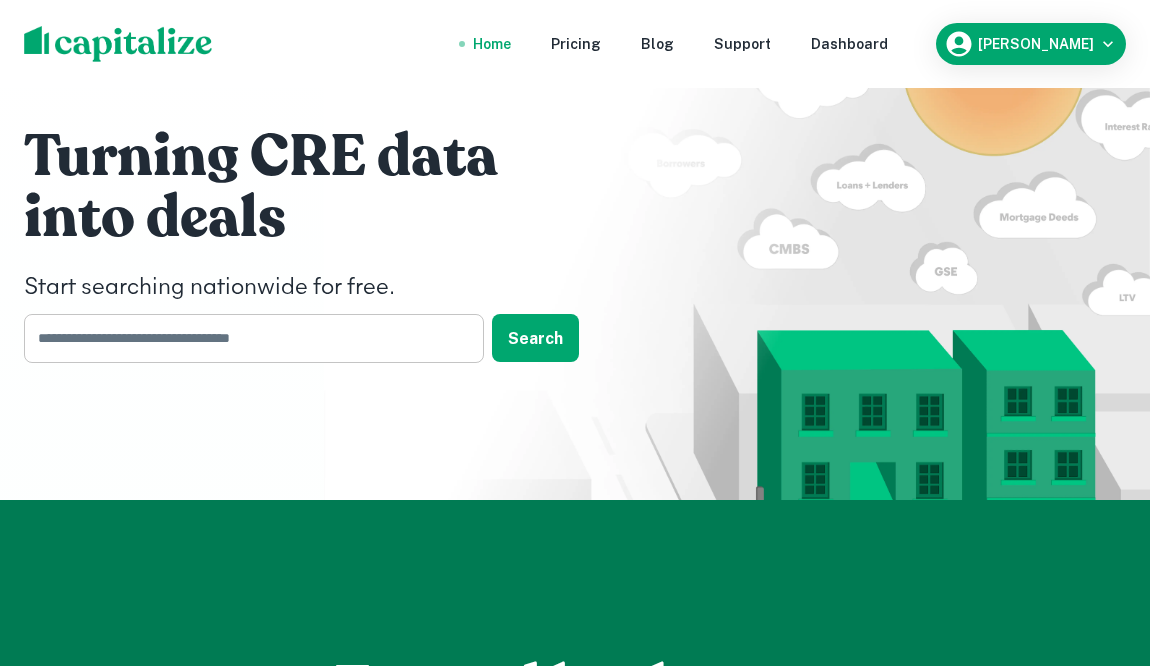 click at bounding box center (247, 338) 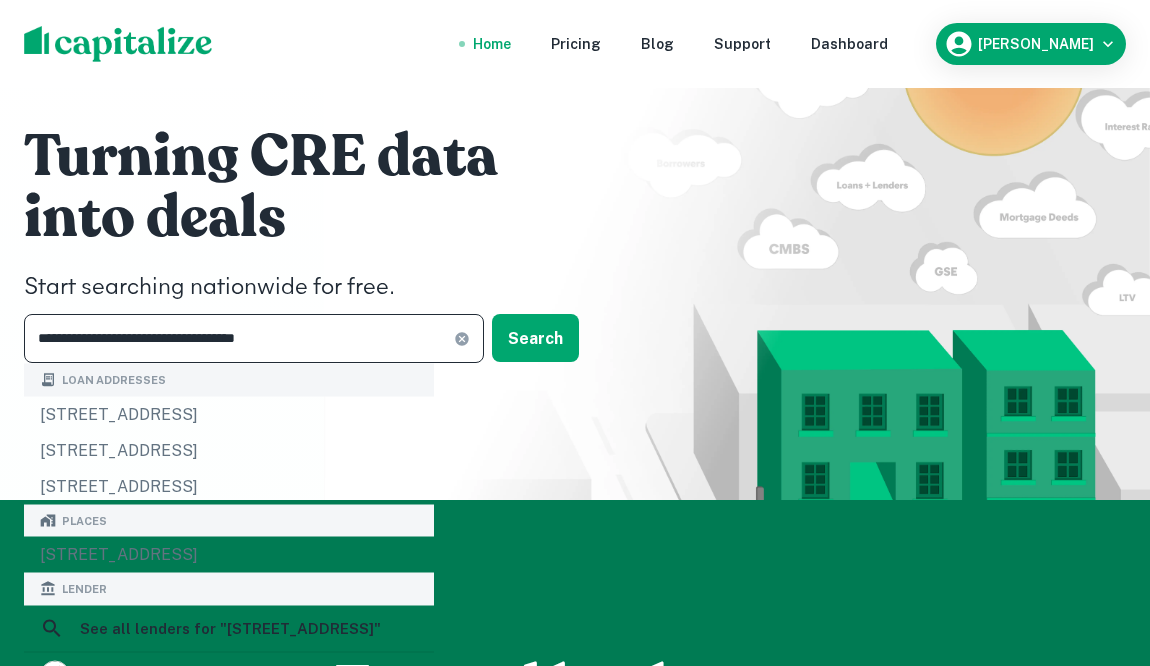 type on "**********" 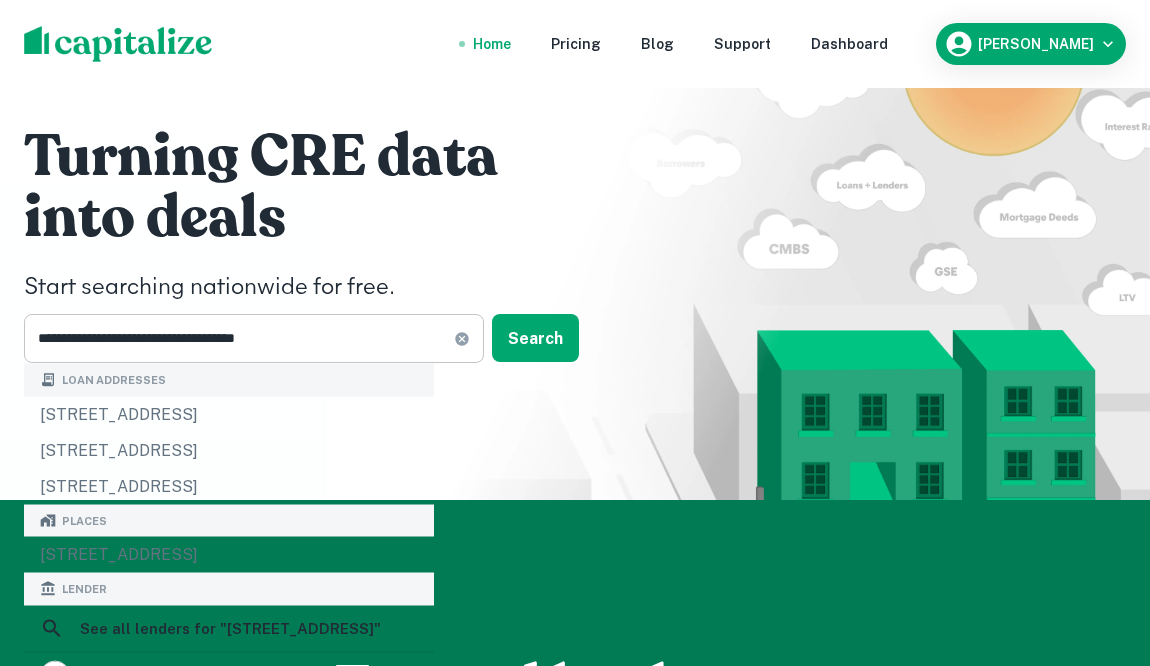 click 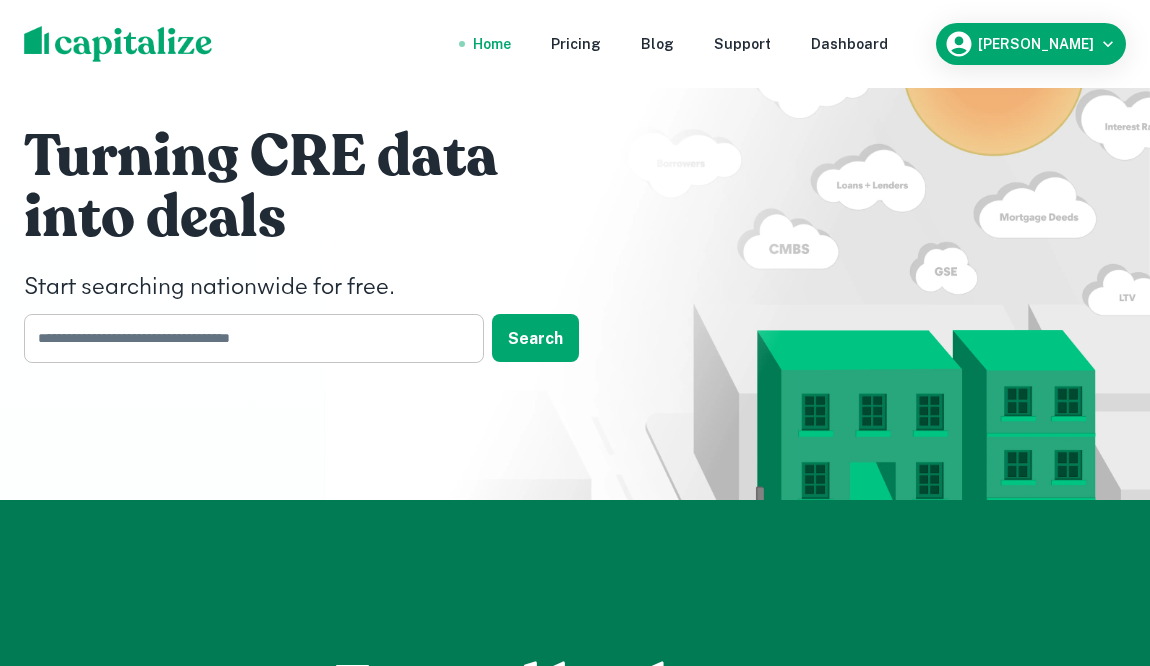 click at bounding box center [247, 338] 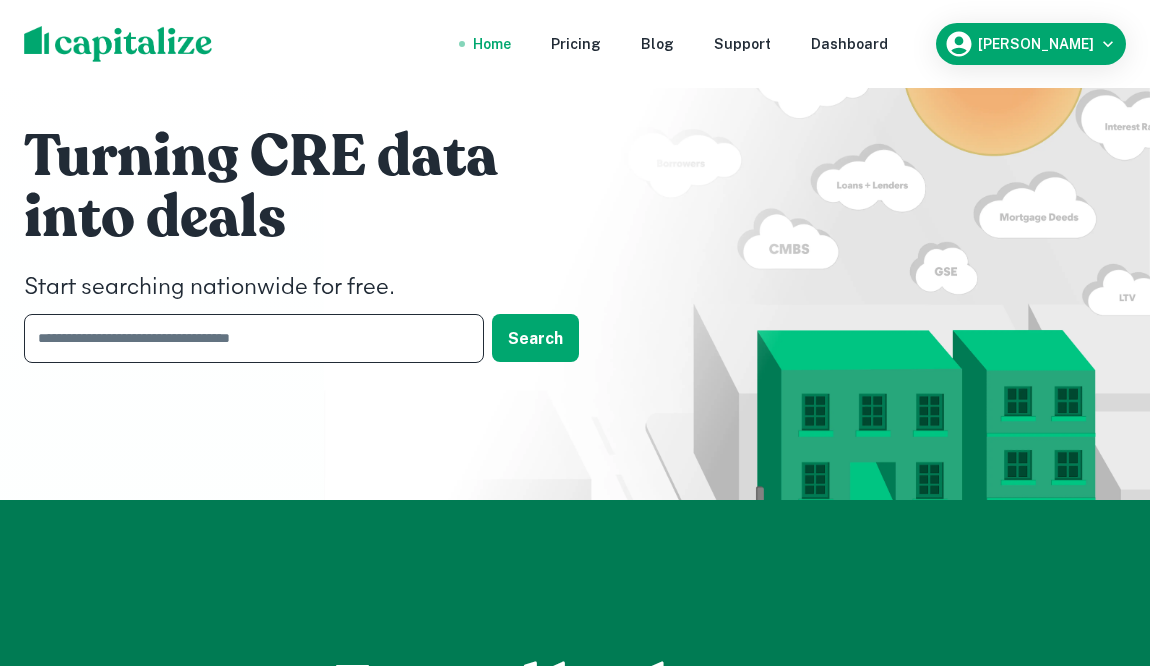 type on "**********" 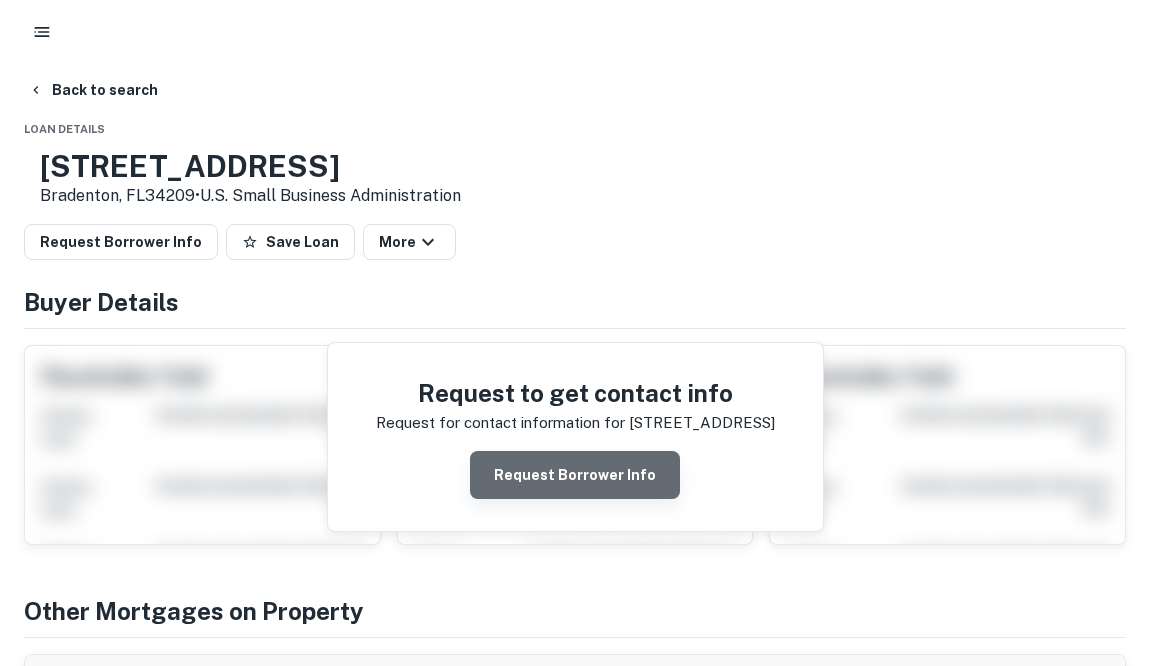 click on "Request Borrower Info" at bounding box center [575, 475] 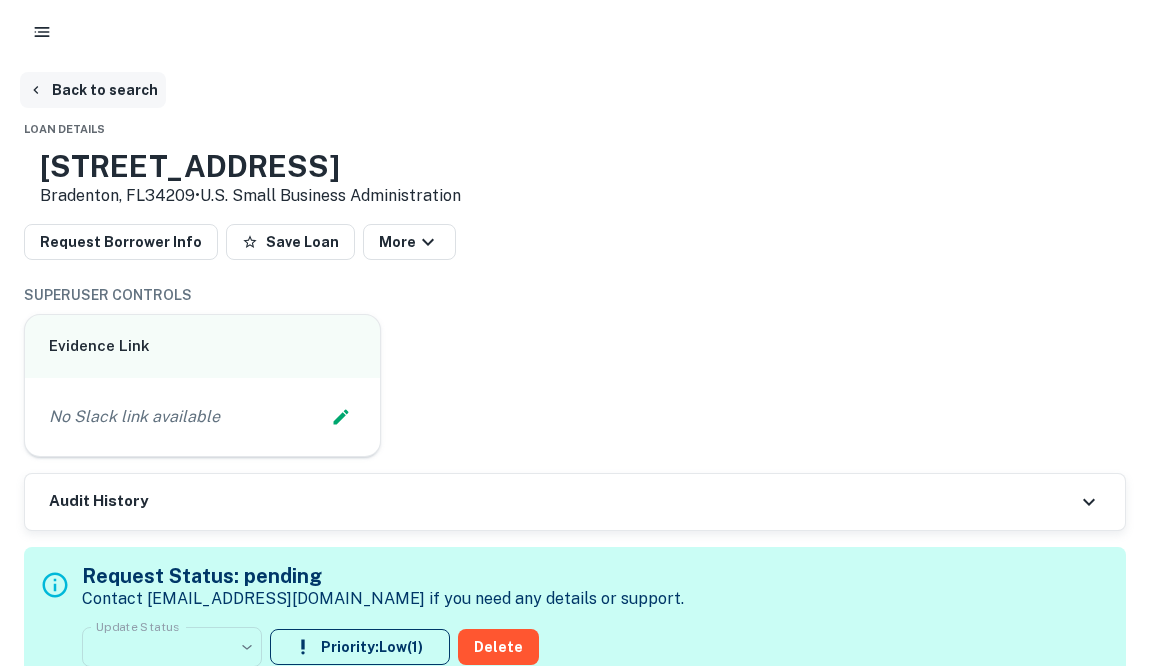 click on "Back to search" at bounding box center [93, 90] 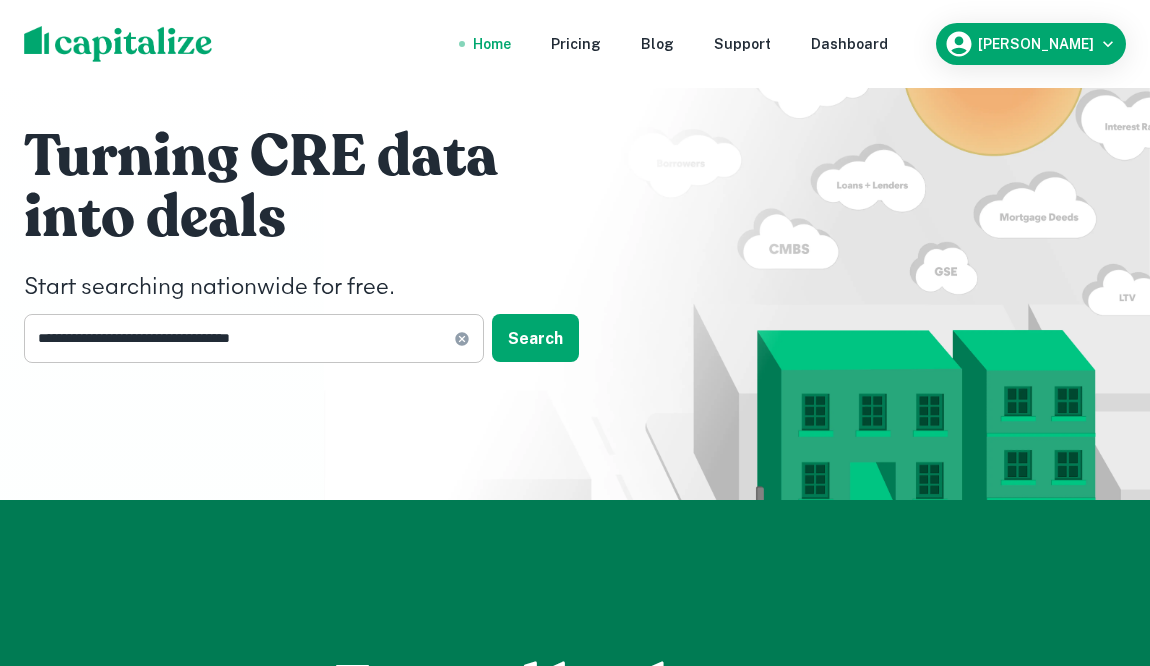 click on "**********" at bounding box center [254, 338] 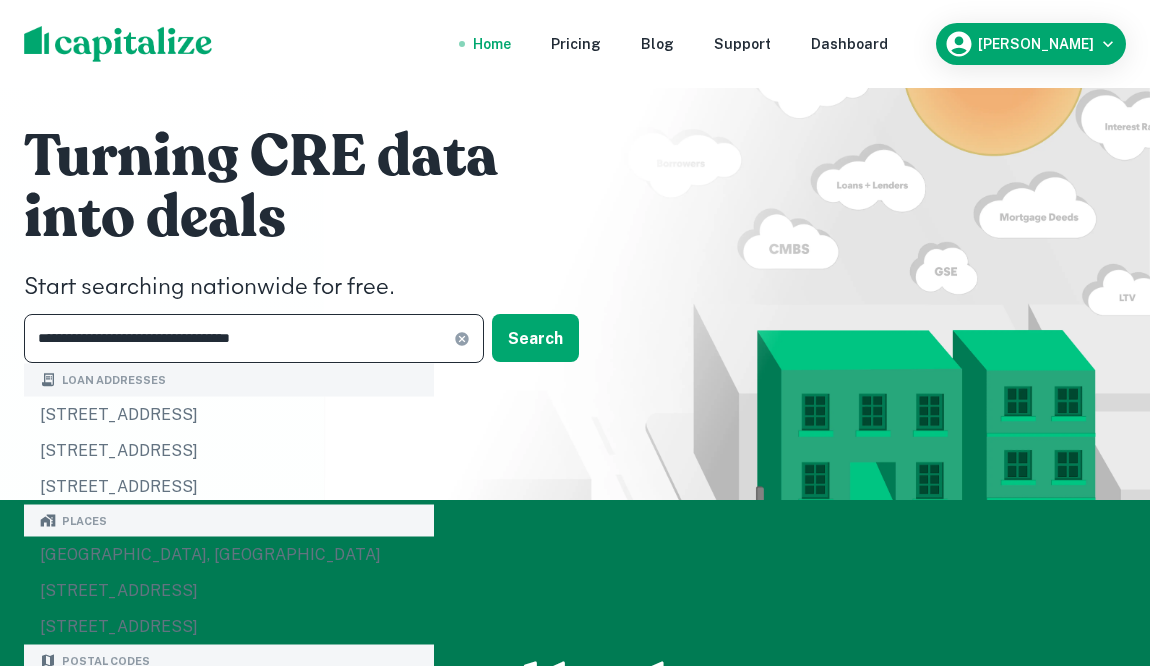 click 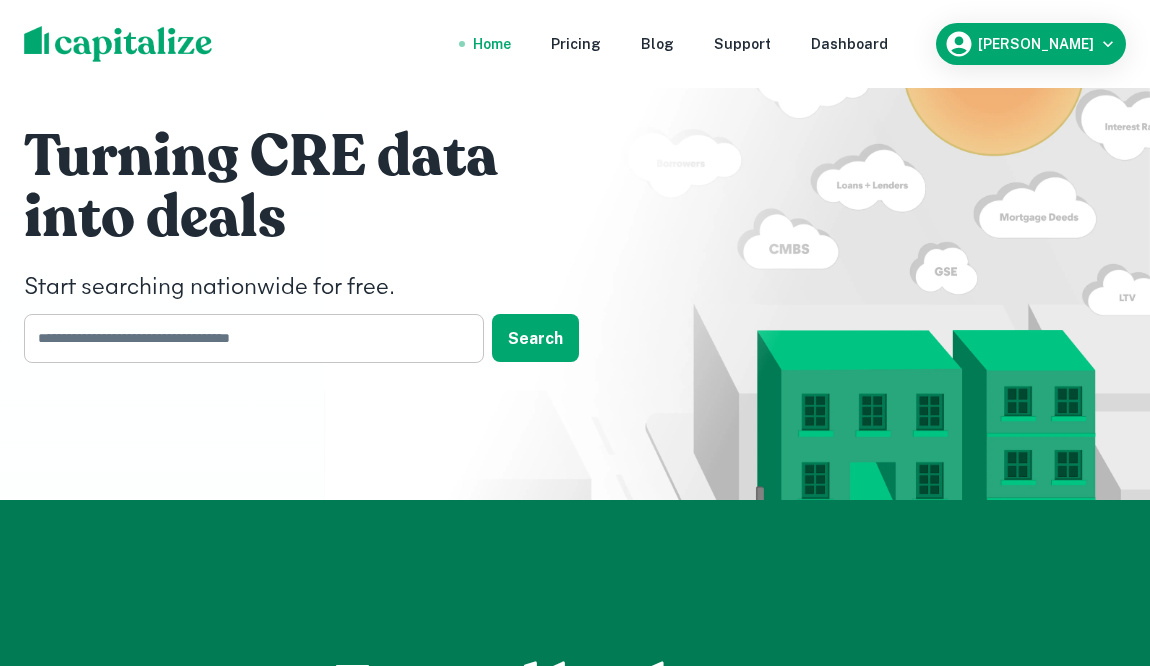 click at bounding box center (247, 338) 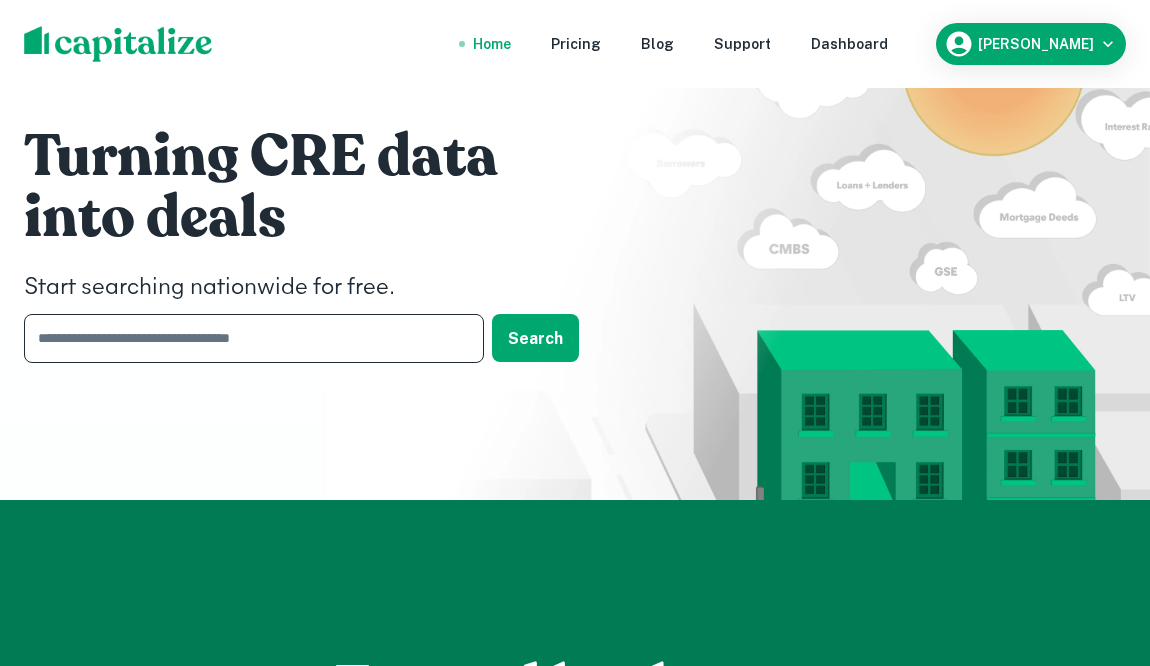 type on "**********" 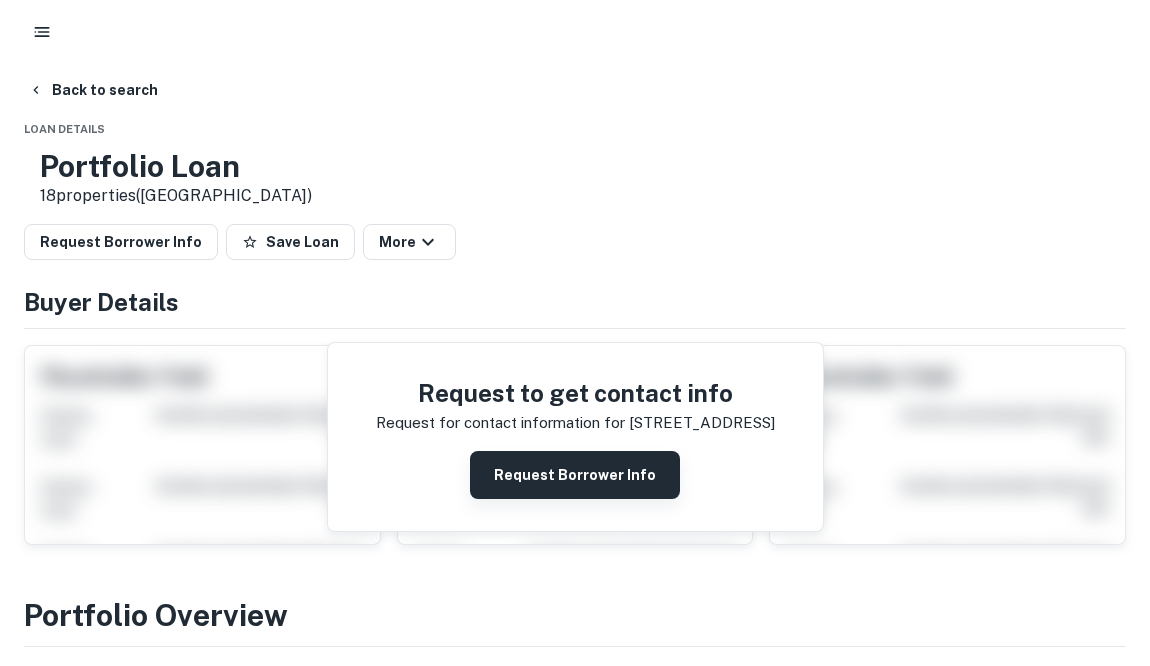 click on "Request Borrower Info" at bounding box center (575, 475) 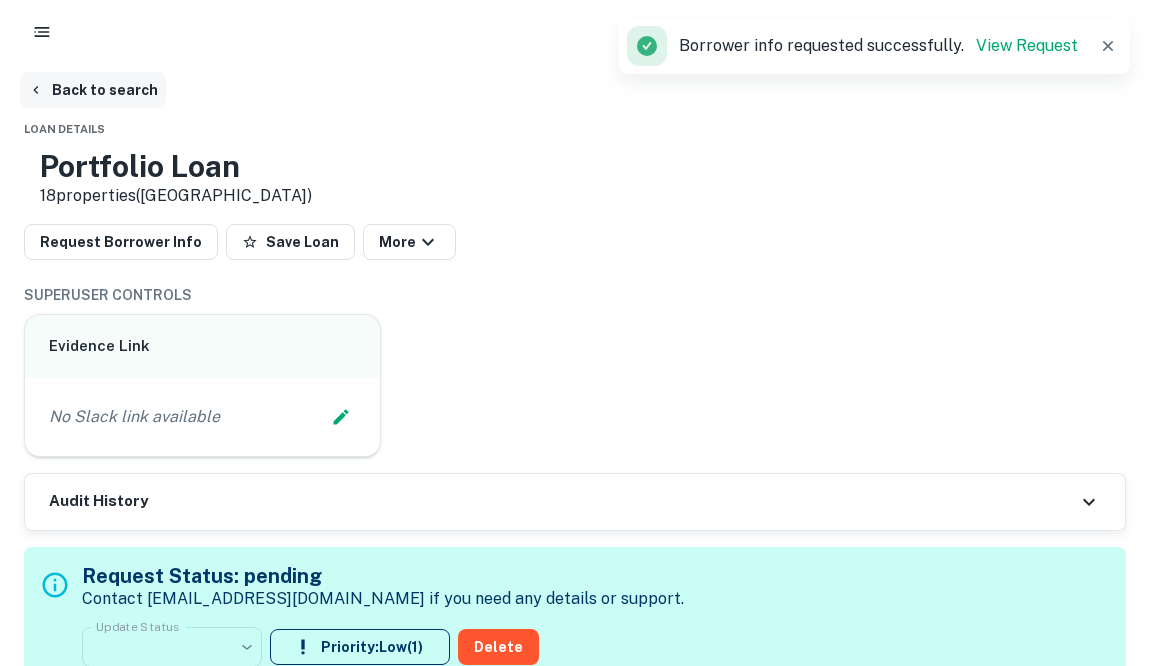 click on "Back to search" at bounding box center (93, 90) 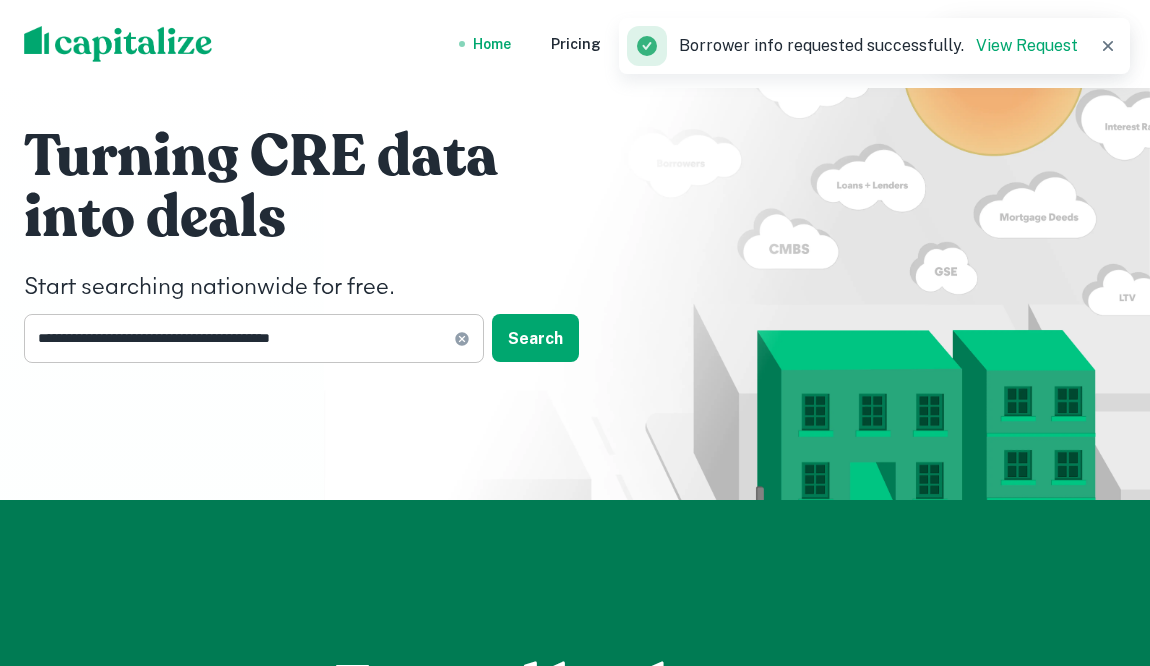 click 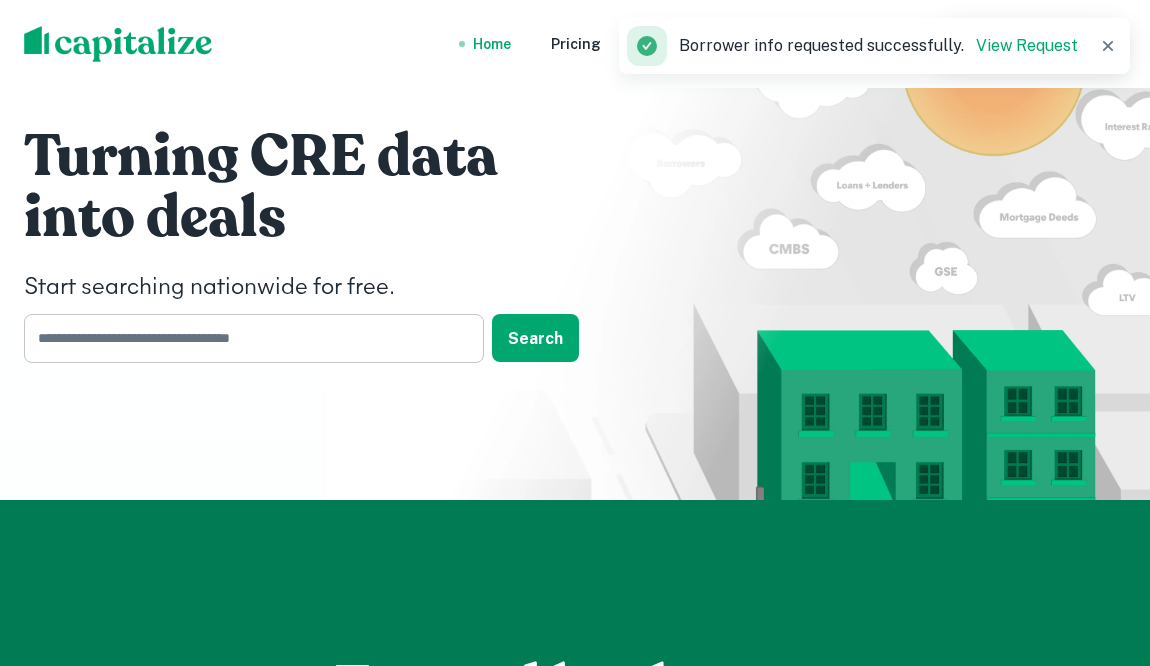 click at bounding box center (247, 338) 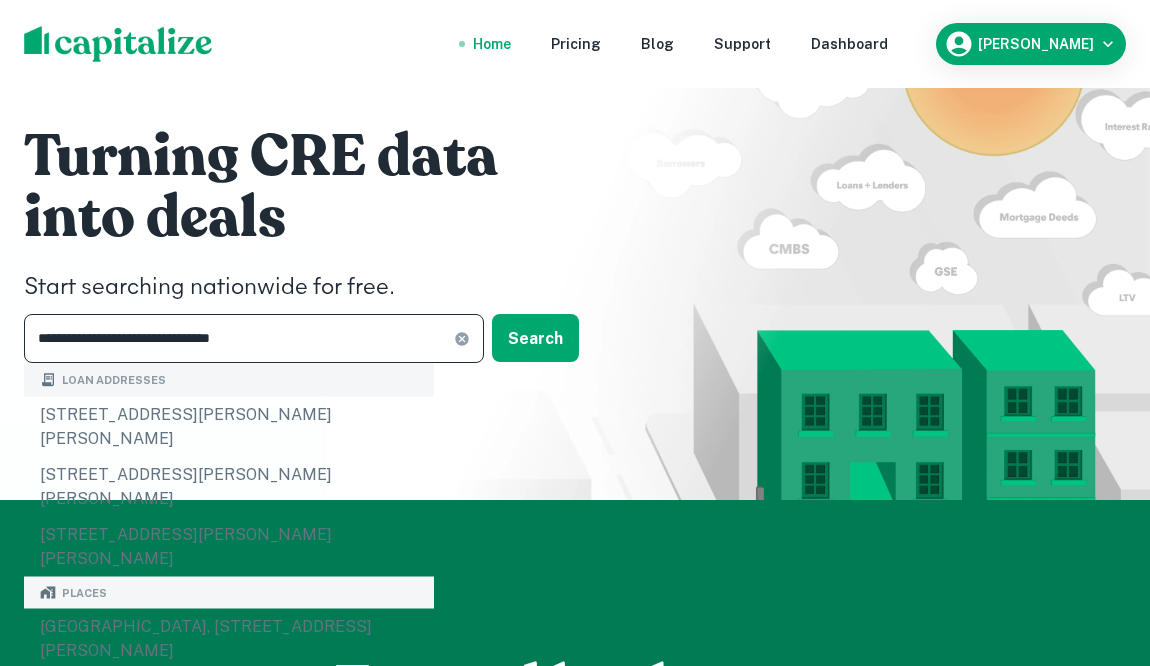 type on "**********" 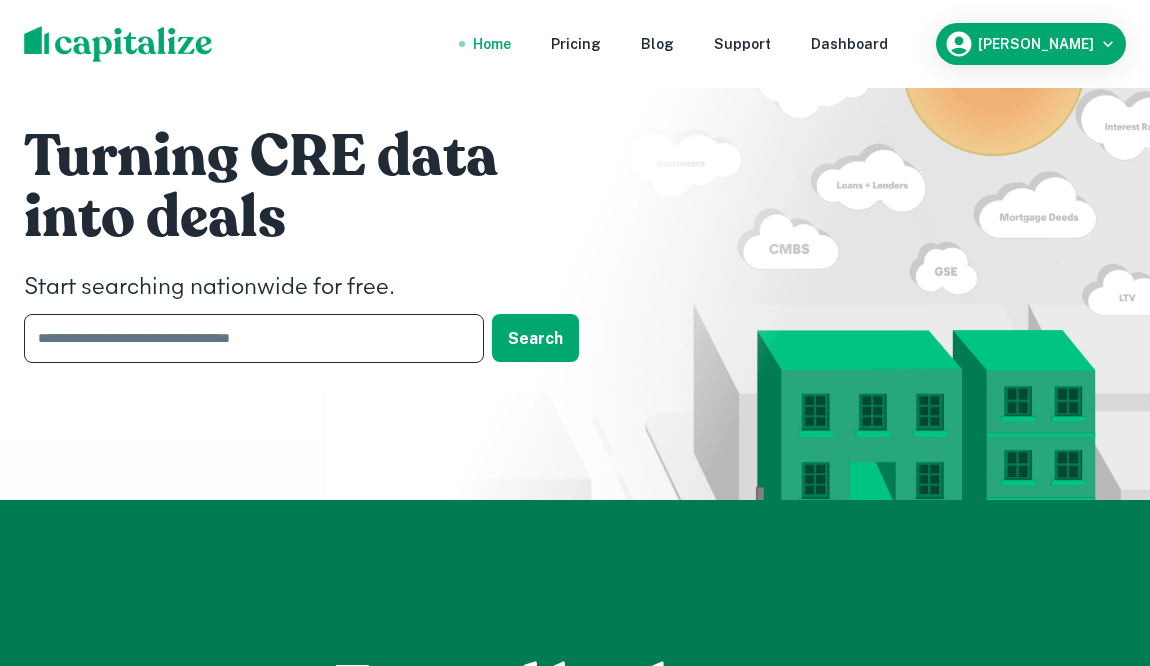 click at bounding box center [247, 338] 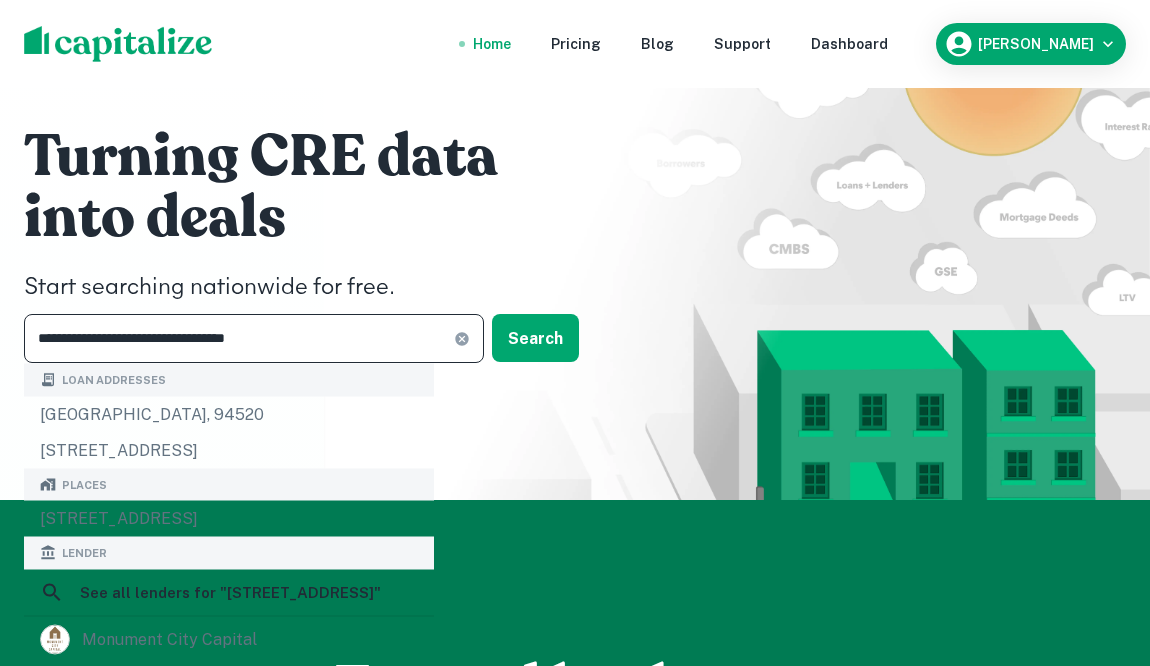 type on "**********" 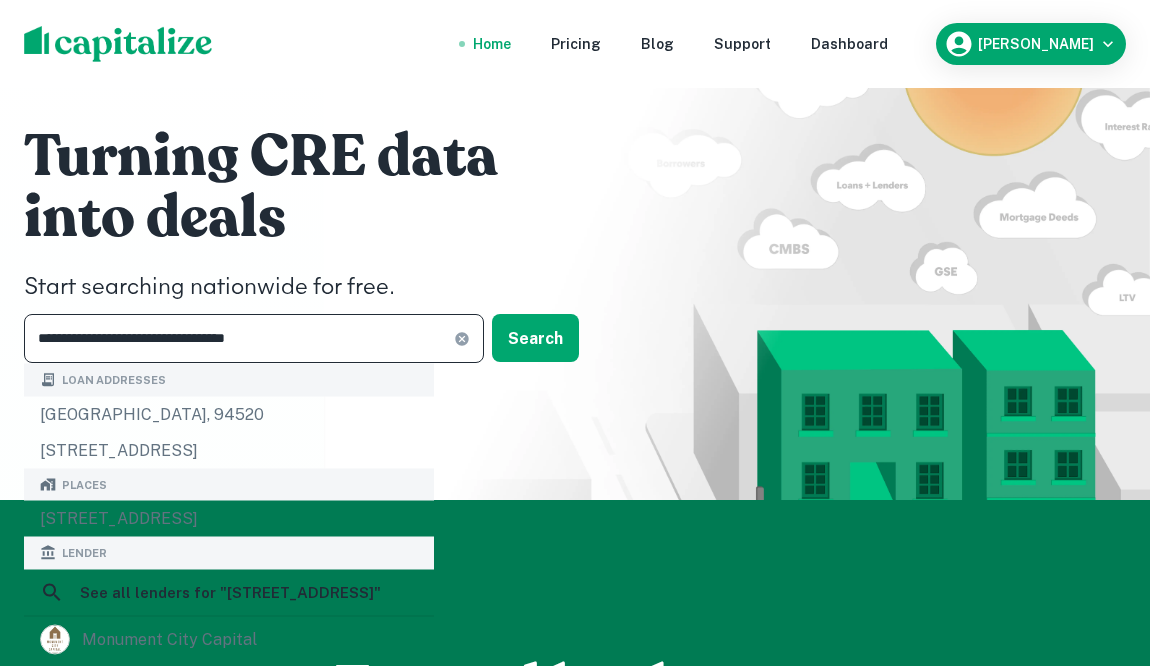 click 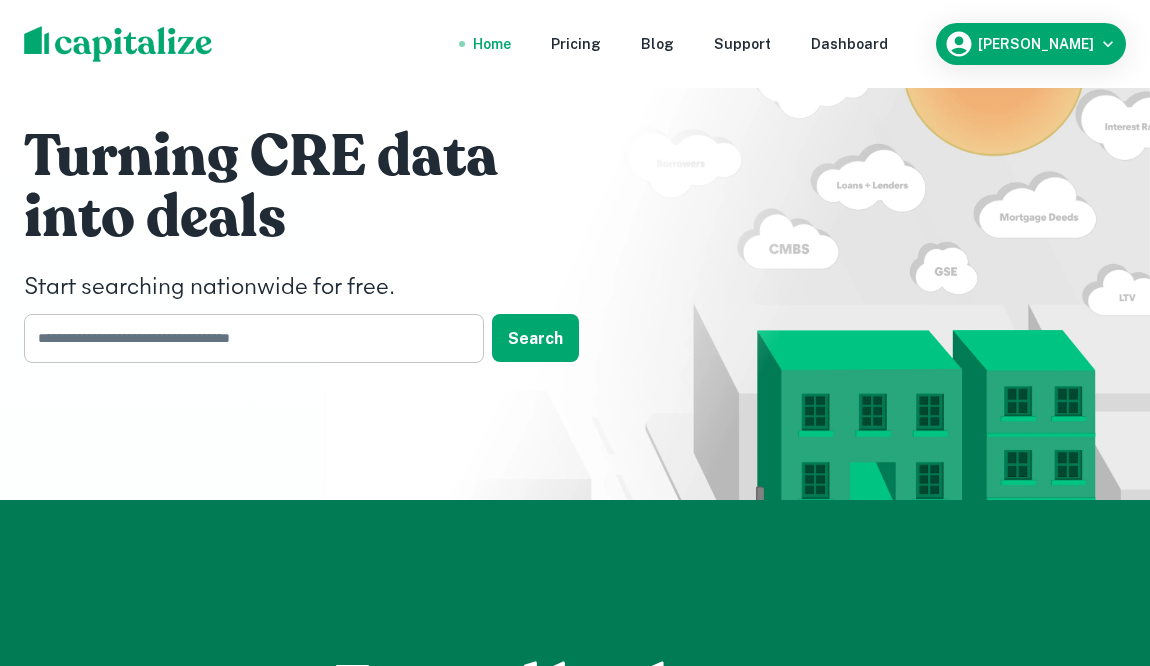 click at bounding box center (247, 338) 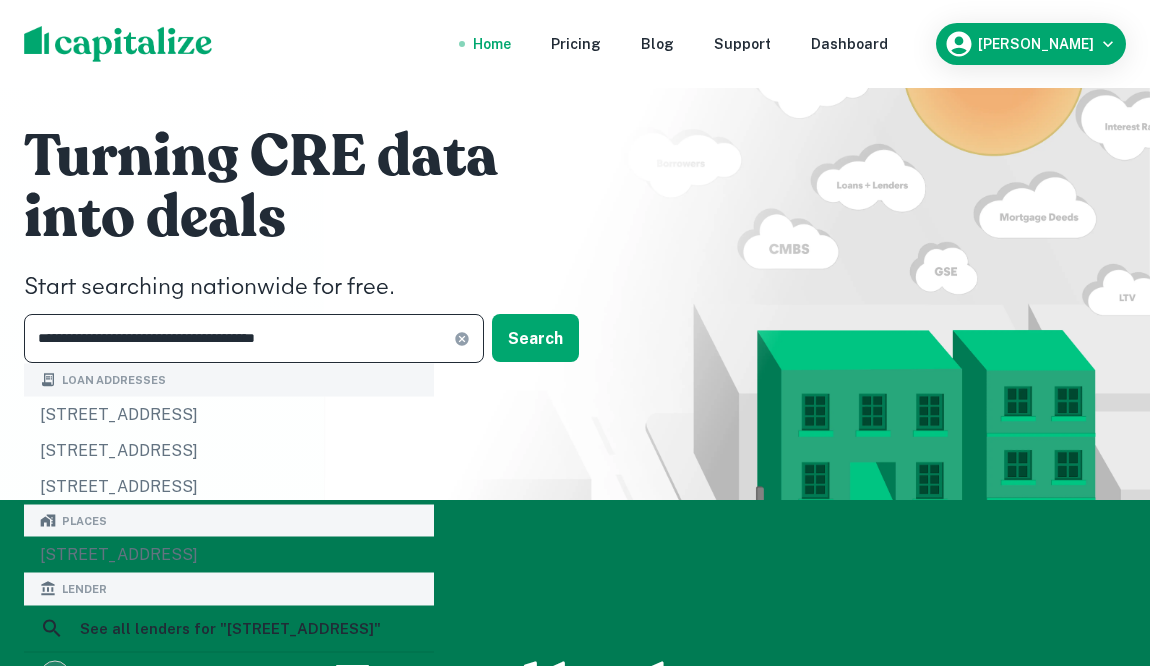 type on "**********" 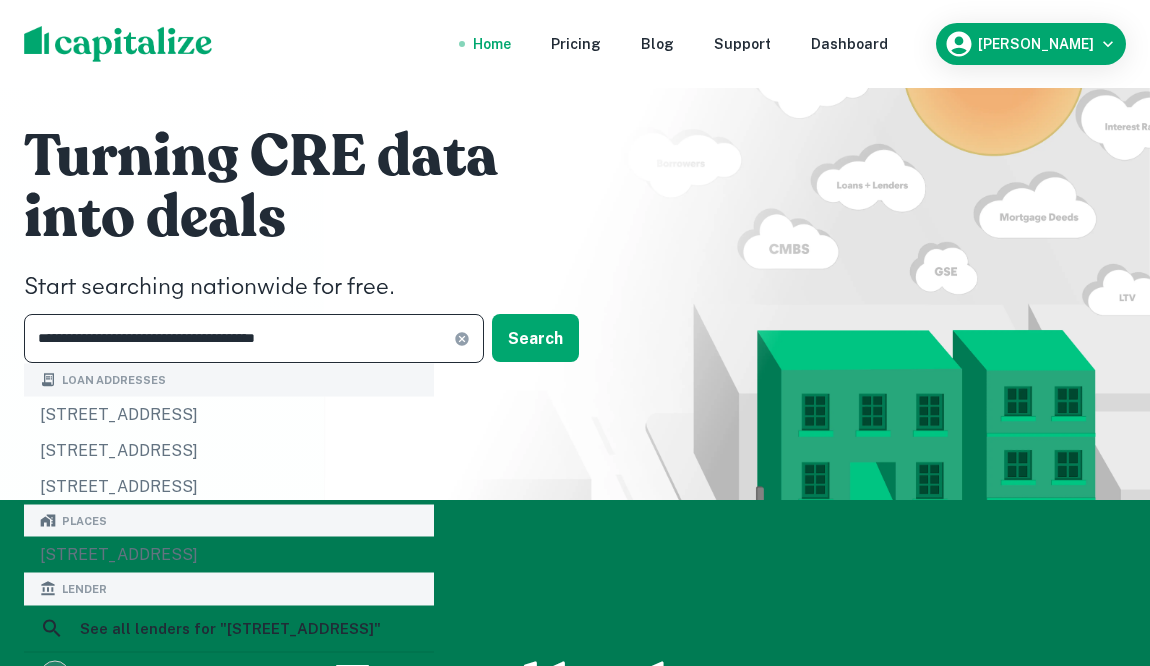 click 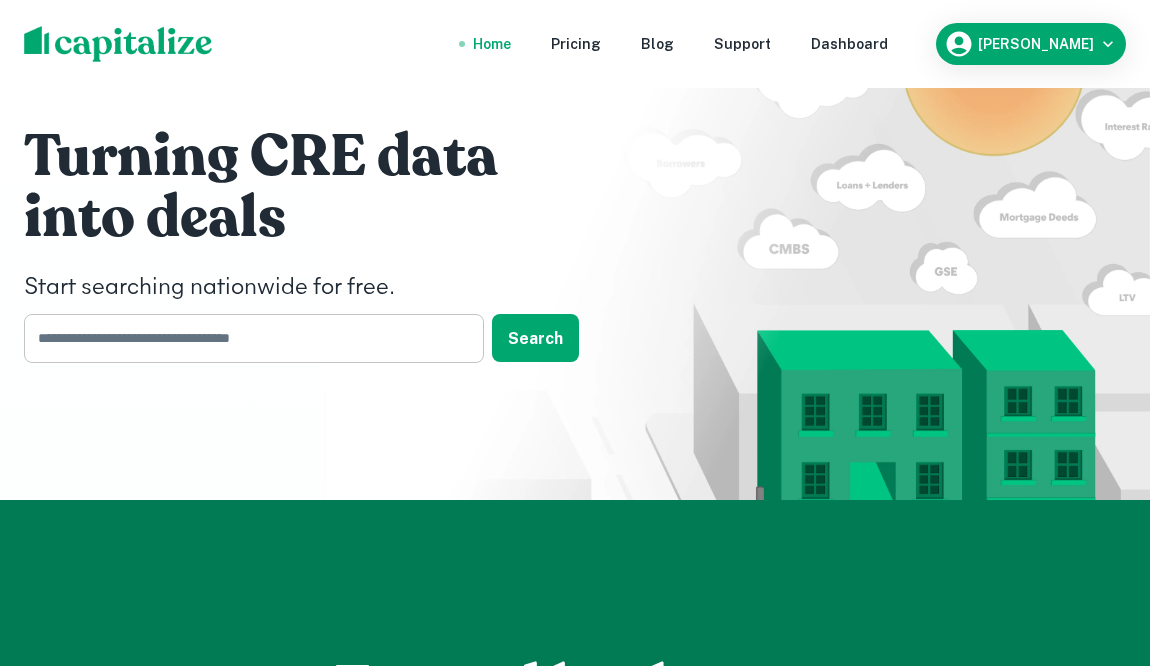 click at bounding box center (247, 338) 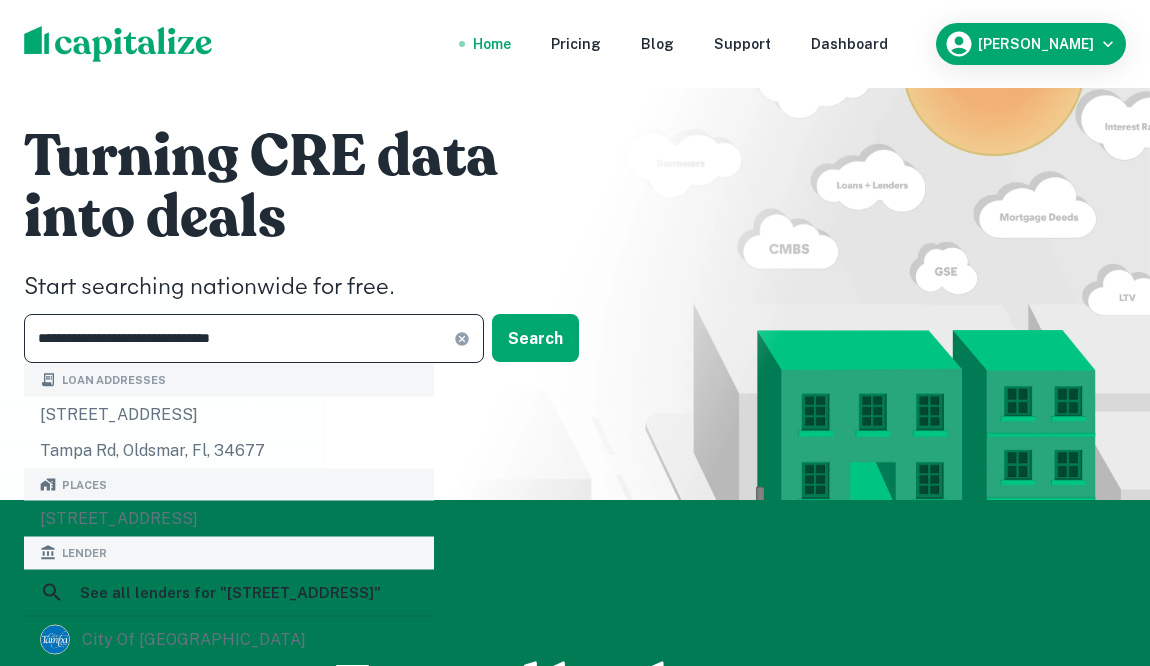 type on "**********" 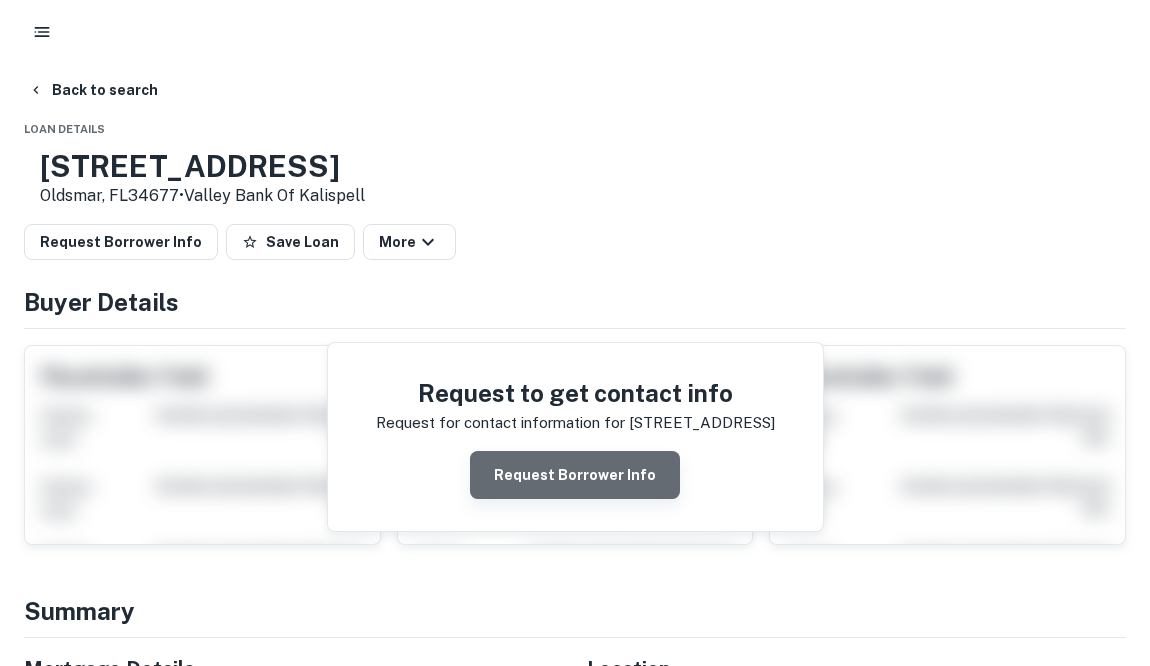click on "Request Borrower Info" at bounding box center (575, 475) 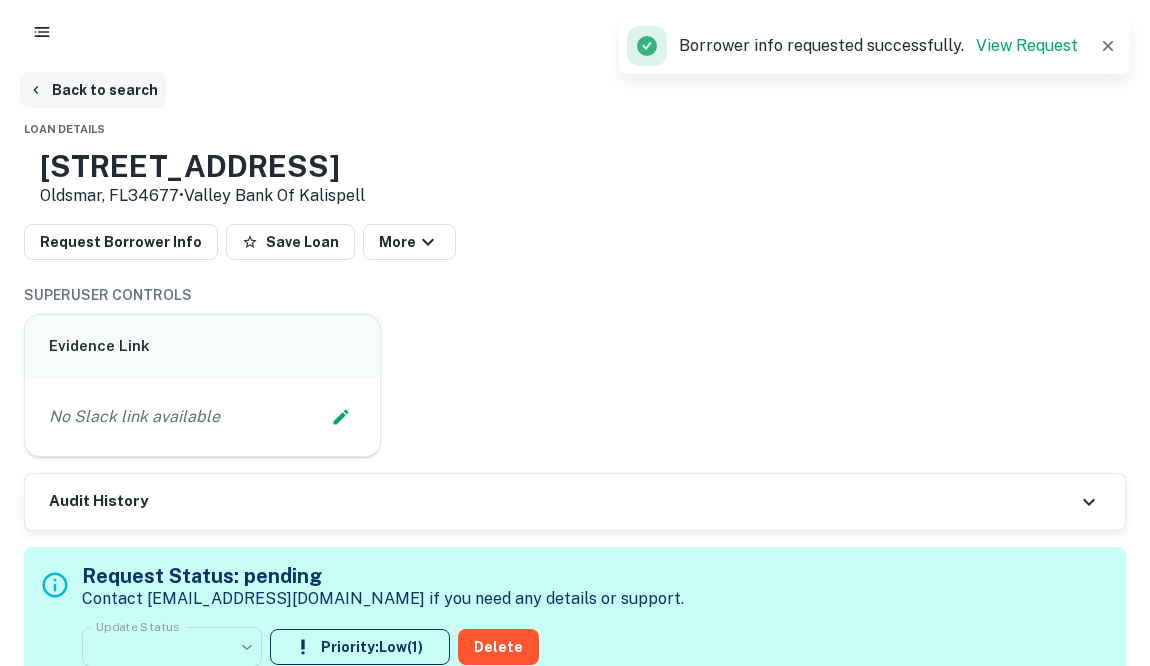 click on "Back to search" at bounding box center (93, 90) 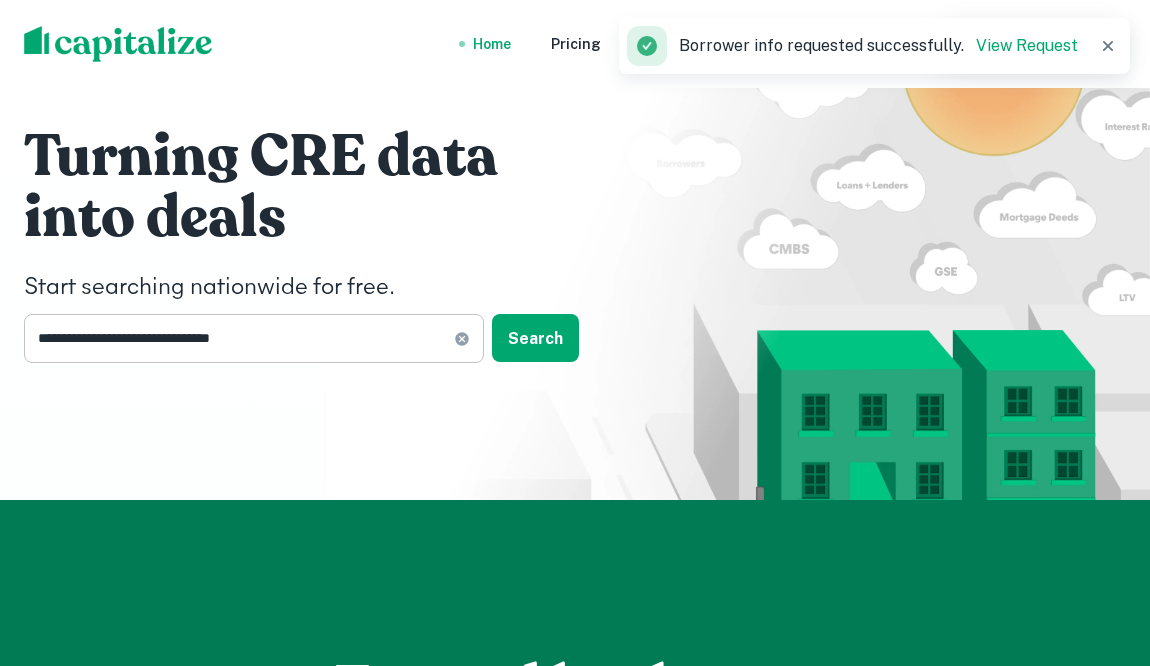 click 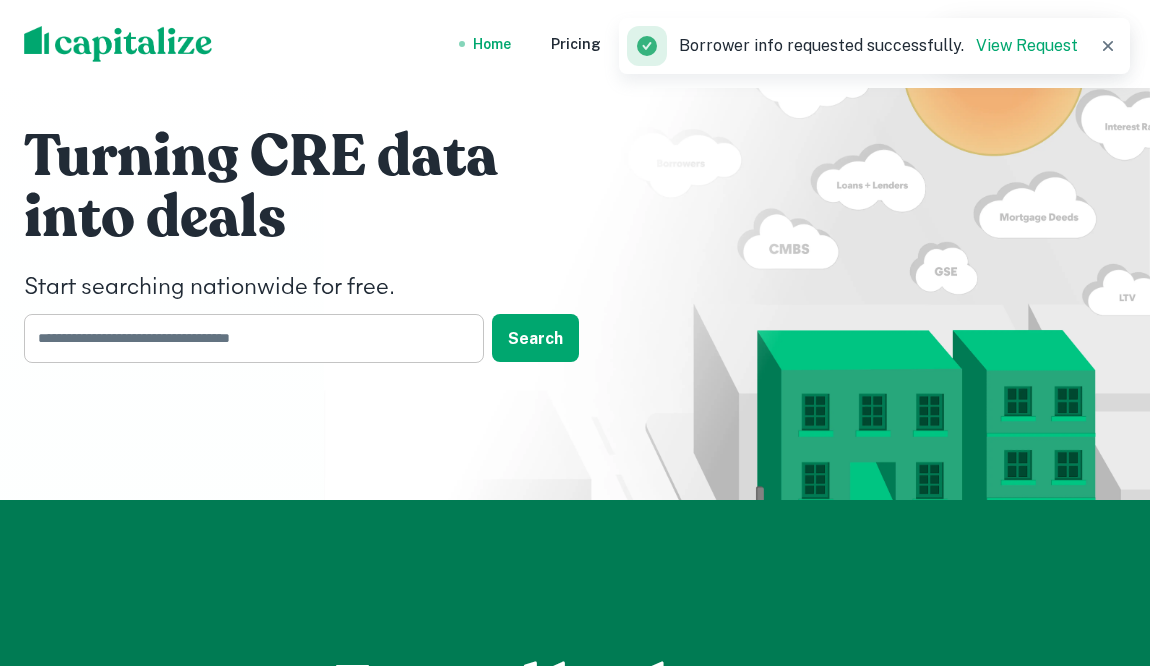 click at bounding box center [247, 338] 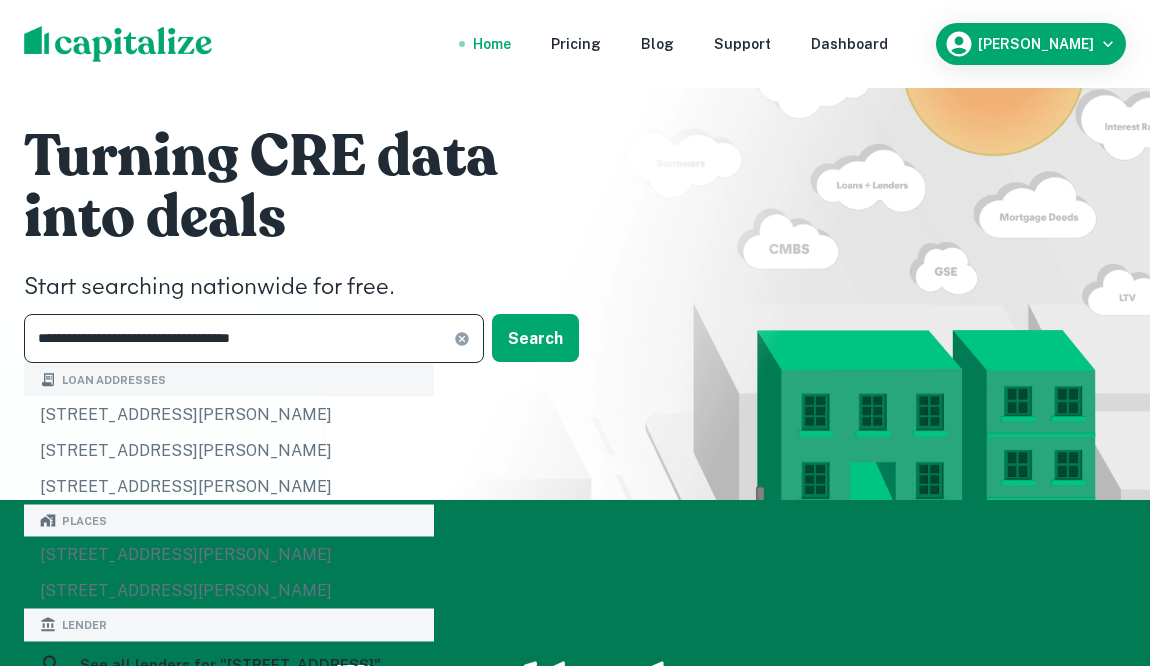 type on "**********" 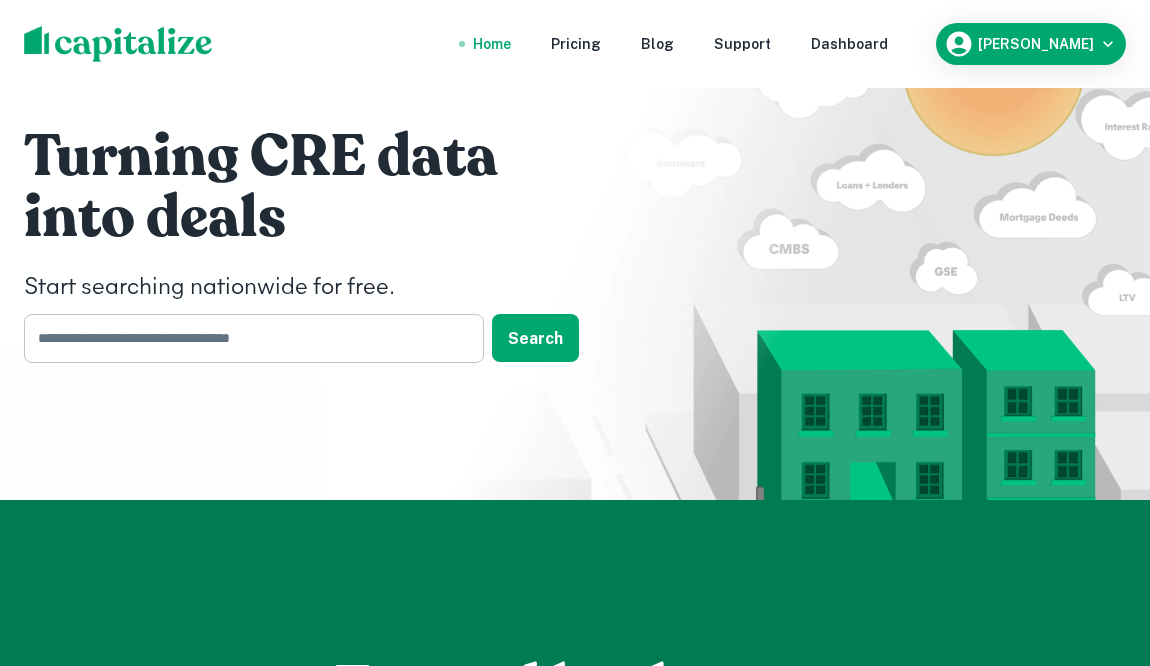 click at bounding box center (247, 338) 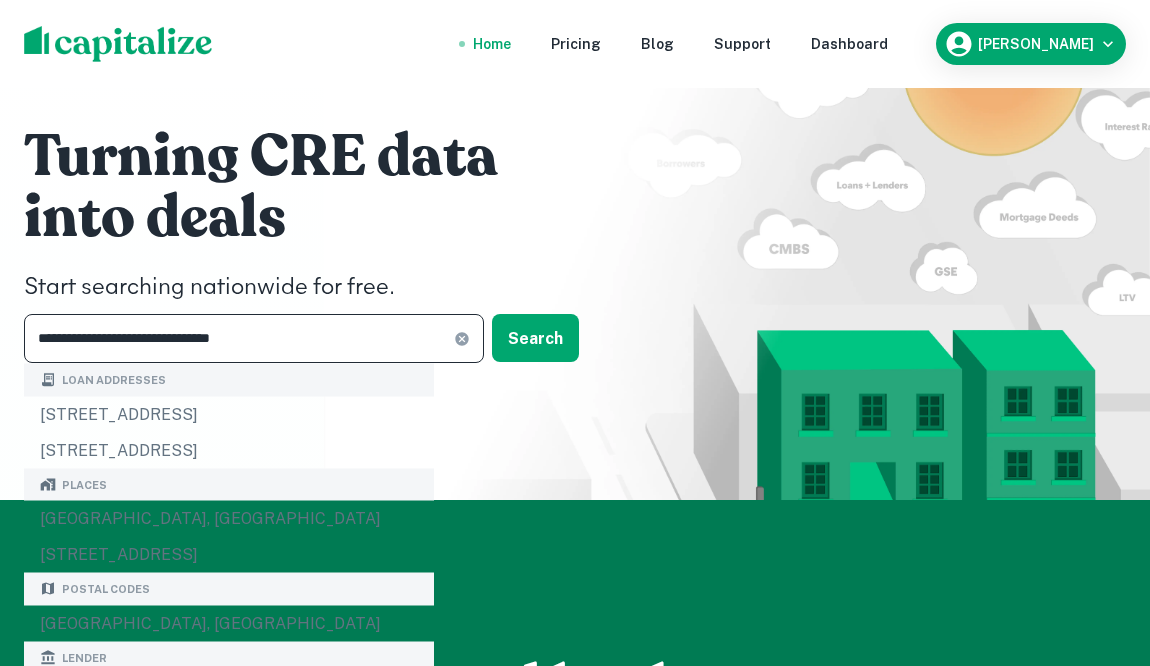 type on "**********" 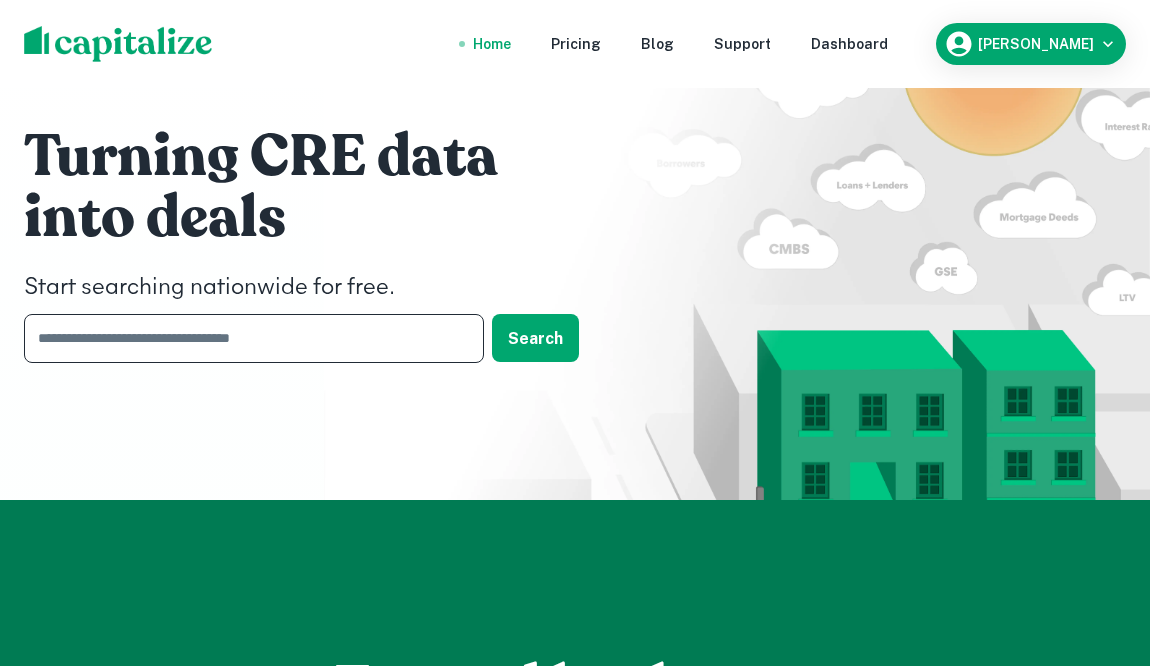 click at bounding box center (247, 338) 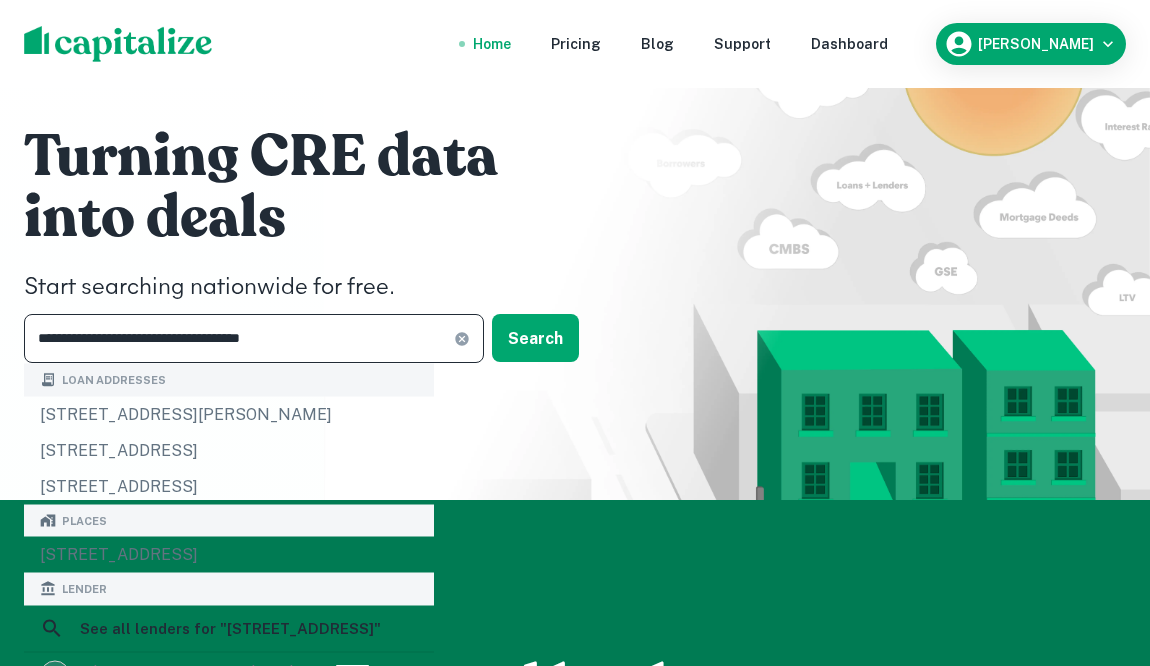 type on "**********" 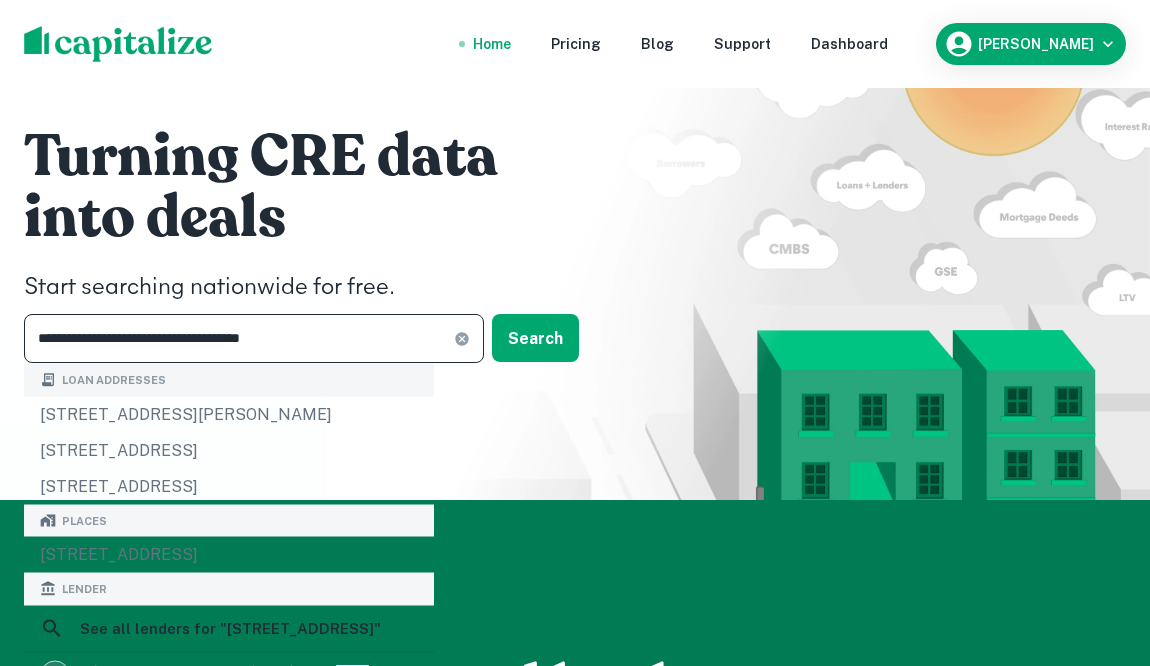 click 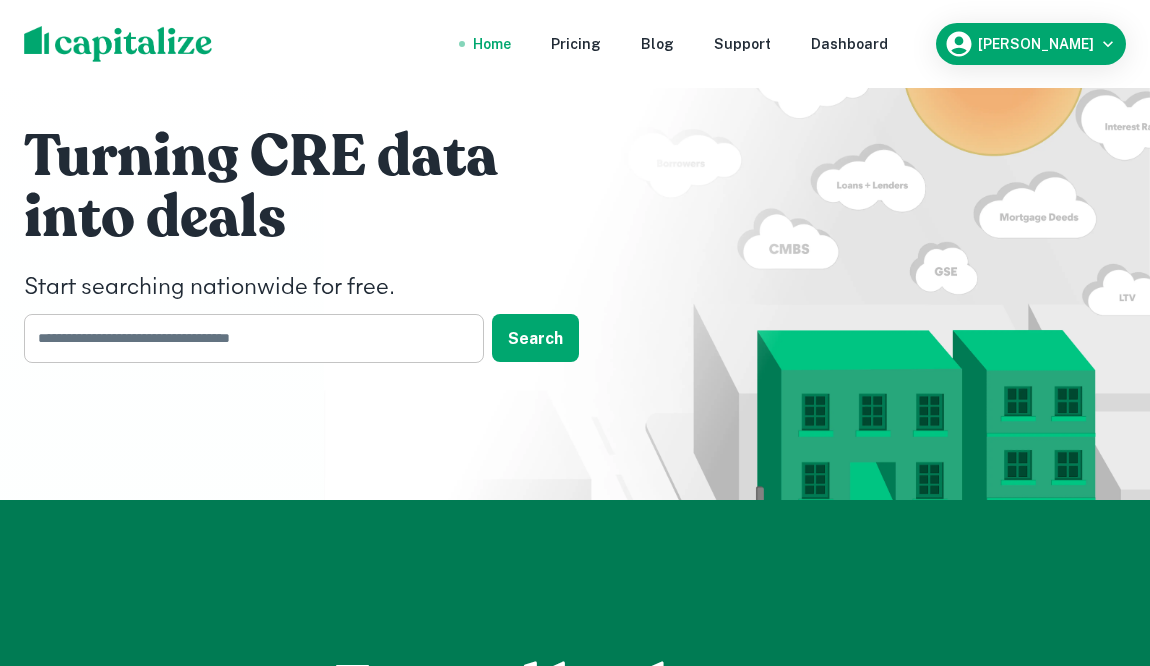 click at bounding box center (247, 338) 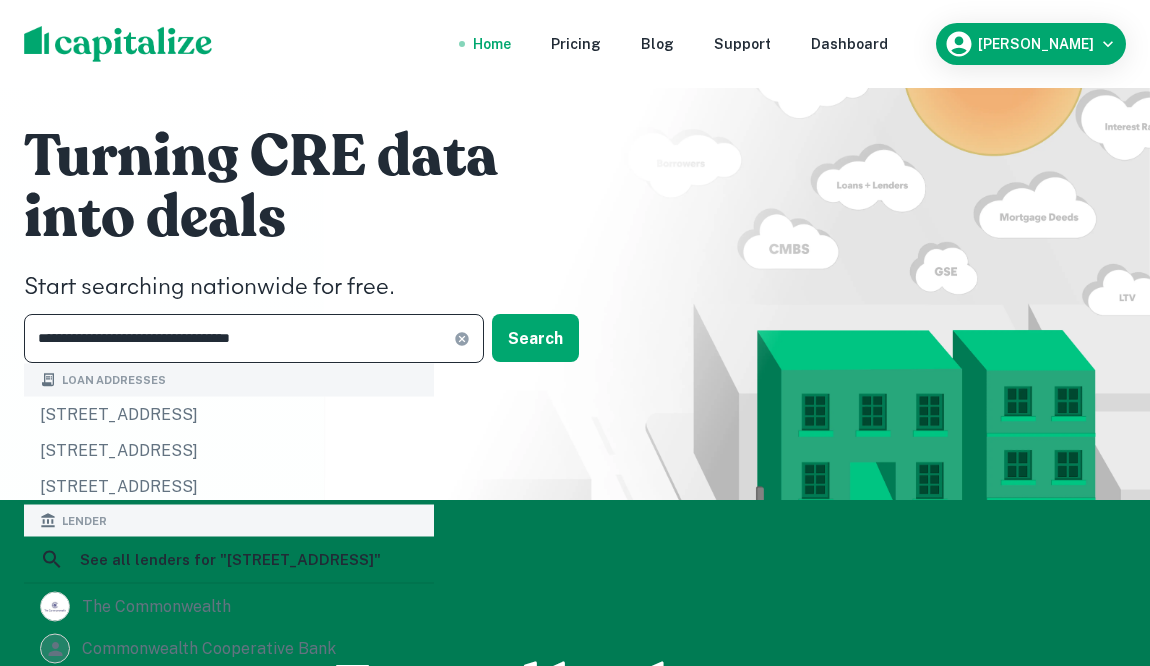 type on "**********" 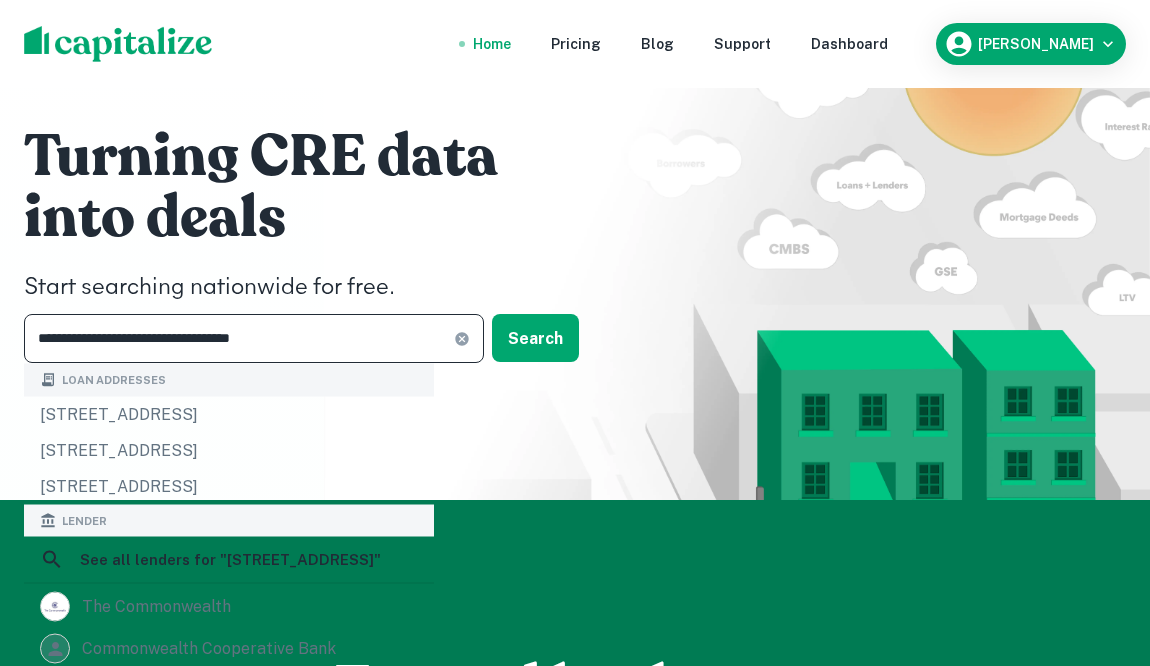 click on "**********" at bounding box center [239, 338] 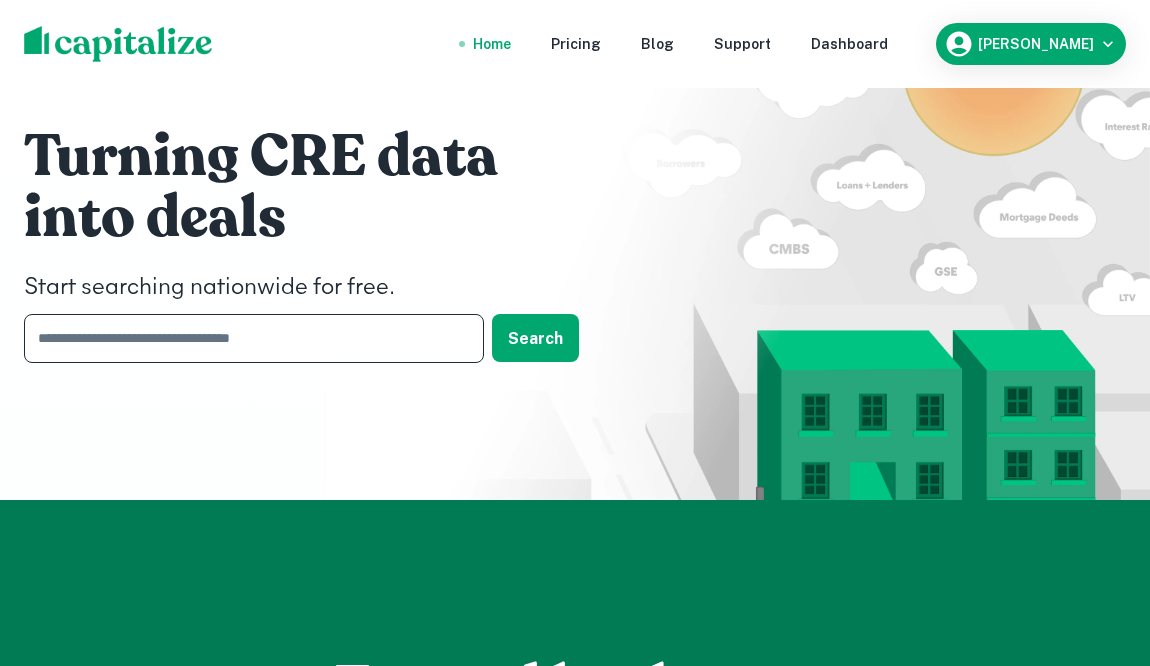 click at bounding box center (247, 338) 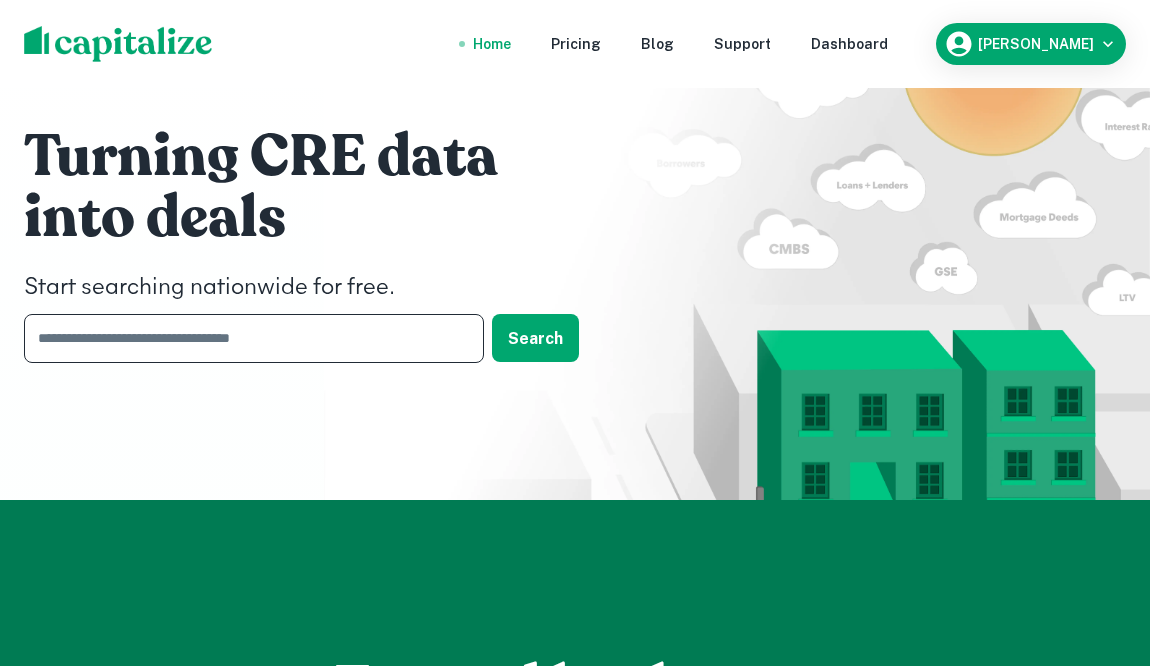 type on "**********" 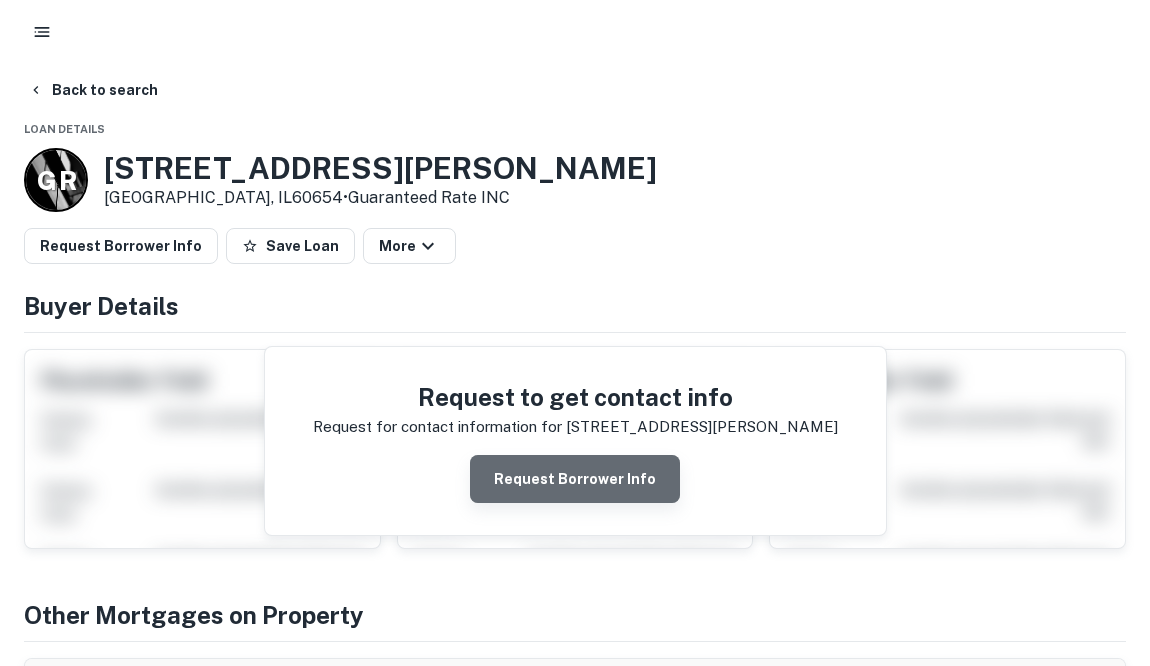 click on "Request Borrower Info" at bounding box center [575, 479] 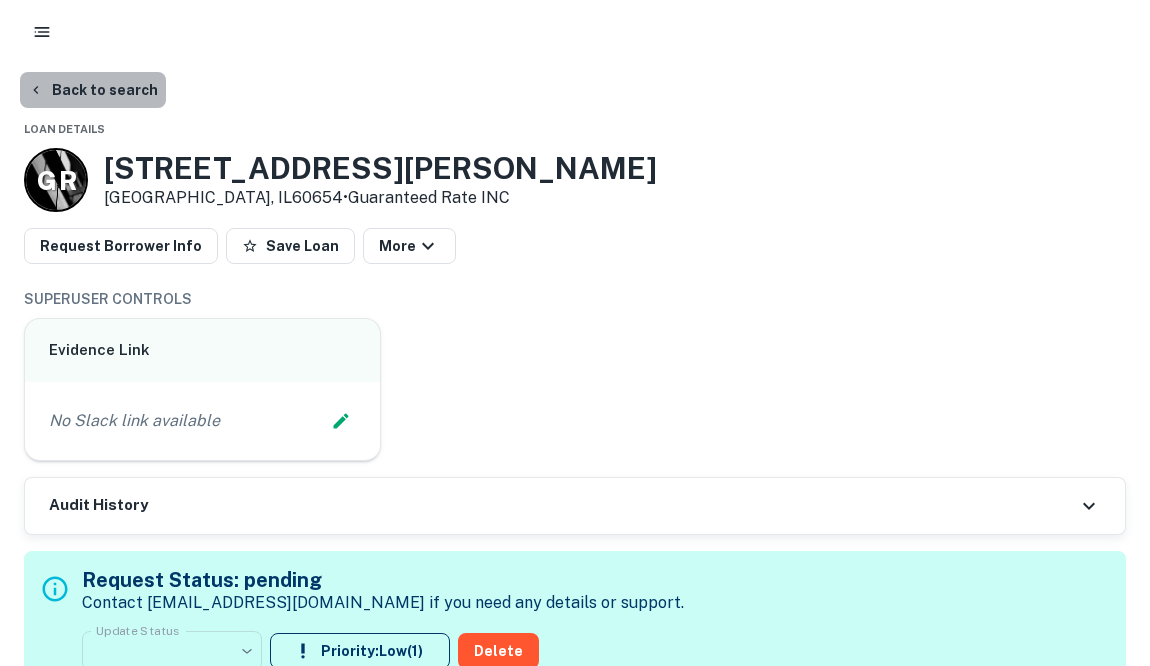 click on "Back to search" at bounding box center [93, 90] 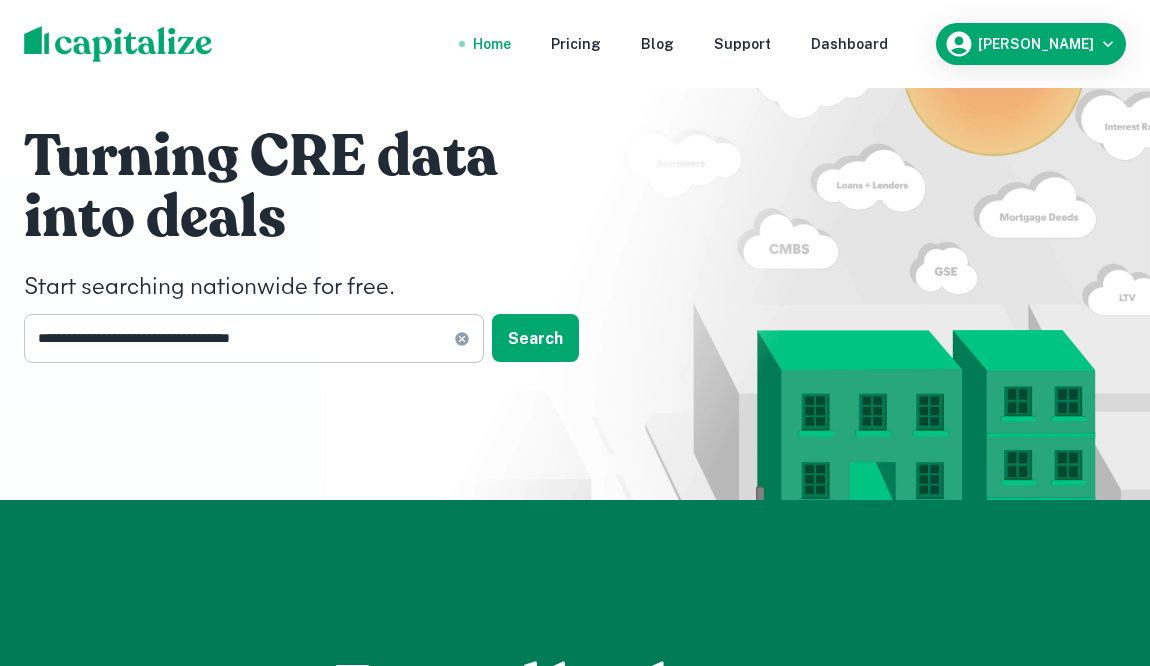 click 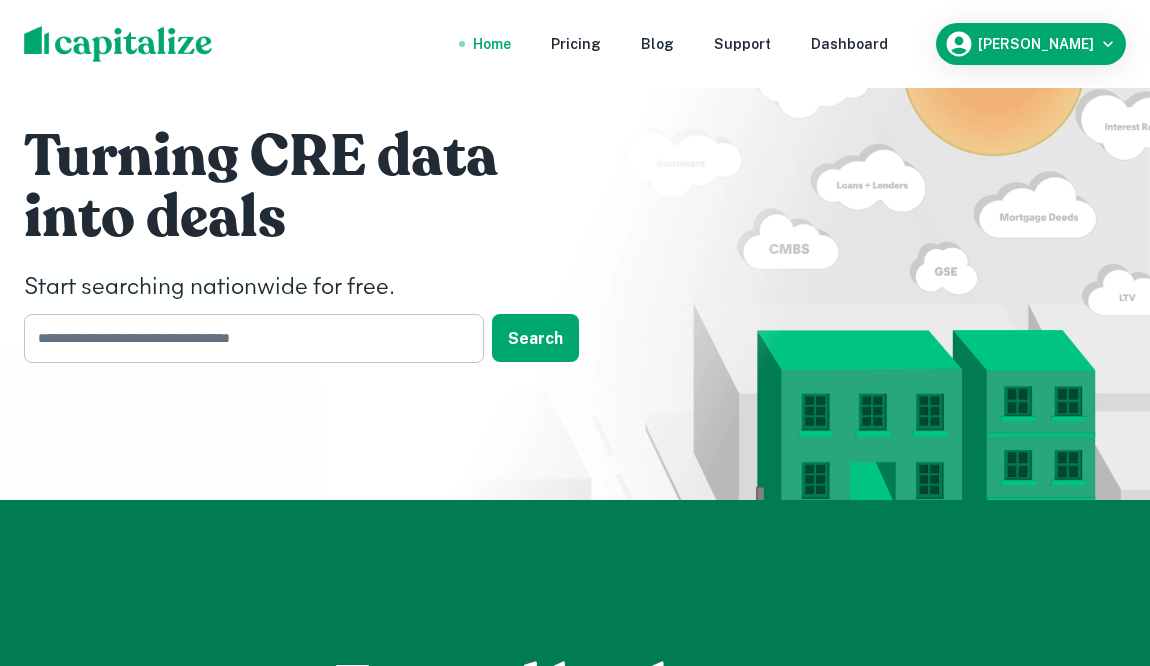 click at bounding box center (247, 338) 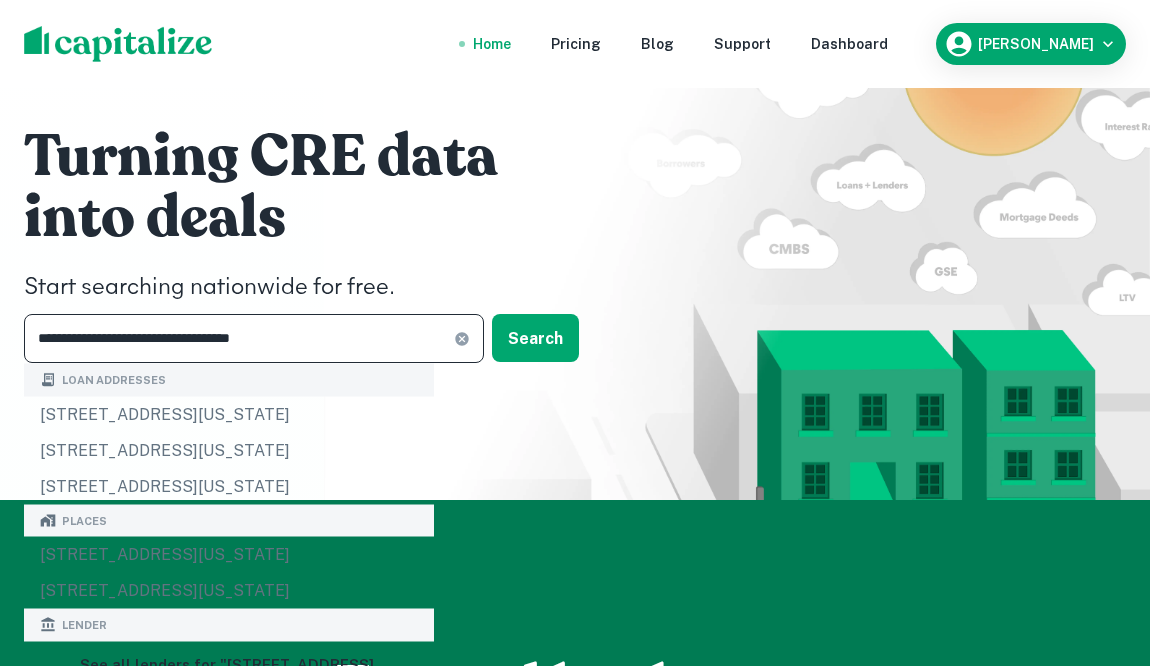 type on "**********" 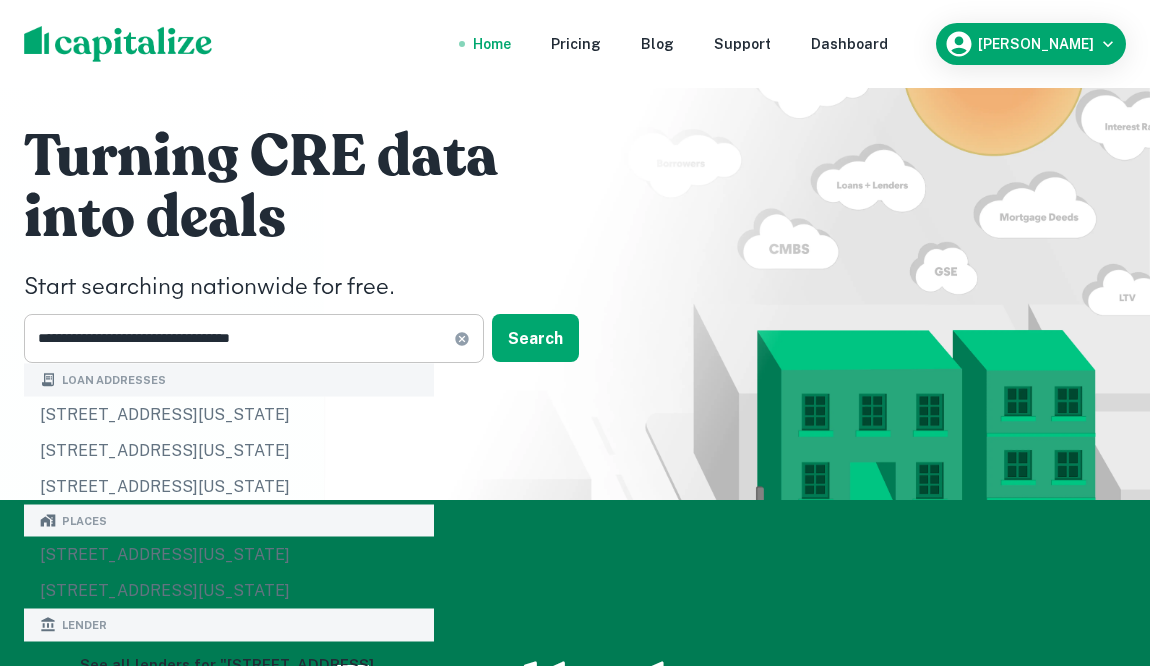 click 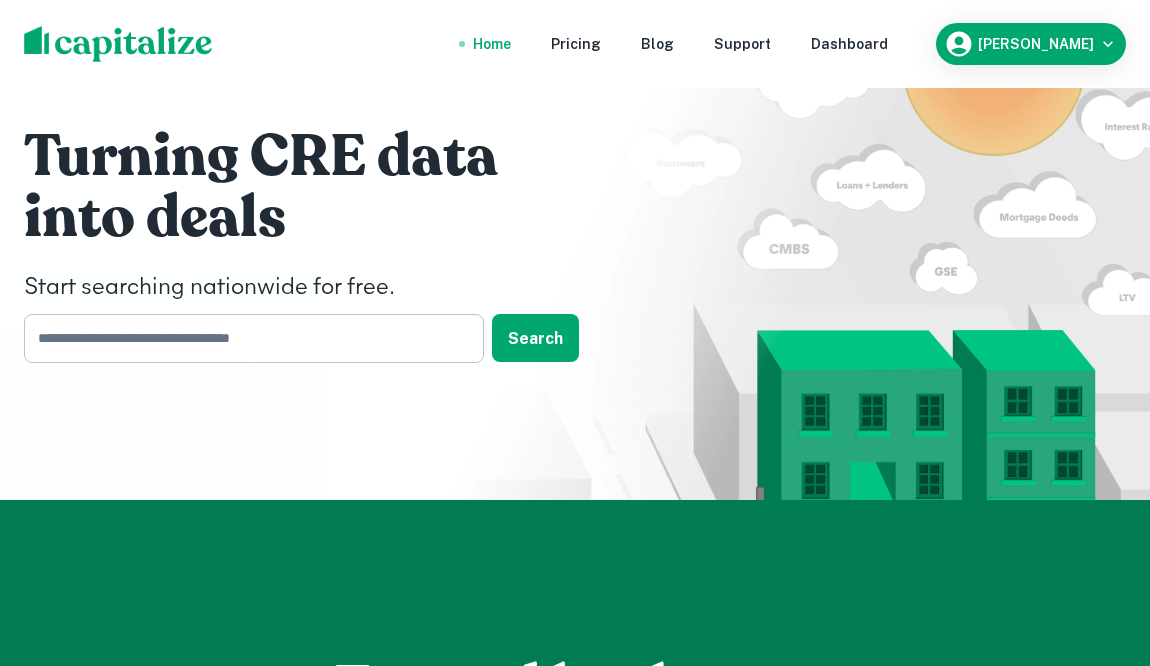 click at bounding box center (247, 338) 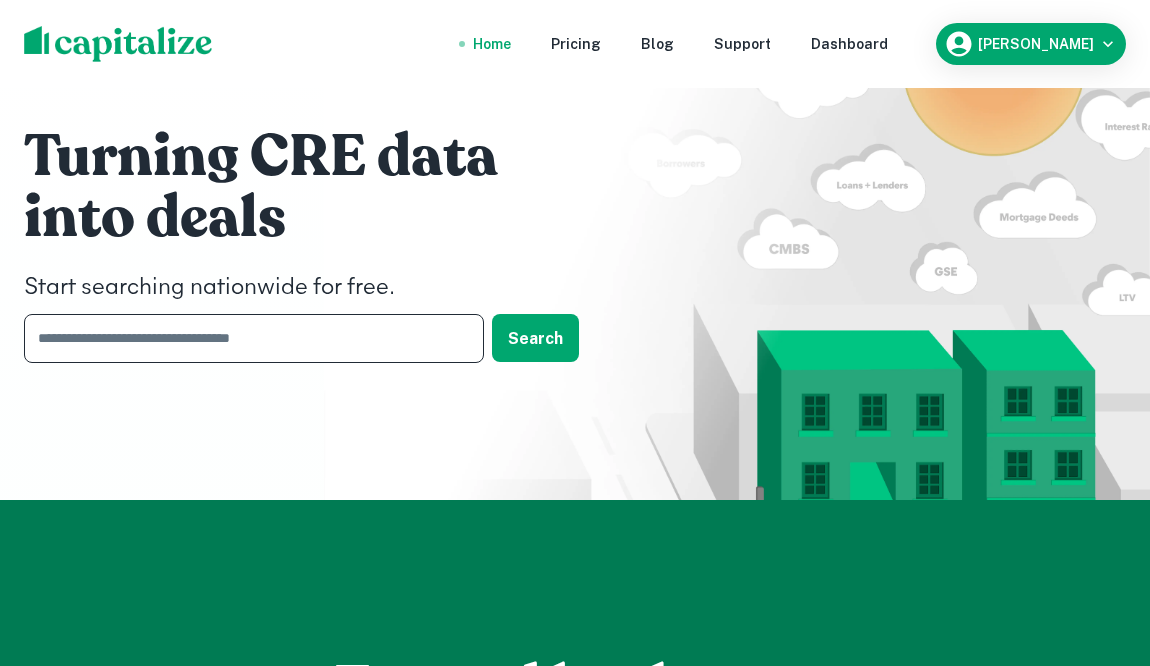 type on "**********" 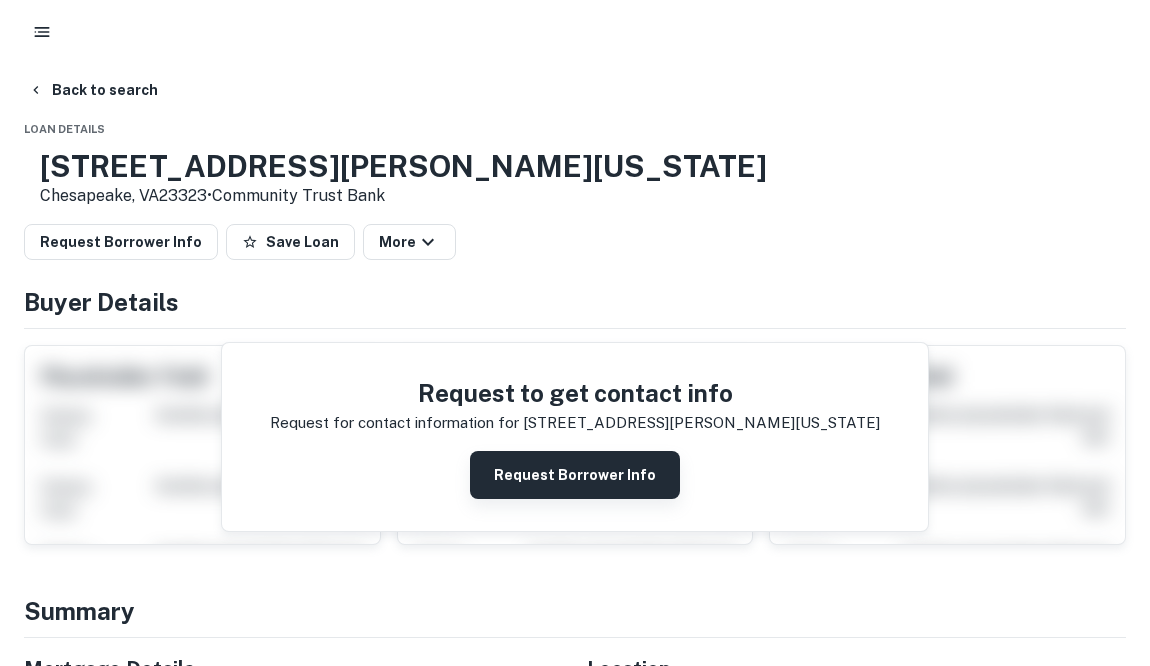 click on "Request Borrower Info" at bounding box center (575, 475) 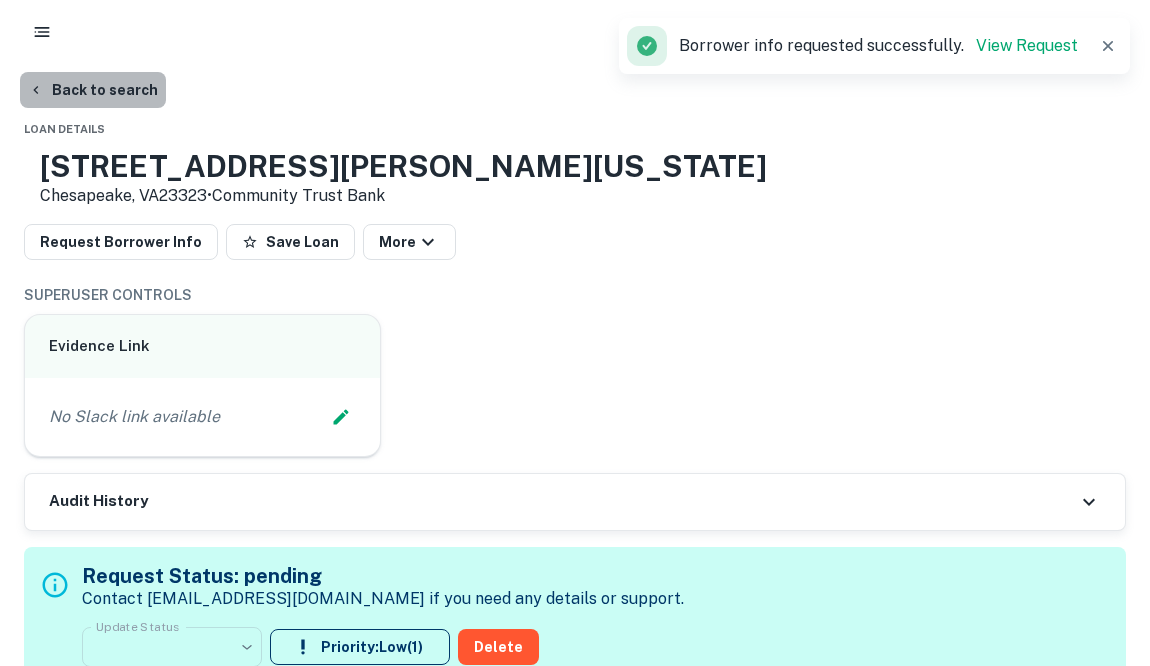 click on "Back to search" at bounding box center [93, 90] 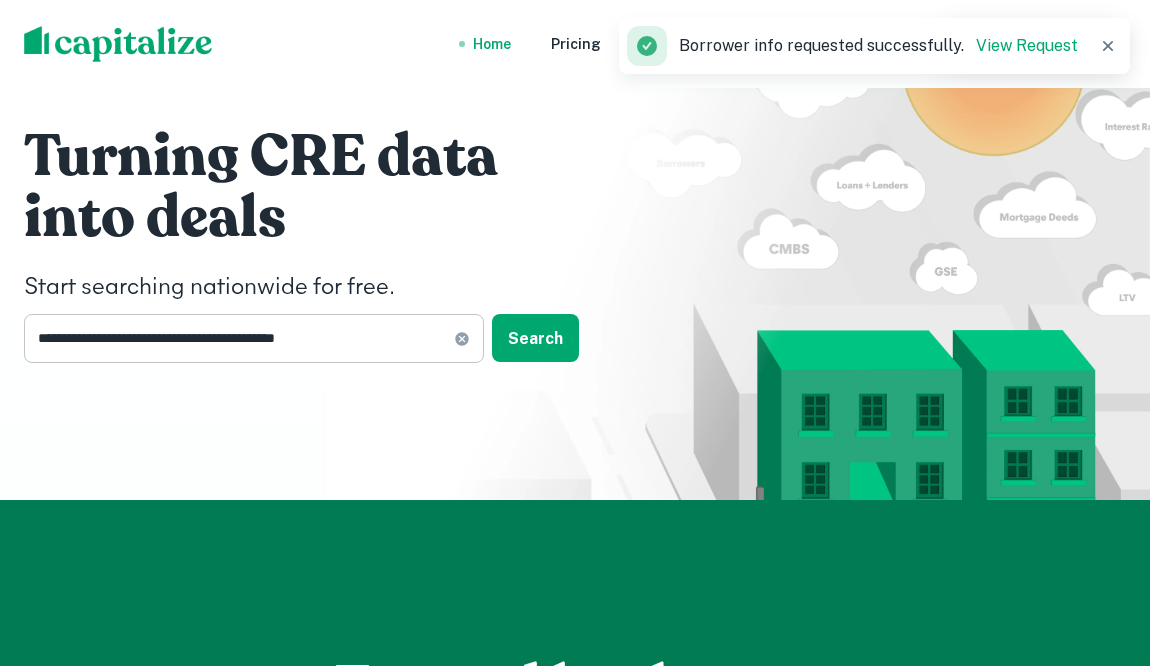 click 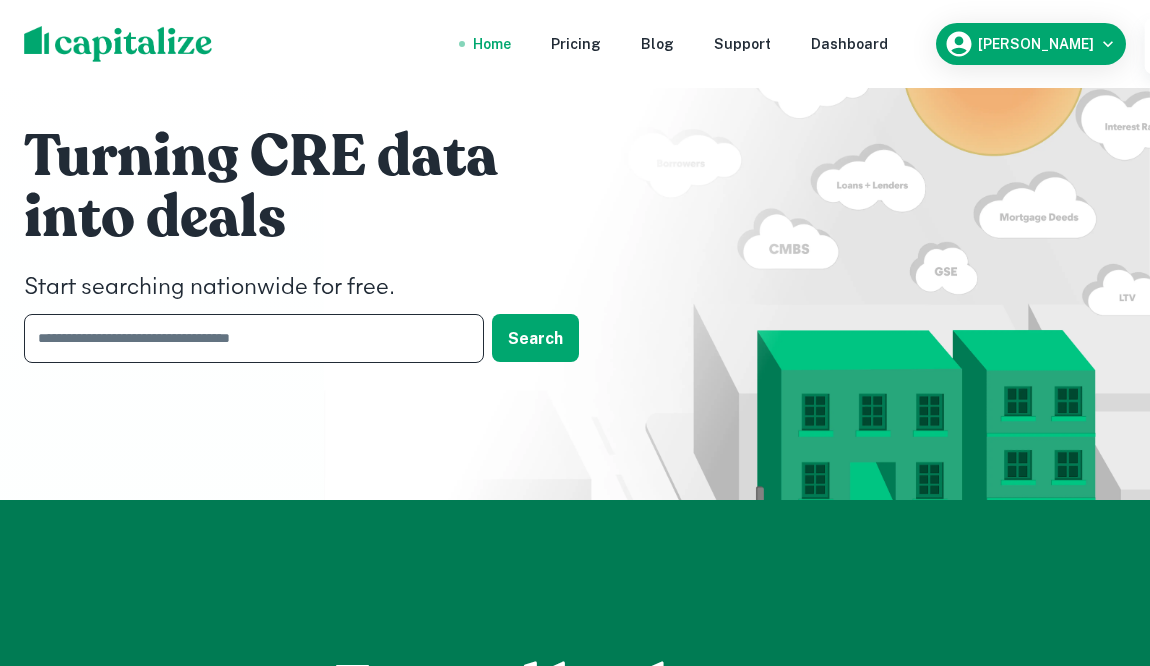 click at bounding box center [247, 338] 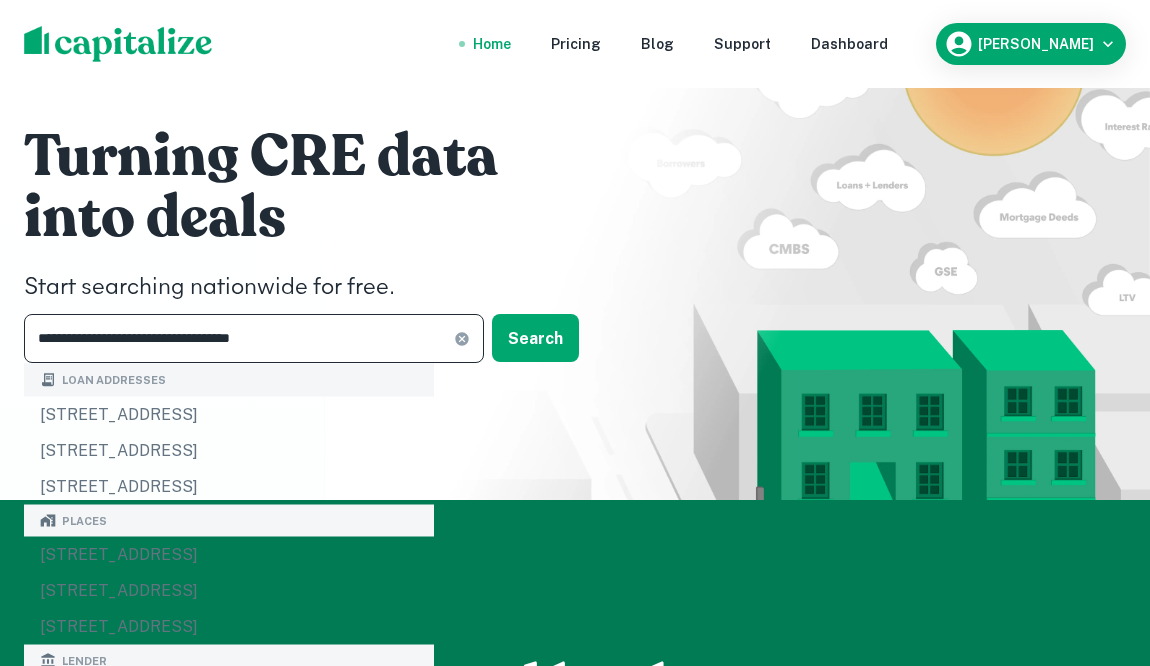 type on "**********" 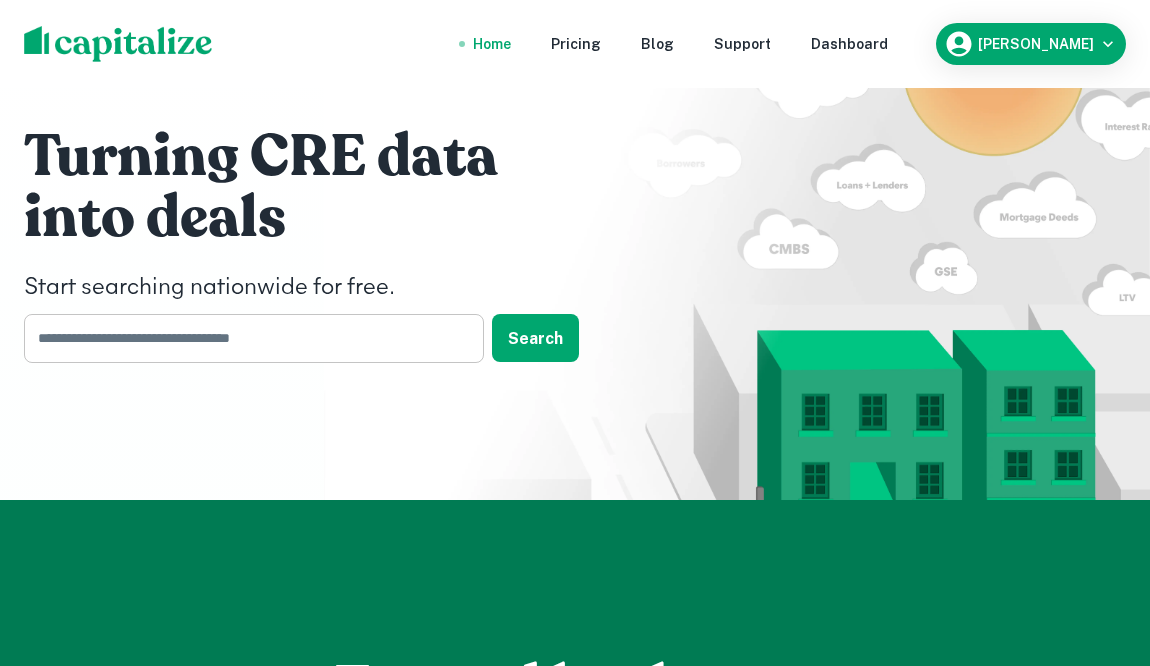 click at bounding box center (247, 338) 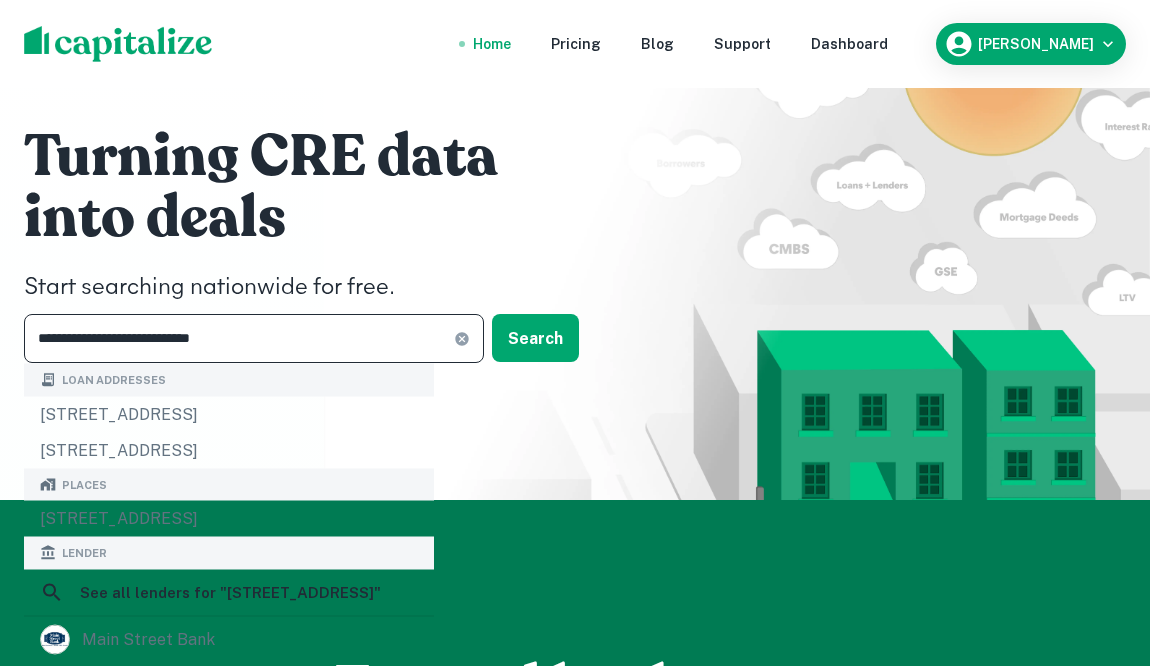 type on "**********" 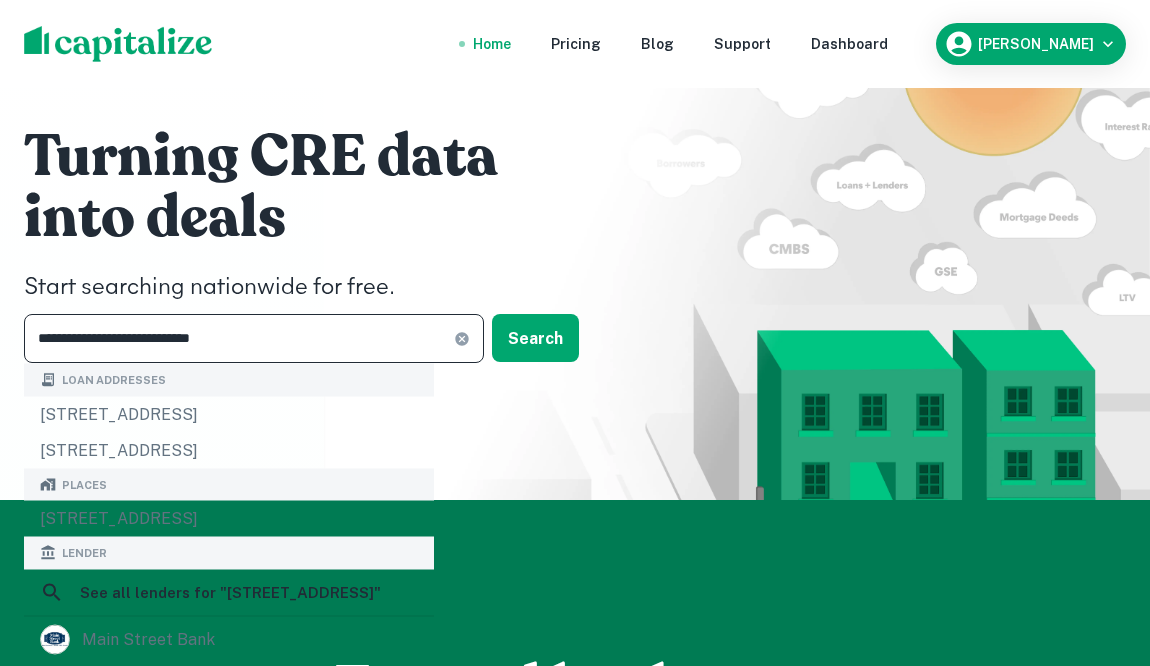 click 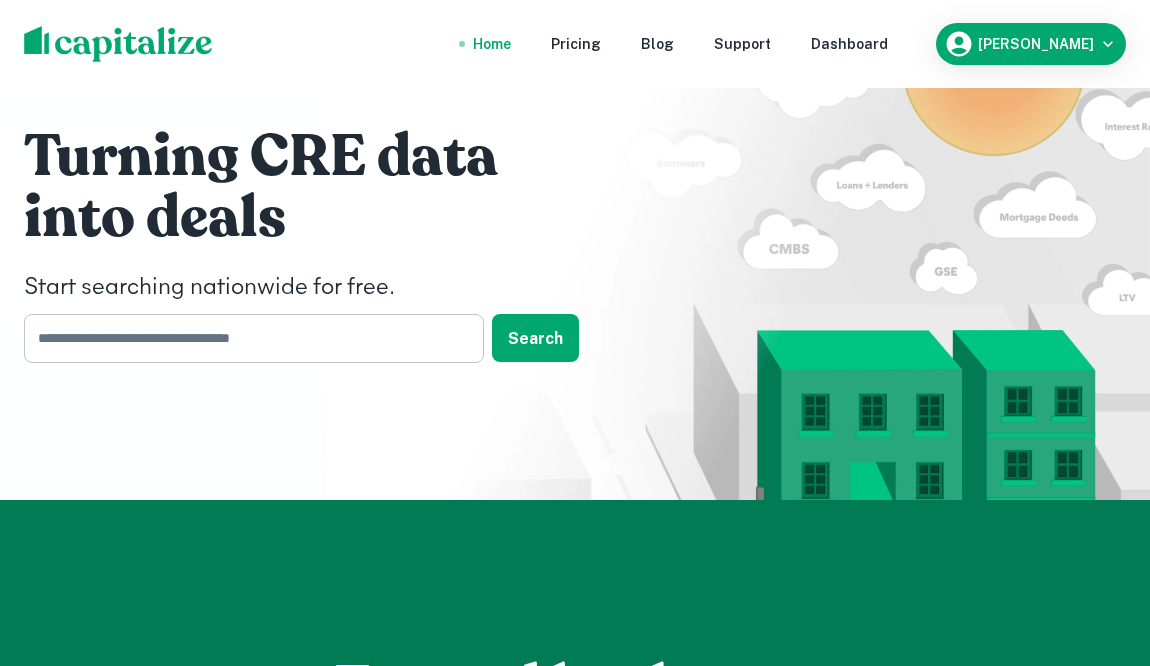 click at bounding box center (247, 338) 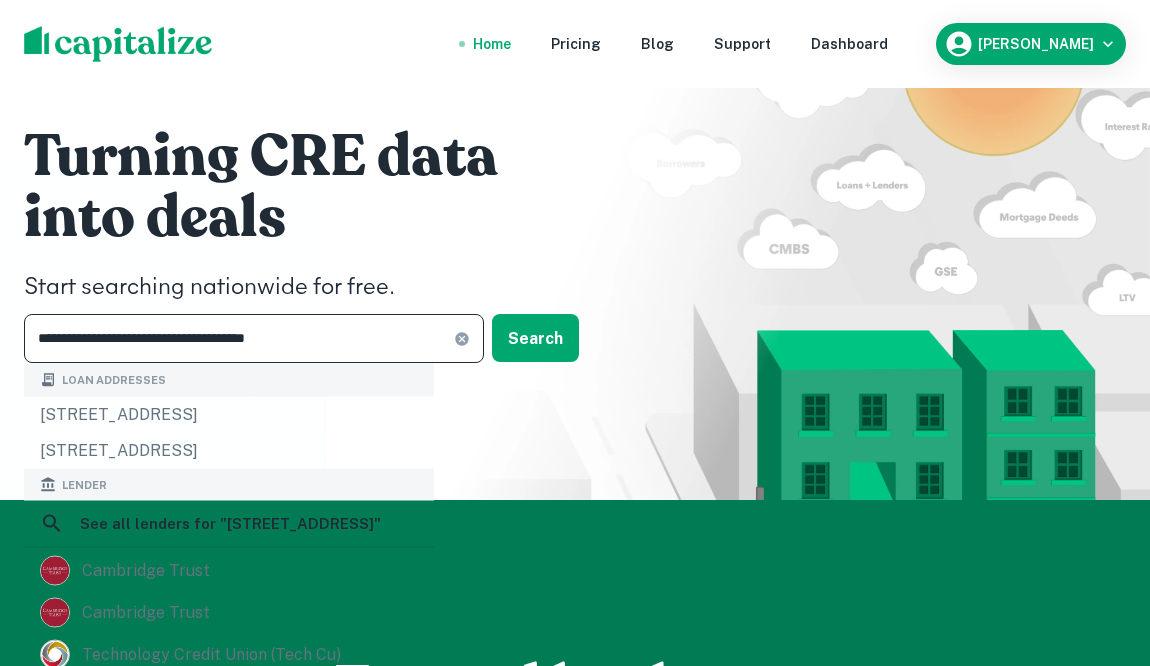 type on "**********" 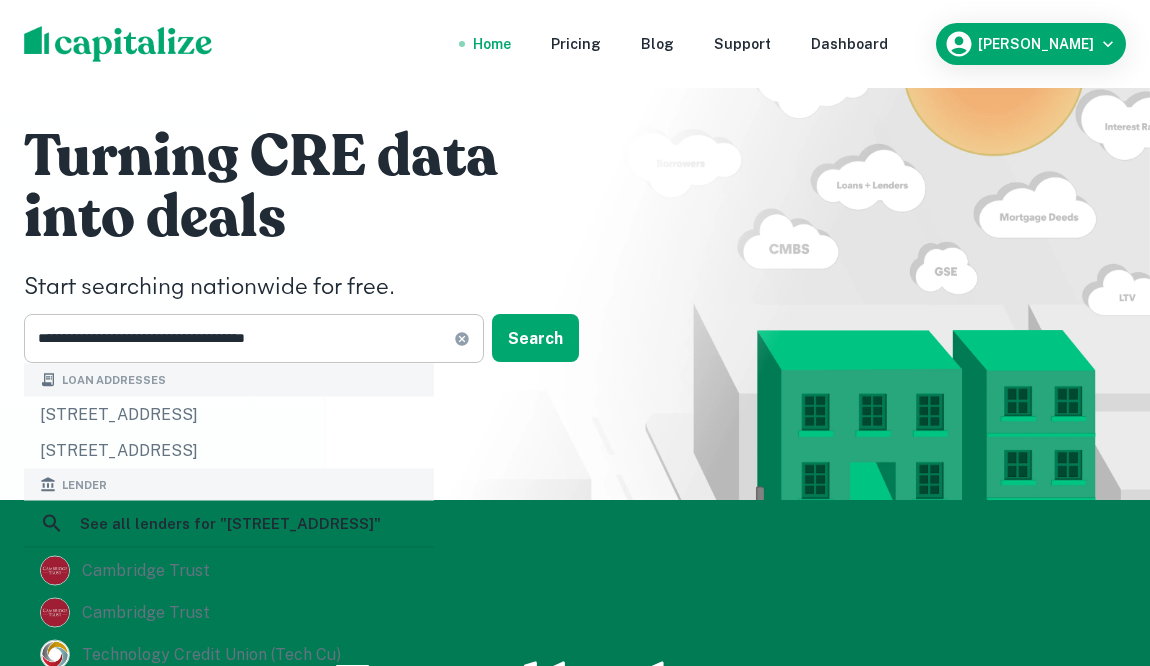 click 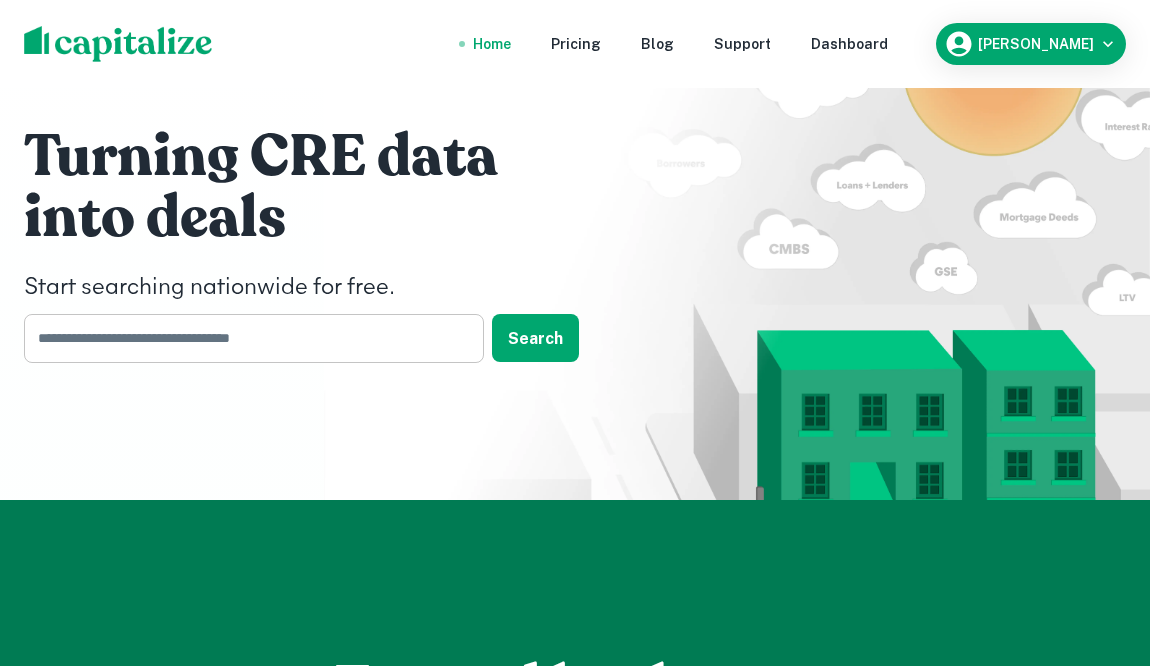 click at bounding box center [247, 338] 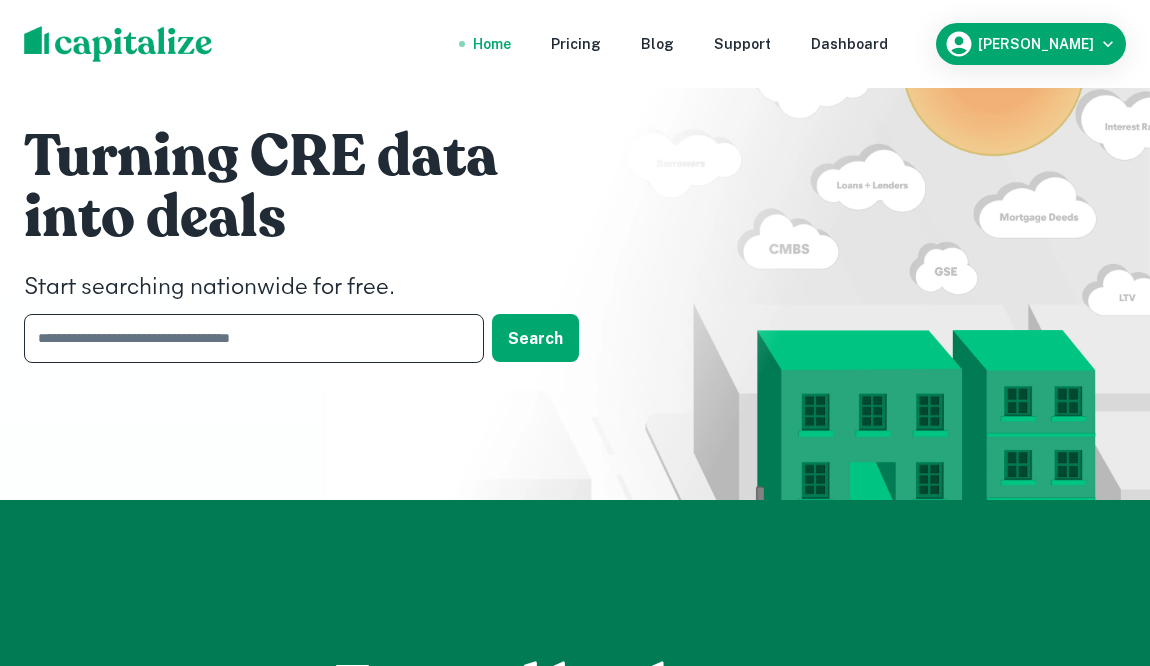 type on "**********" 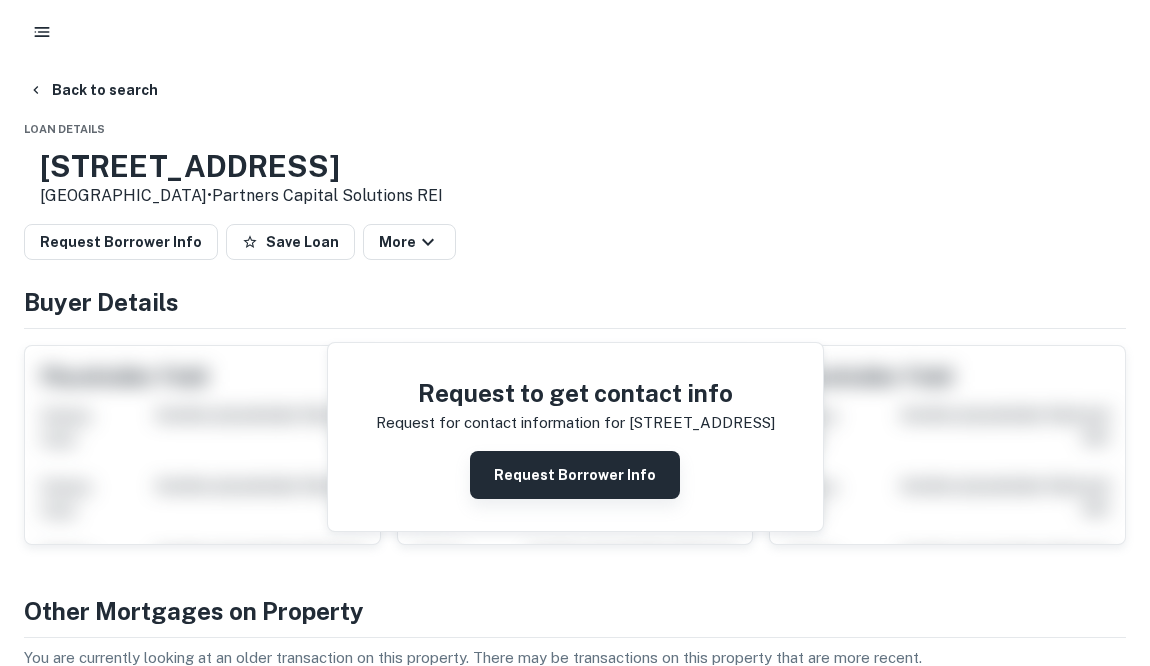 click on "Request Borrower Info" at bounding box center [575, 475] 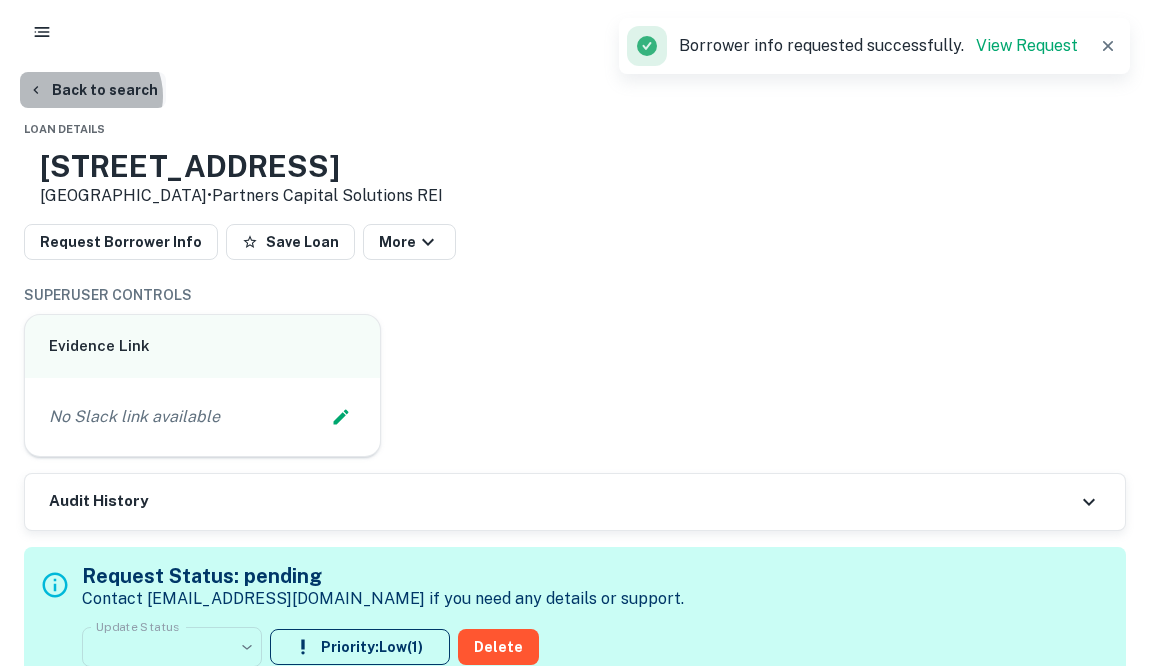 click on "Back to search" at bounding box center (93, 90) 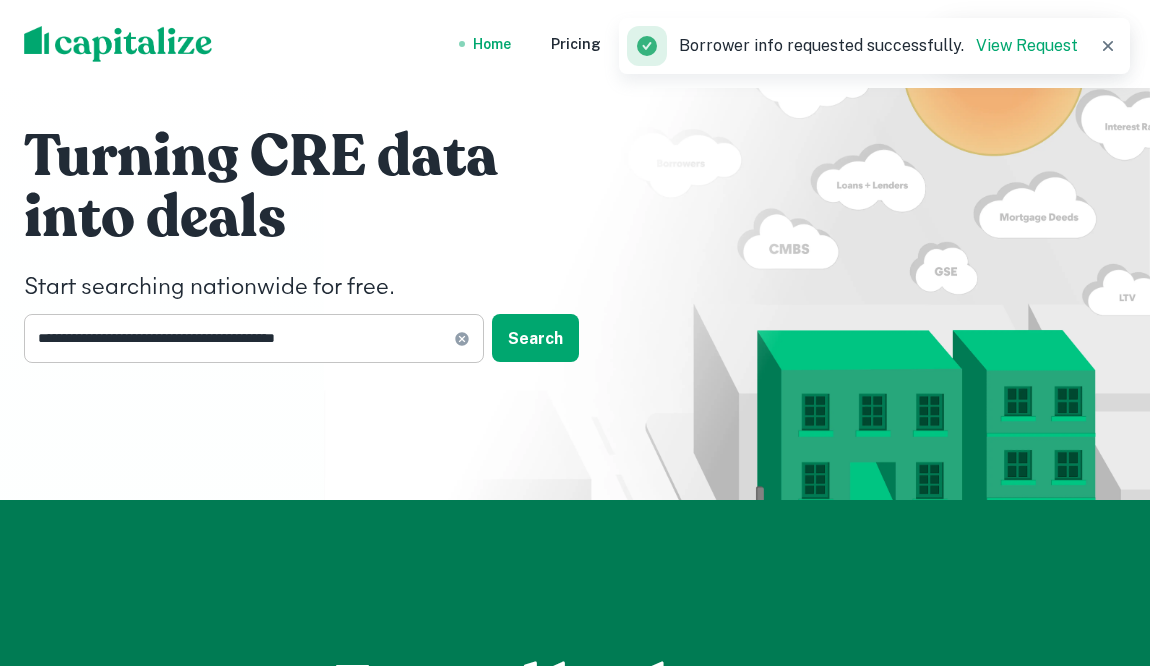 click on "**********" at bounding box center [254, 338] 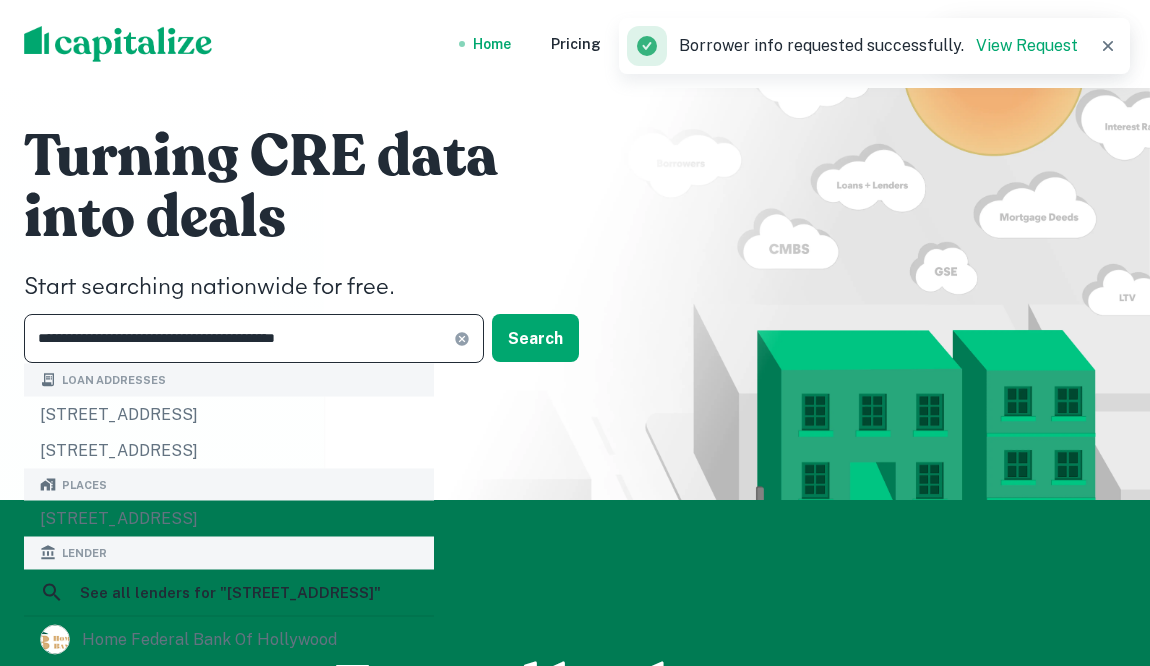 click 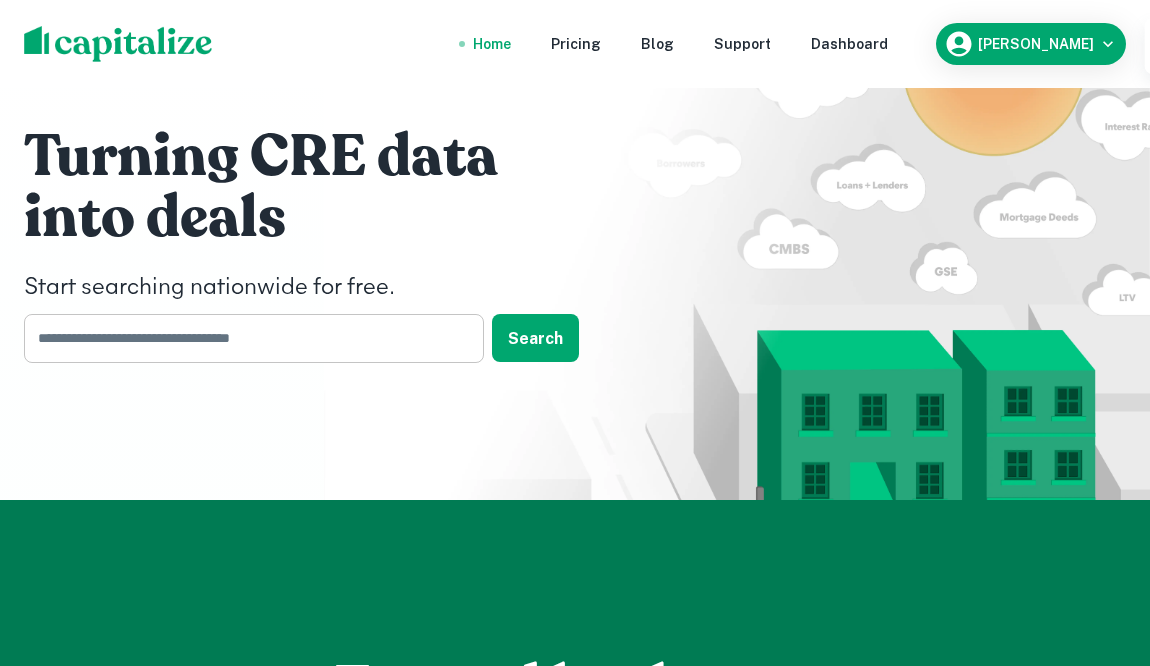 click at bounding box center [247, 338] 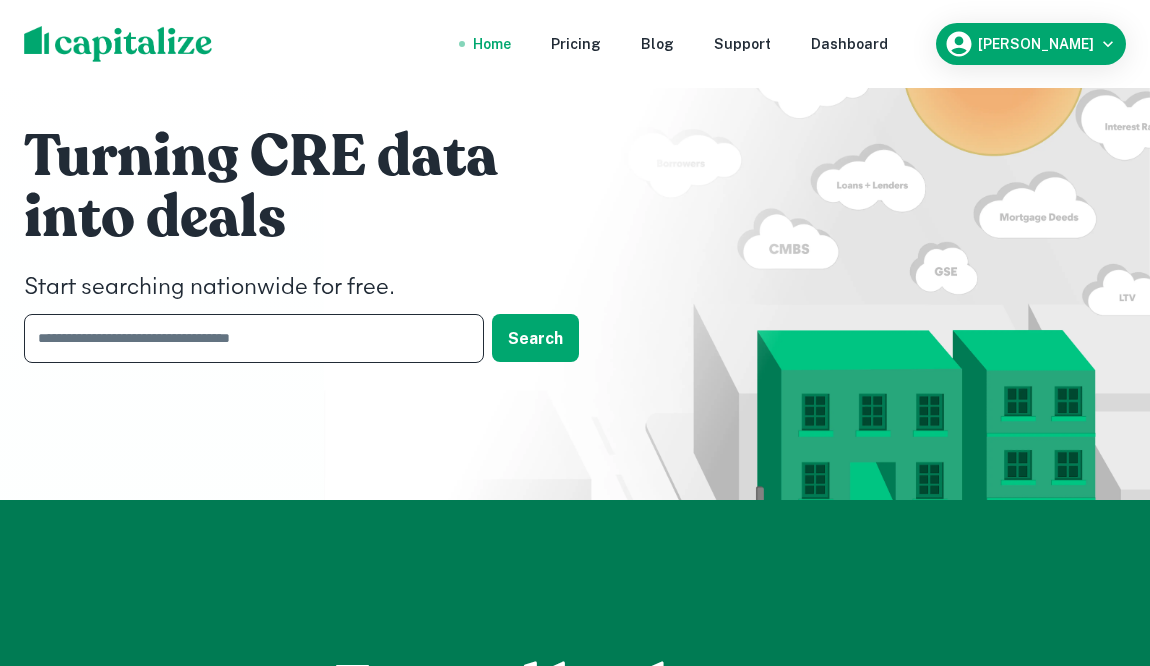 type on "**********" 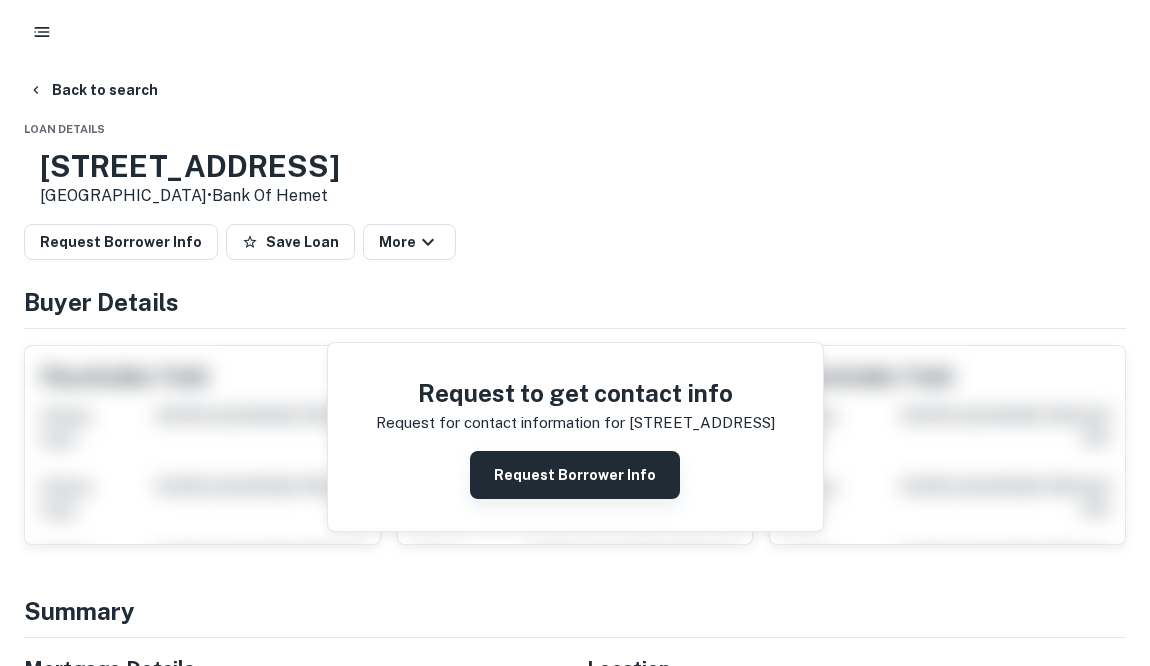 click on "Request Borrower Info" at bounding box center [575, 475] 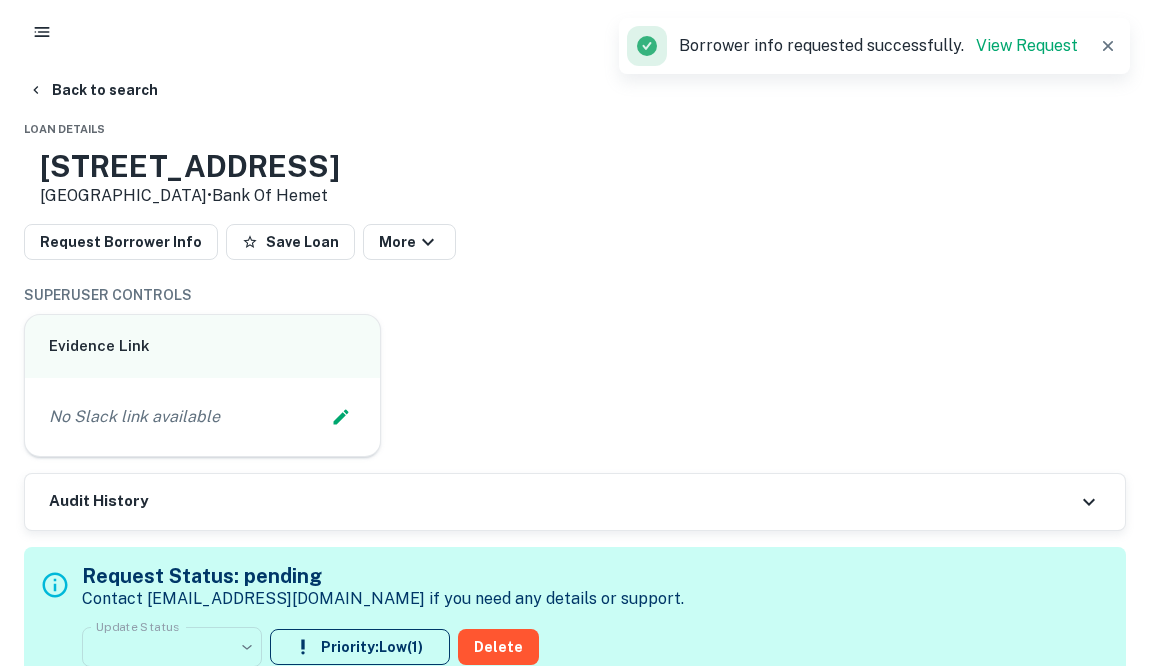 type on "******" 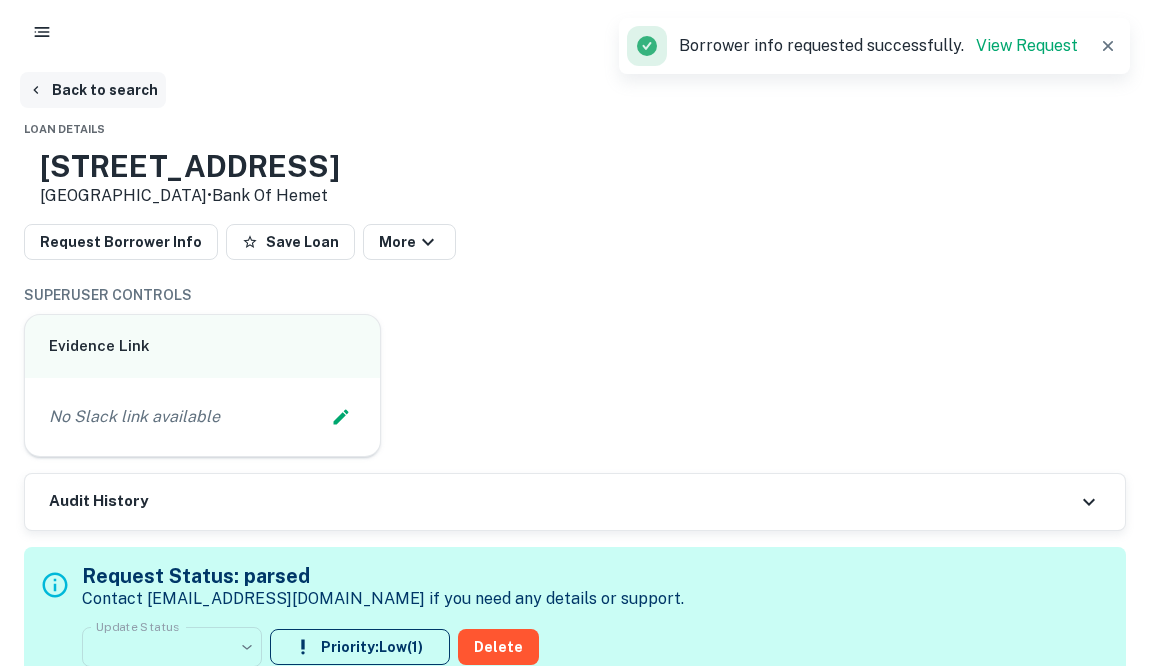 click on "Back to search" at bounding box center (93, 90) 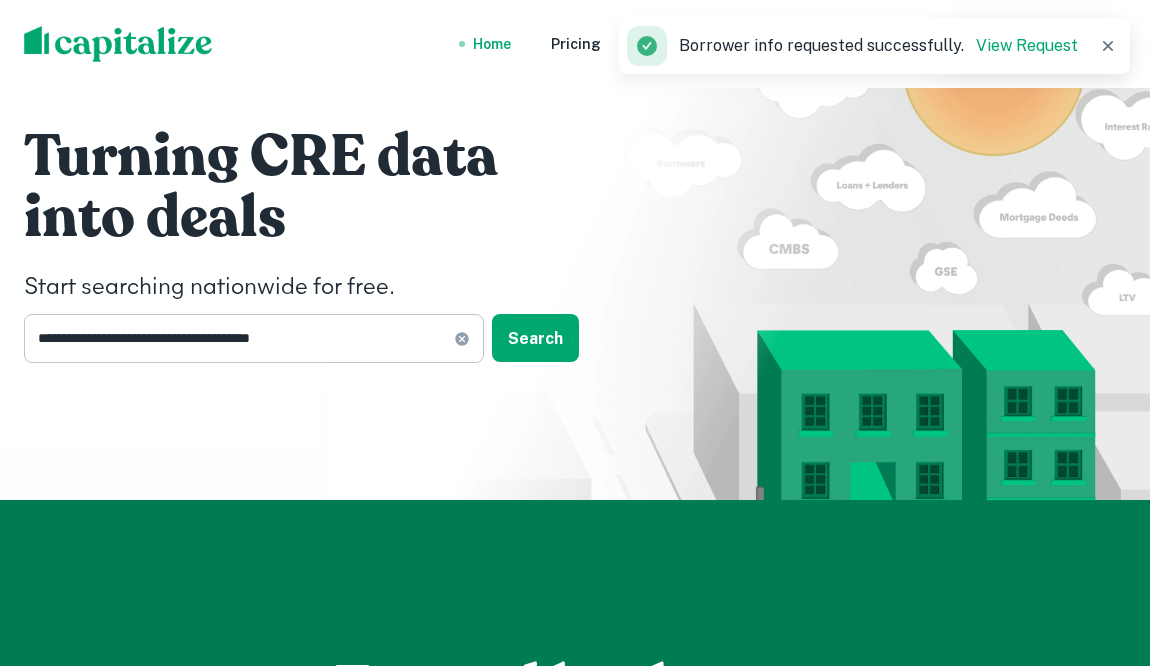 click 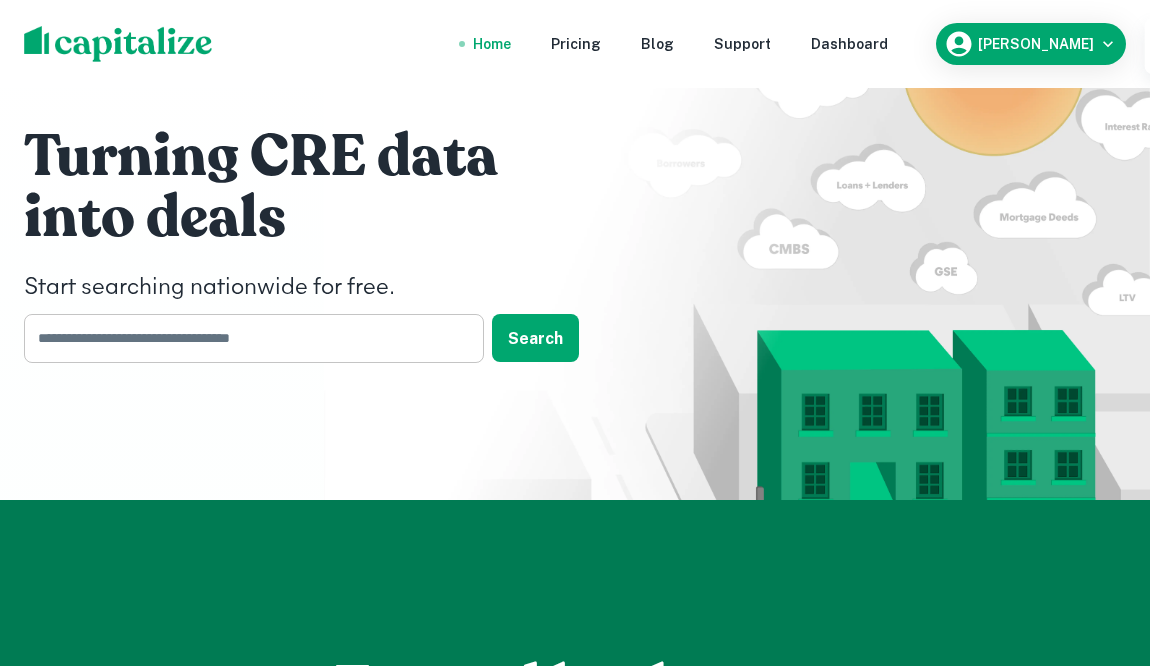 click at bounding box center (247, 338) 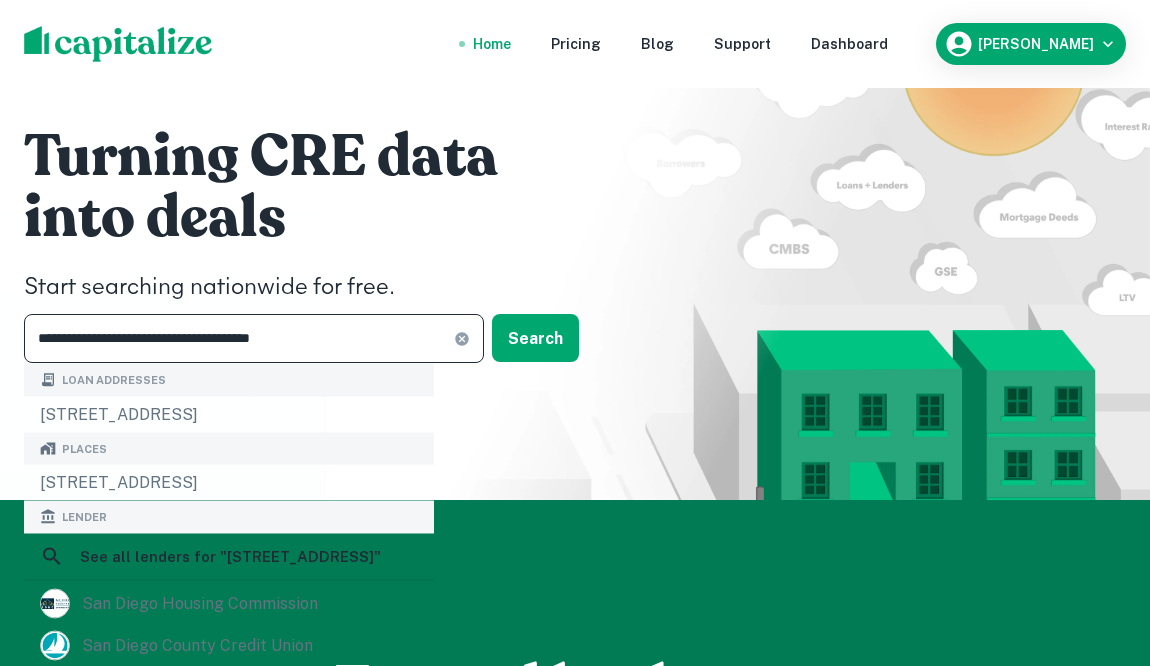 type on "**********" 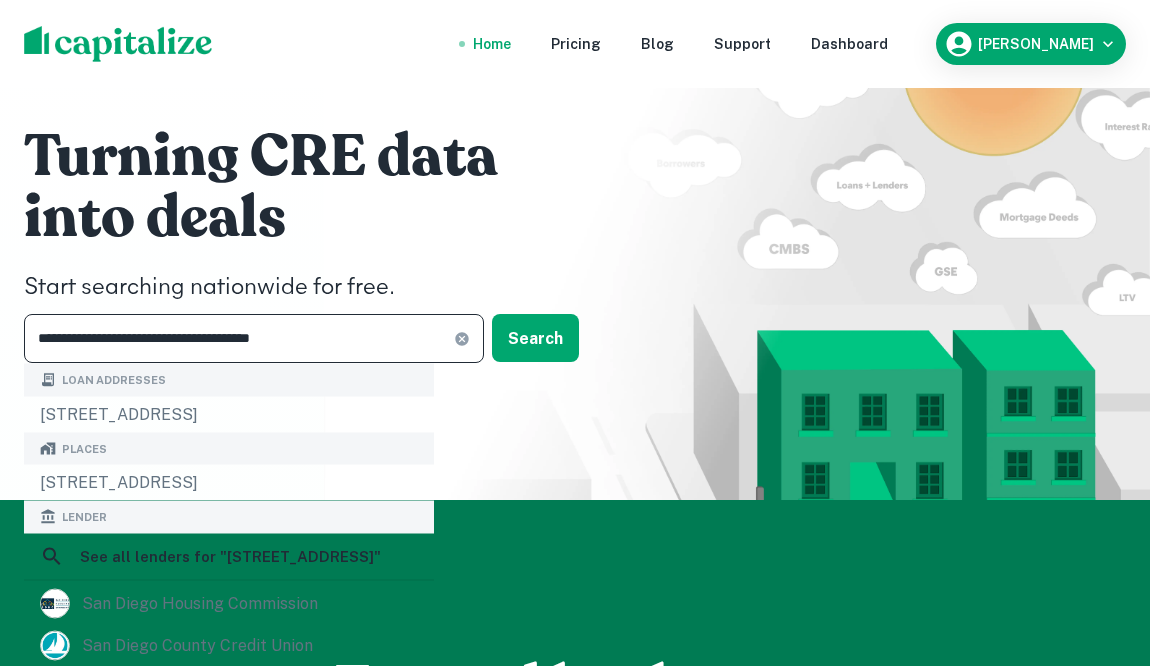 click 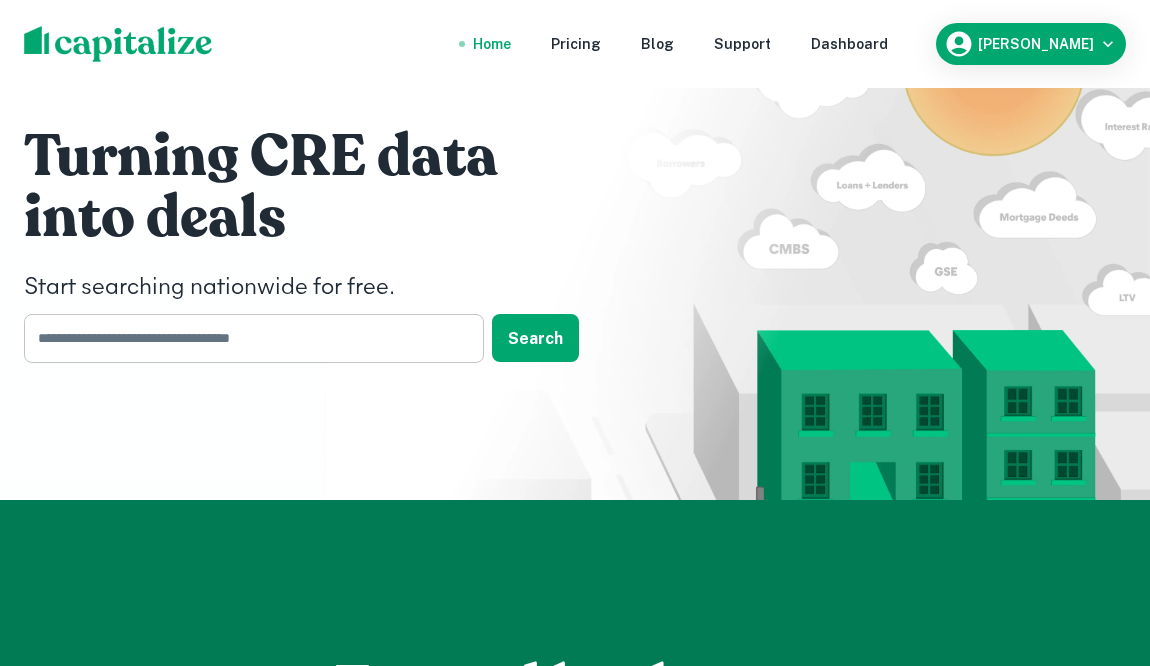 click at bounding box center (247, 338) 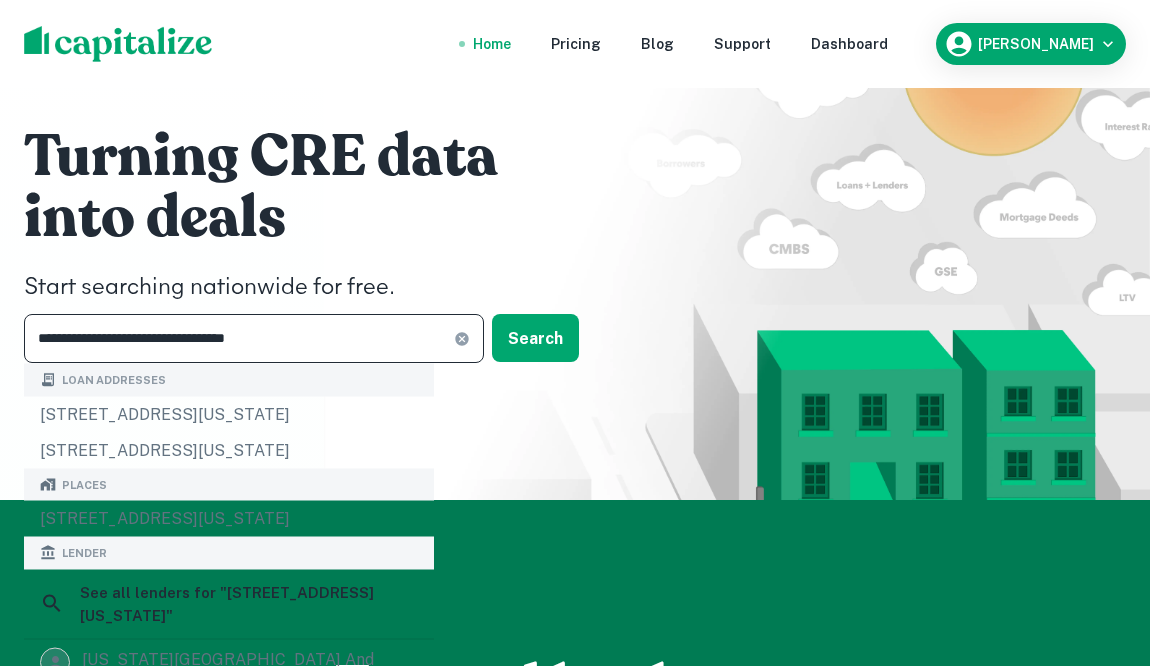 type on "**********" 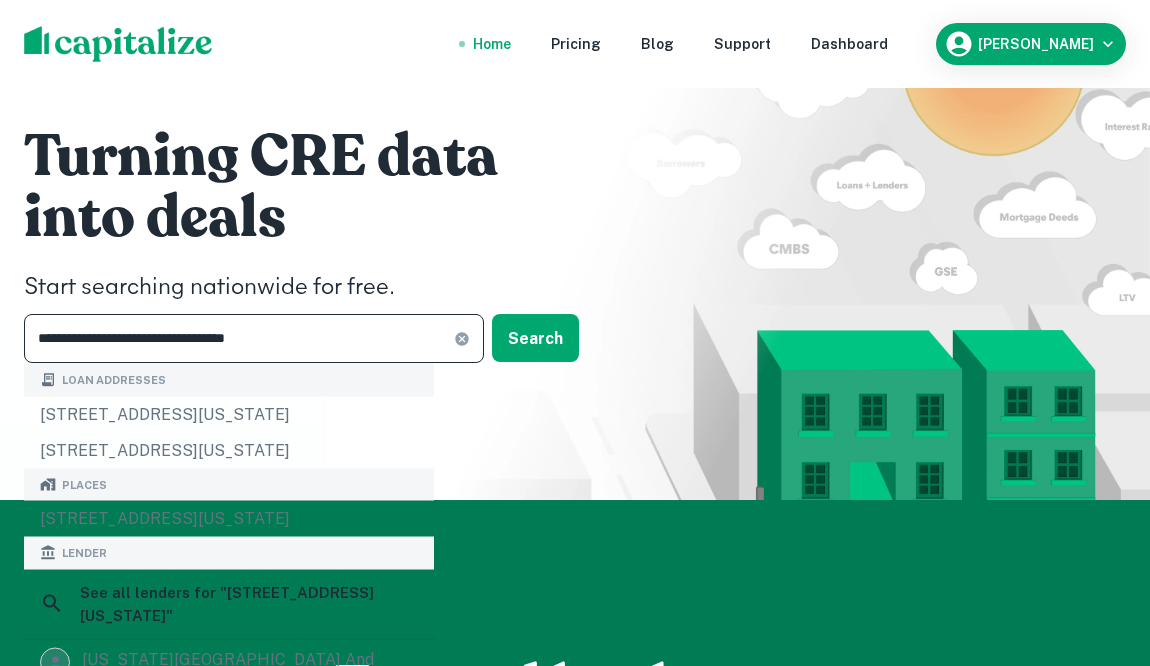 click on "**********" at bounding box center (254, 338) 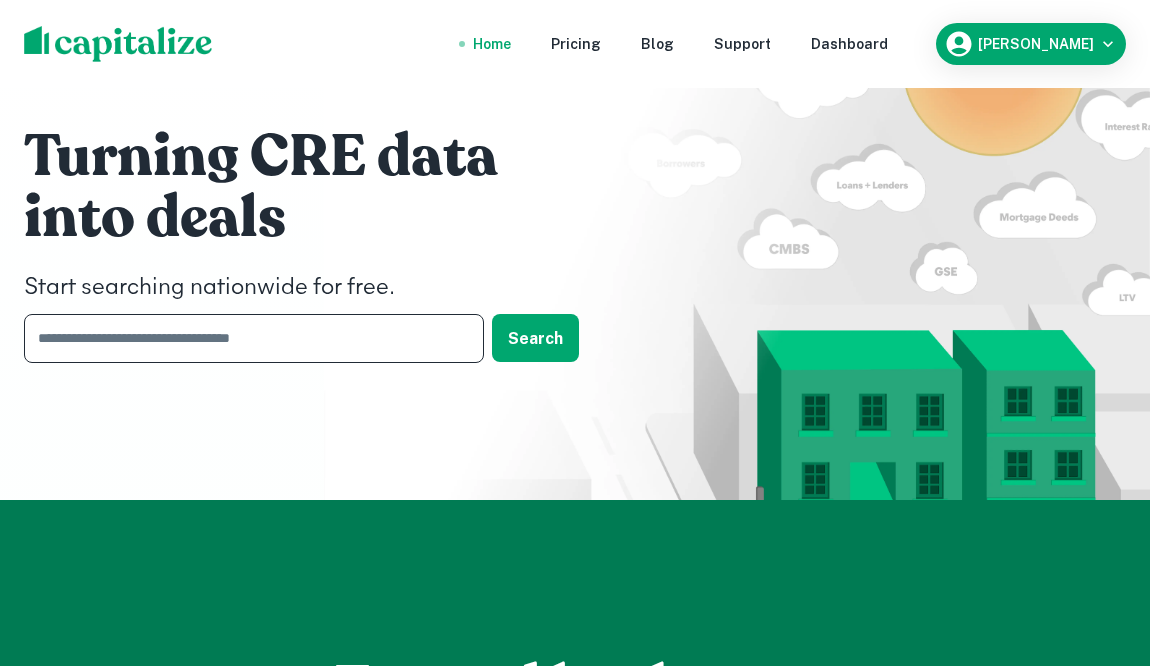 click at bounding box center [247, 338] 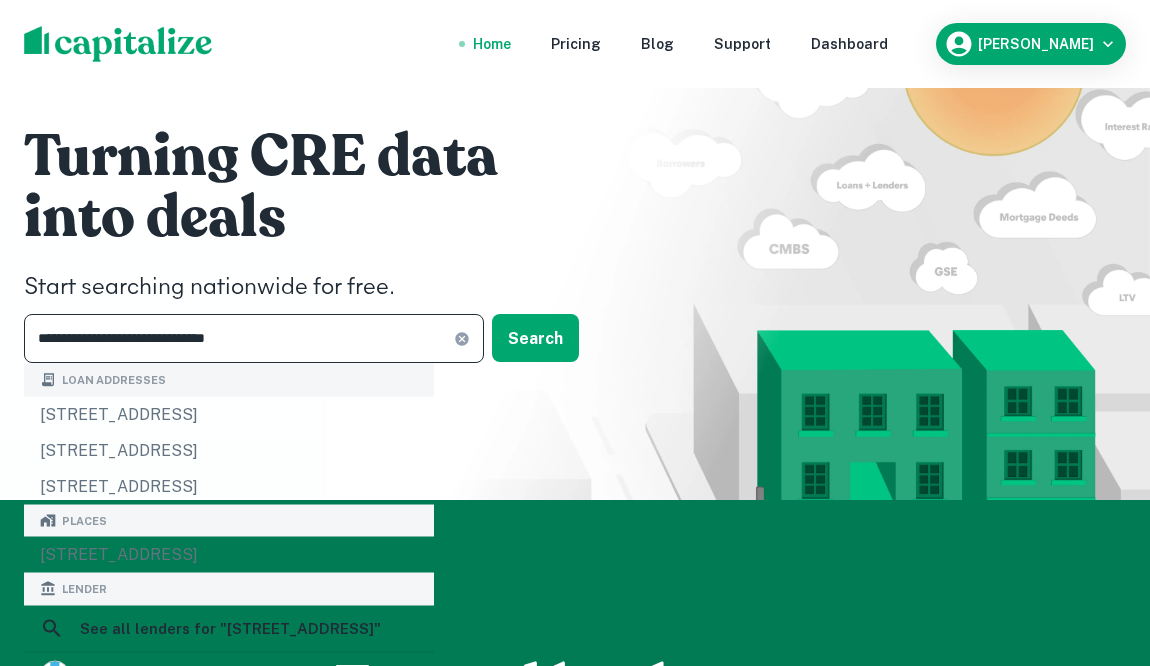type on "**********" 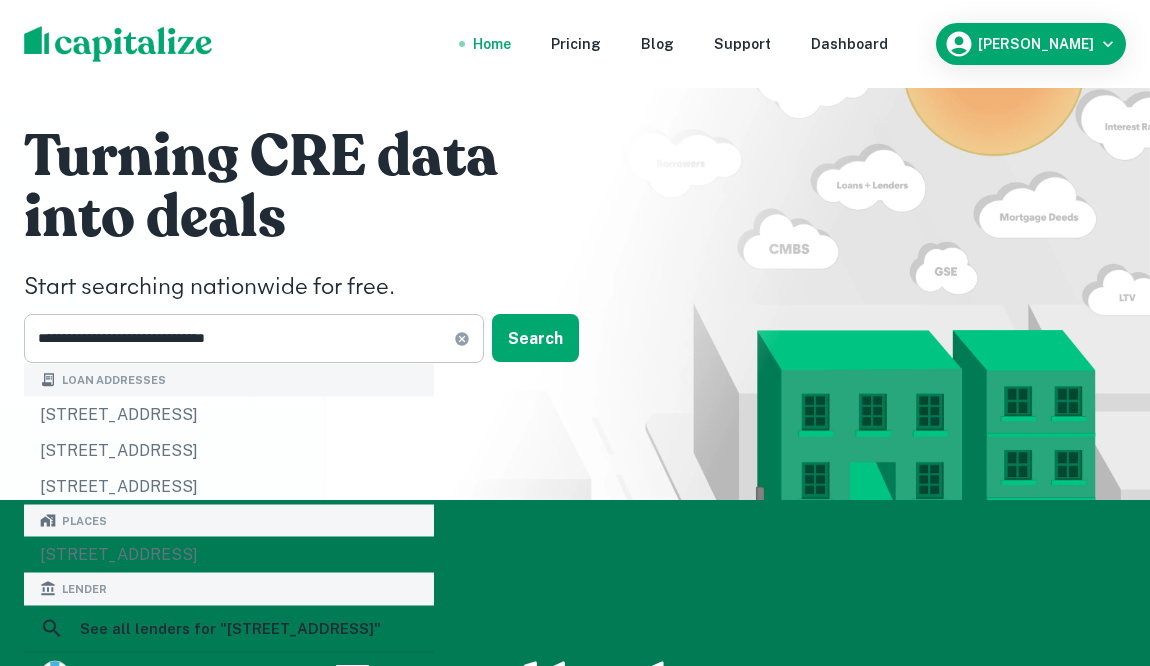 click 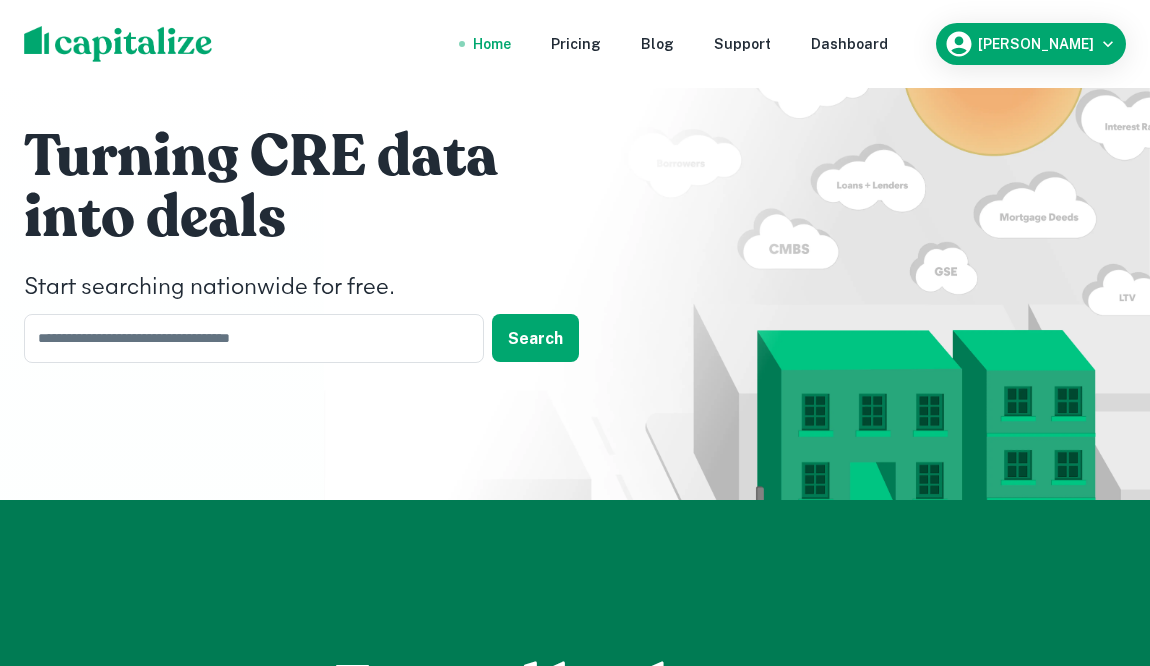 click at bounding box center (247, 338) 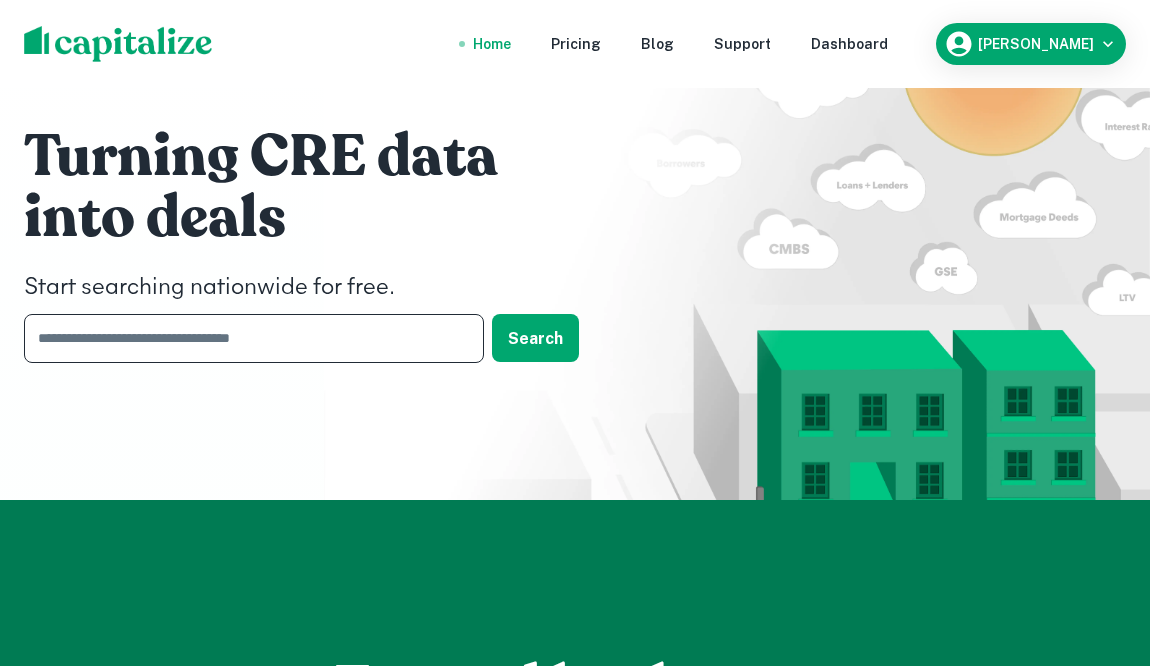 type on "**********" 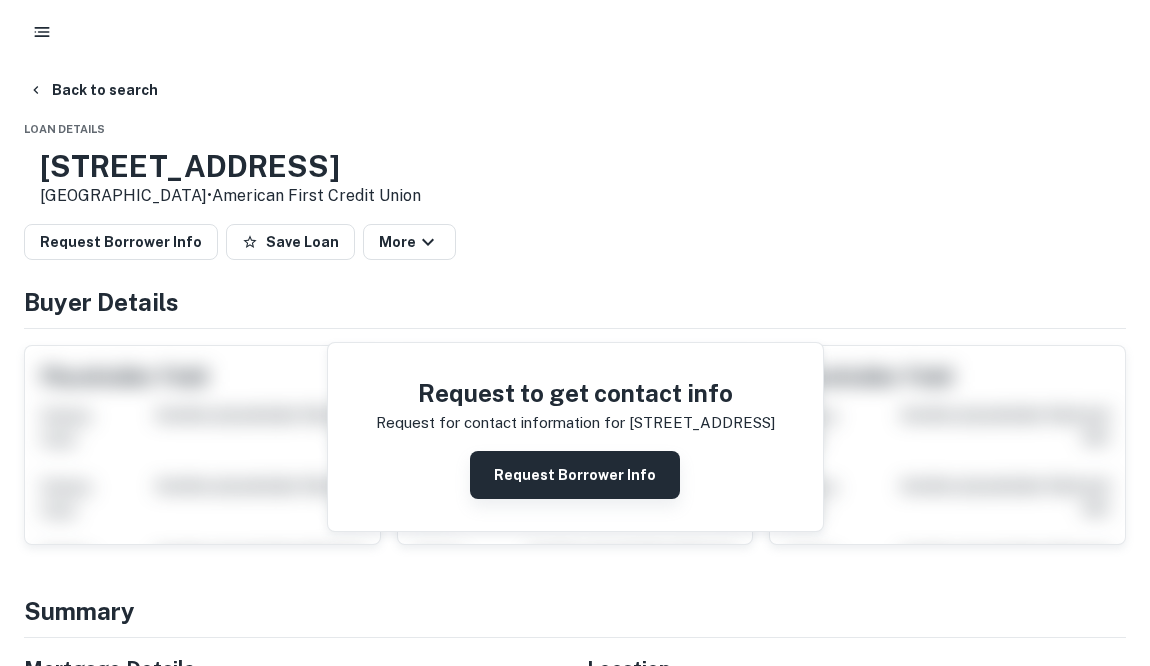 click on "Request Borrower Info" at bounding box center (575, 475) 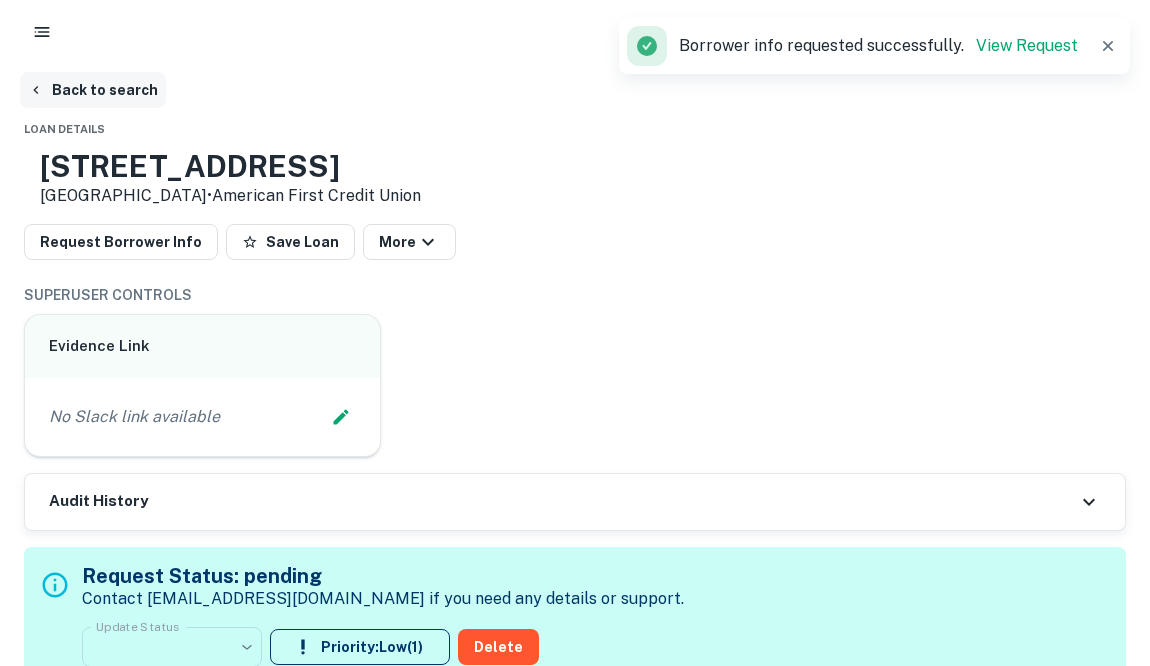 click on "Back to search" at bounding box center [93, 90] 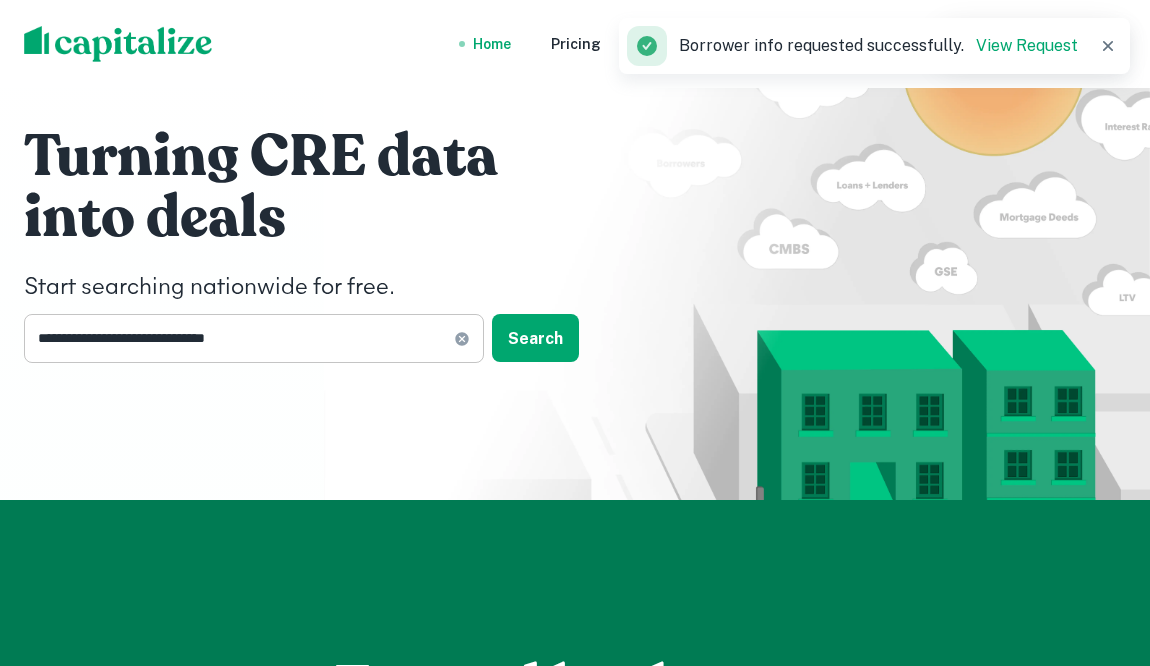 click on "**********" at bounding box center [254, 338] 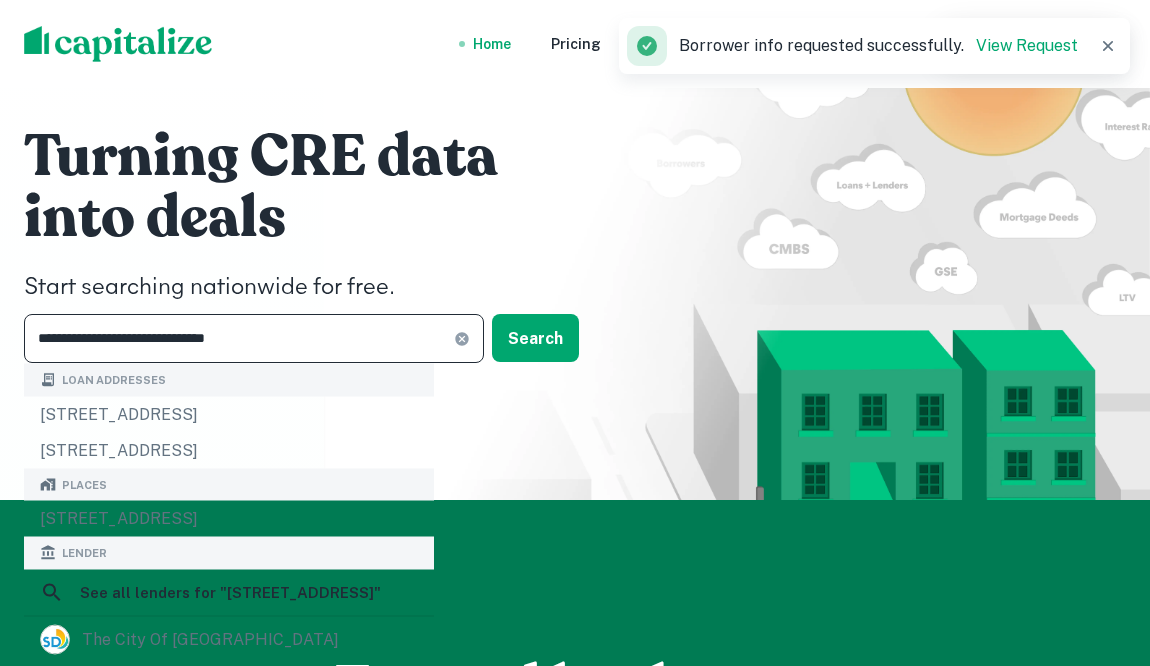 click 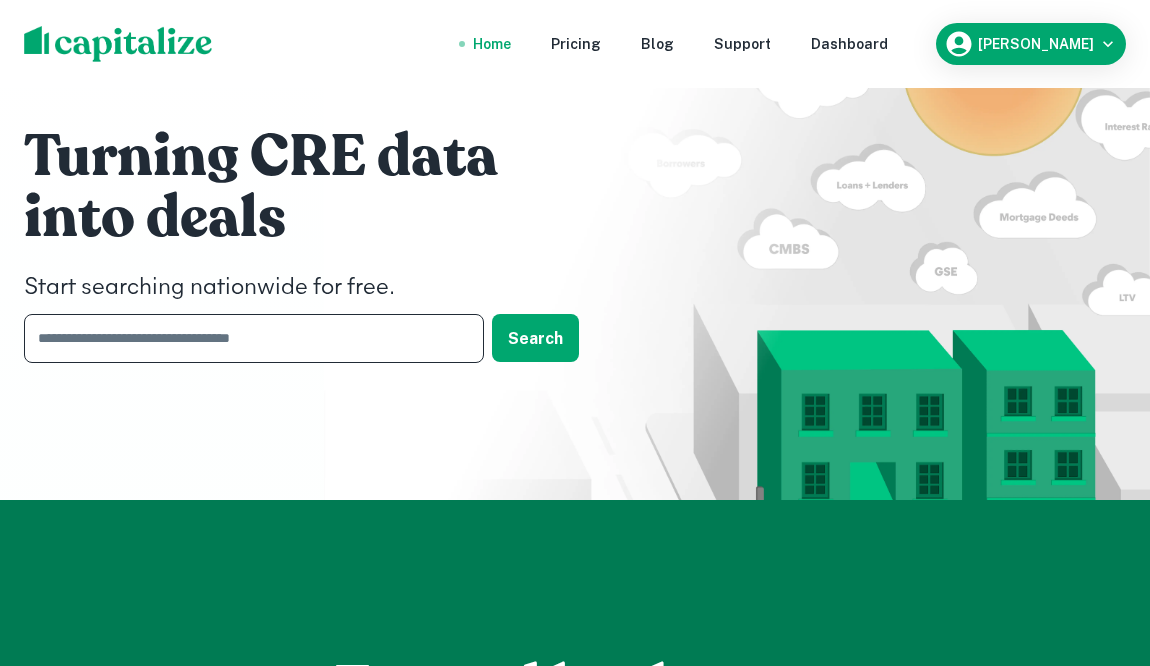 click at bounding box center [247, 338] 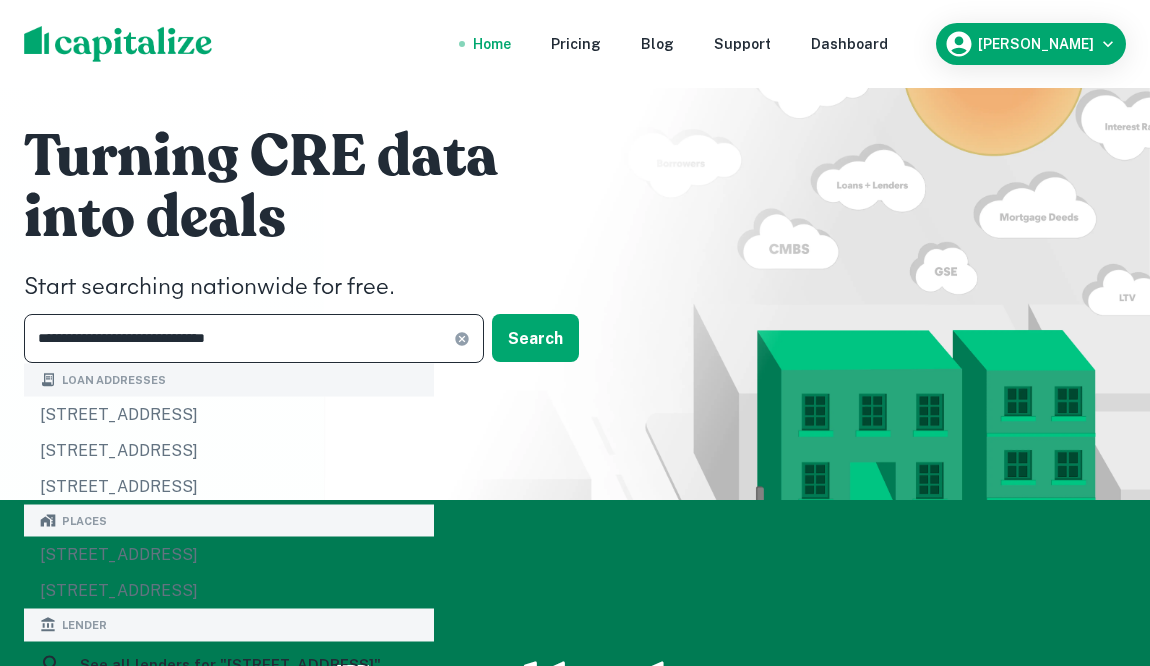 type on "**********" 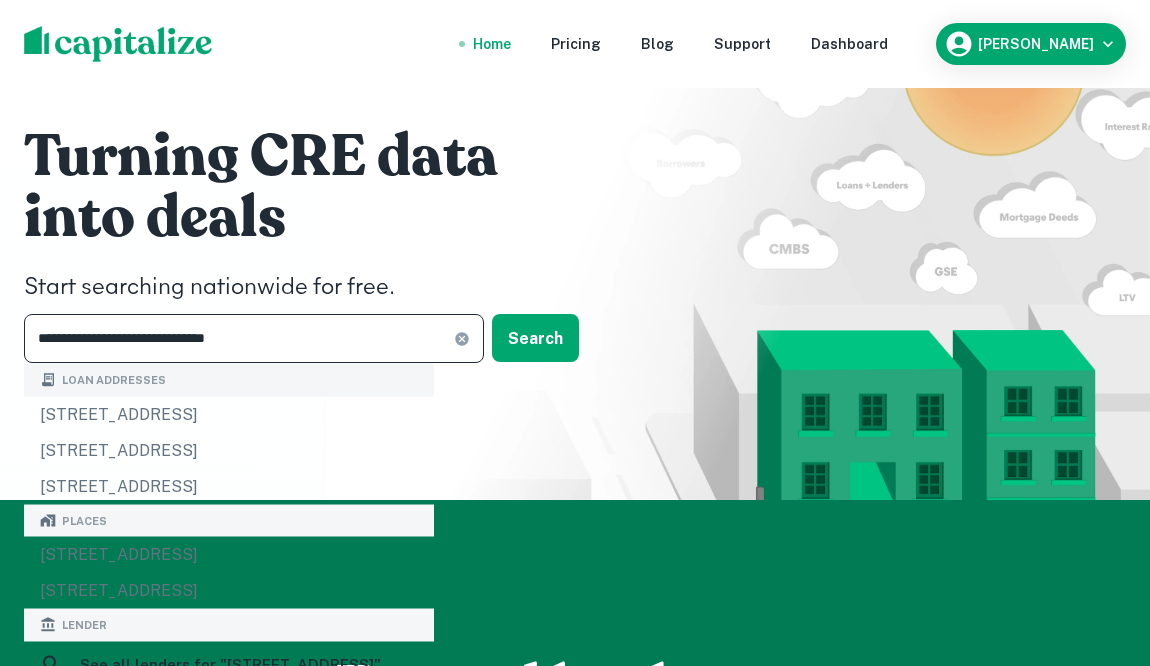 click 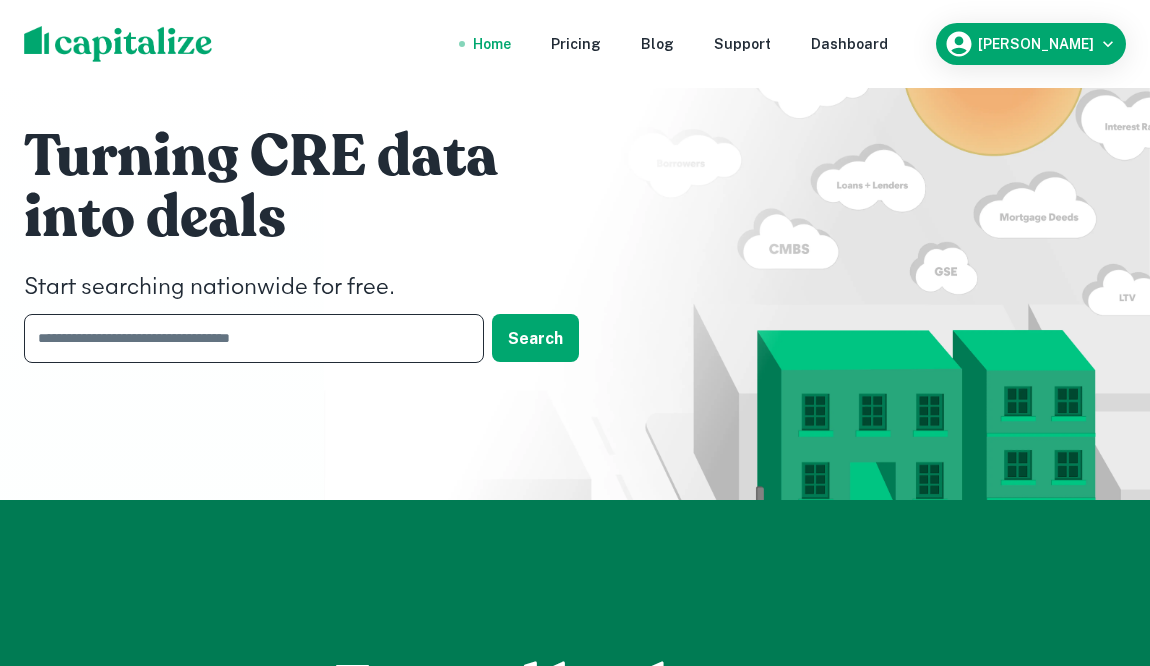 click at bounding box center [247, 338] 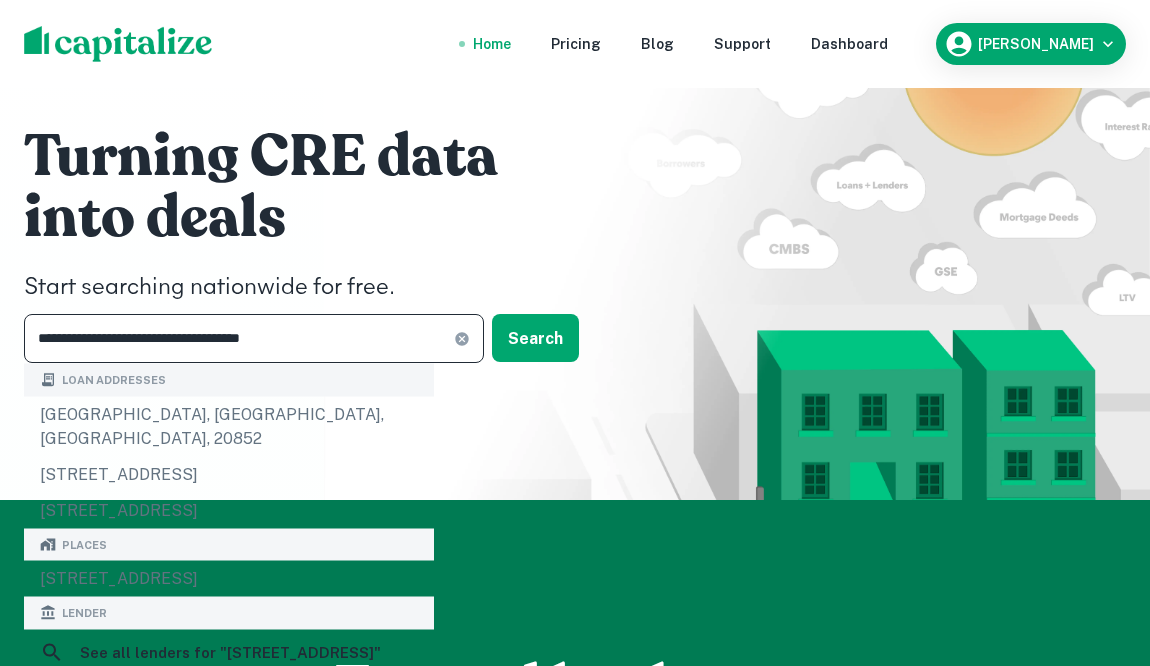 type on "**********" 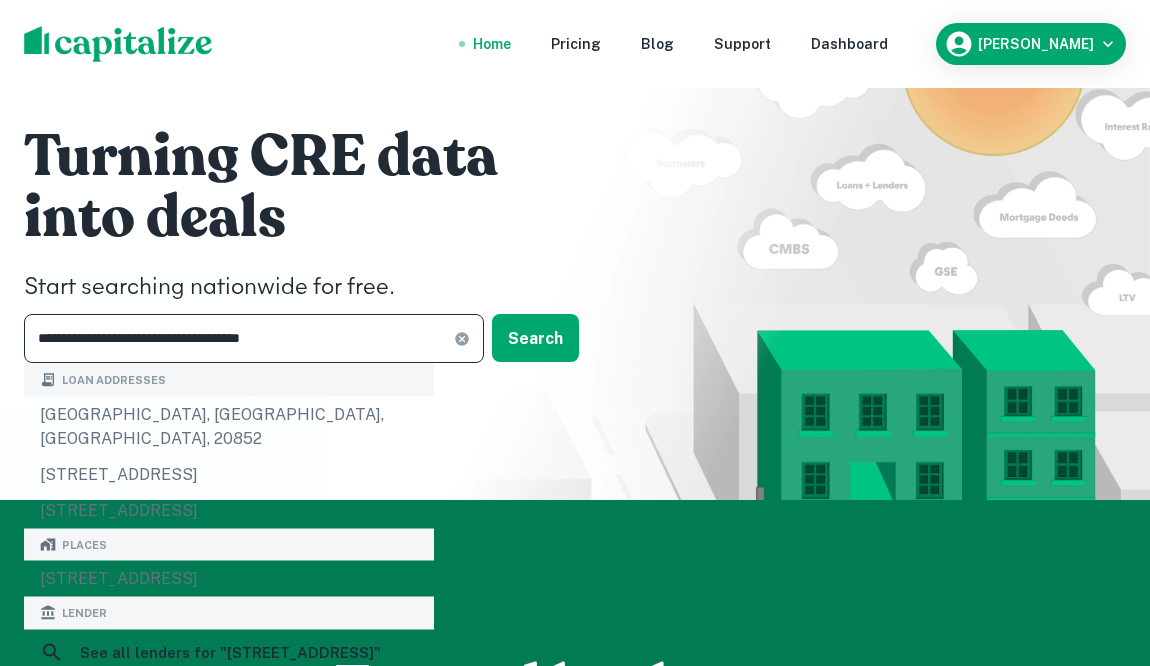 click 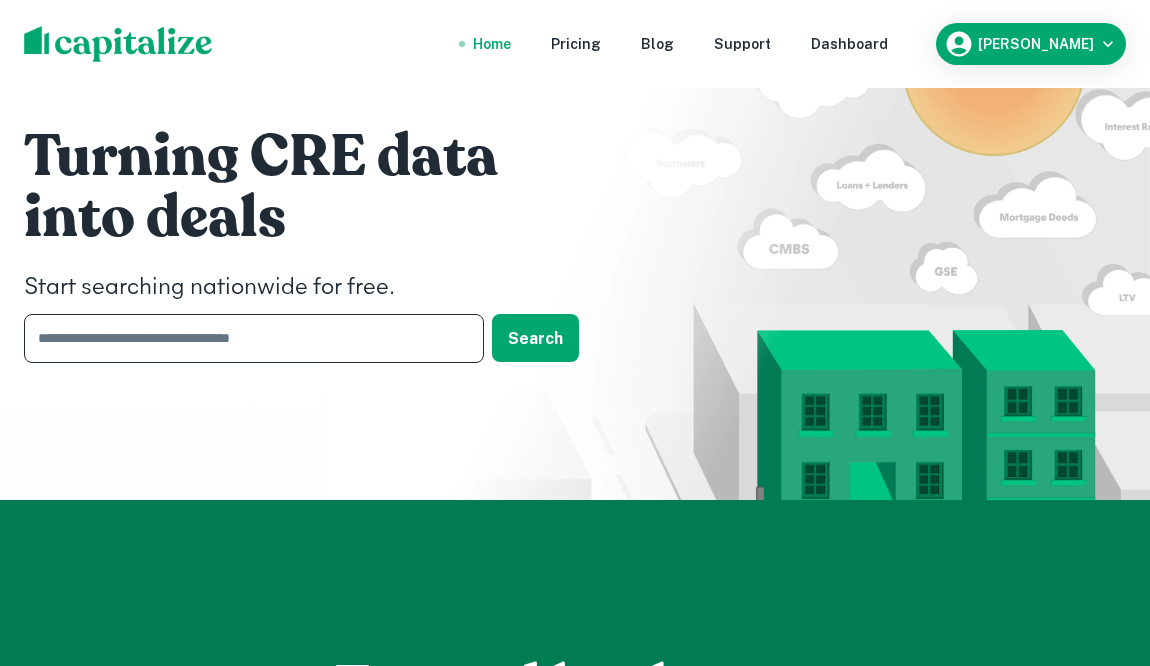 click at bounding box center (247, 338) 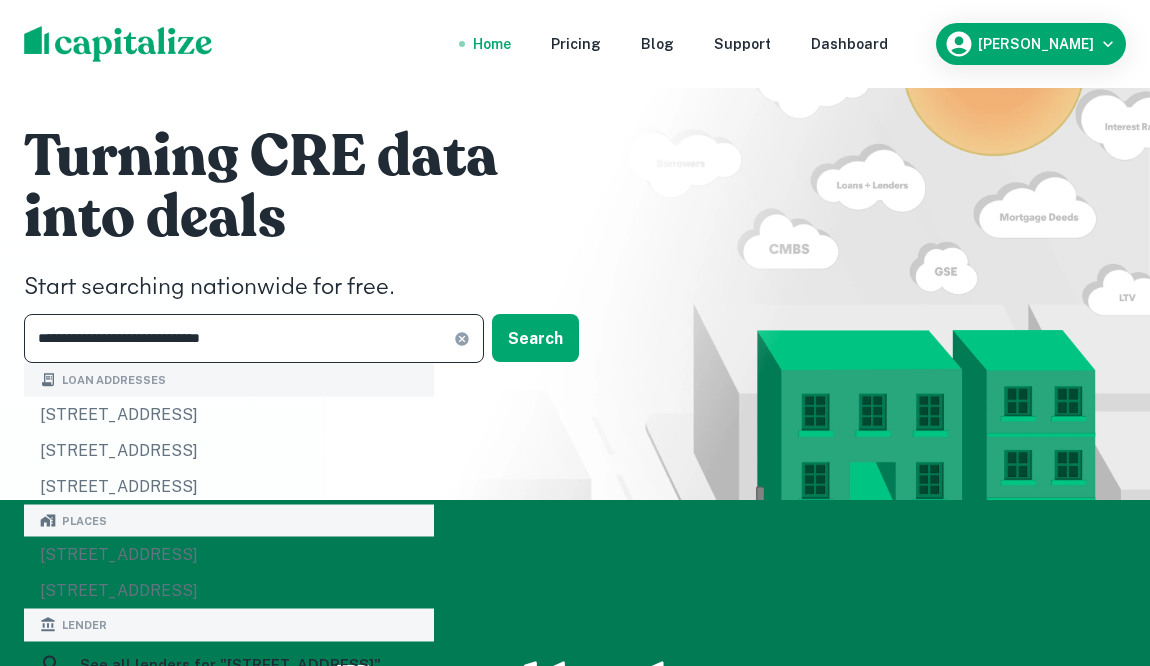 type on "**********" 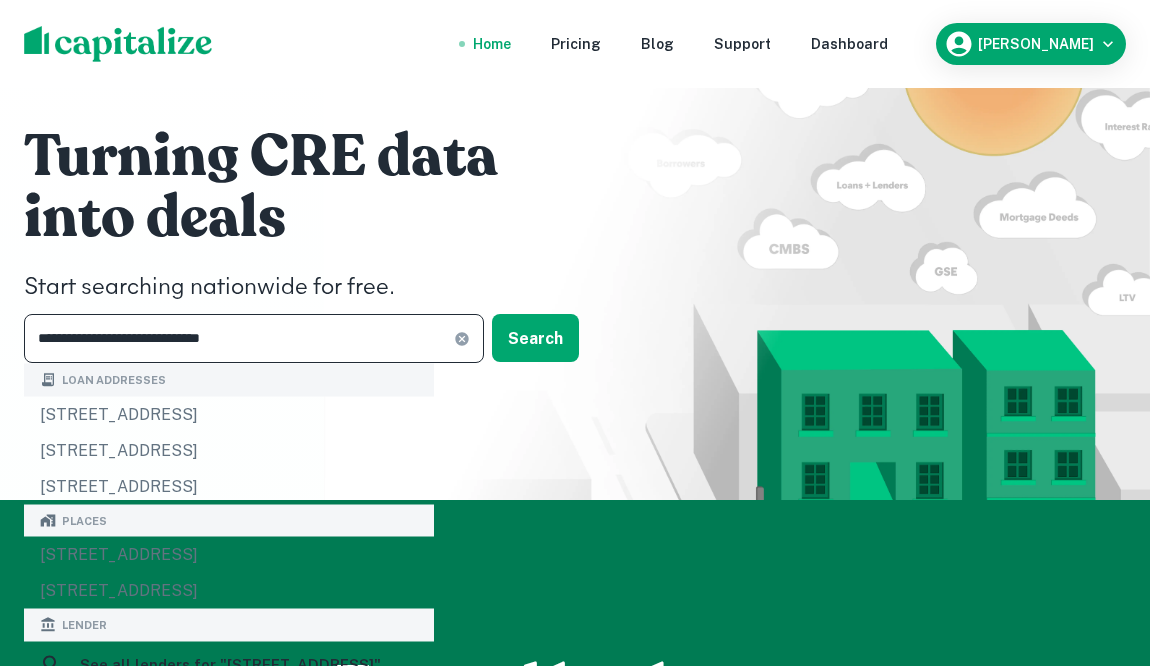 click 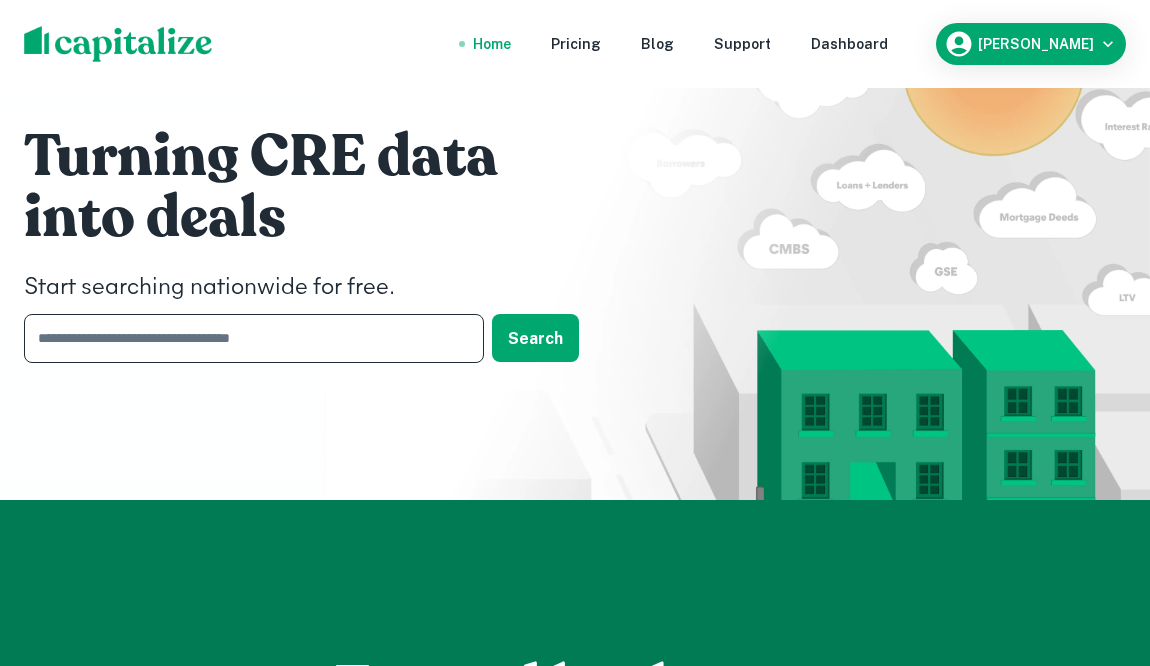 click at bounding box center (247, 338) 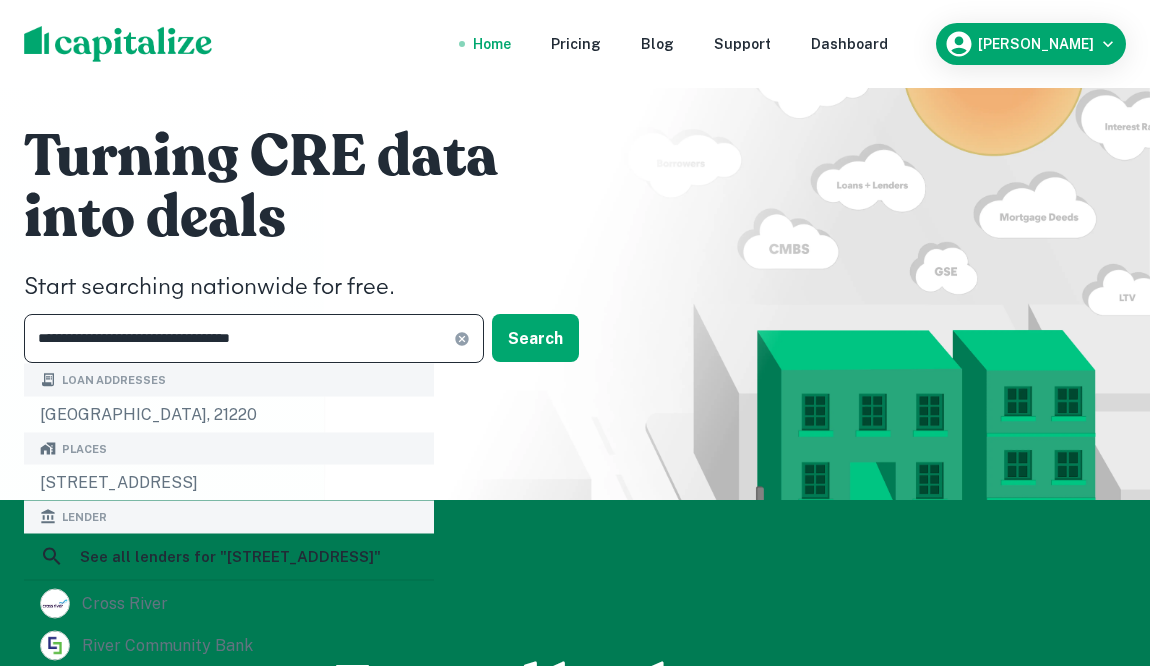 type on "**********" 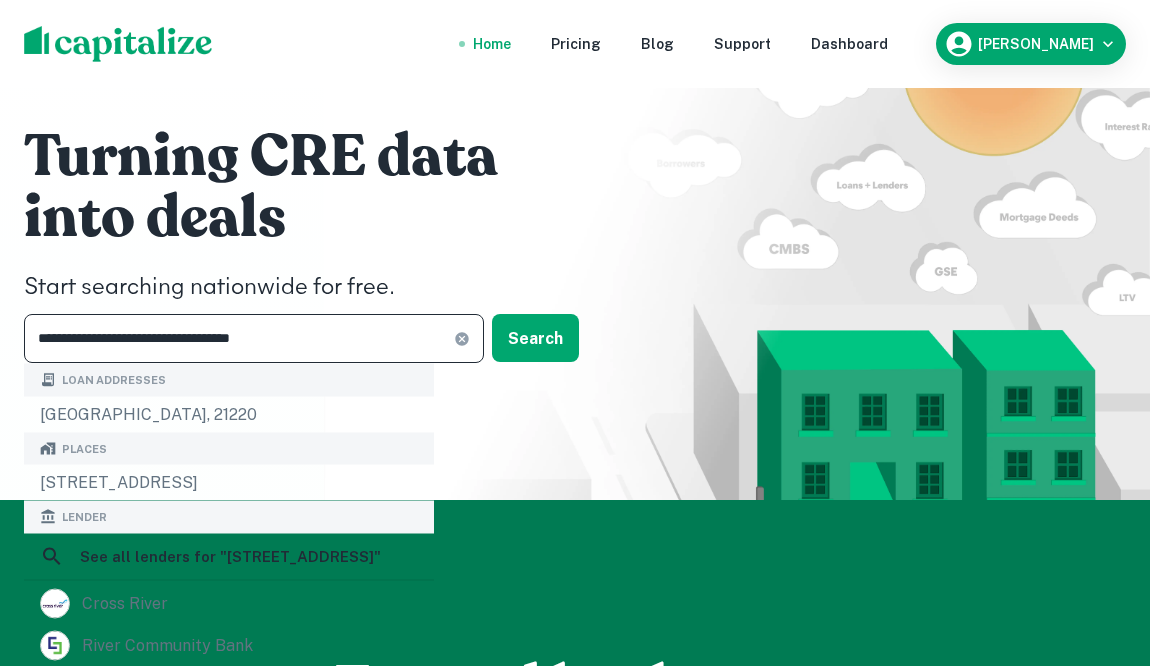 click 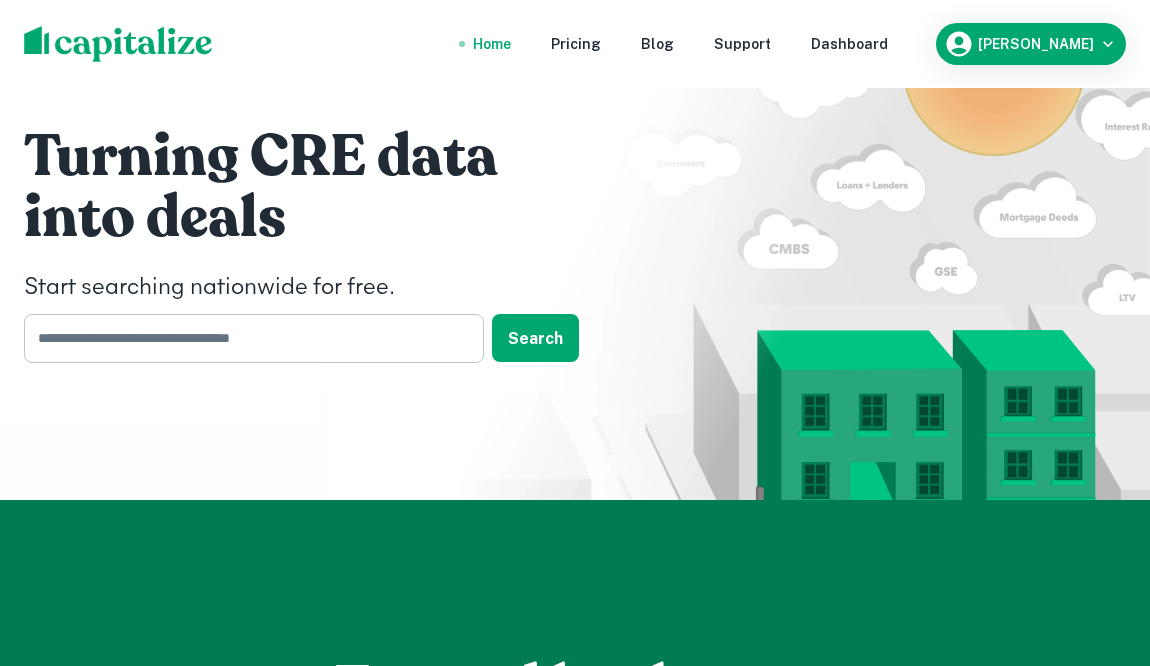 click at bounding box center (247, 338) 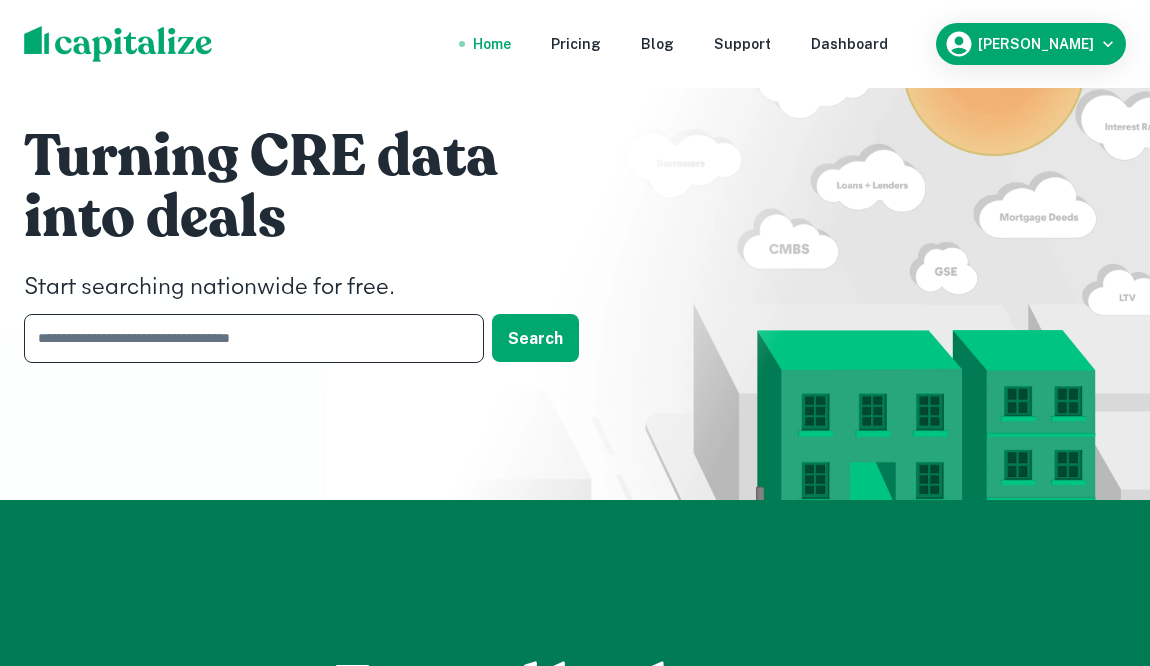 type on "**********" 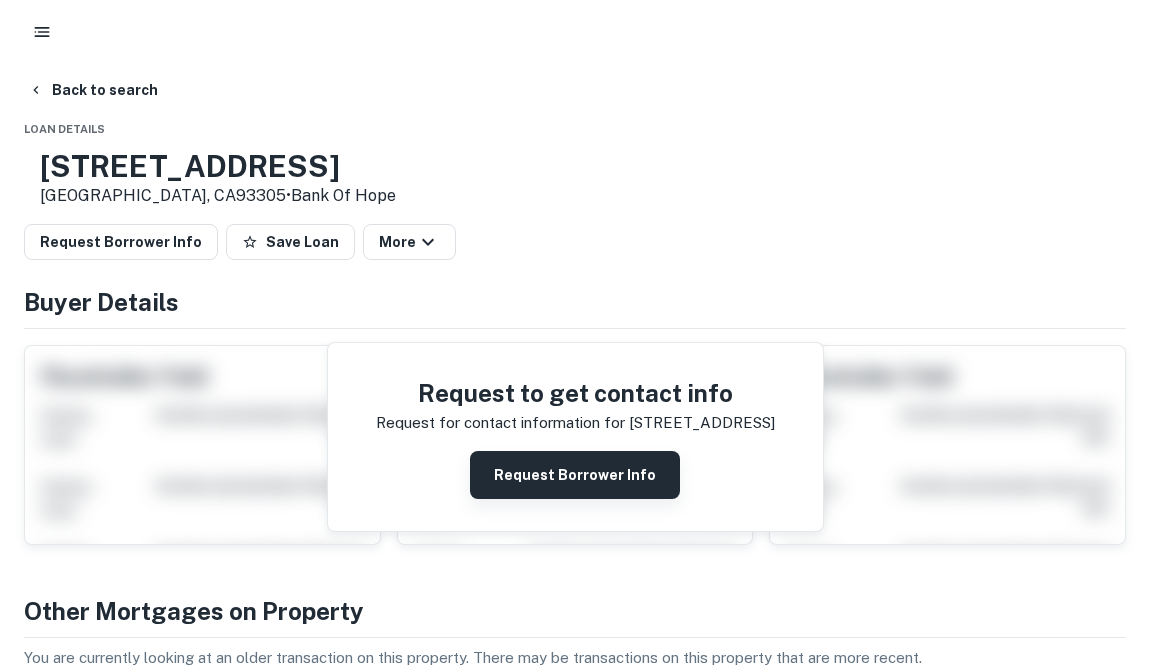 click on "Request Borrower Info" at bounding box center (575, 475) 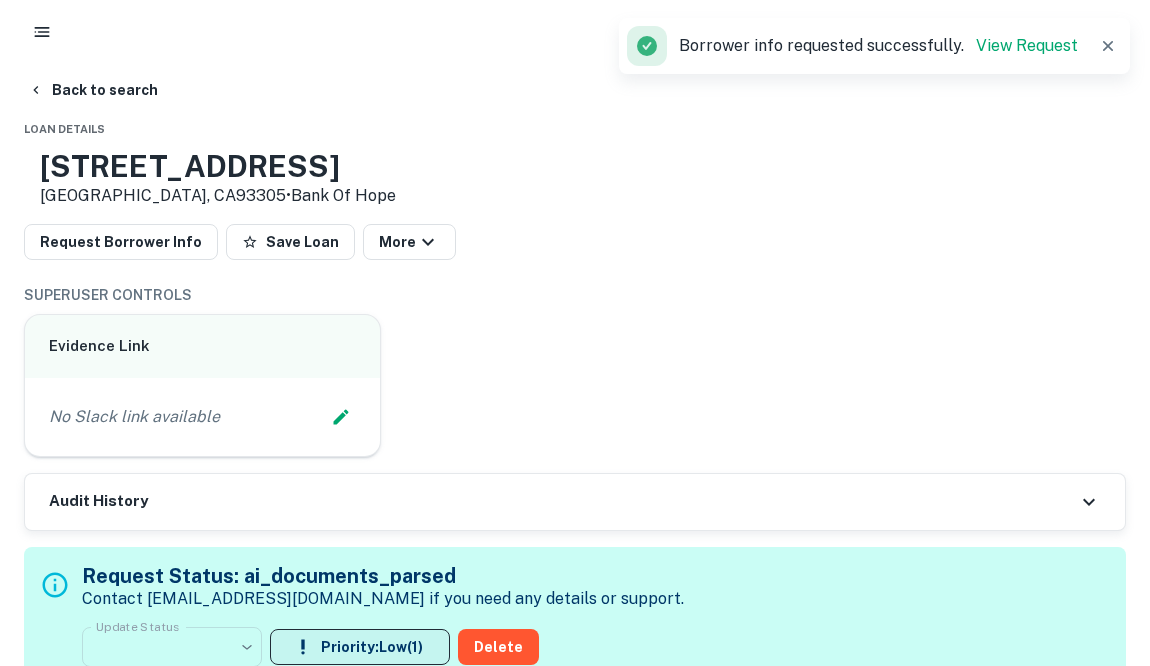 type on "**********" 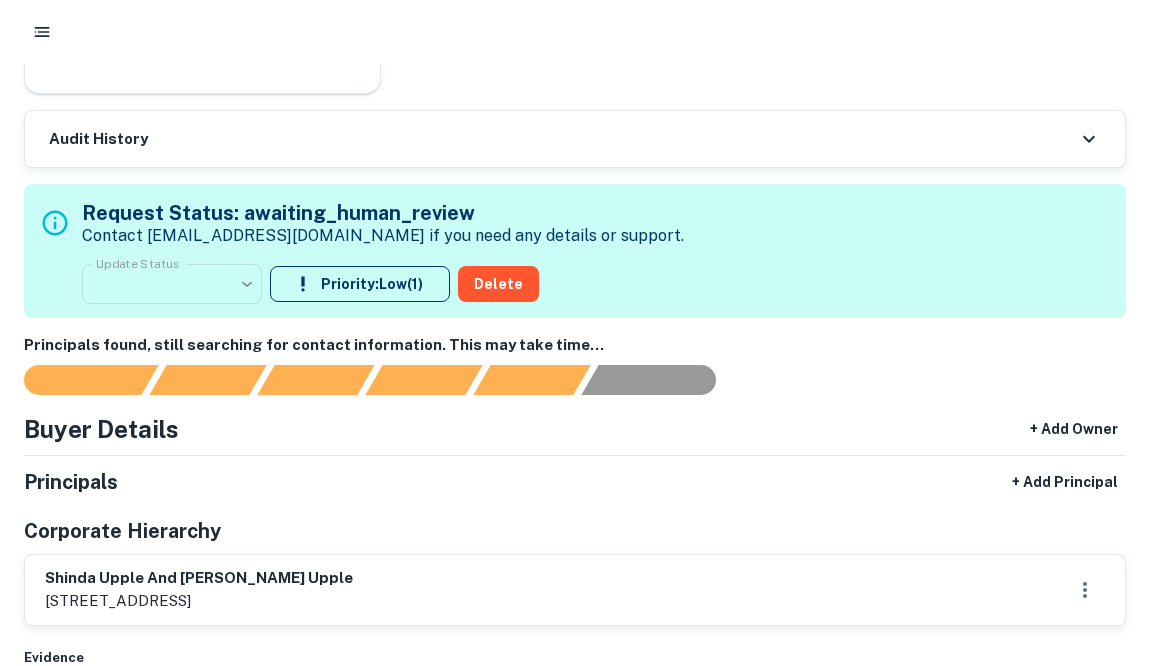 scroll, scrollTop: 448, scrollLeft: 0, axis: vertical 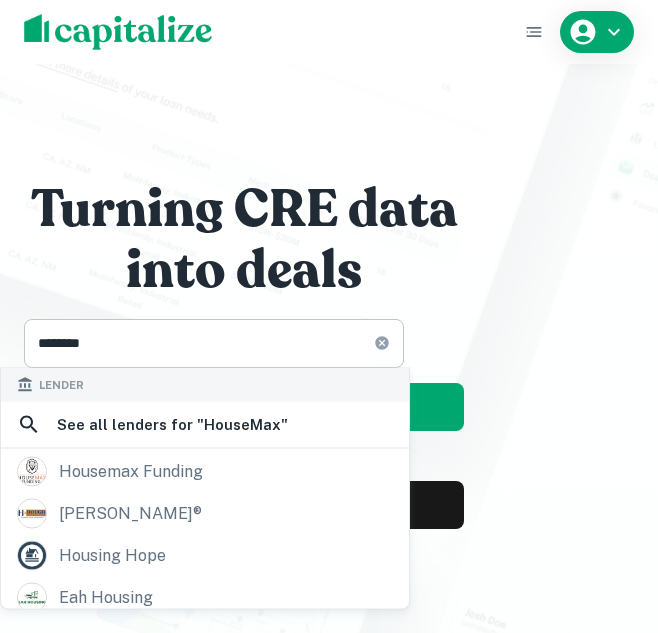 click 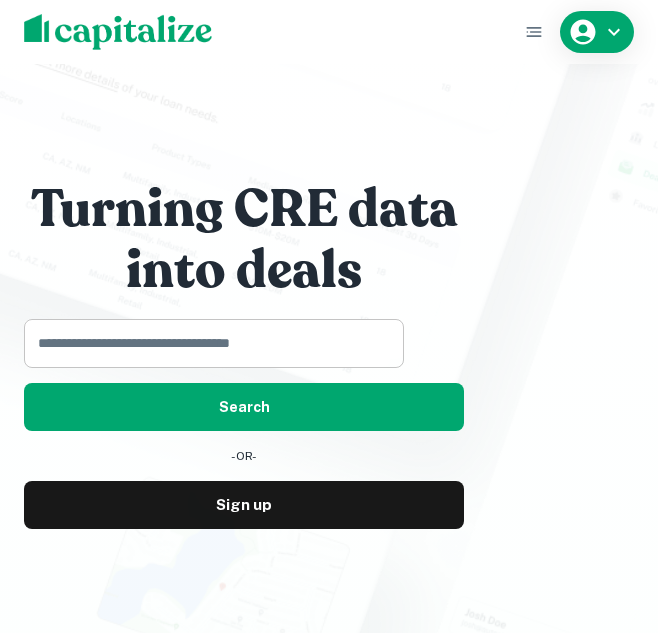 click at bounding box center (207, 343) 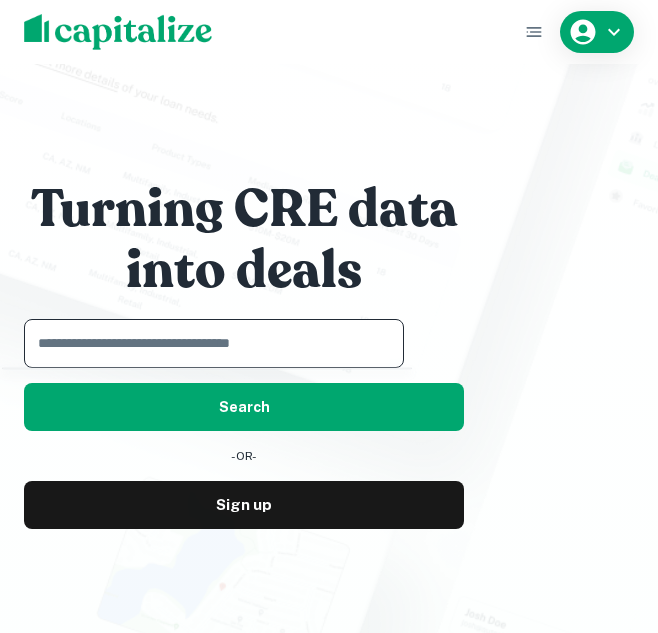 paste on "**********" 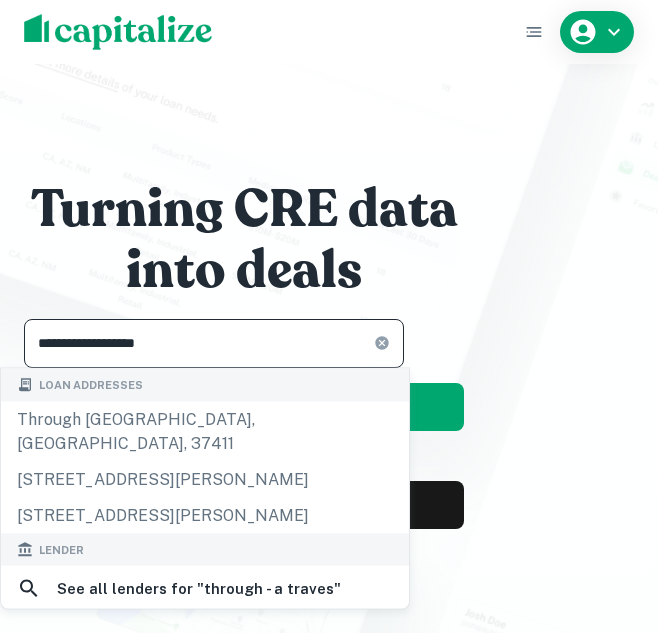 type on "**********" 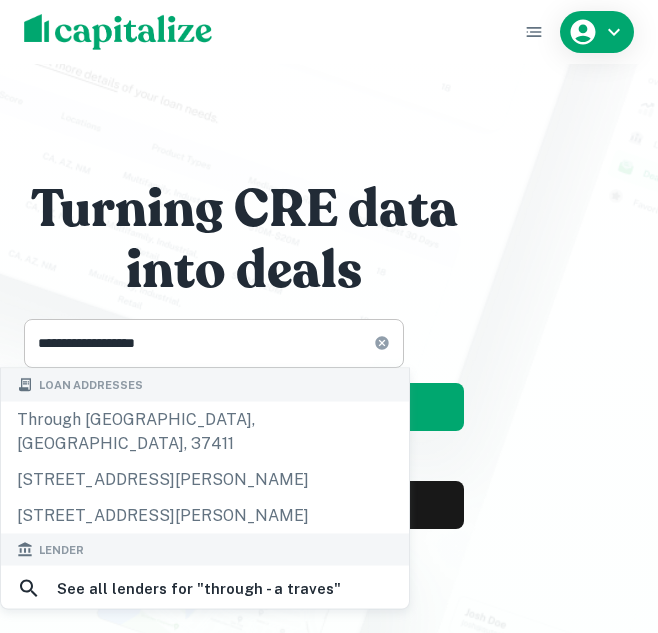 click 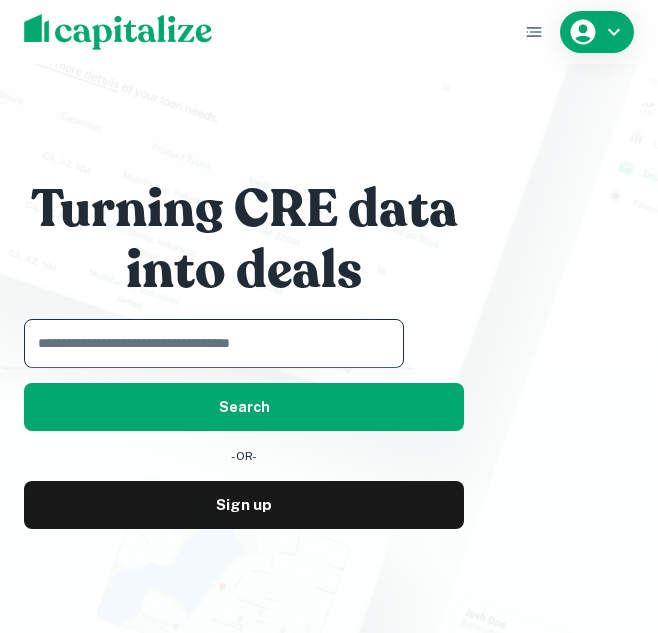 click on "Turning CRE data into deals ​ Search -OR- Sign up Trusted by the top CRE professionals Capitalize uses data and AI to provide the most relevant loan, lender and lead information for commercial real estate. Trusted by Experts   " Capitalize has the ability to help expand your lender network and provide invaluable insights through its loan comp search feature. Having a centralized database compiling lender criteria, loan comps and a workflow tracker is a valuable piece of technology. " Scott B. SVP - NorthMarq " Capitalize has been a breath of fresh air. I love that I am able to easily search nationwide lenders and loan comps for free. It has really helped me get a clear picture of what is going on in the commercial real estate debt landscape. Not to mention, I can even access contacts at each lender directly from Capitalize. " Jordan Y. Senior Associate - SRS " I have been following capitalize since they launched. I love the lenders and loans search. I look forward to what they have in store. " 100K+" at bounding box center [329, 316] 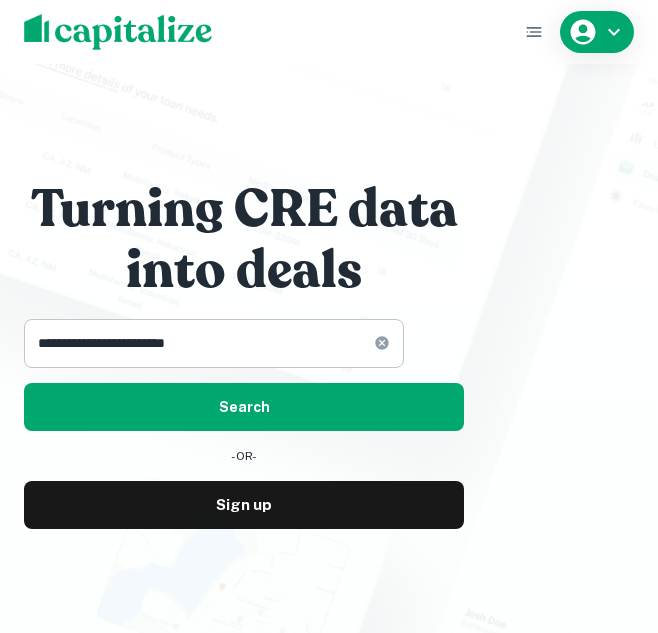 click on "**********" at bounding box center (199, 343) 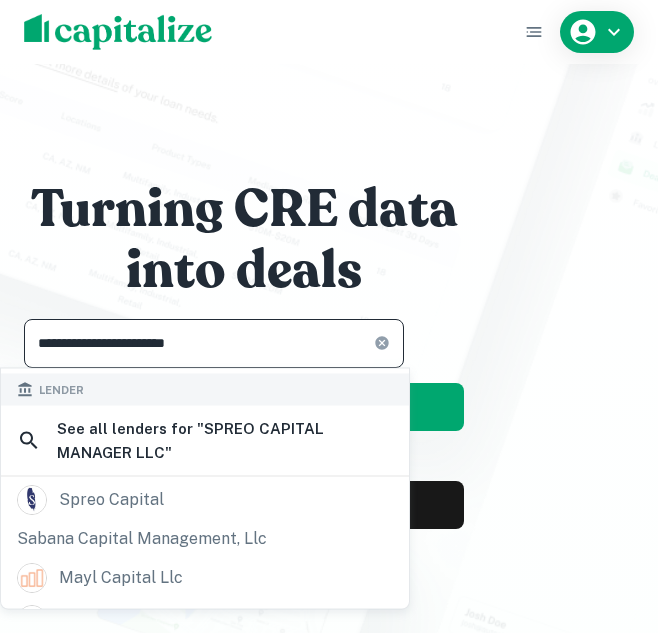 scroll, scrollTop: 0, scrollLeft: 0, axis: both 